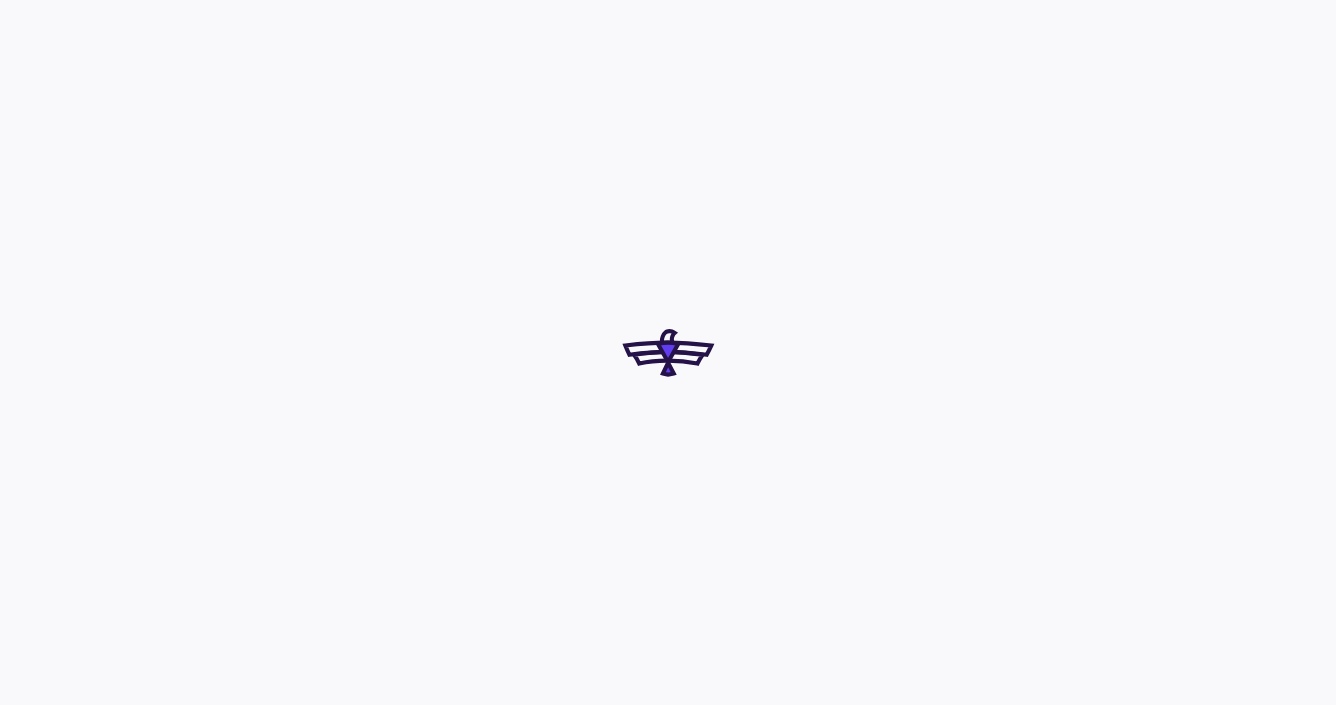 scroll, scrollTop: 0, scrollLeft: 0, axis: both 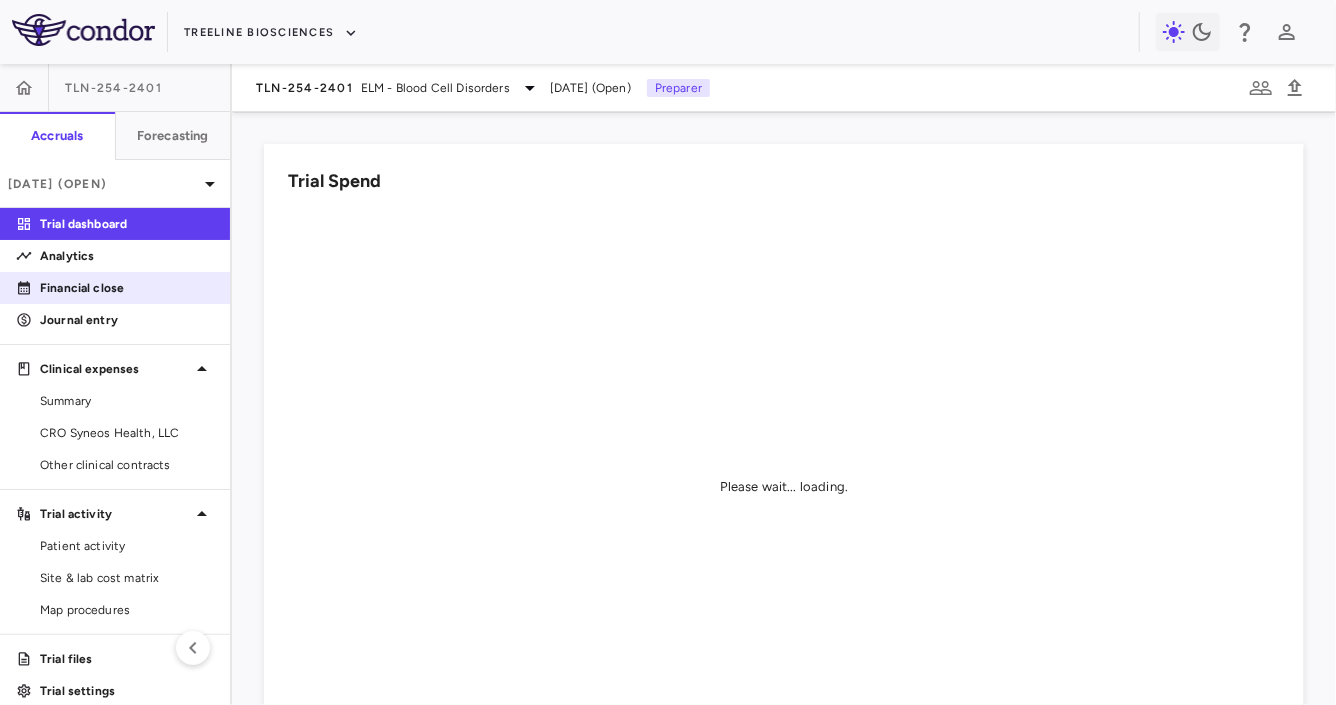 click on "Financial close" at bounding box center (115, 288) 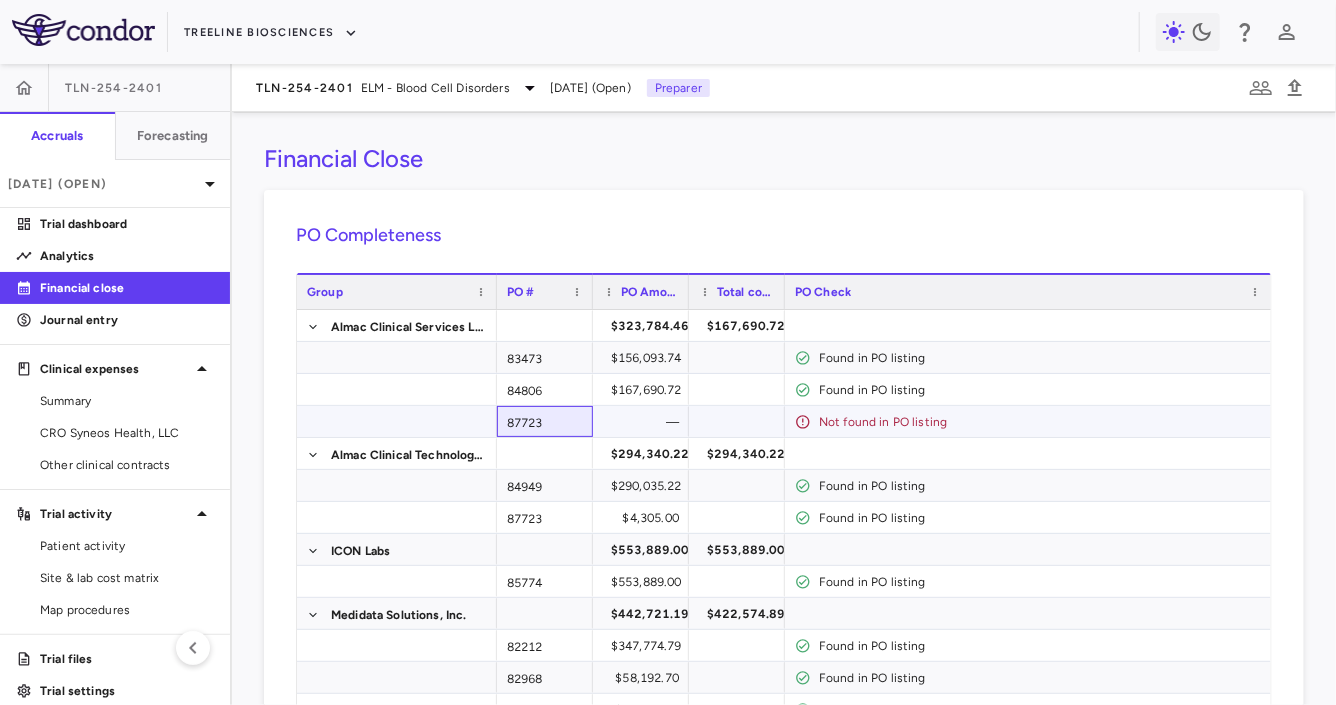 click on "87723" at bounding box center (545, 421) 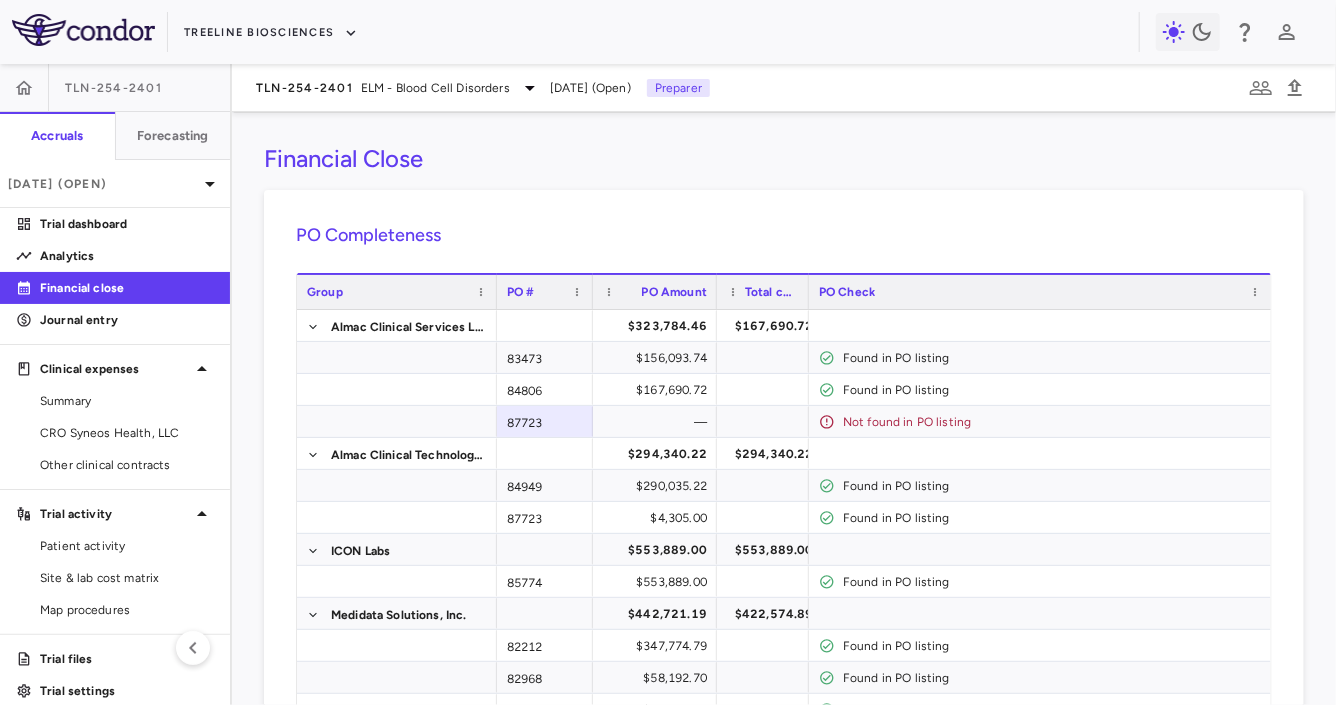 drag, startPoint x: 686, startPoint y: 294, endPoint x: 724, endPoint y: 286, distance: 38.832977 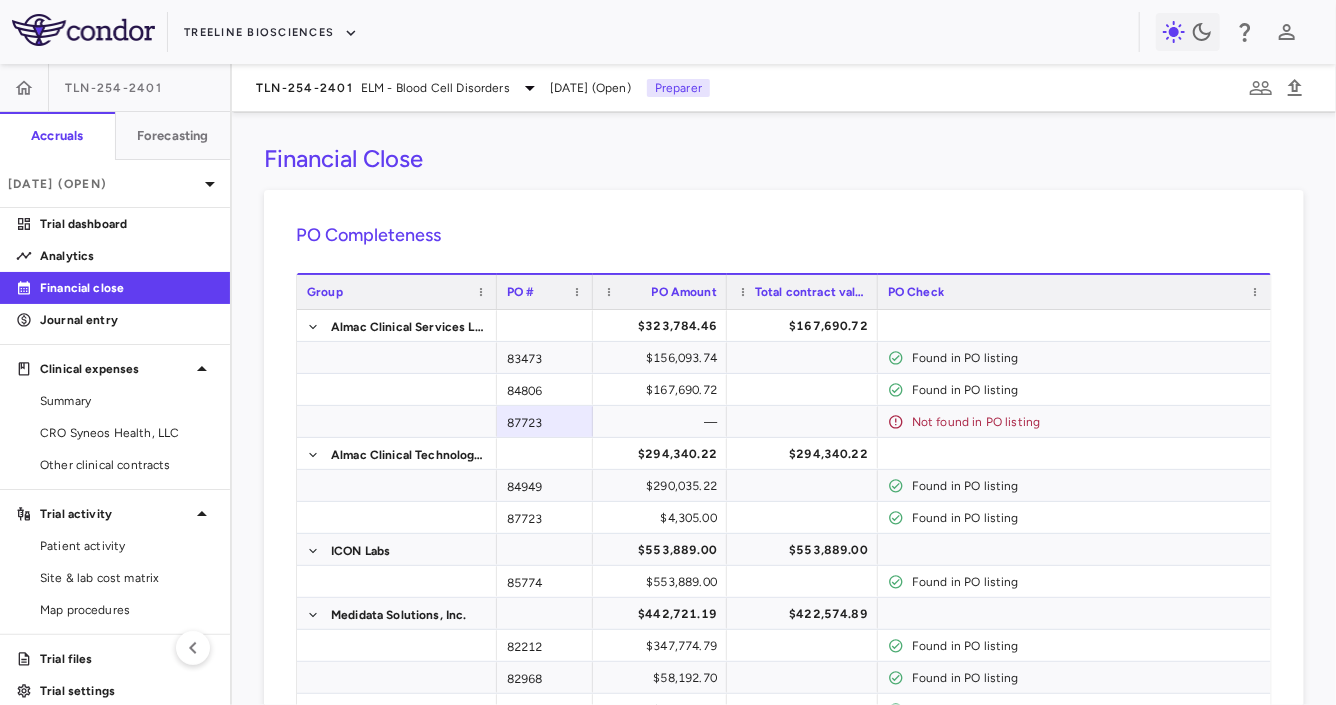 drag, startPoint x: 815, startPoint y: 294, endPoint x: 875, endPoint y: 296, distance: 60.033325 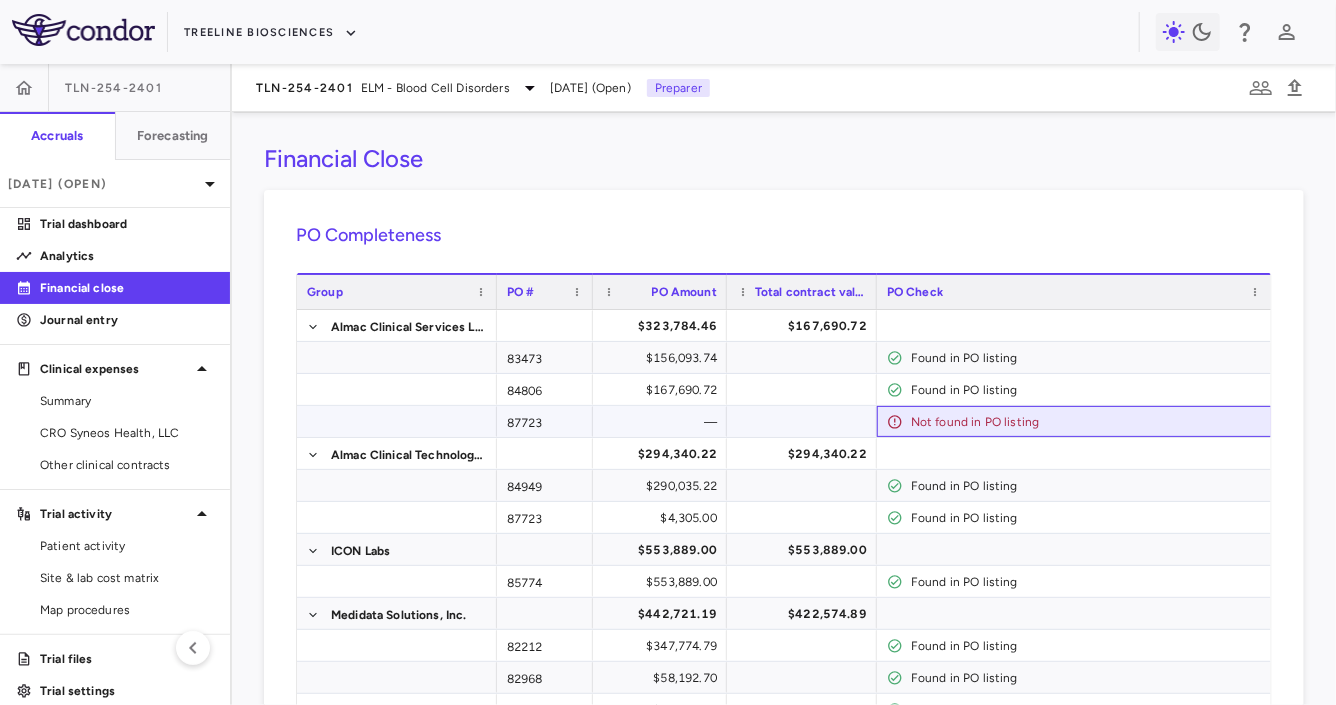 click on "Not found in PO listing" at bounding box center (1086, 422) 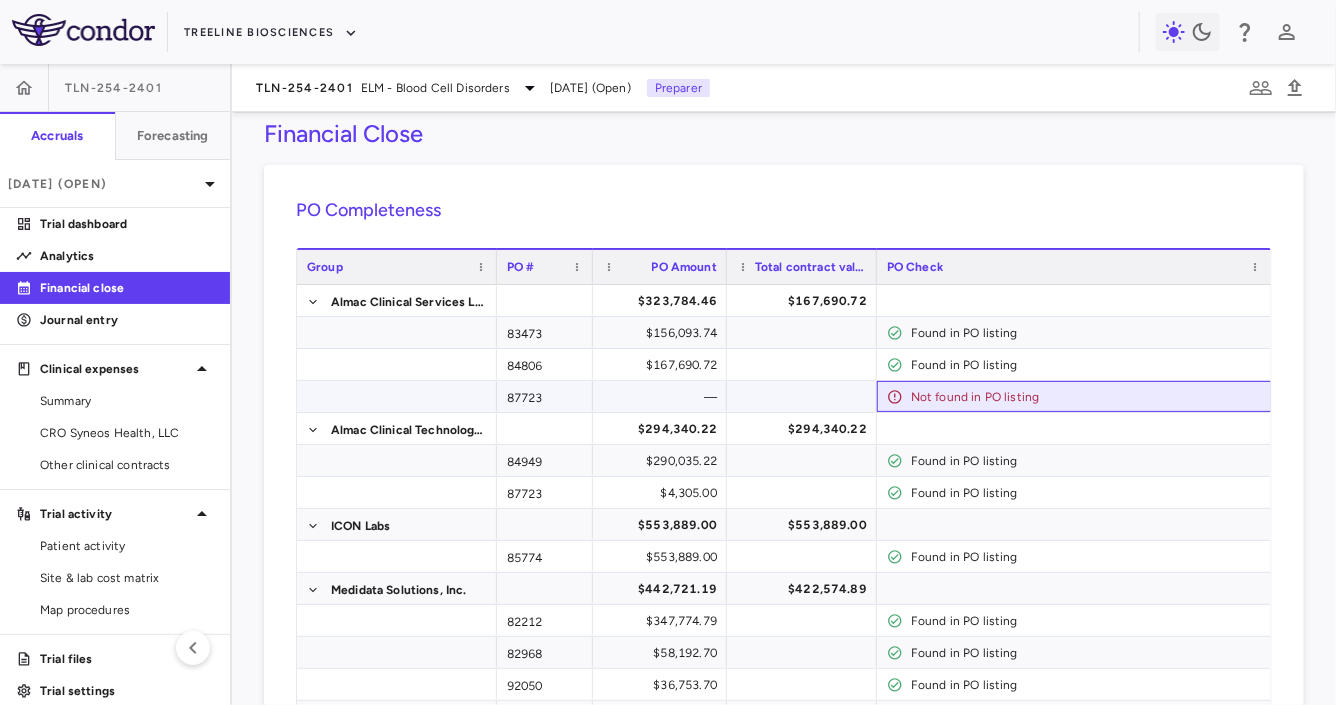 scroll, scrollTop: 31, scrollLeft: 0, axis: vertical 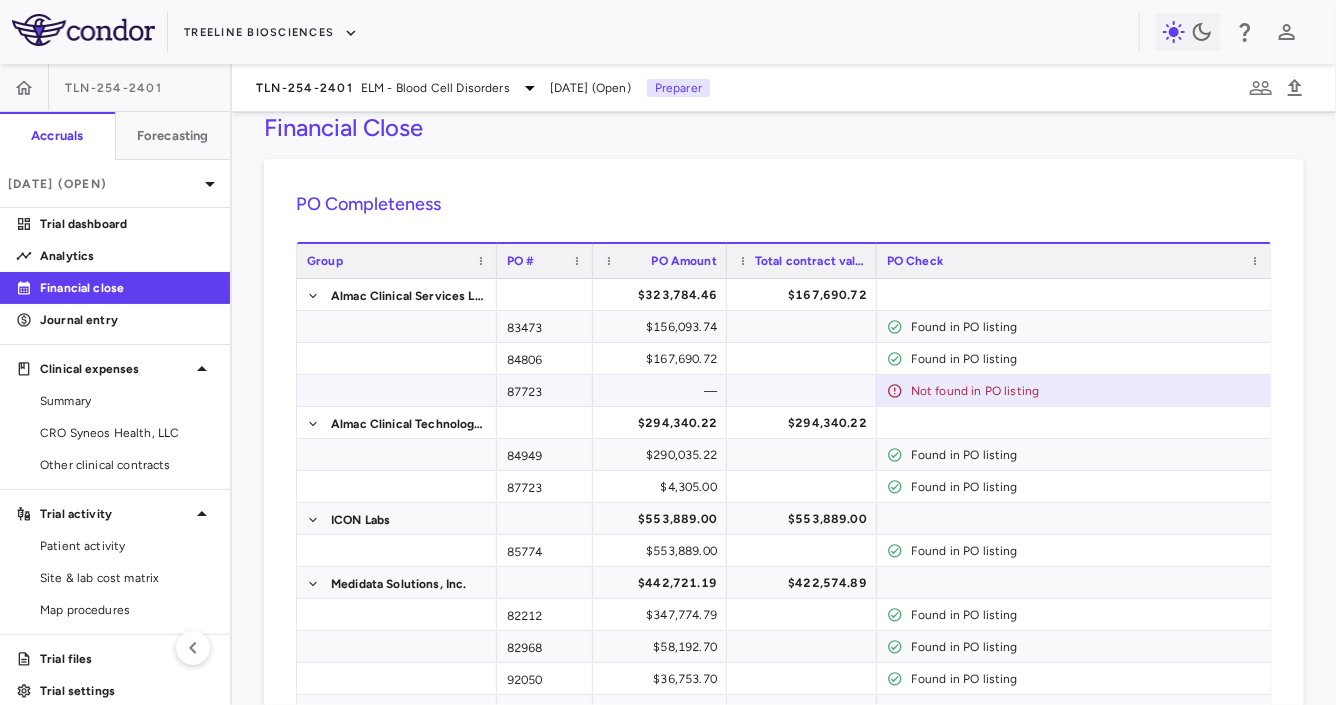 click on "87723" at bounding box center [545, 390] 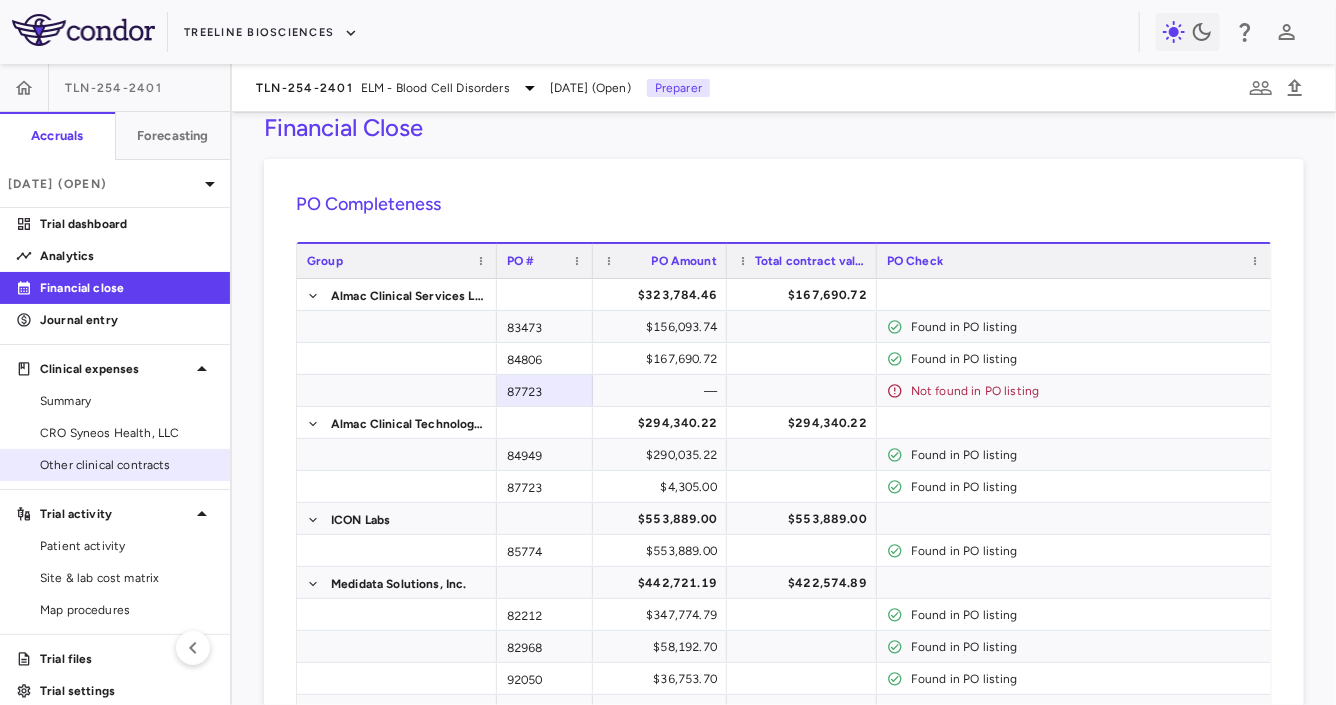click on "Other clinical contracts" at bounding box center (127, 465) 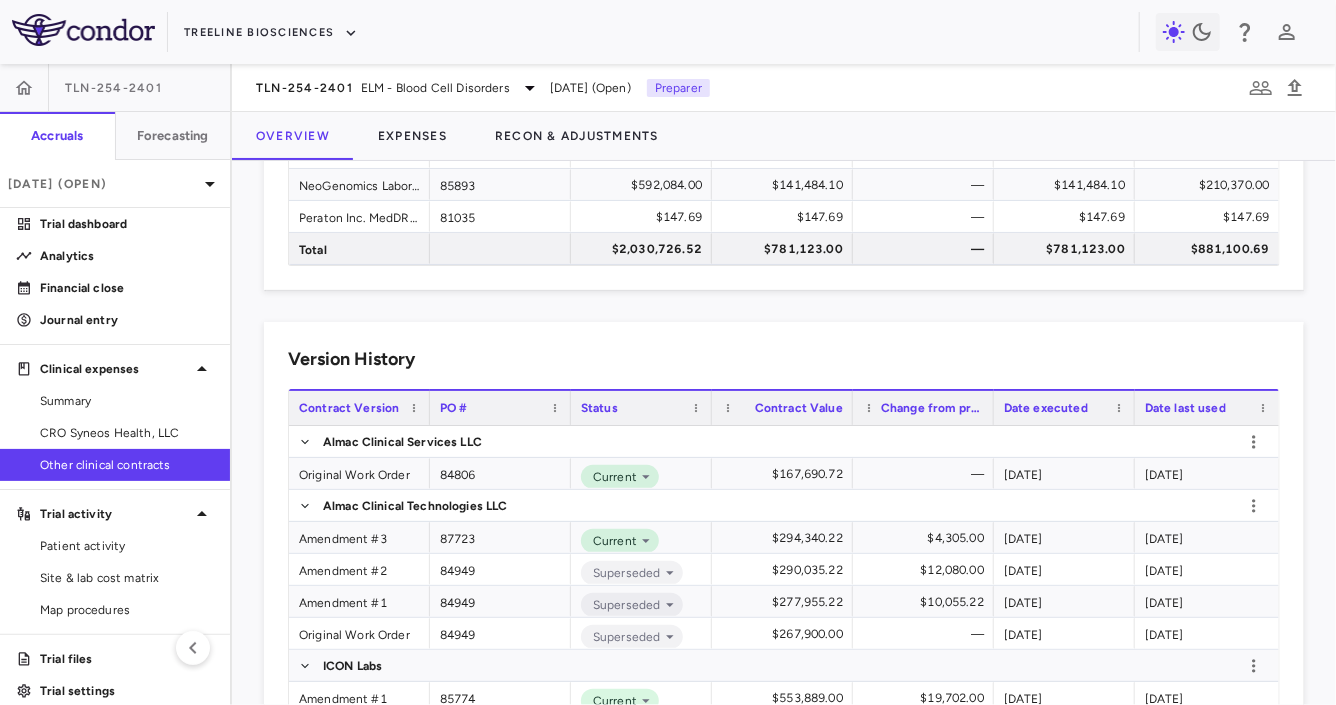 scroll, scrollTop: 316, scrollLeft: 0, axis: vertical 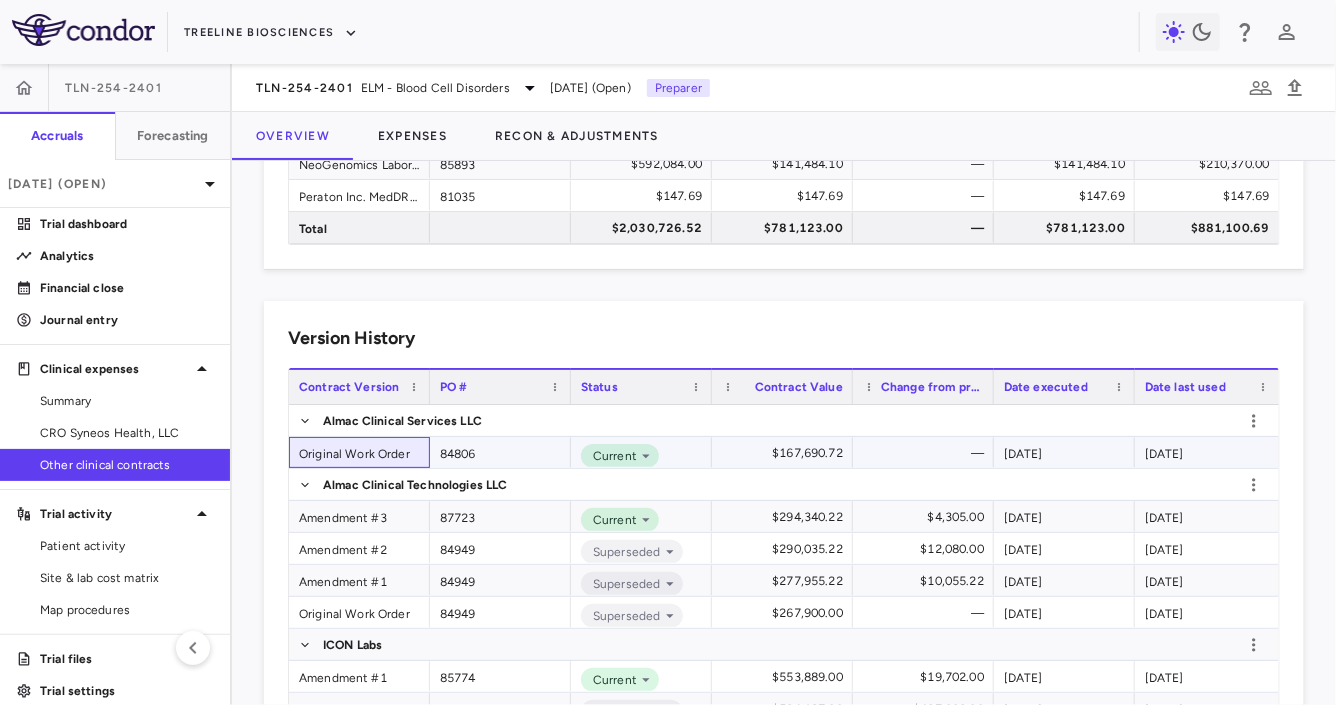 click on "Original Work Order" at bounding box center [359, 452] 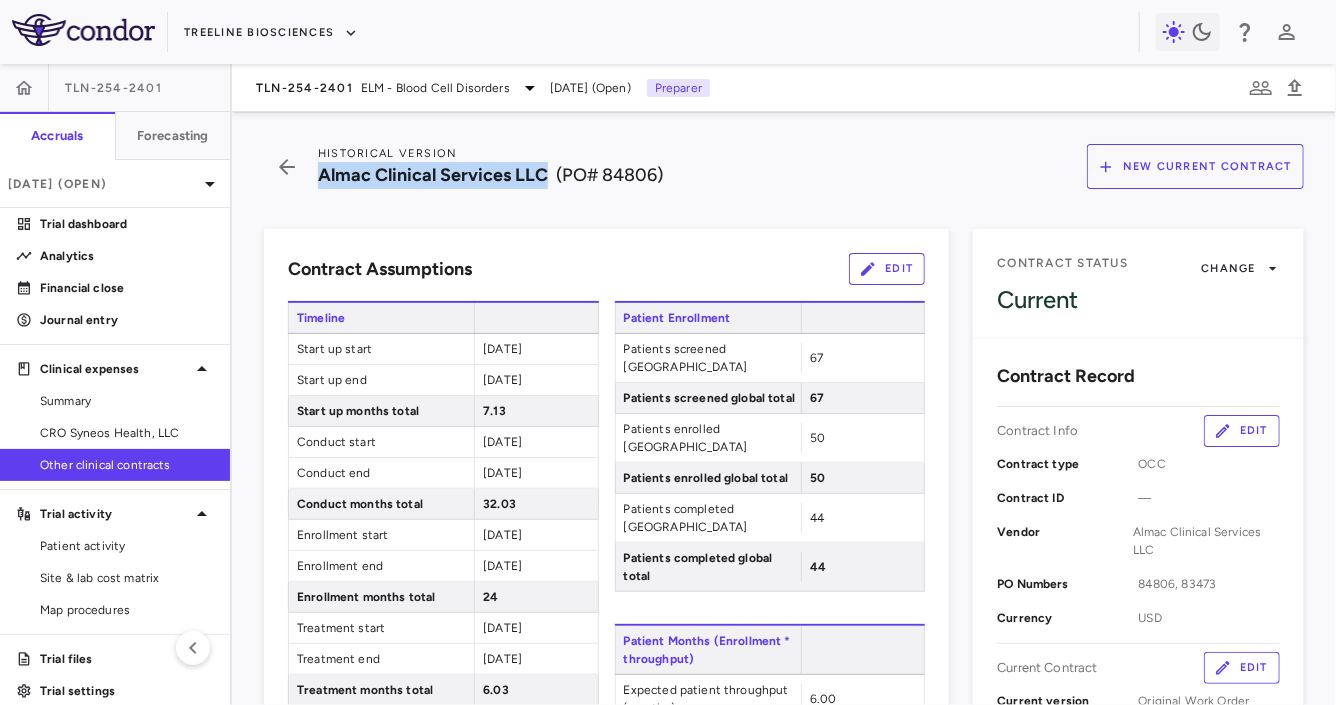 drag, startPoint x: 543, startPoint y: 182, endPoint x: 323, endPoint y: 177, distance: 220.05681 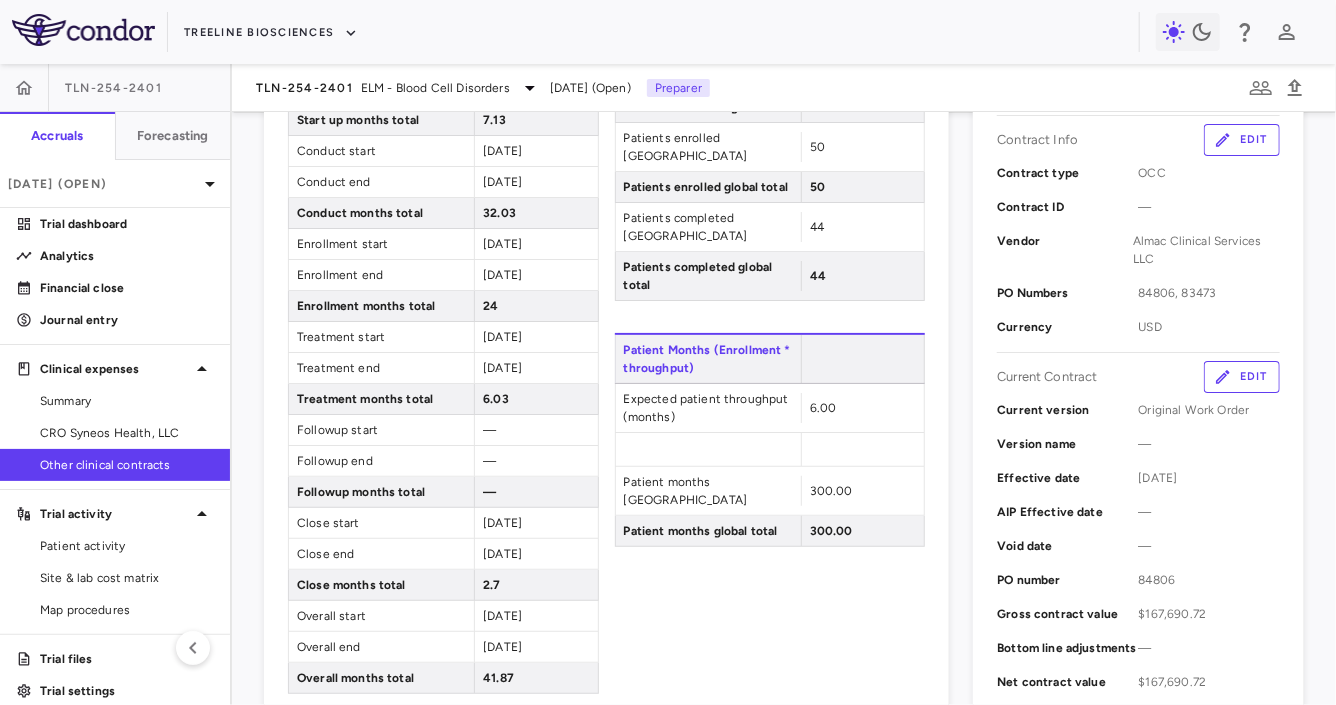 scroll, scrollTop: 280, scrollLeft: 0, axis: vertical 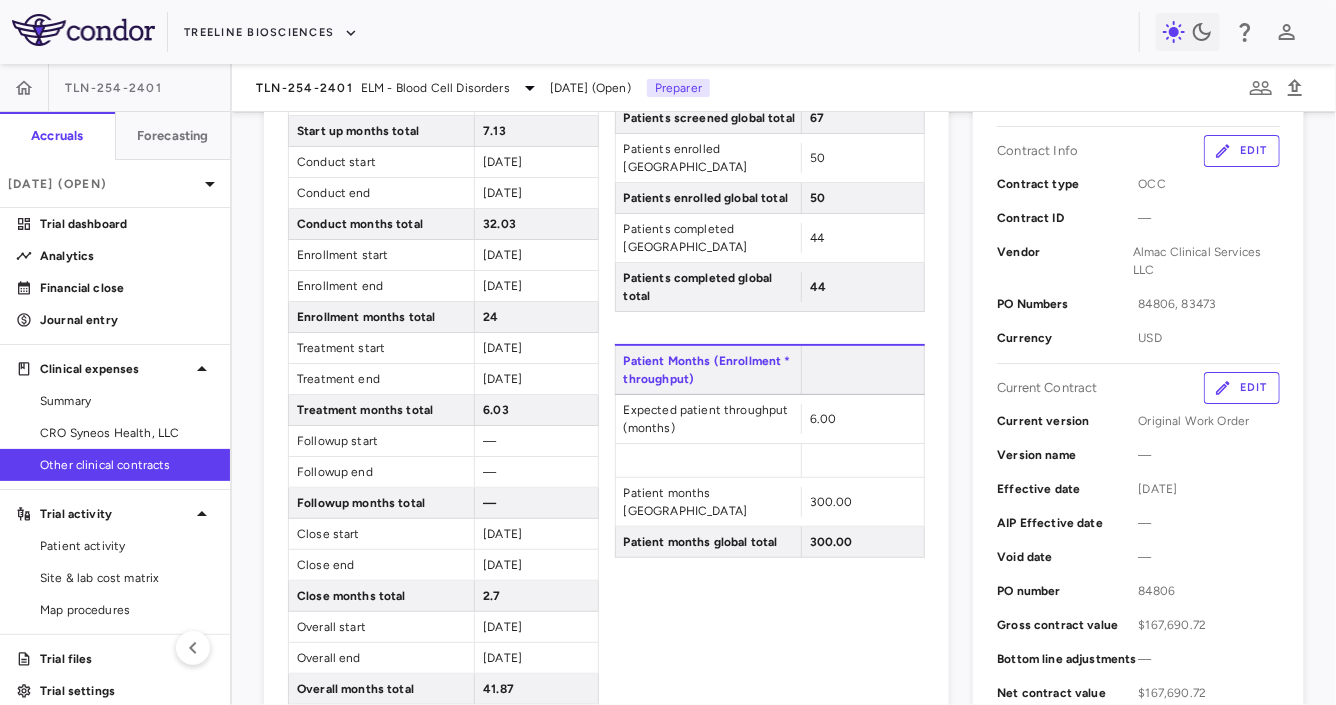 click on "Edit" at bounding box center (1242, 151) 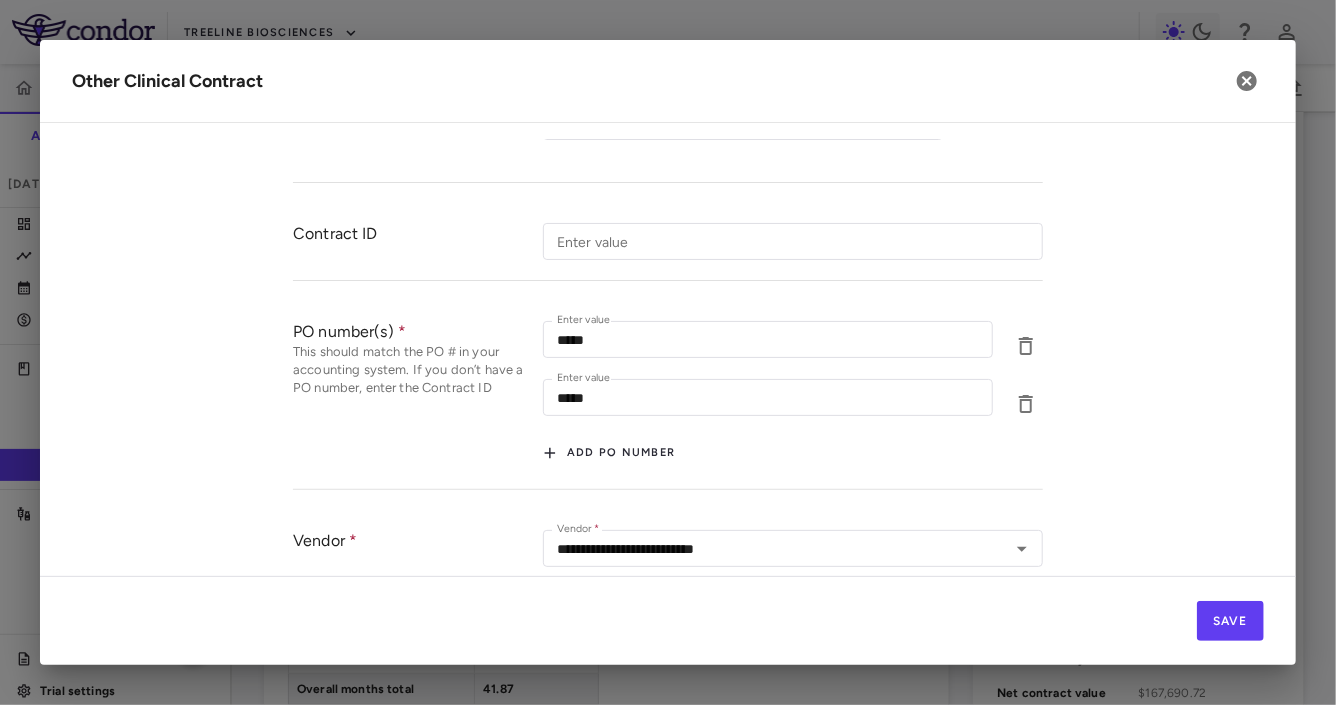 scroll, scrollTop: 223, scrollLeft: 0, axis: vertical 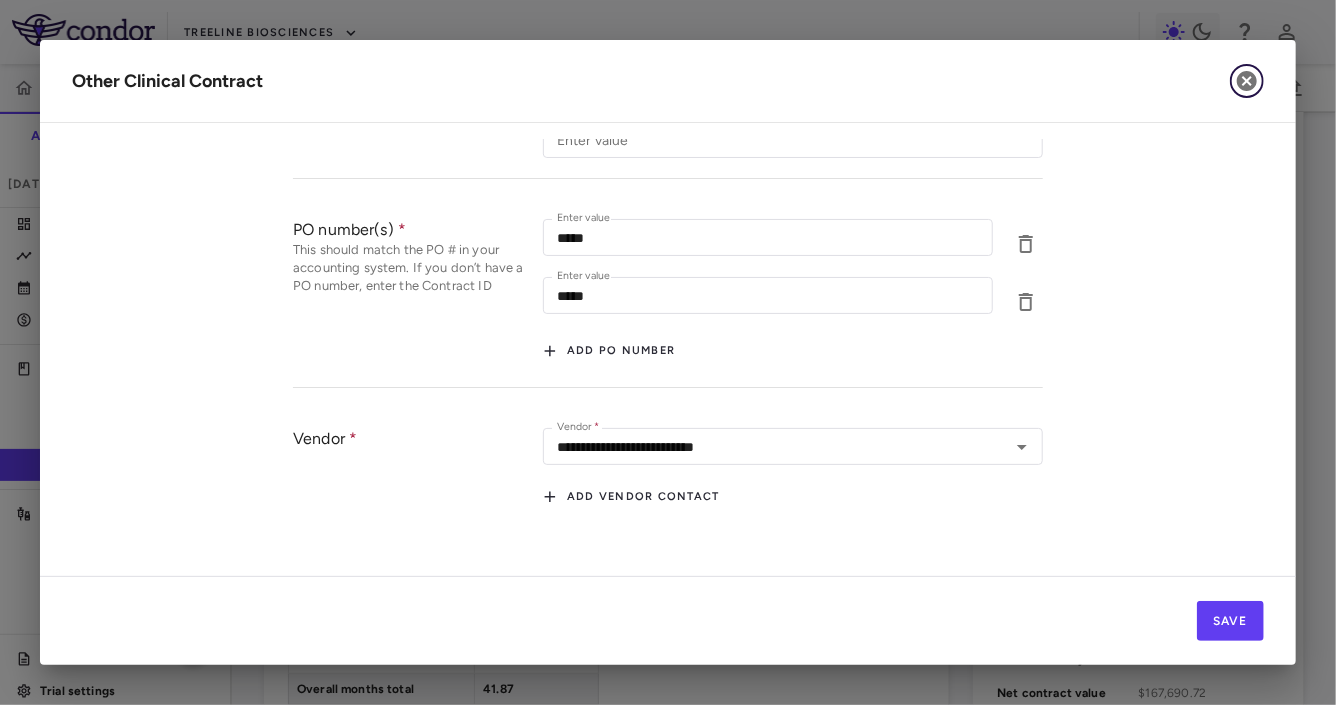click 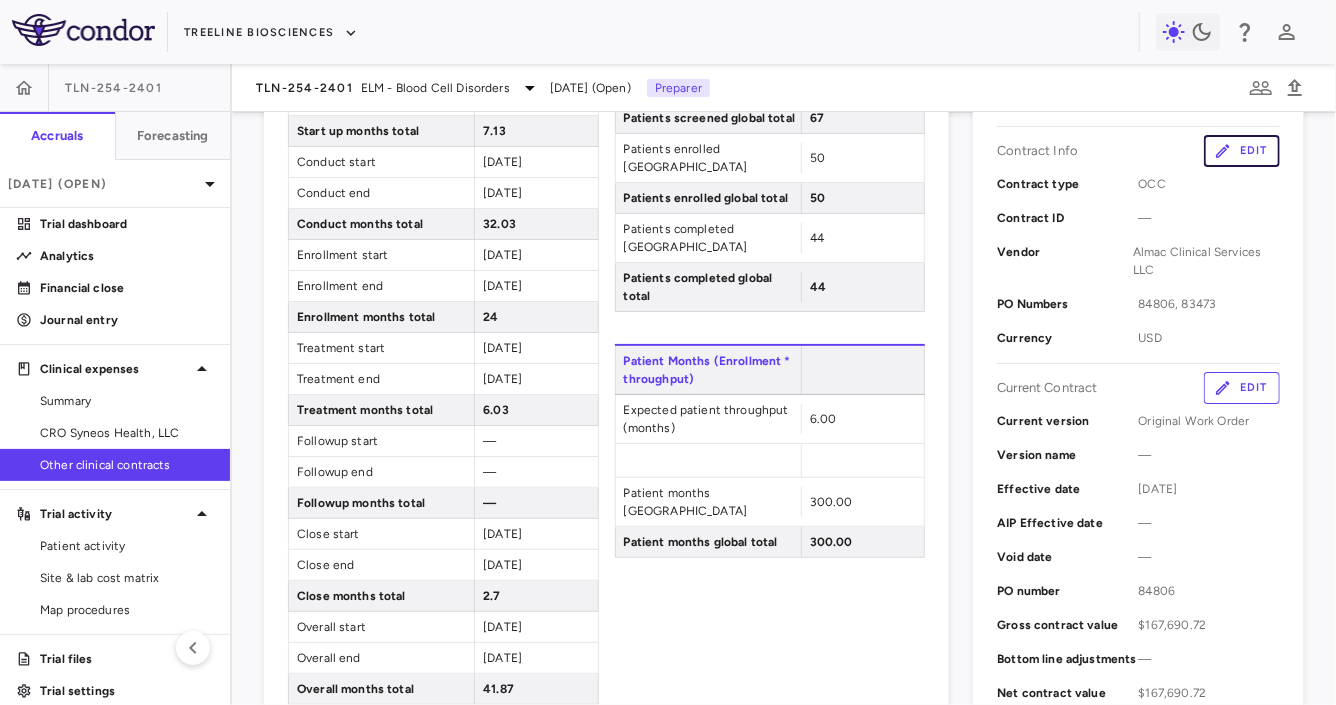 scroll, scrollTop: 0, scrollLeft: 0, axis: both 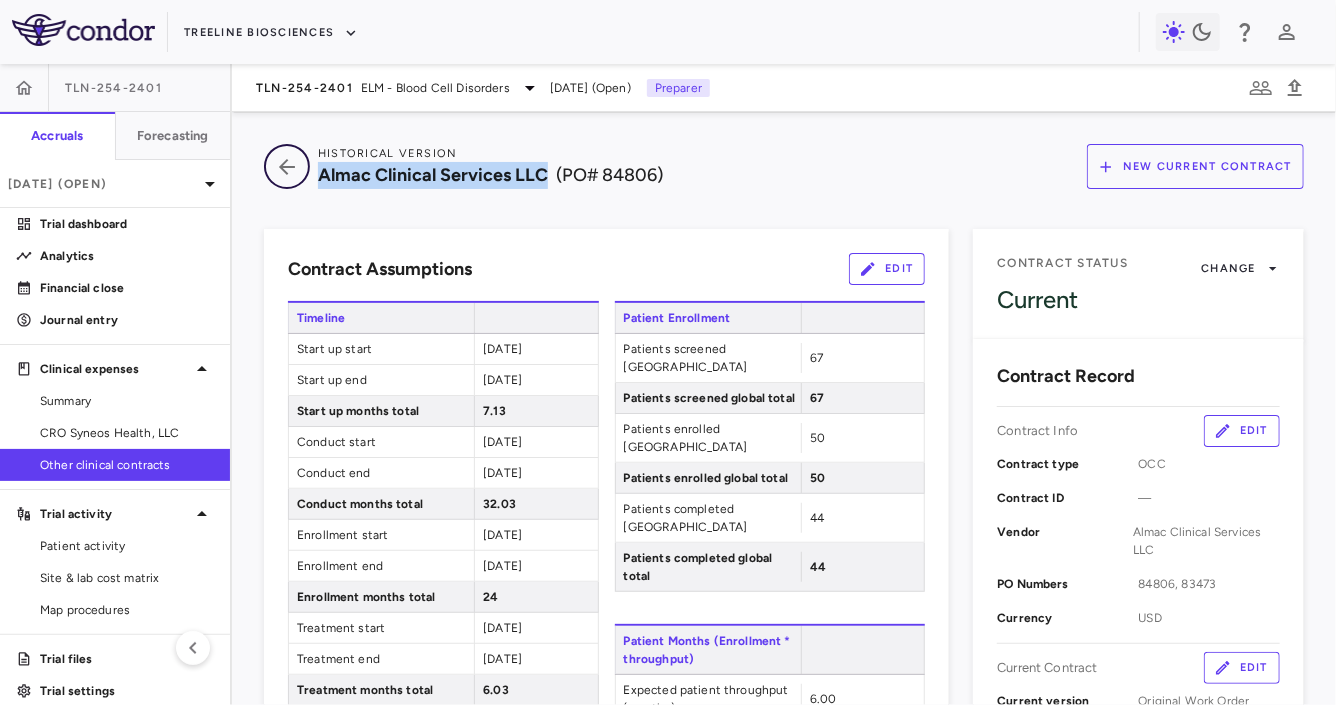 click 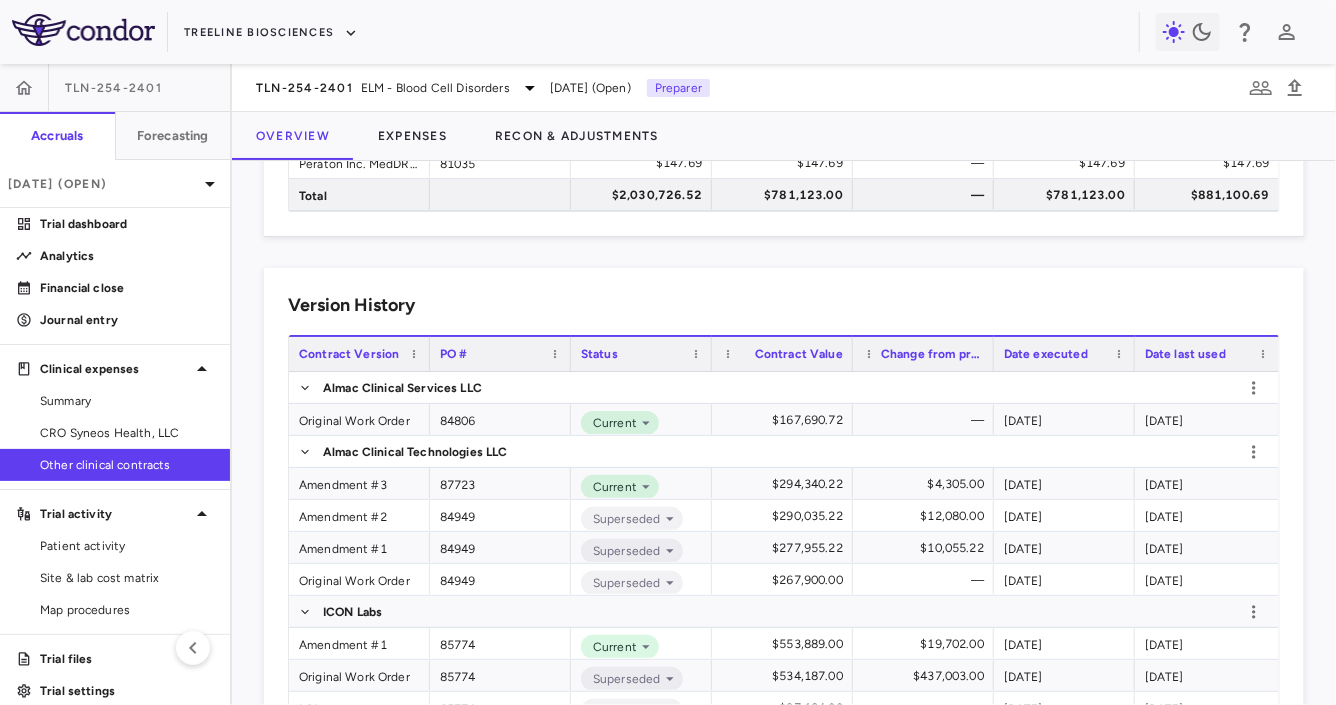 scroll, scrollTop: 369, scrollLeft: 0, axis: vertical 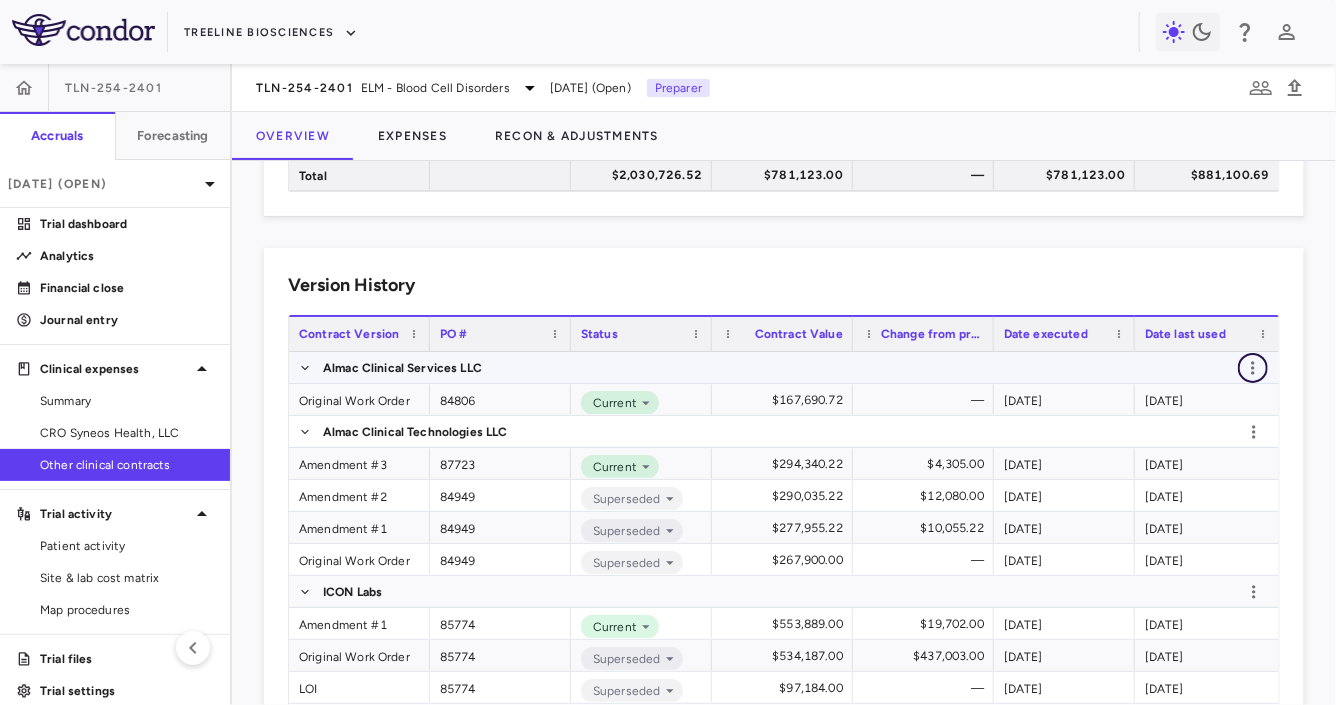 click 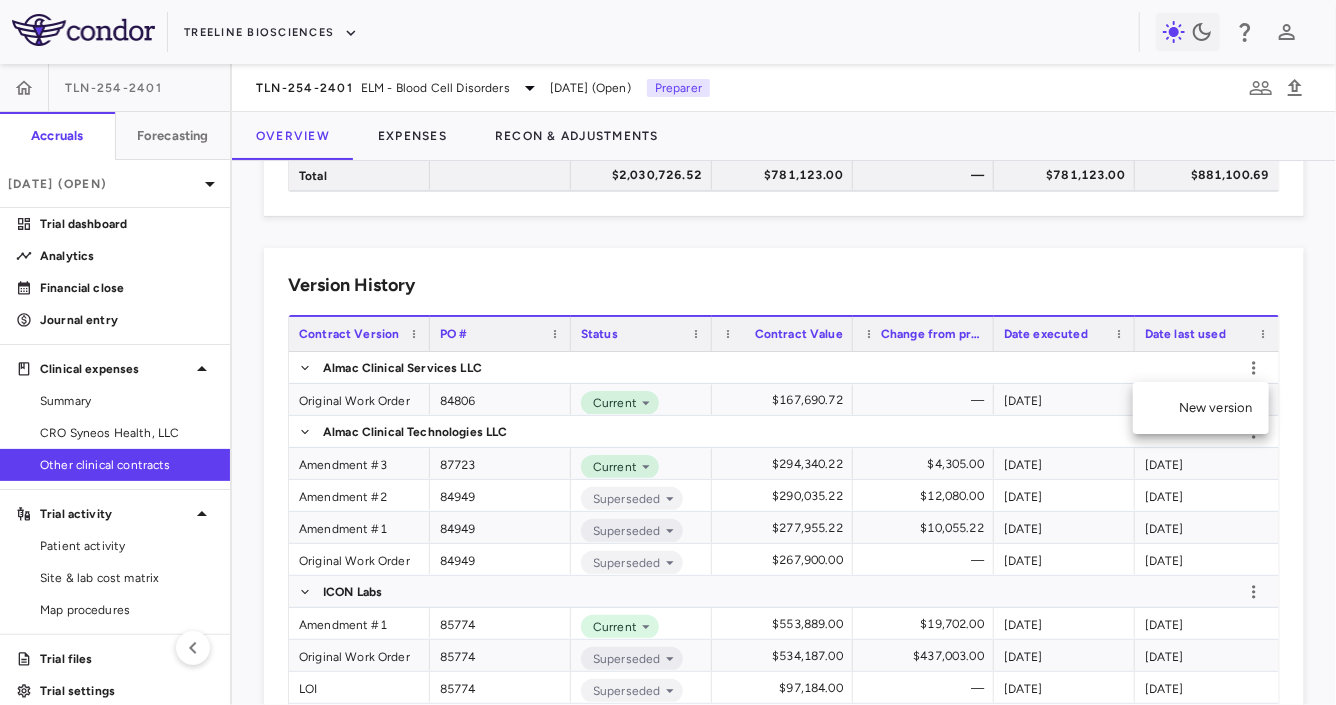 click at bounding box center (668, 352) 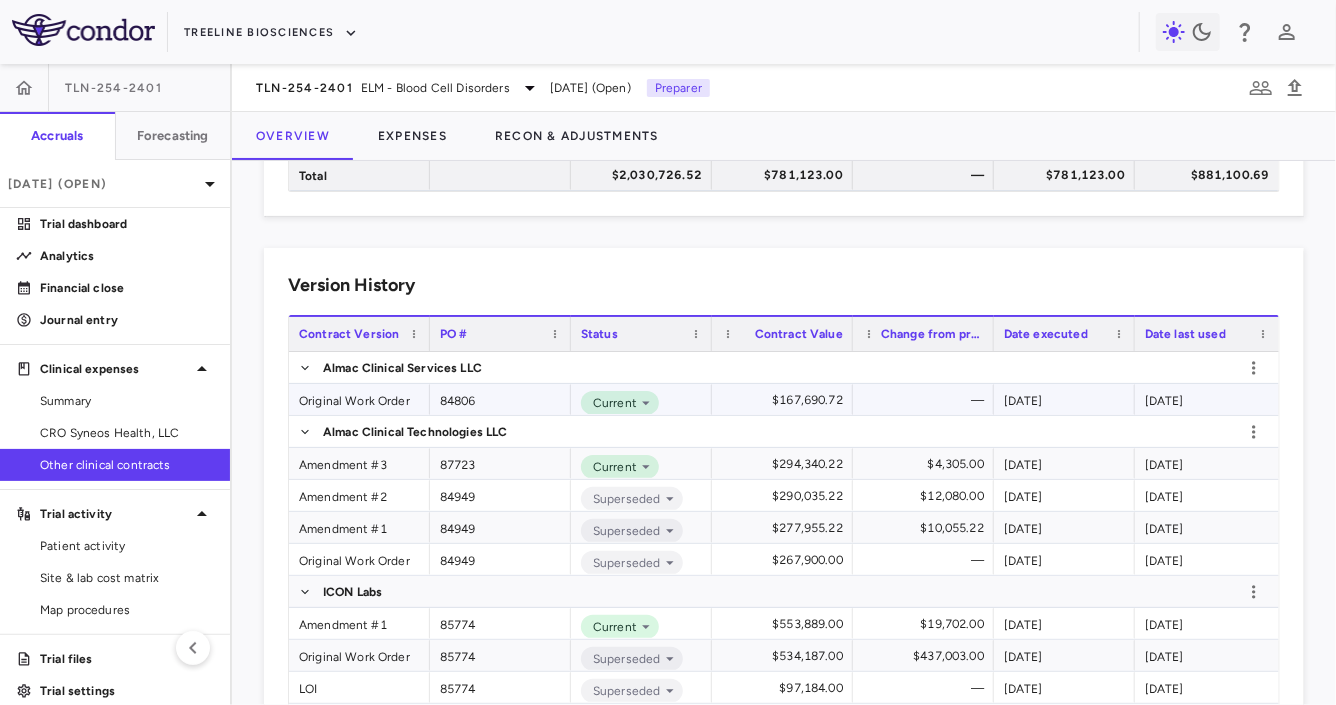 click on "Original Work Order" at bounding box center [359, 399] 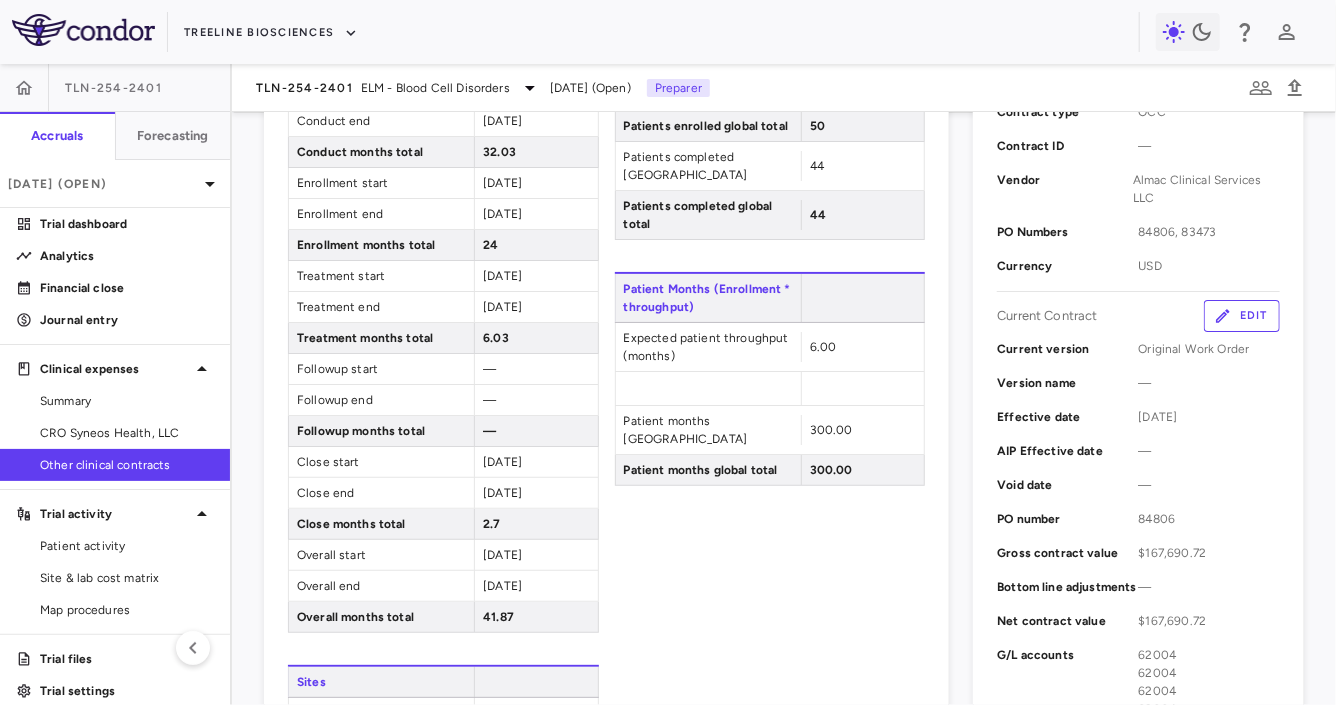 scroll, scrollTop: 358, scrollLeft: 0, axis: vertical 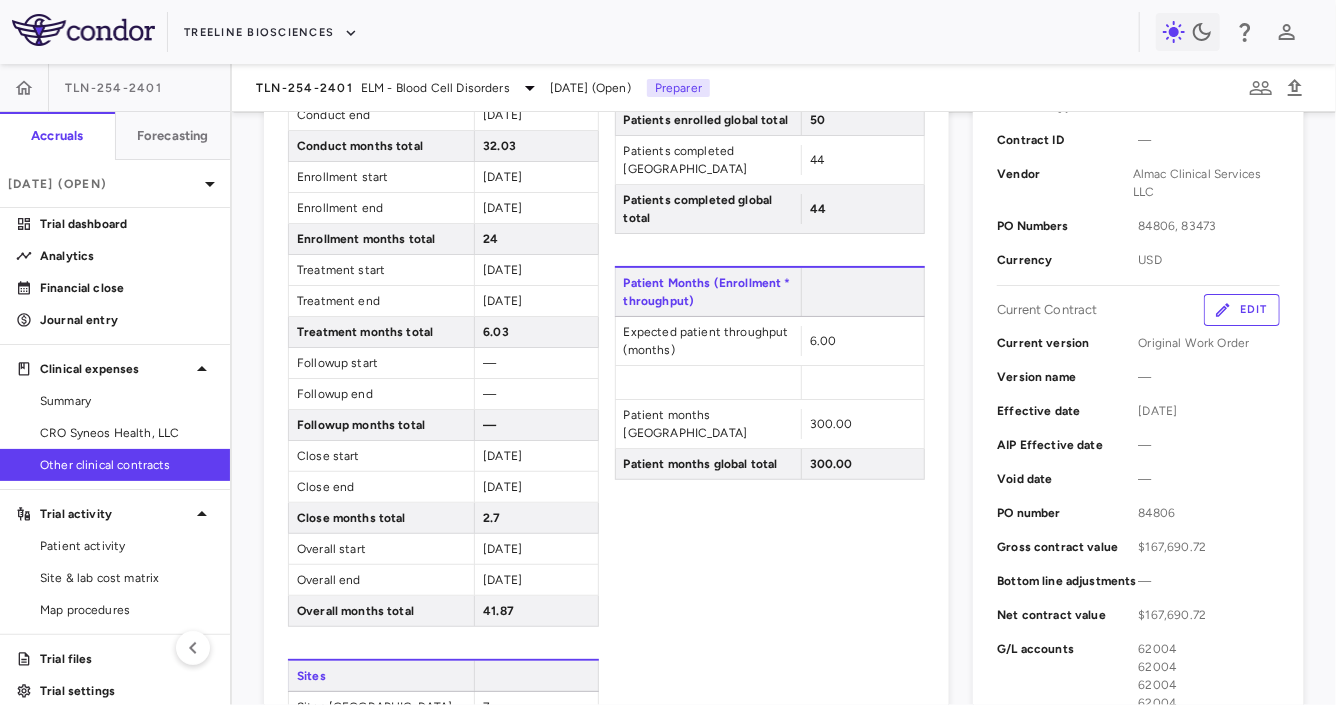 click on "Edit" at bounding box center [1242, 310] 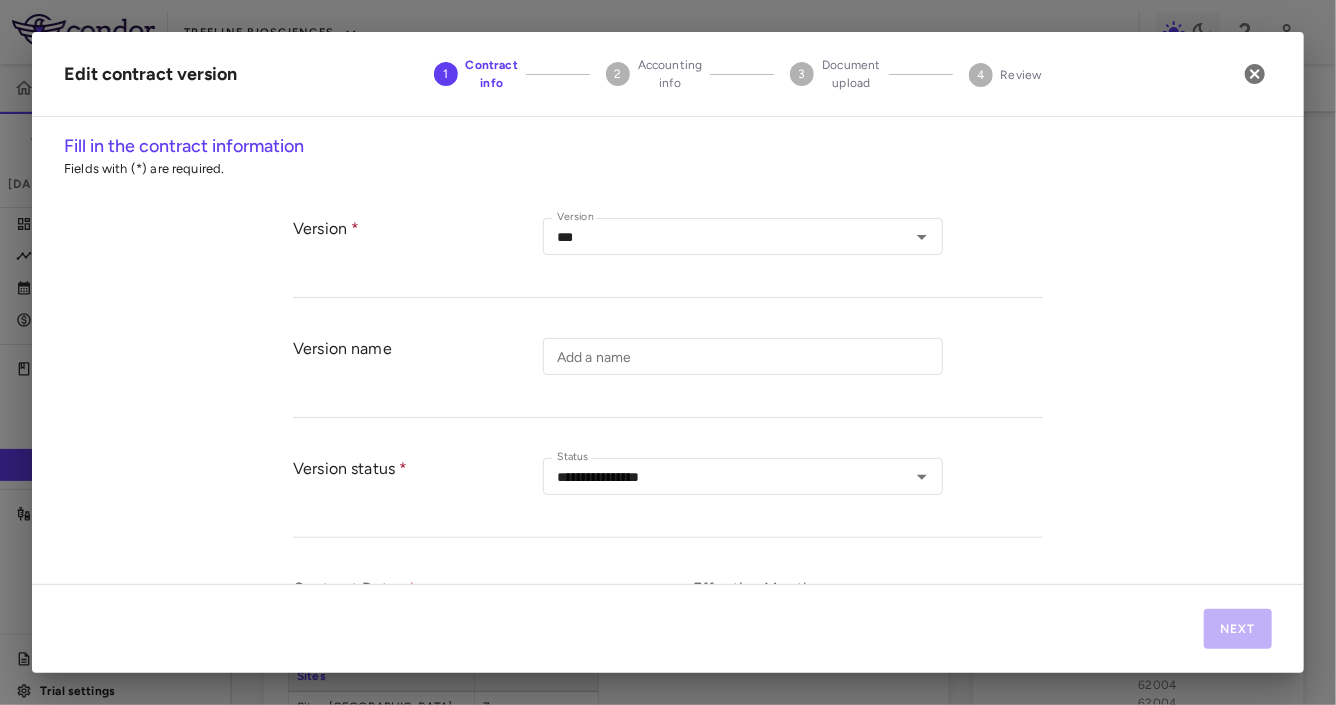 type on "**********" 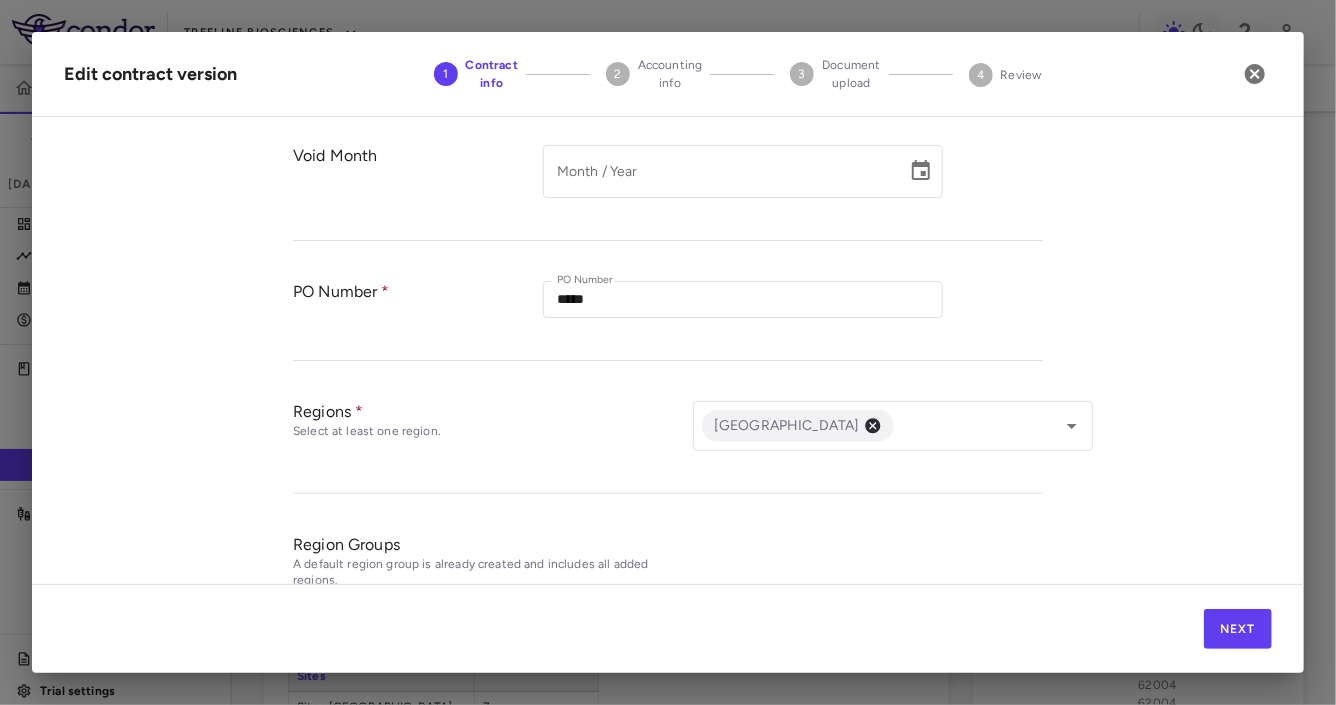scroll, scrollTop: 650, scrollLeft: 0, axis: vertical 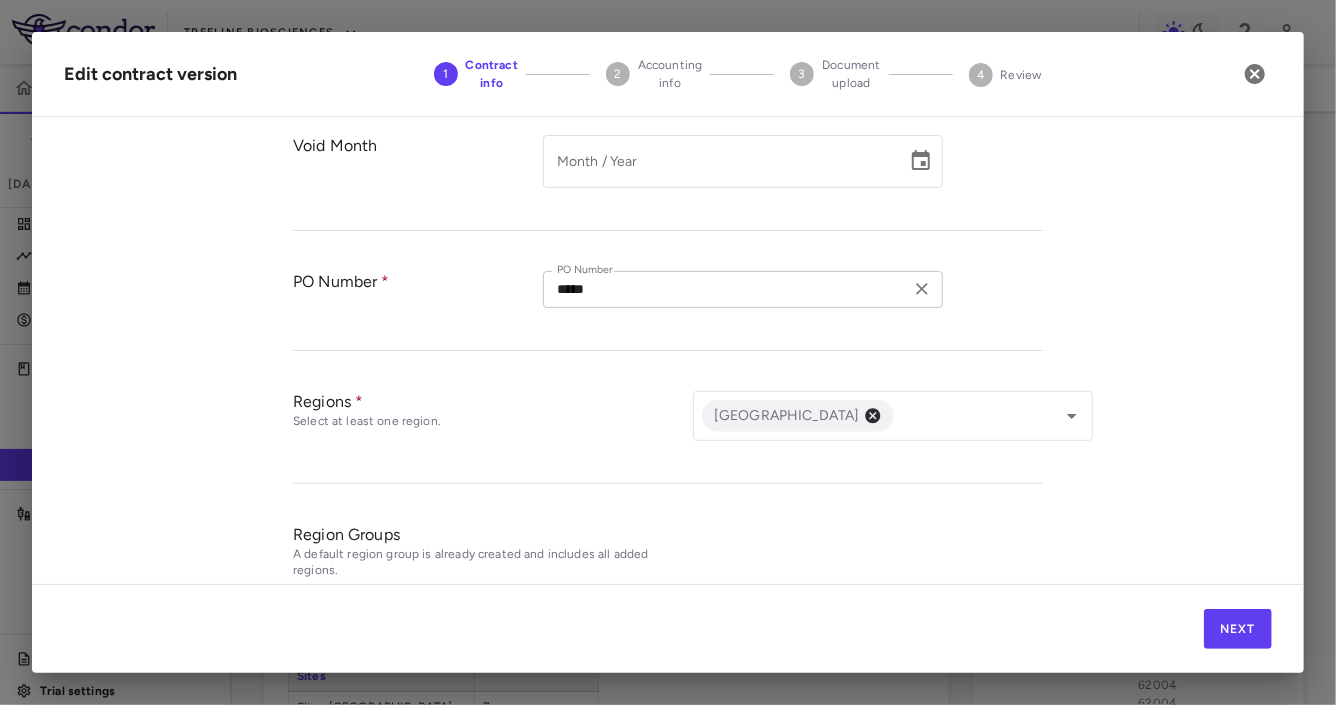 click on "PO Number ***** PO Number" at bounding box center (793, 300) 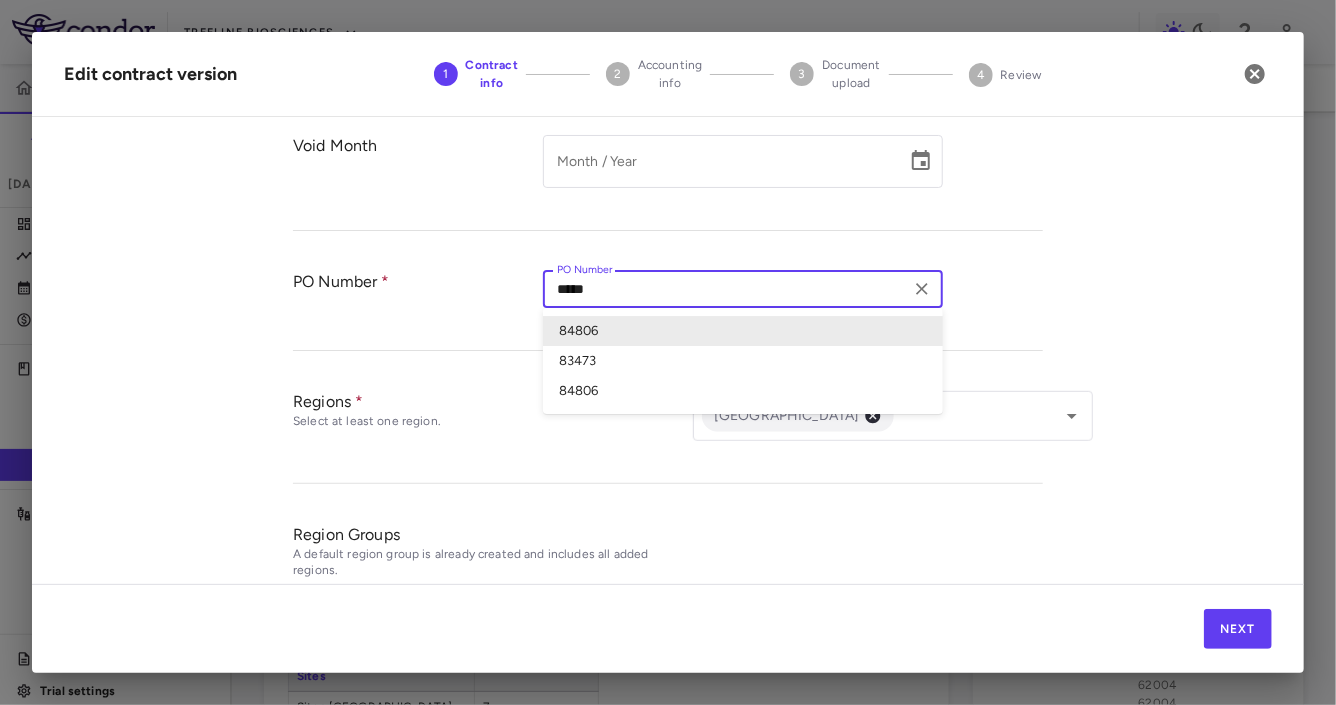 click on "*****" at bounding box center [726, 289] 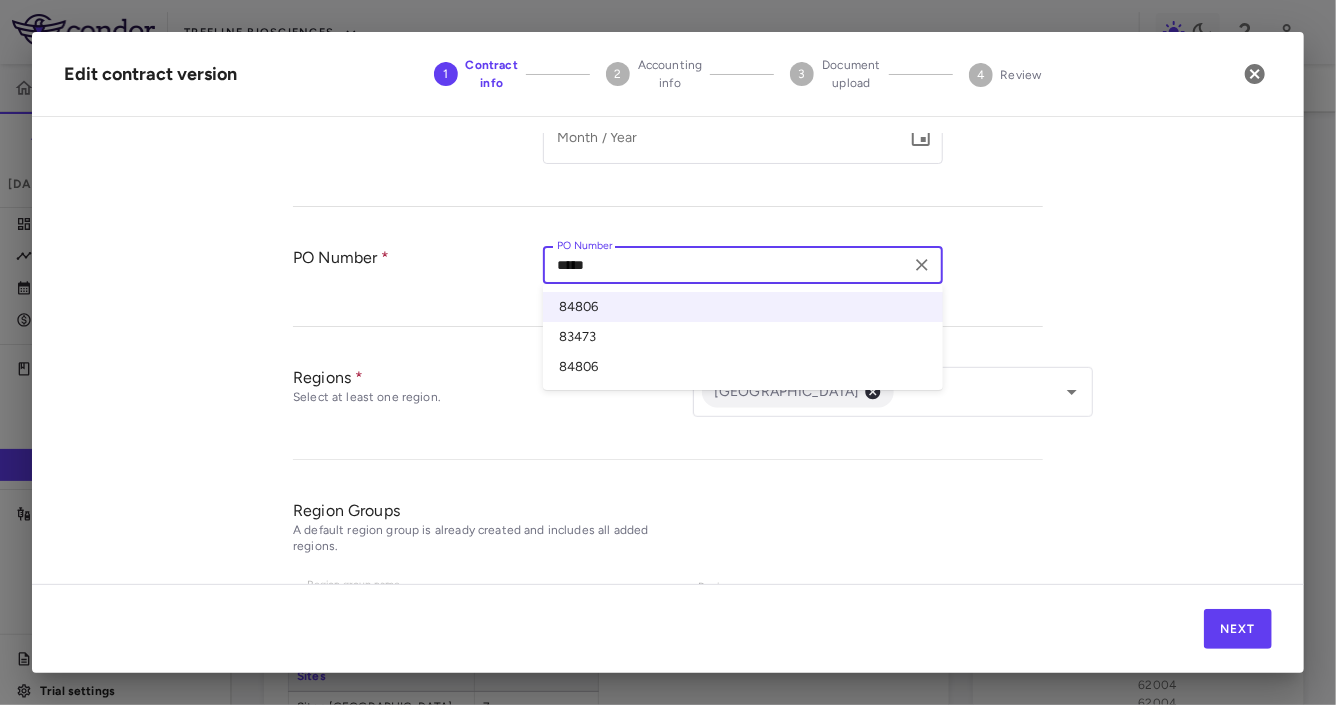 scroll, scrollTop: 681, scrollLeft: 0, axis: vertical 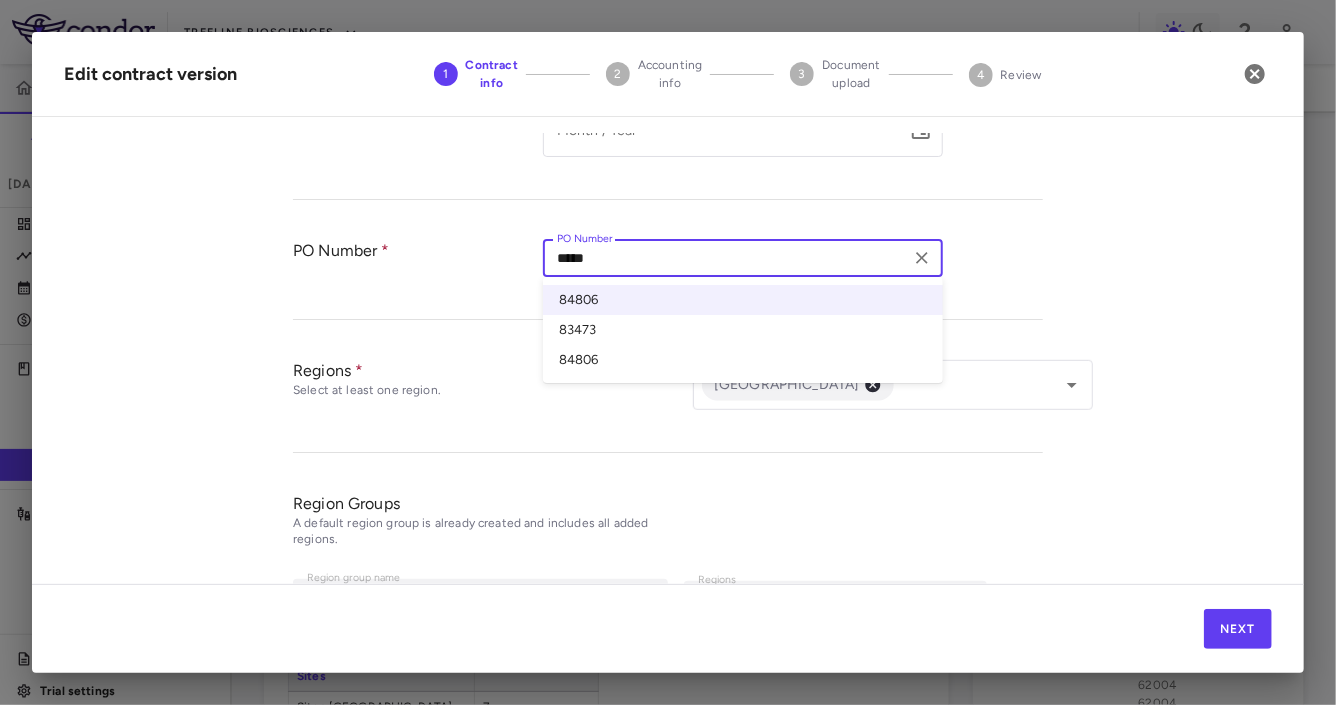 click on "**********" at bounding box center [668, 358] 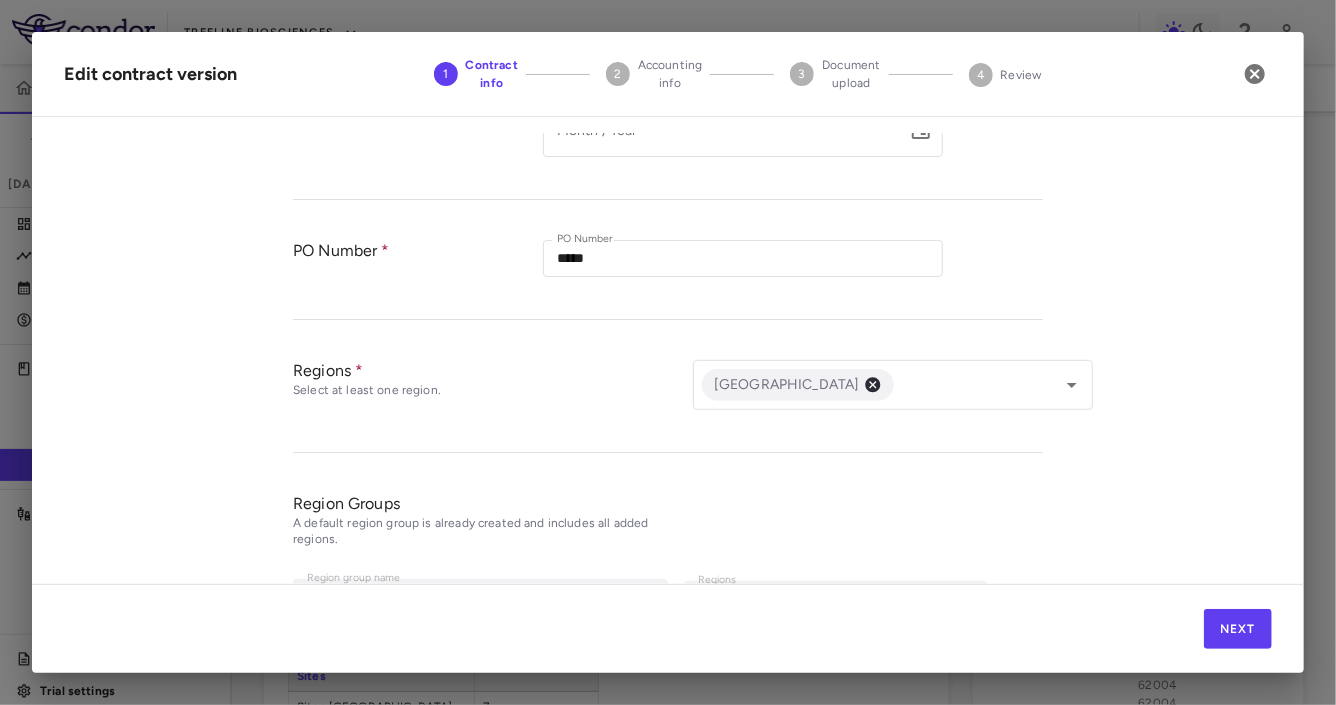 click on "Edit contract version 1 Contract info 2 Accounting info 3 Document upload 4 Review" at bounding box center (668, 74) 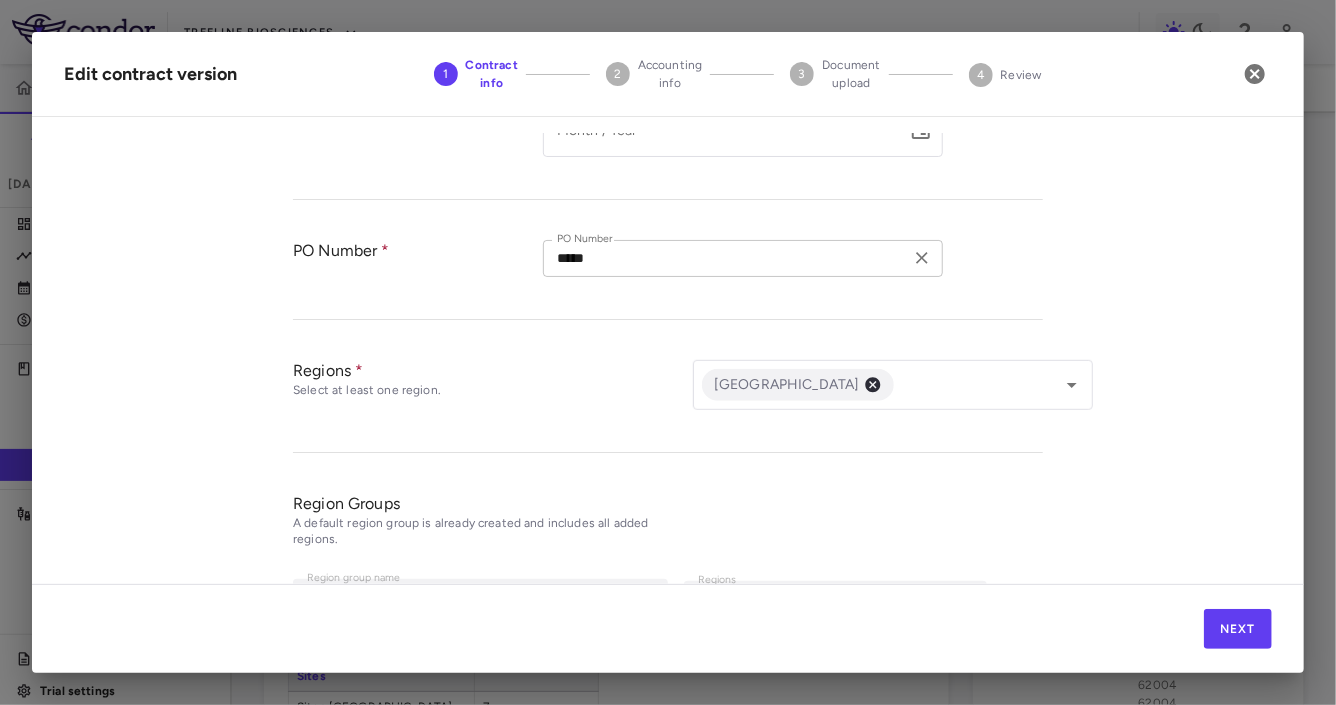 click on "*****" at bounding box center (726, 258) 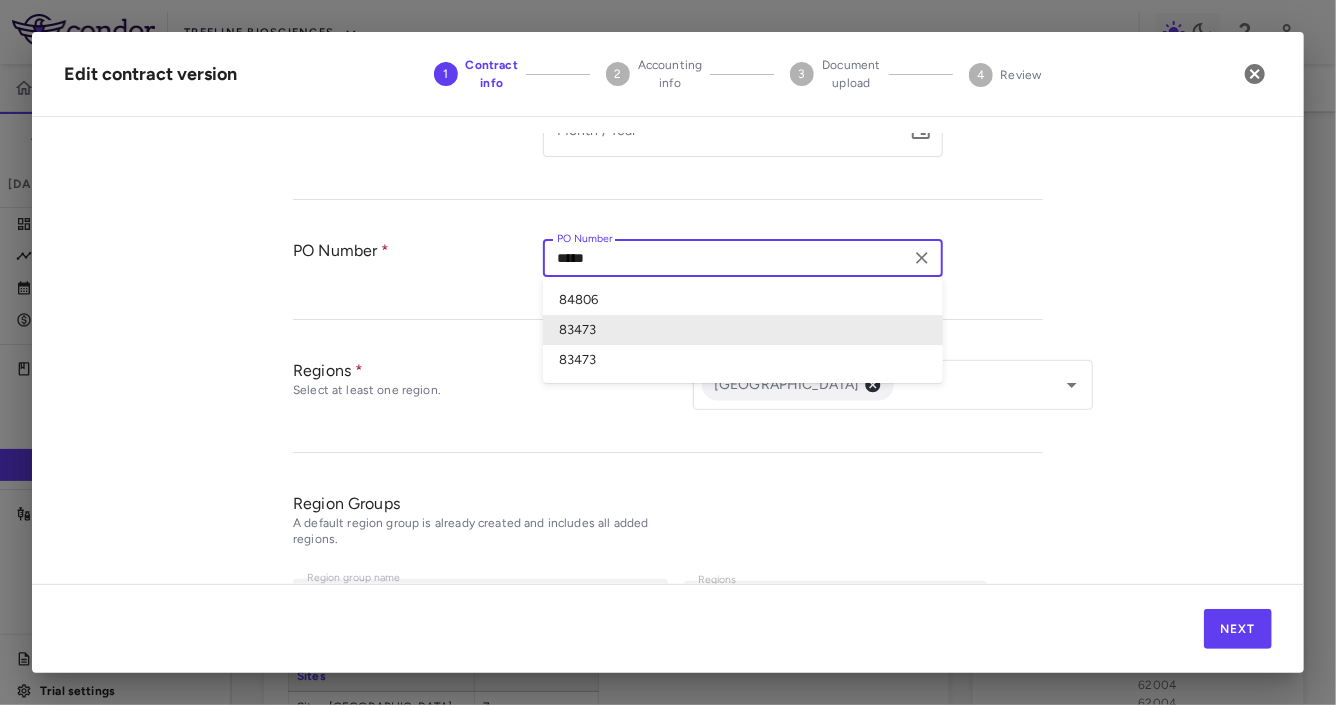 click on "83473" at bounding box center (743, 330) 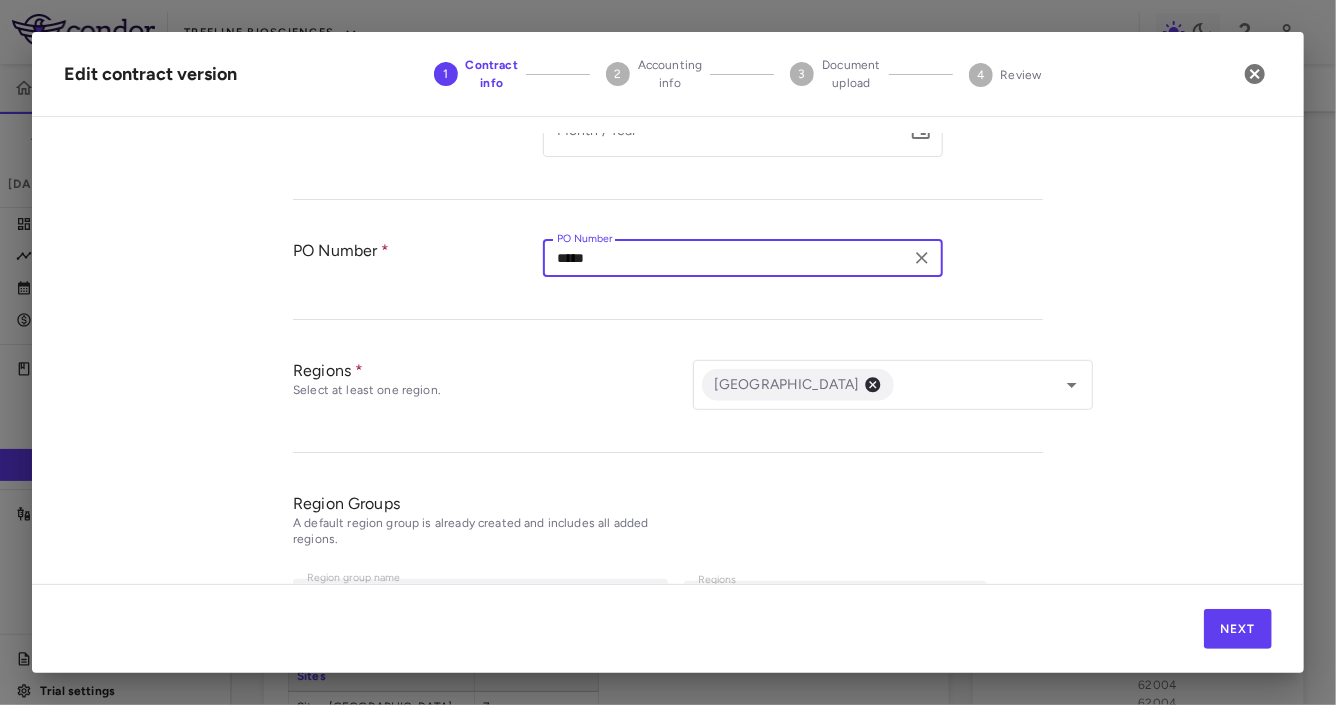 click on "***** PO Number" at bounding box center [743, 258] 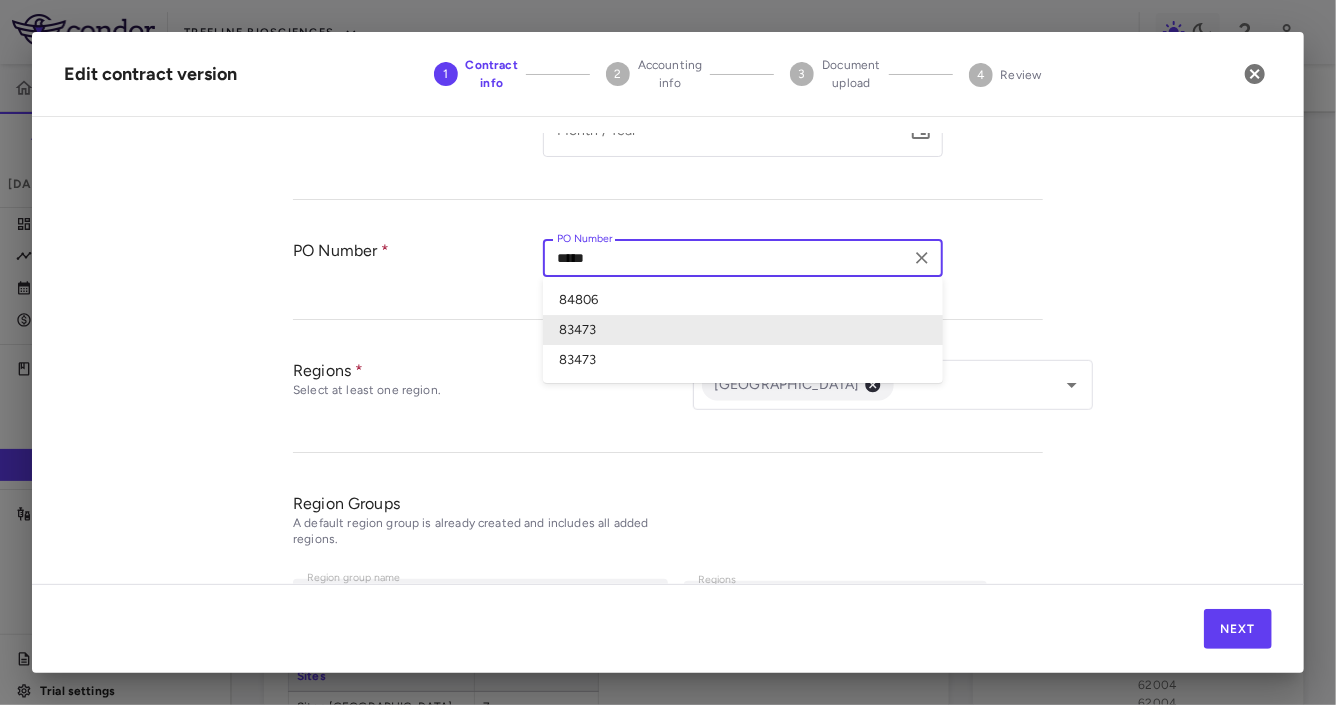 click on "*****" at bounding box center [726, 258] 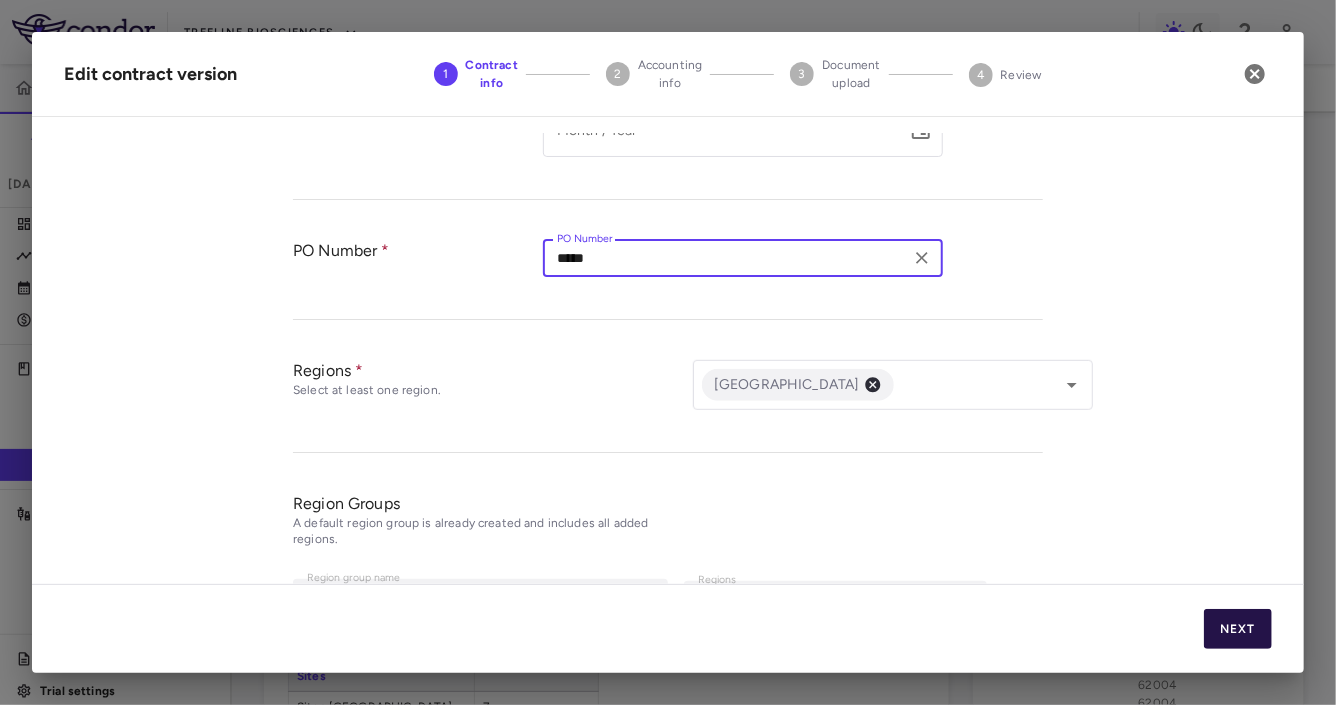 click on "Next" at bounding box center (1238, 629) 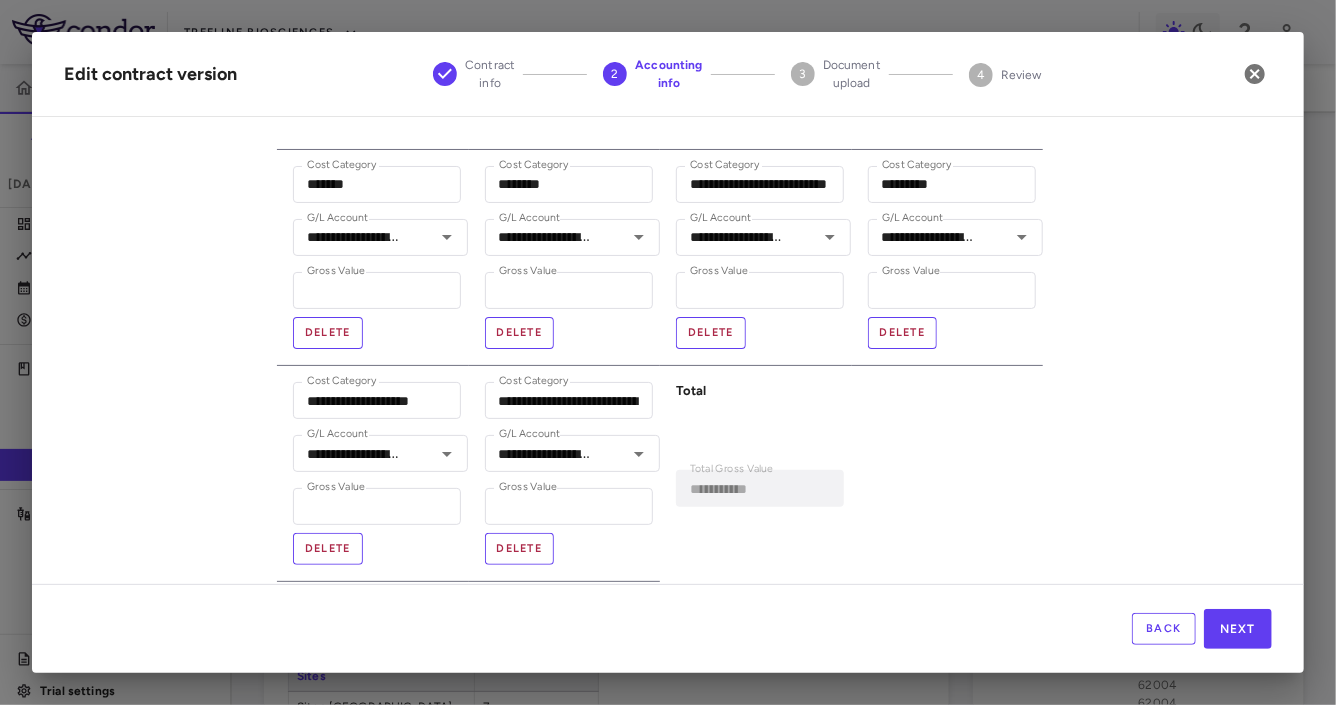scroll, scrollTop: 552, scrollLeft: 0, axis: vertical 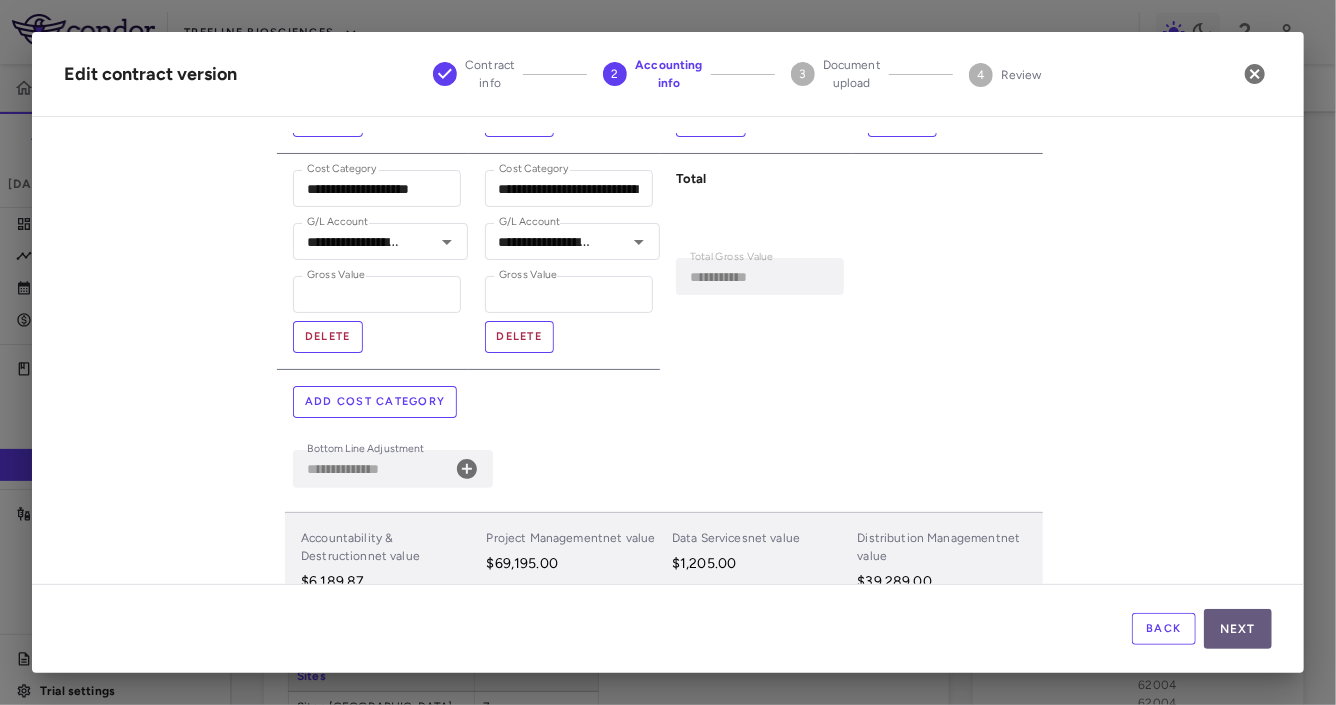 click on "Next" at bounding box center (1238, 629) 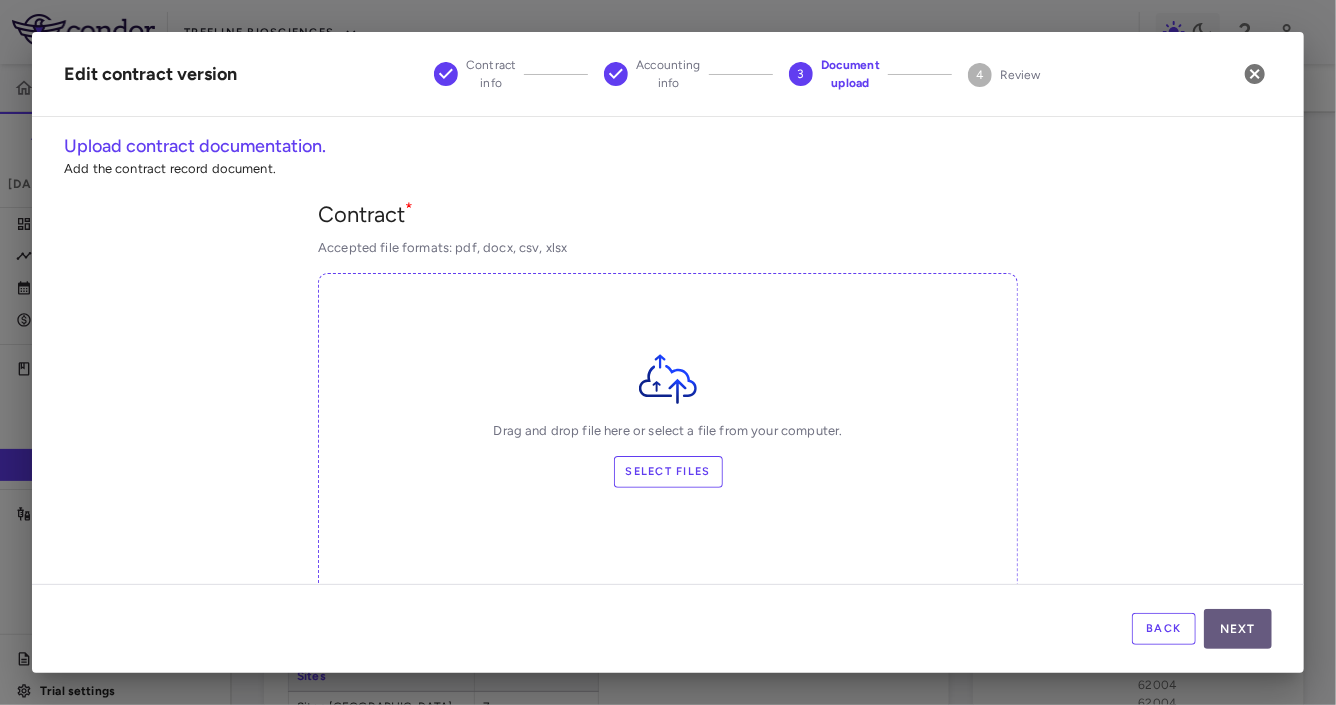 click on "Next" at bounding box center [1238, 629] 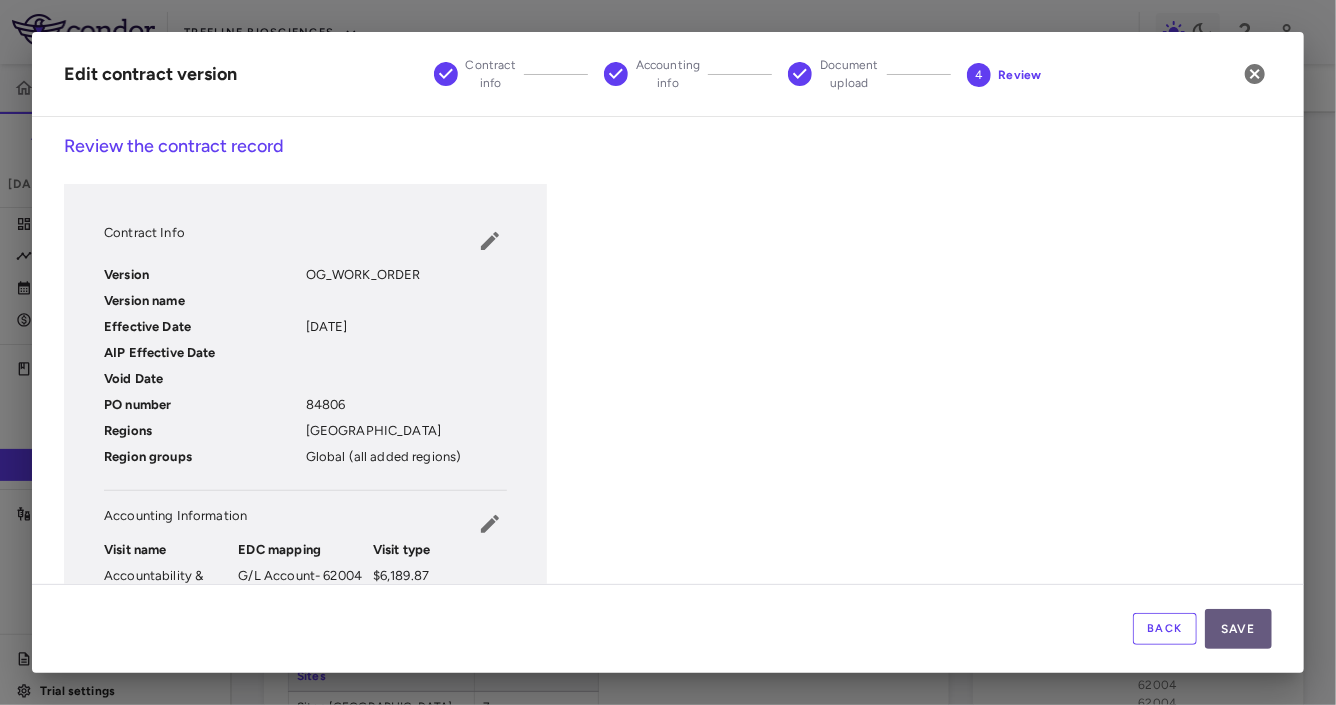 click on "Save" at bounding box center (1238, 629) 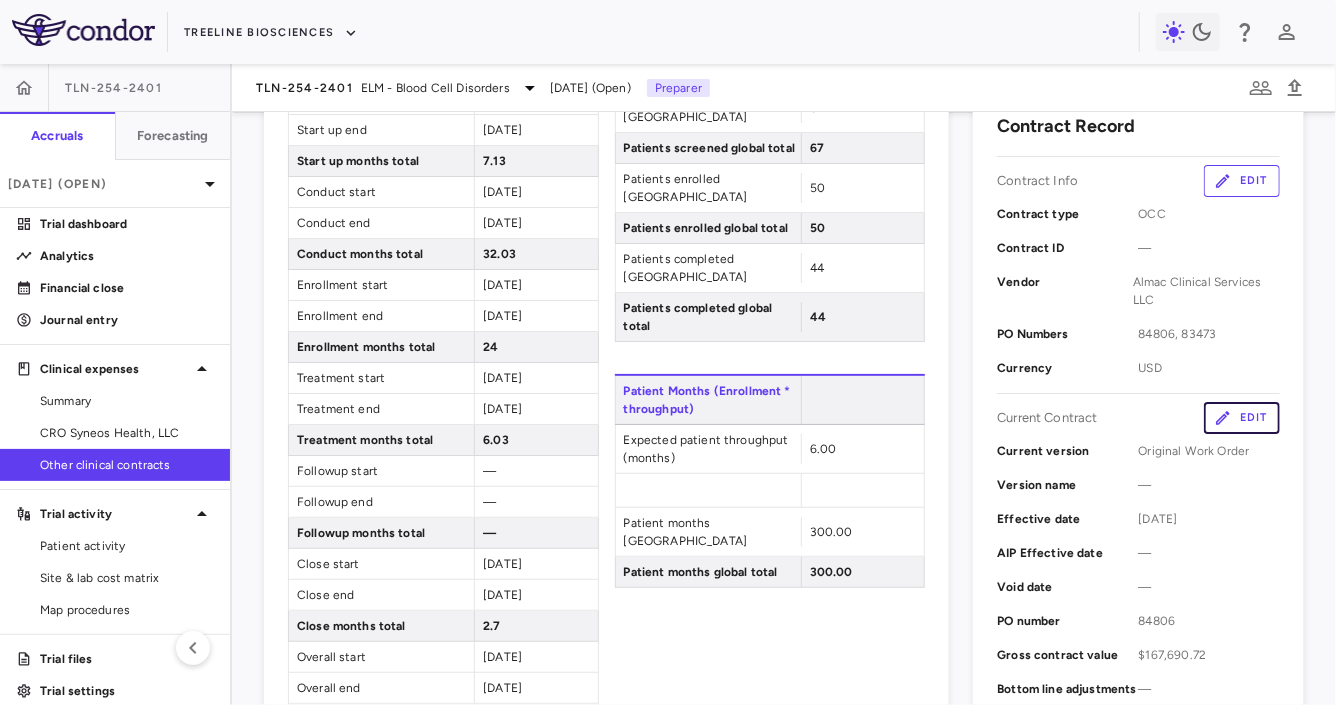 scroll, scrollTop: 177, scrollLeft: 0, axis: vertical 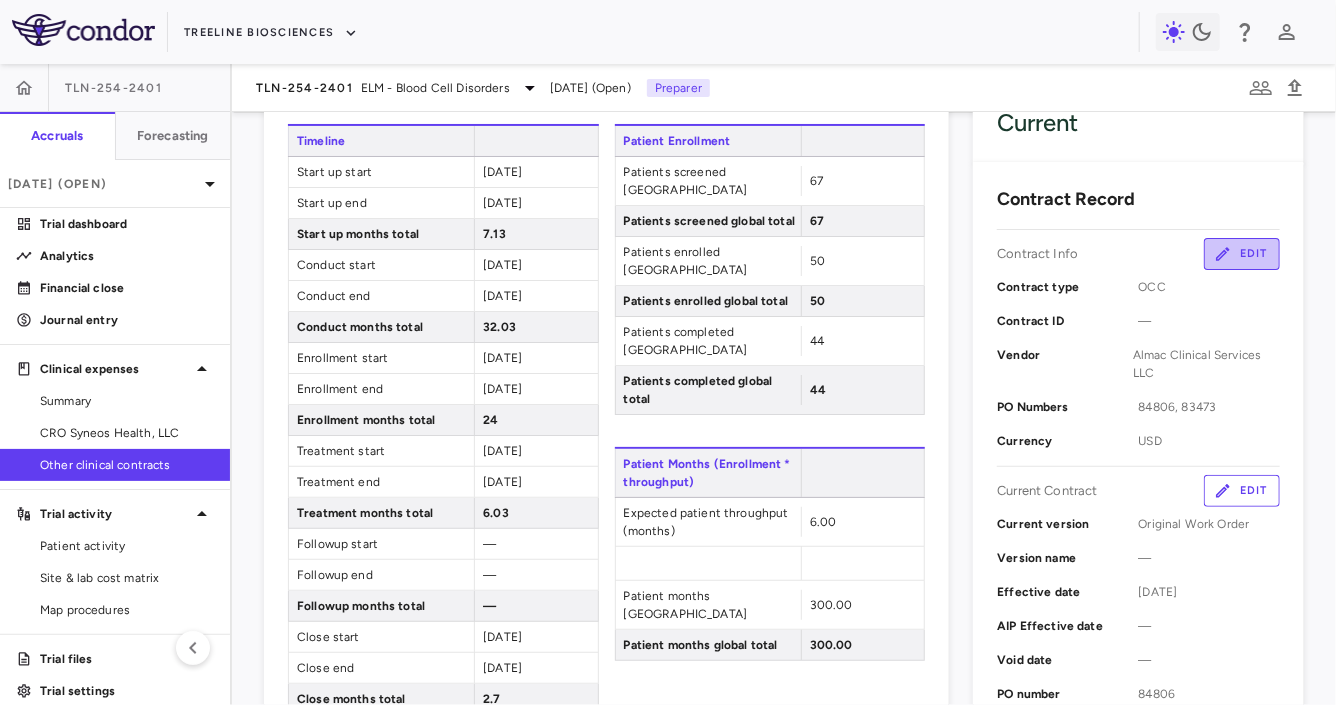 click on "Edit" at bounding box center (1242, 254) 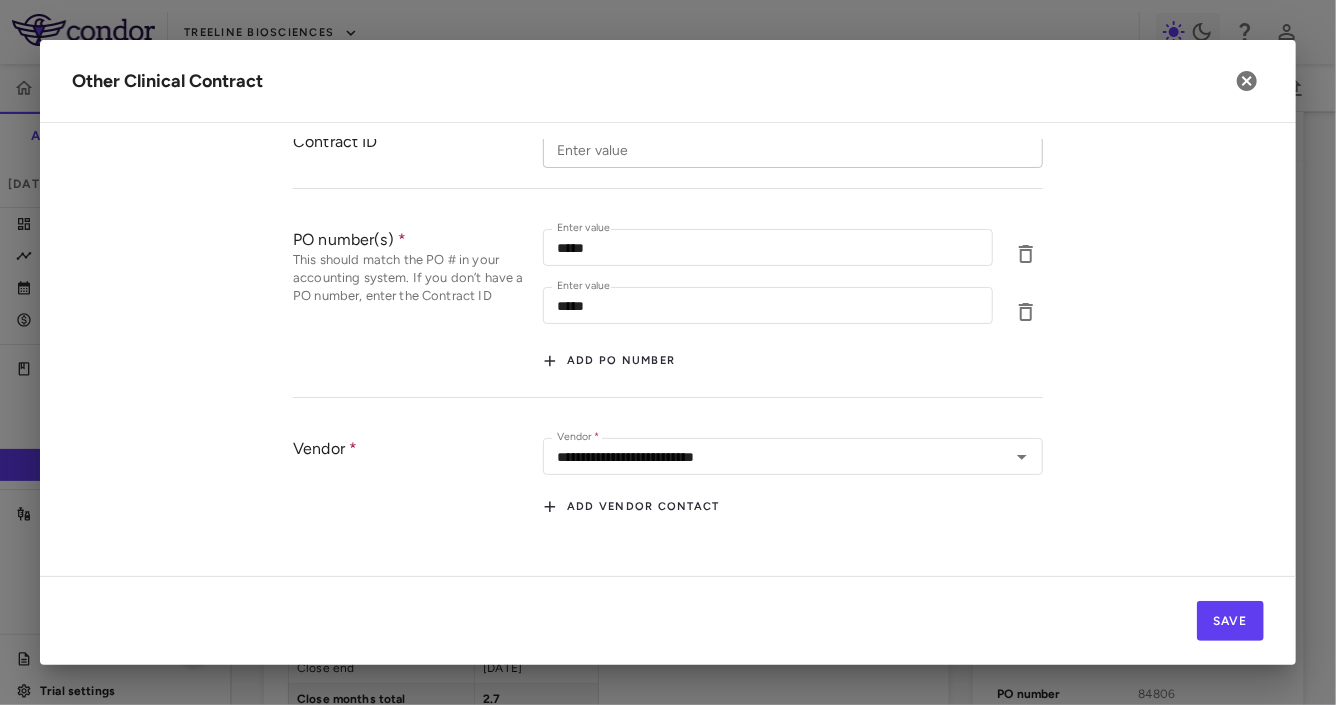 scroll, scrollTop: 223, scrollLeft: 0, axis: vertical 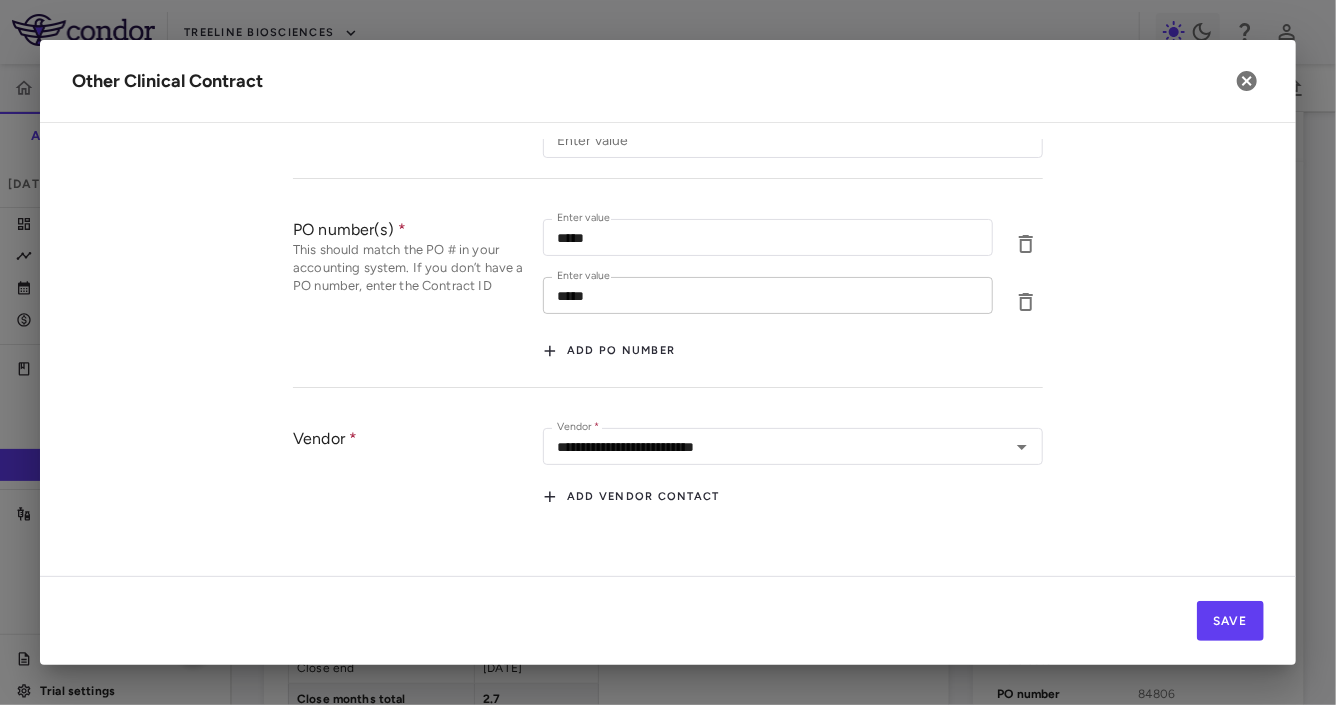 click on "*****" at bounding box center (768, 295) 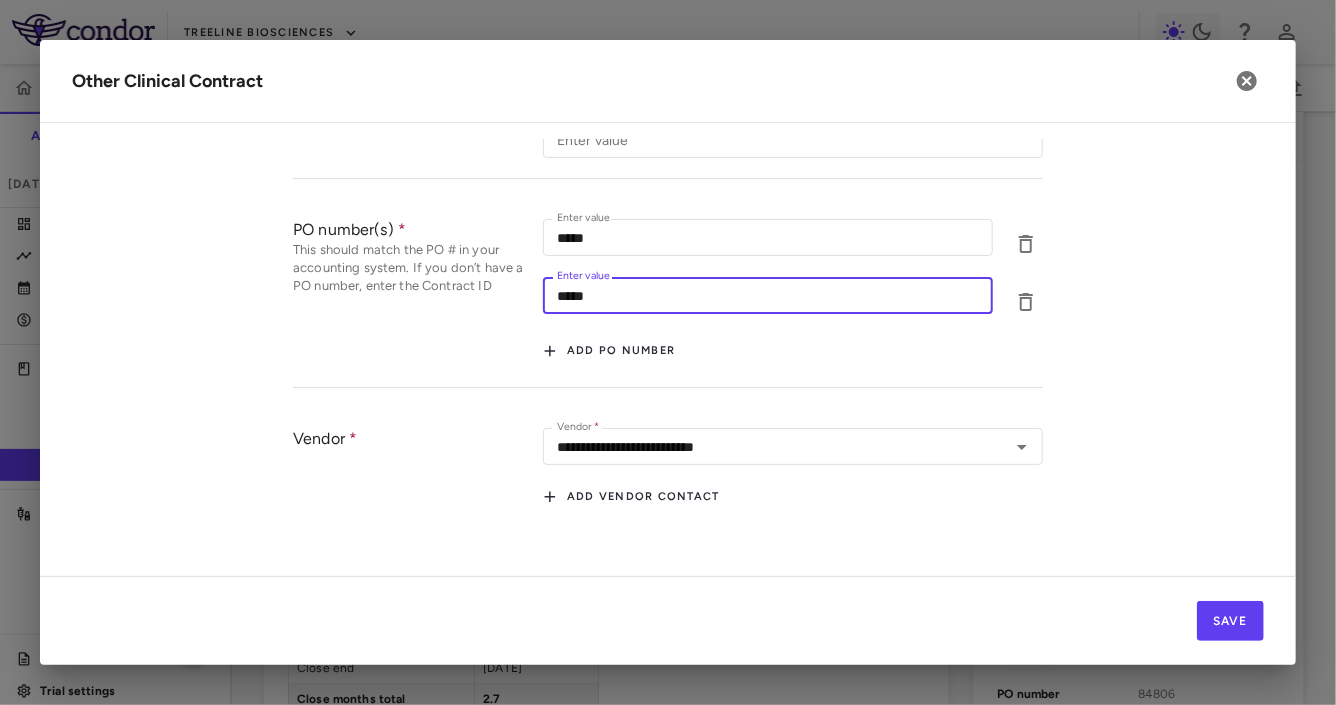 click on "Enter value ***** Enter value Enter value ***** Enter value Add PO number" at bounding box center (793, 293) 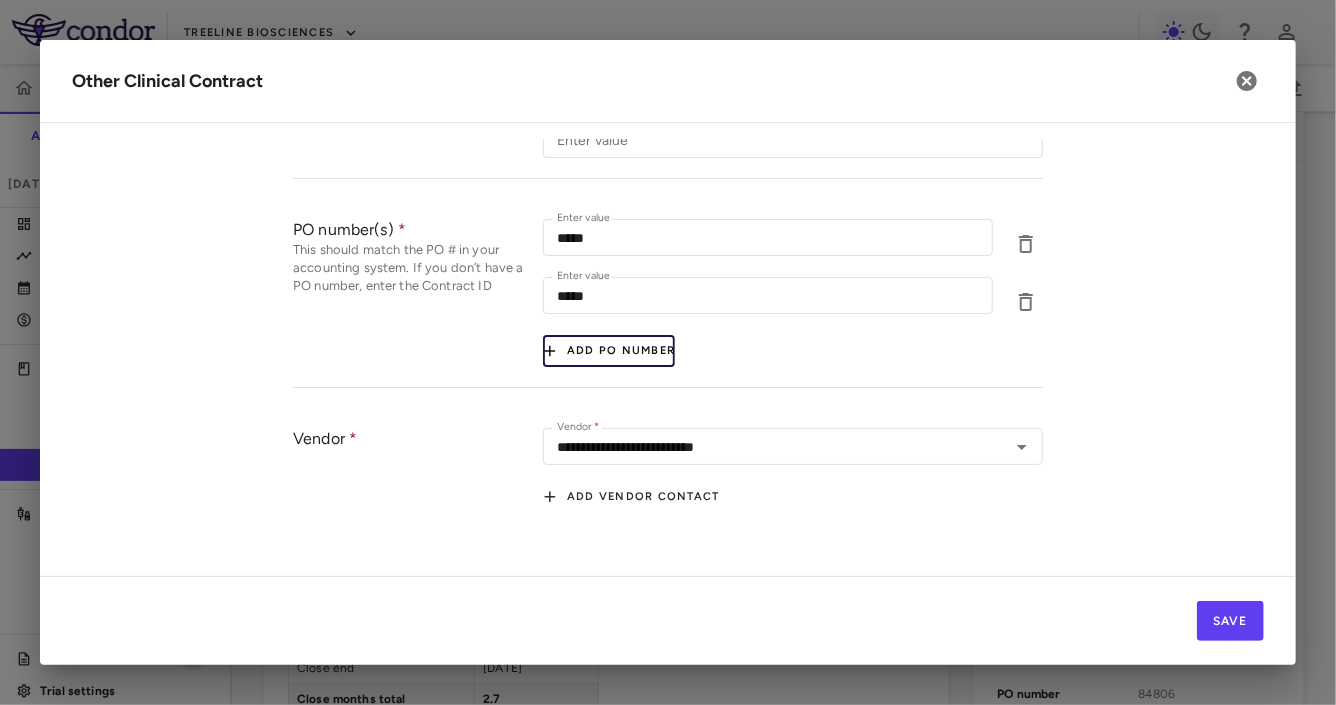 click on "Add PO number" at bounding box center [609, 351] 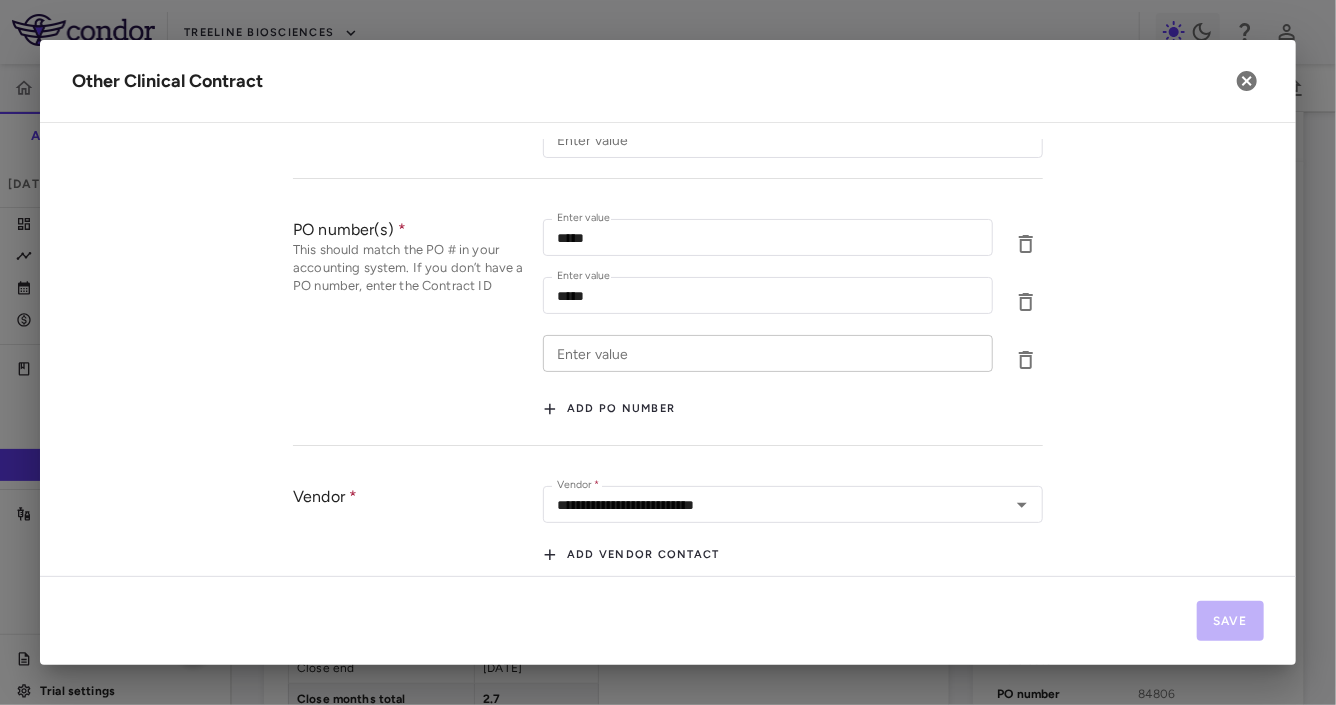 click on "Enter value" at bounding box center (768, 353) 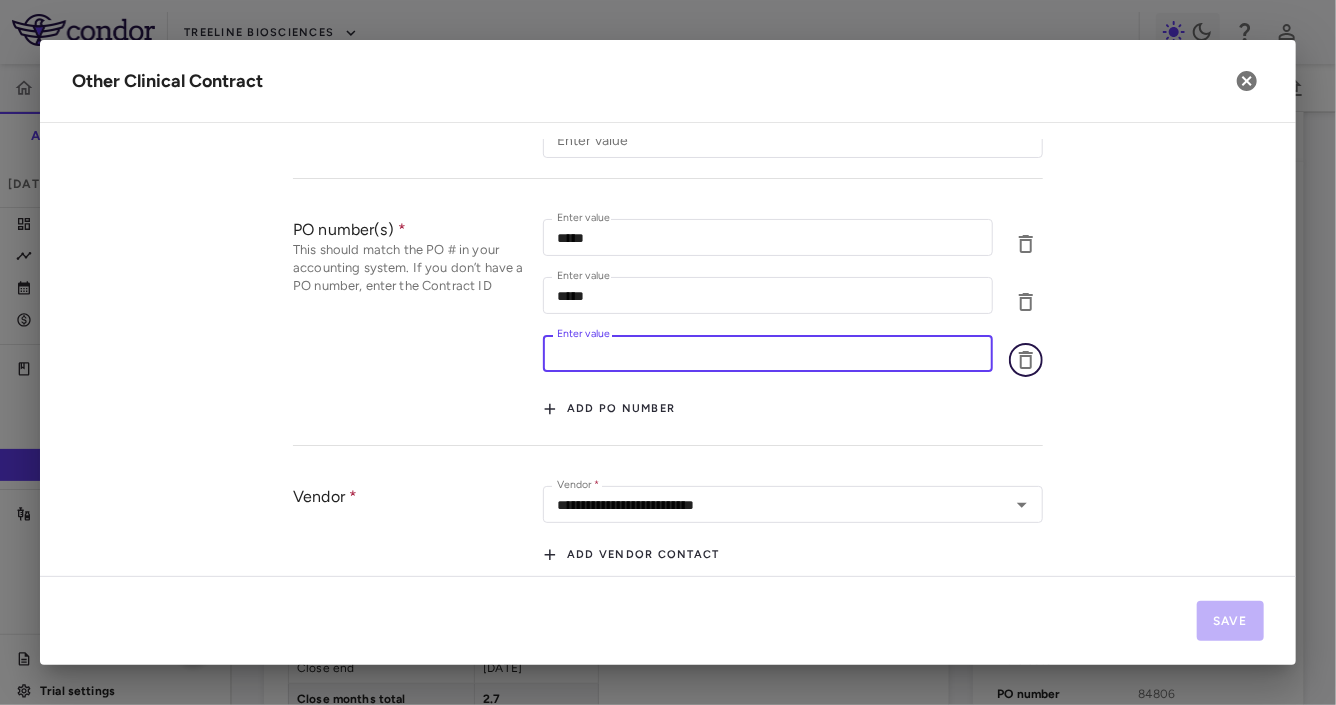 click 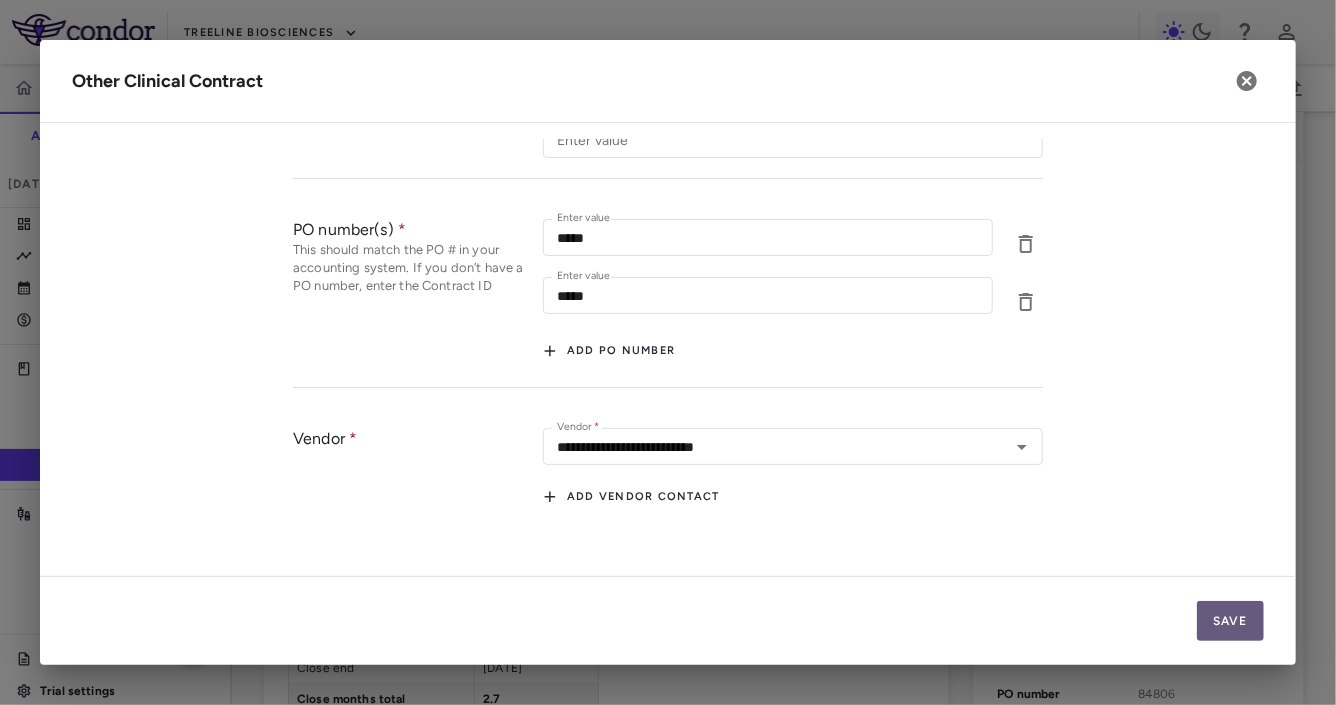click on "Save" at bounding box center (1230, 621) 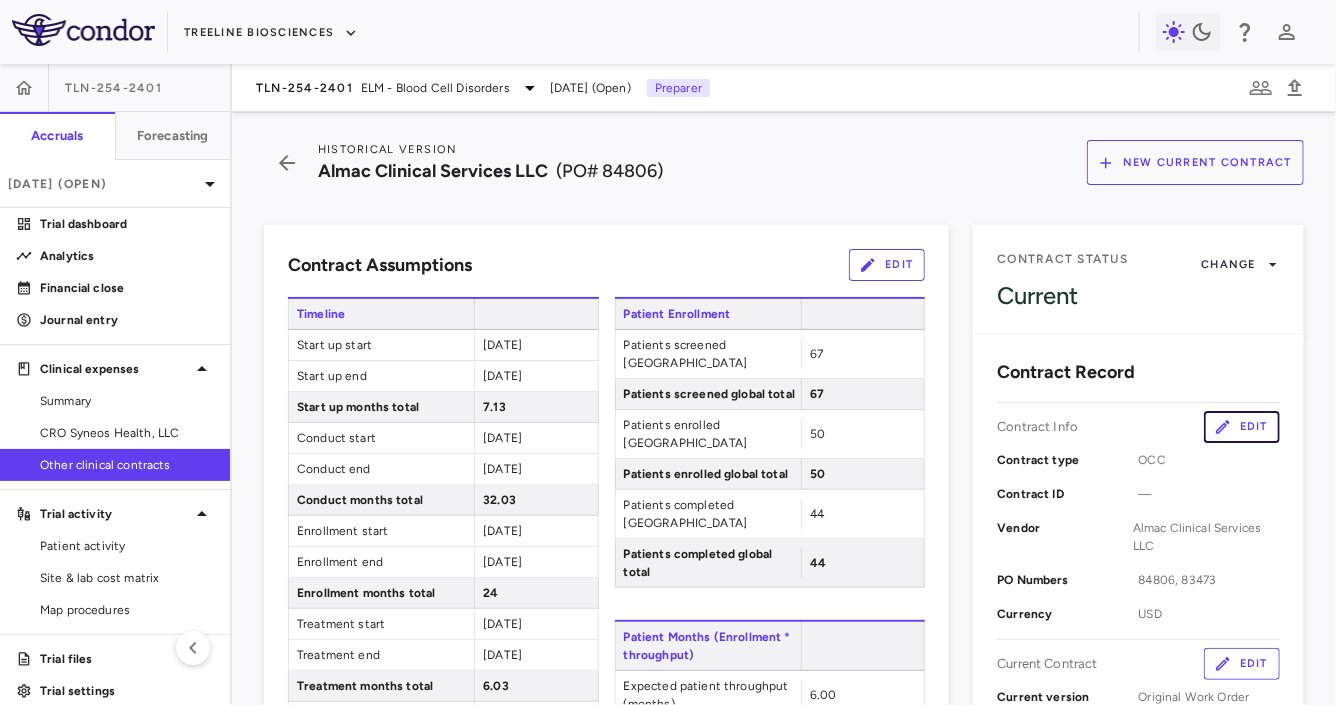 scroll, scrollTop: 0, scrollLeft: 0, axis: both 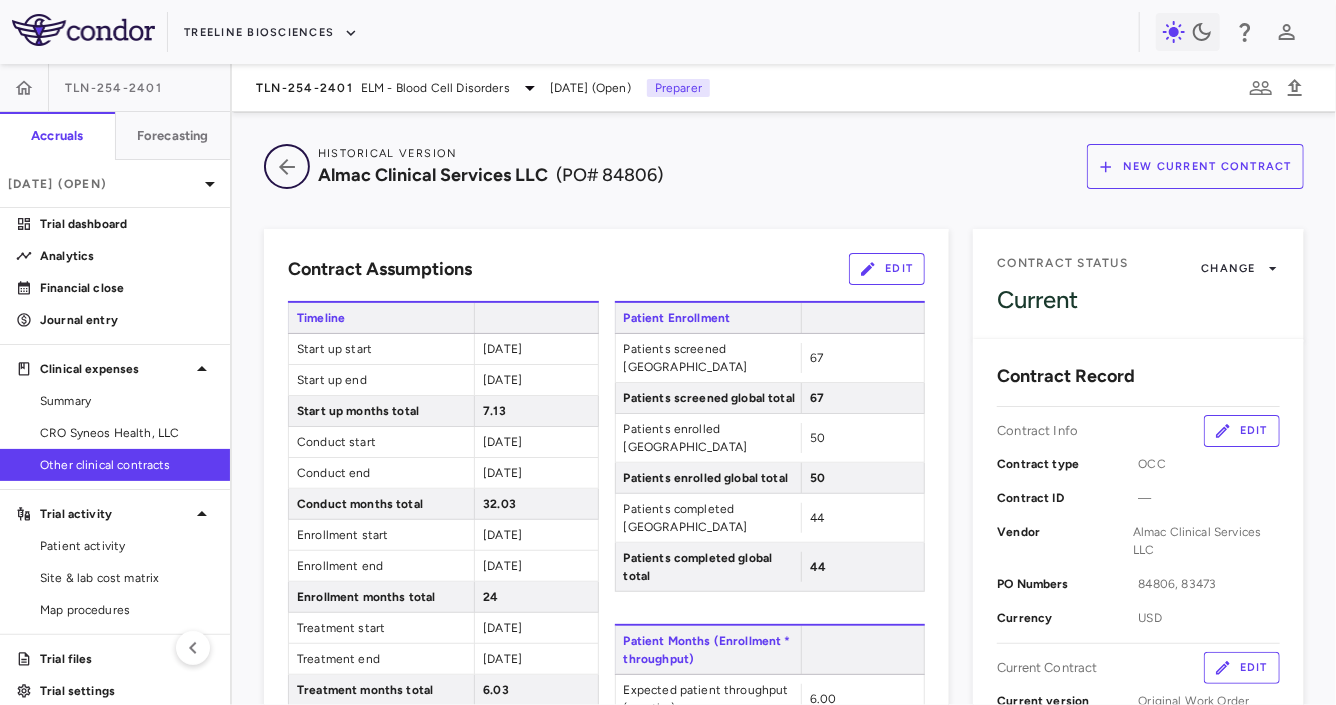 click 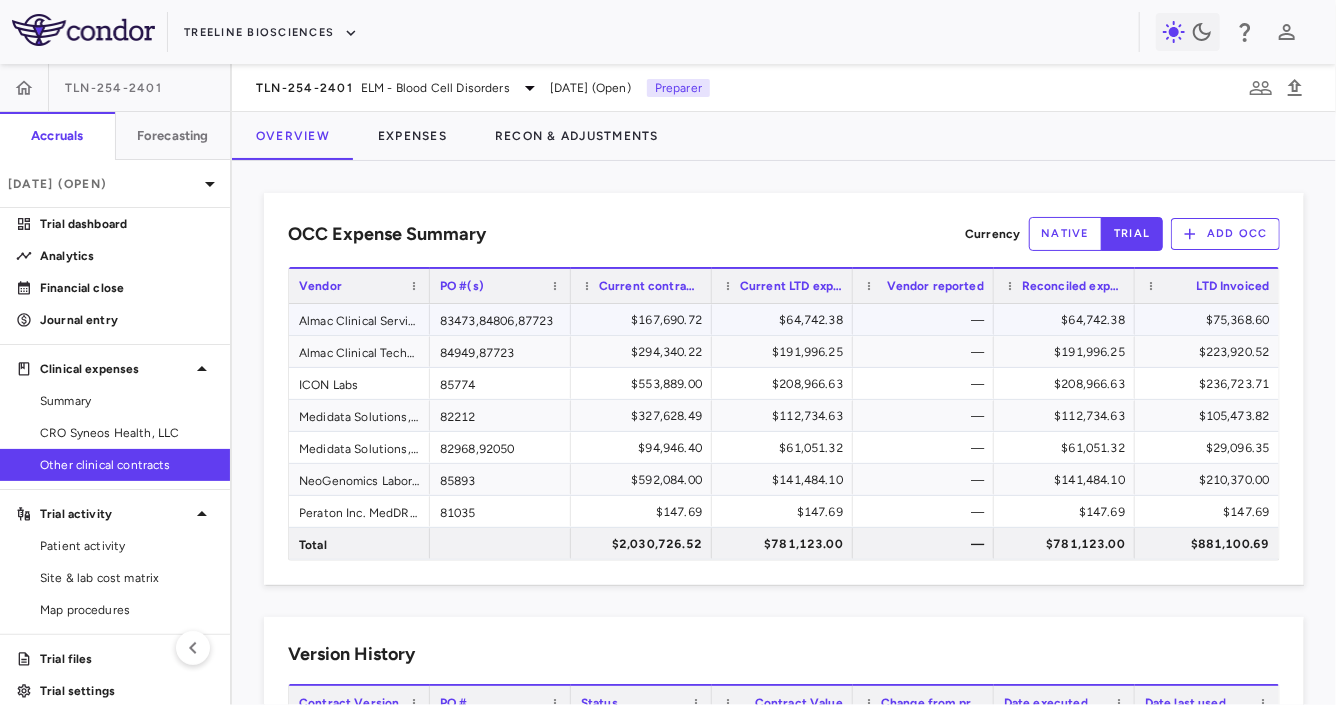 click on "83473,84806,87723" at bounding box center [500, 319] 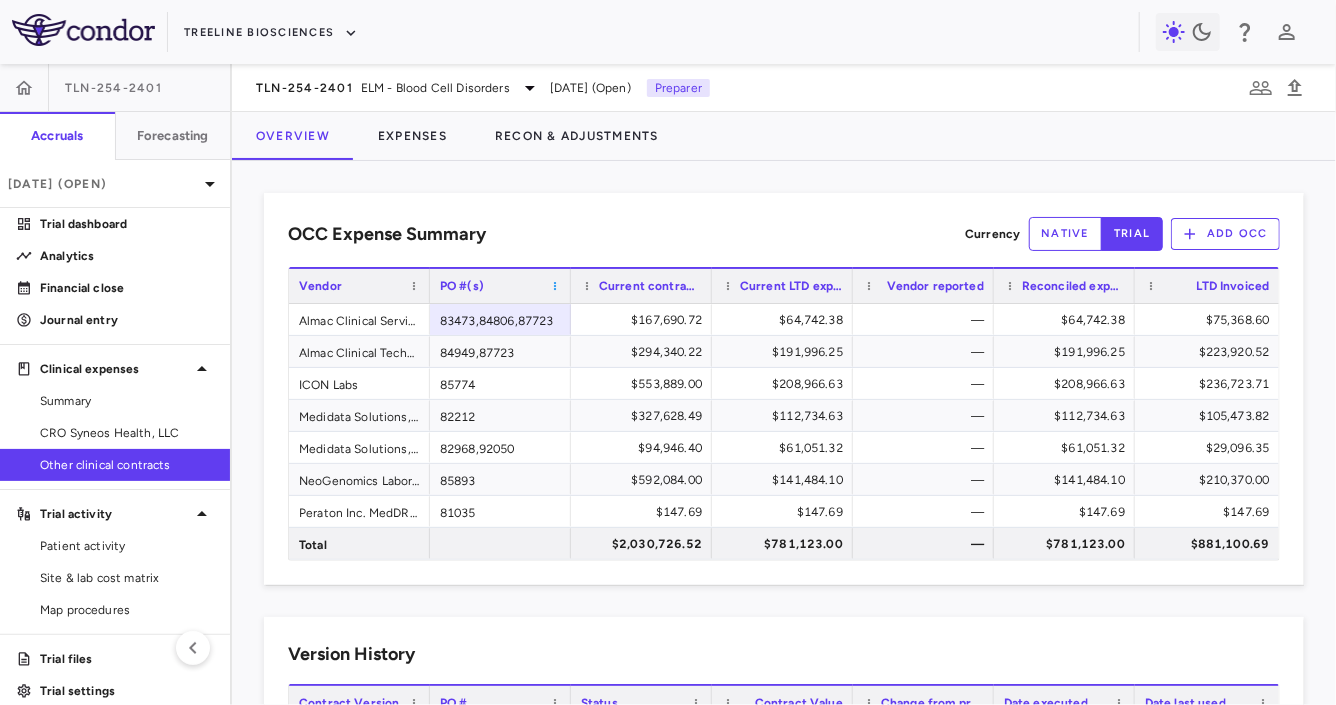 click at bounding box center (555, 286) 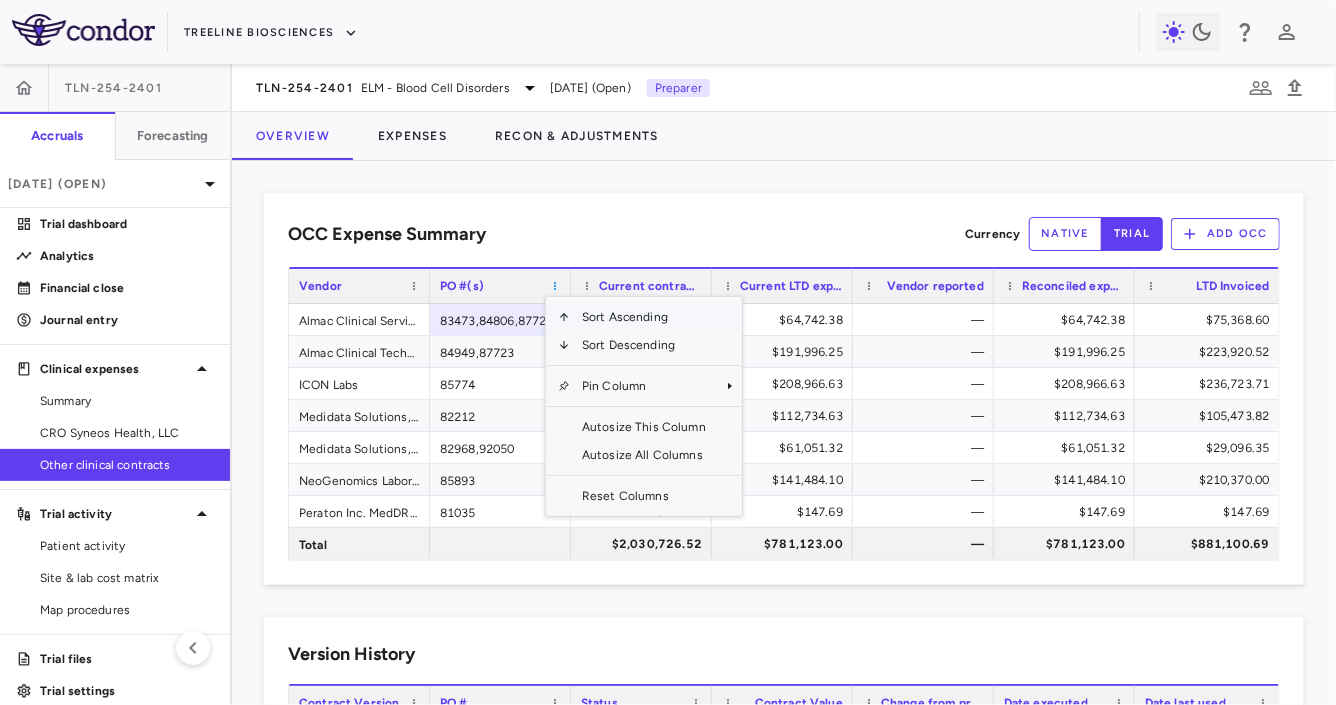 click at bounding box center [555, 286] 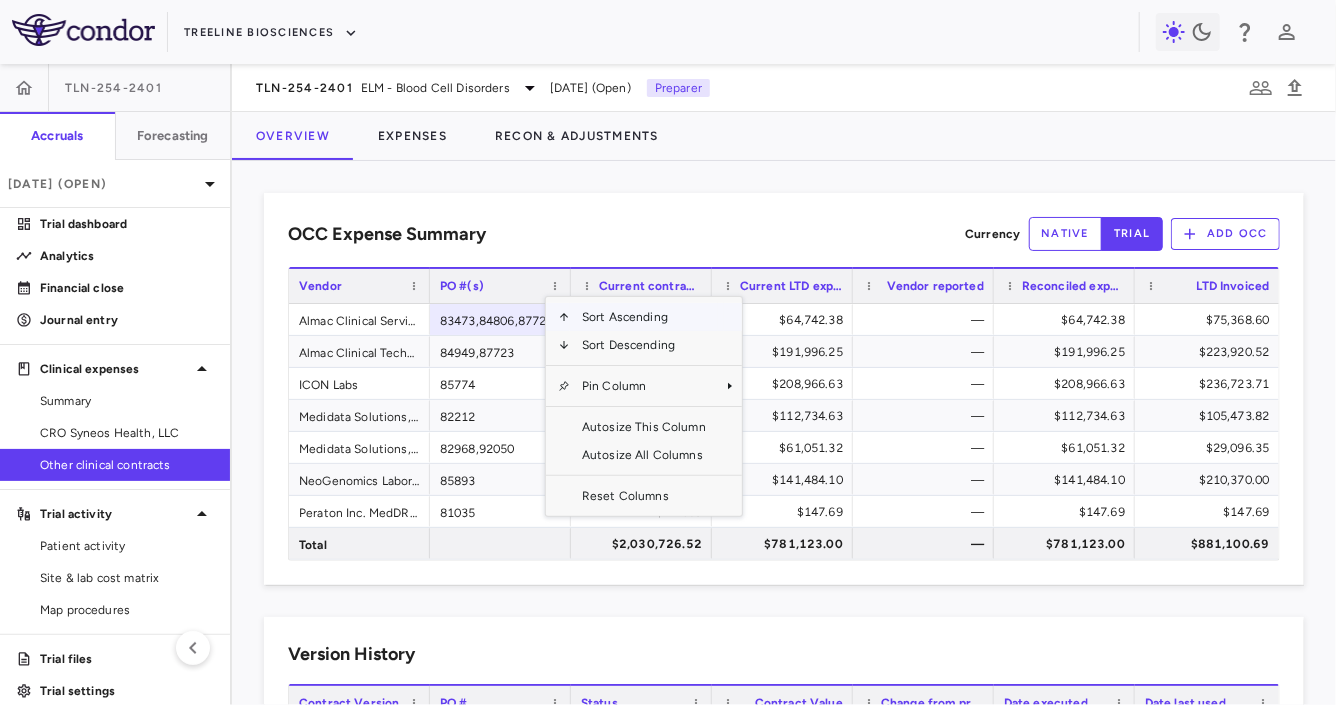 click on "PO #(s)" at bounding box center [500, 286] 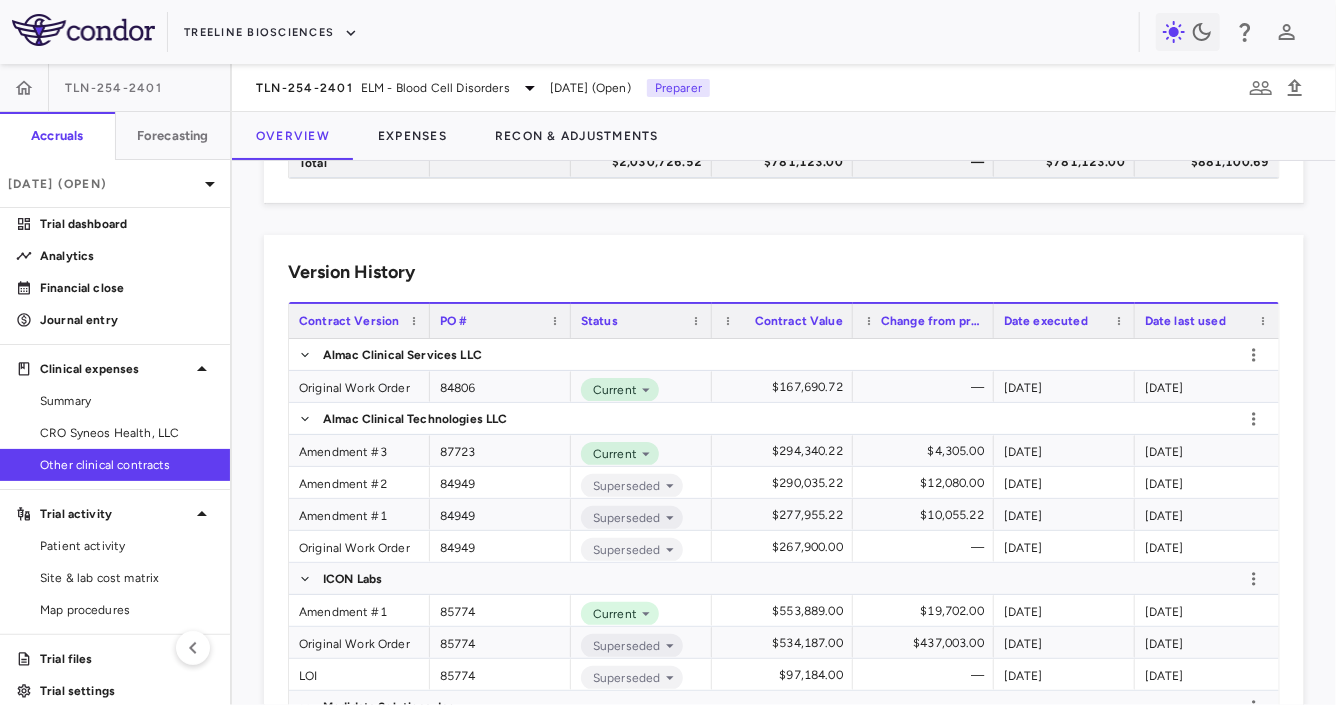 scroll, scrollTop: 388, scrollLeft: 0, axis: vertical 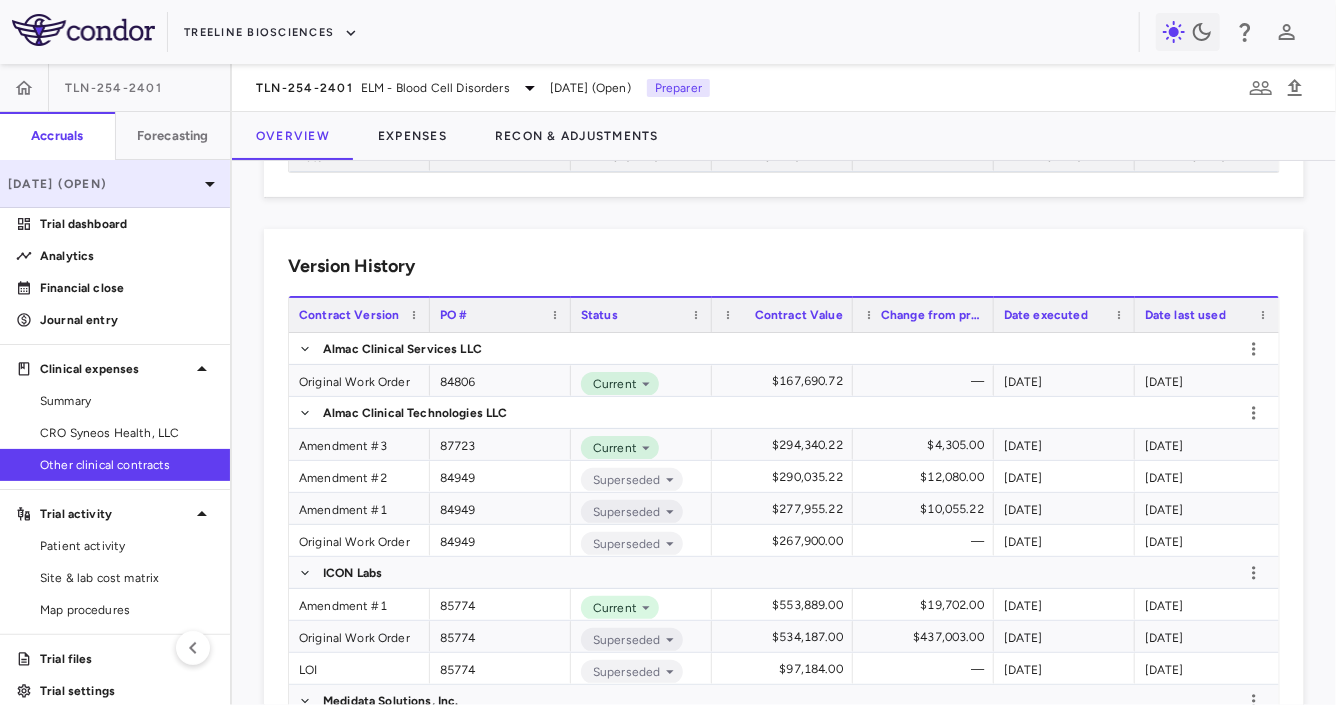 click on "[DATE] (Open)" at bounding box center (103, 184) 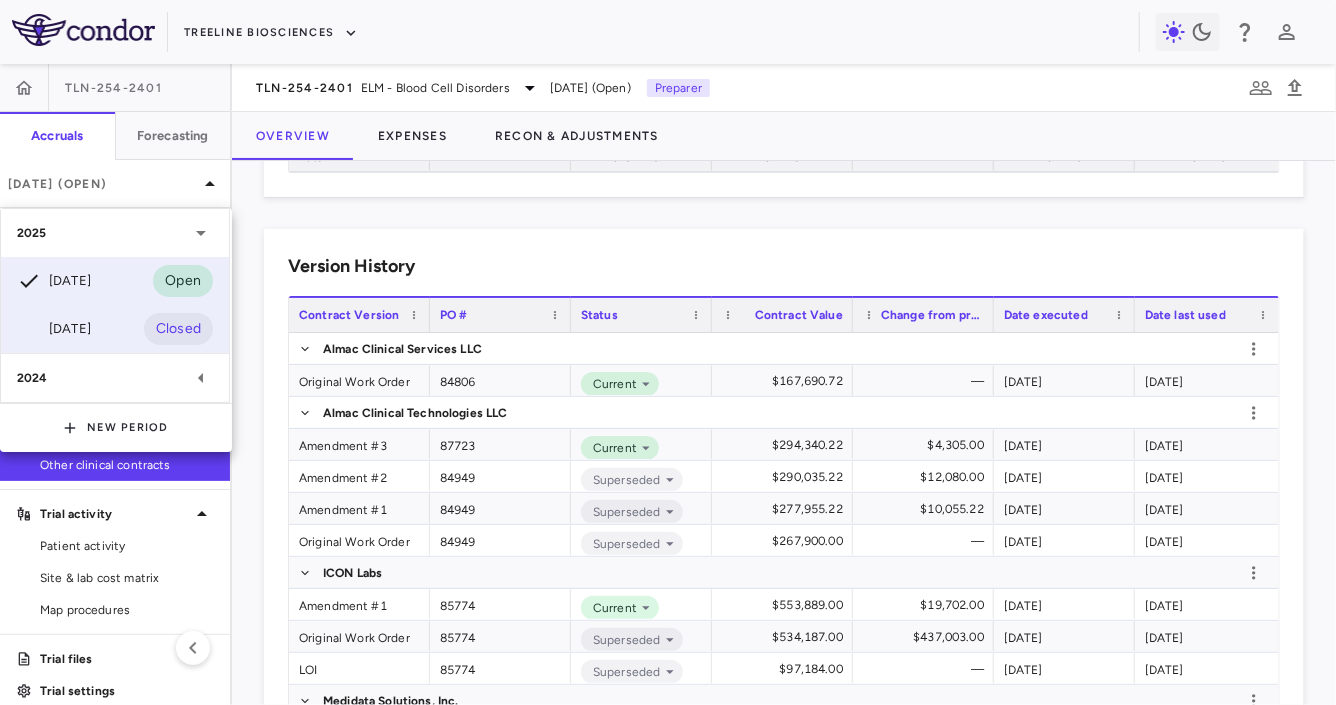click on "Mar 2025 Closed" at bounding box center (115, 329) 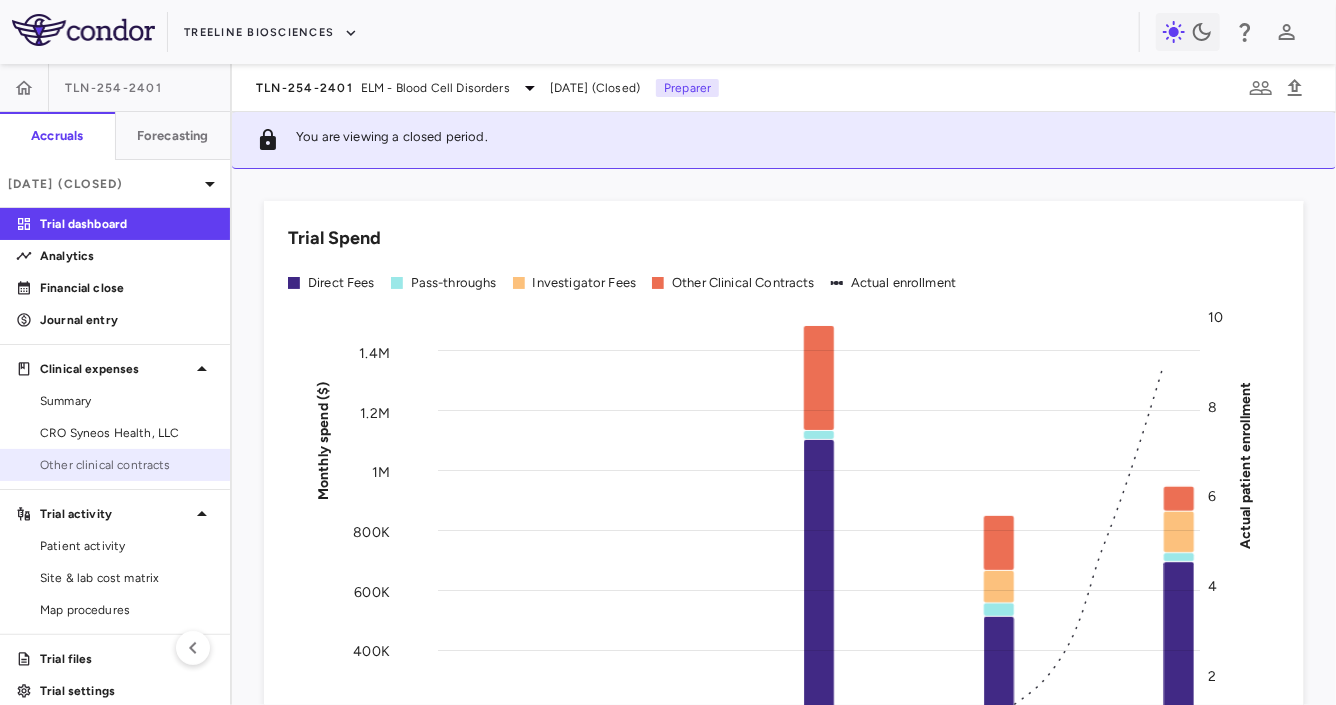 click on "Other clinical contracts" at bounding box center (127, 465) 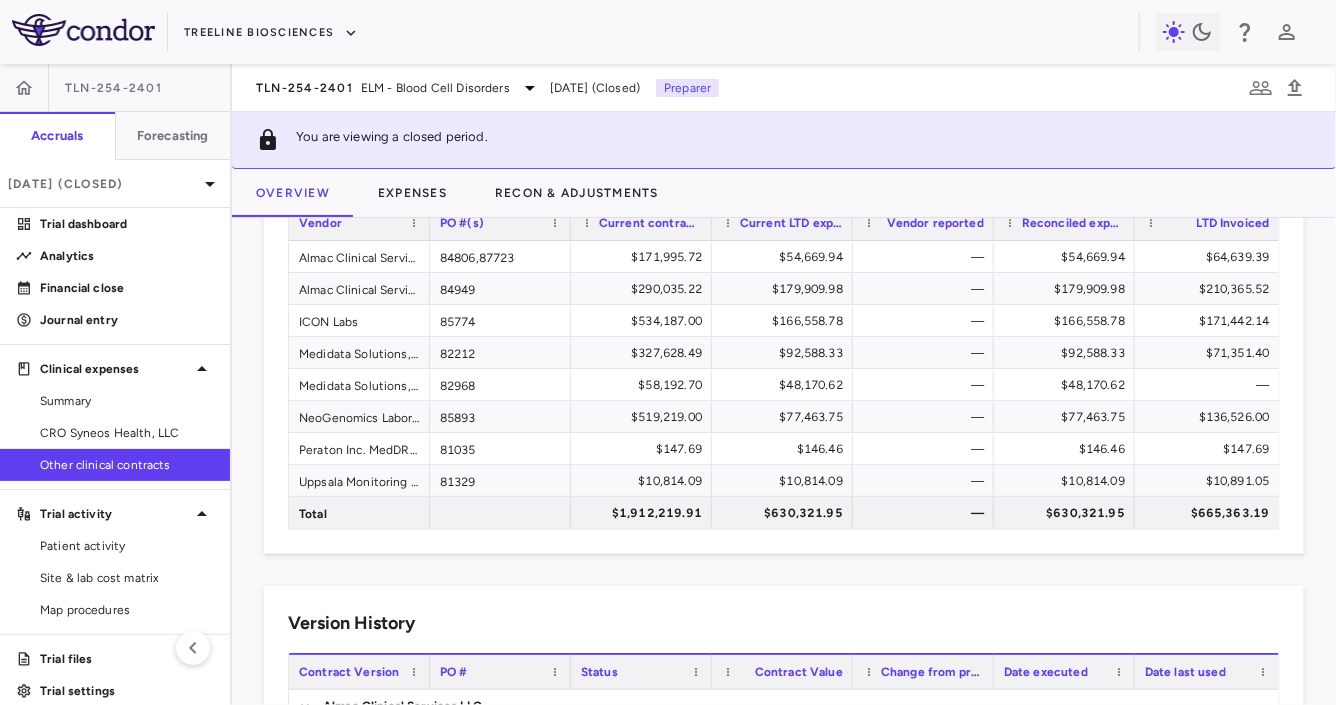 scroll, scrollTop: 0, scrollLeft: 0, axis: both 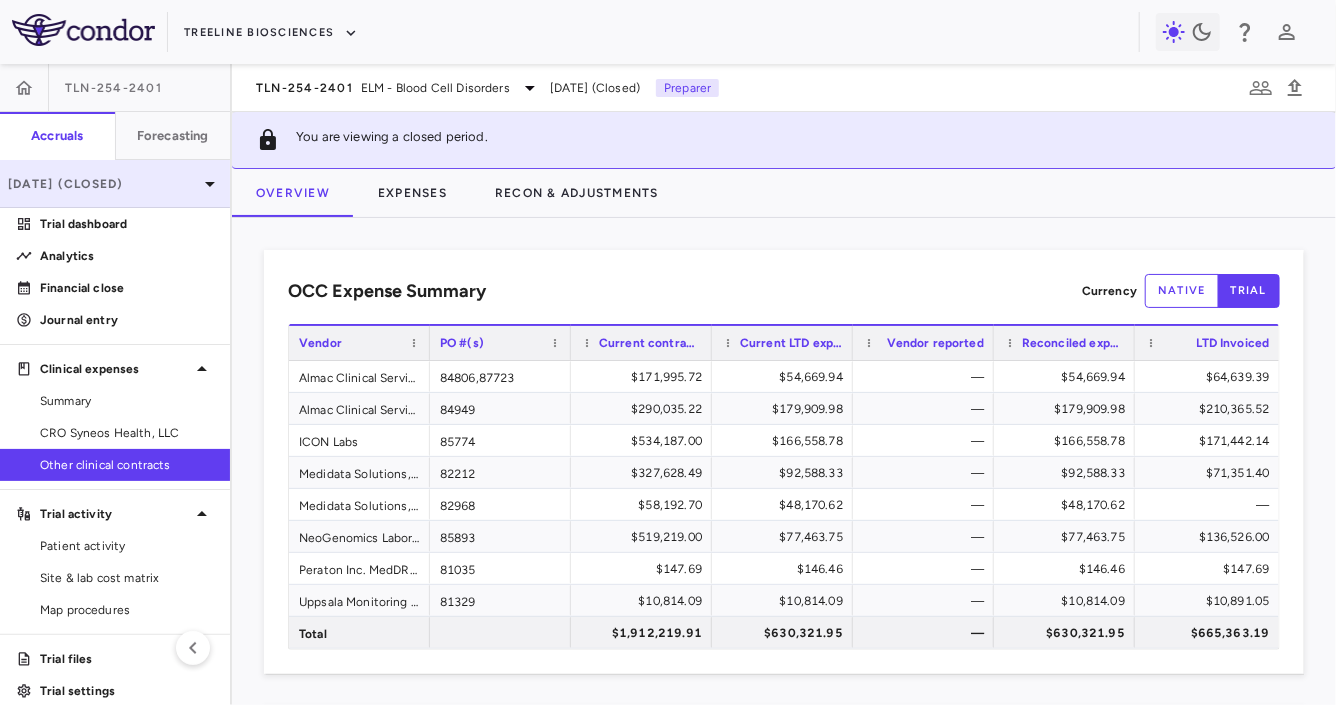 click on "Mar 2025 (Closed)" at bounding box center [115, 184] 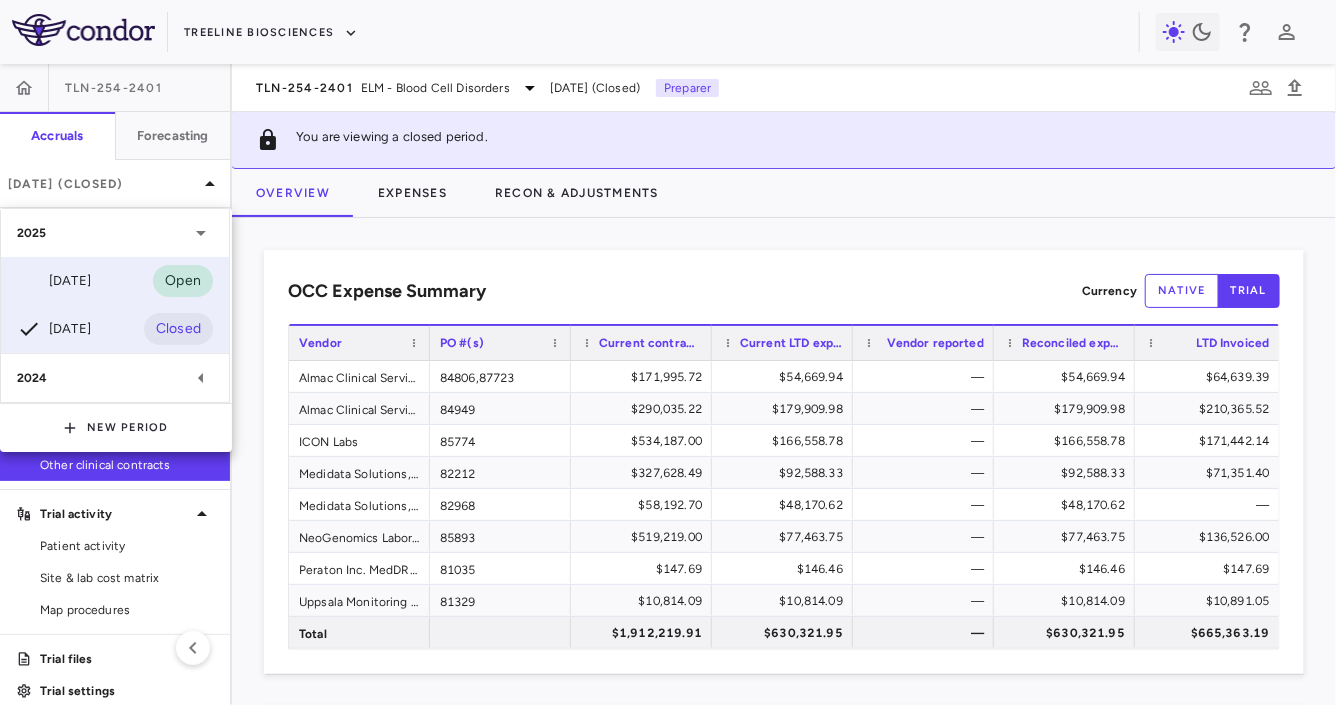 click on "Jun 2025" at bounding box center (54, 281) 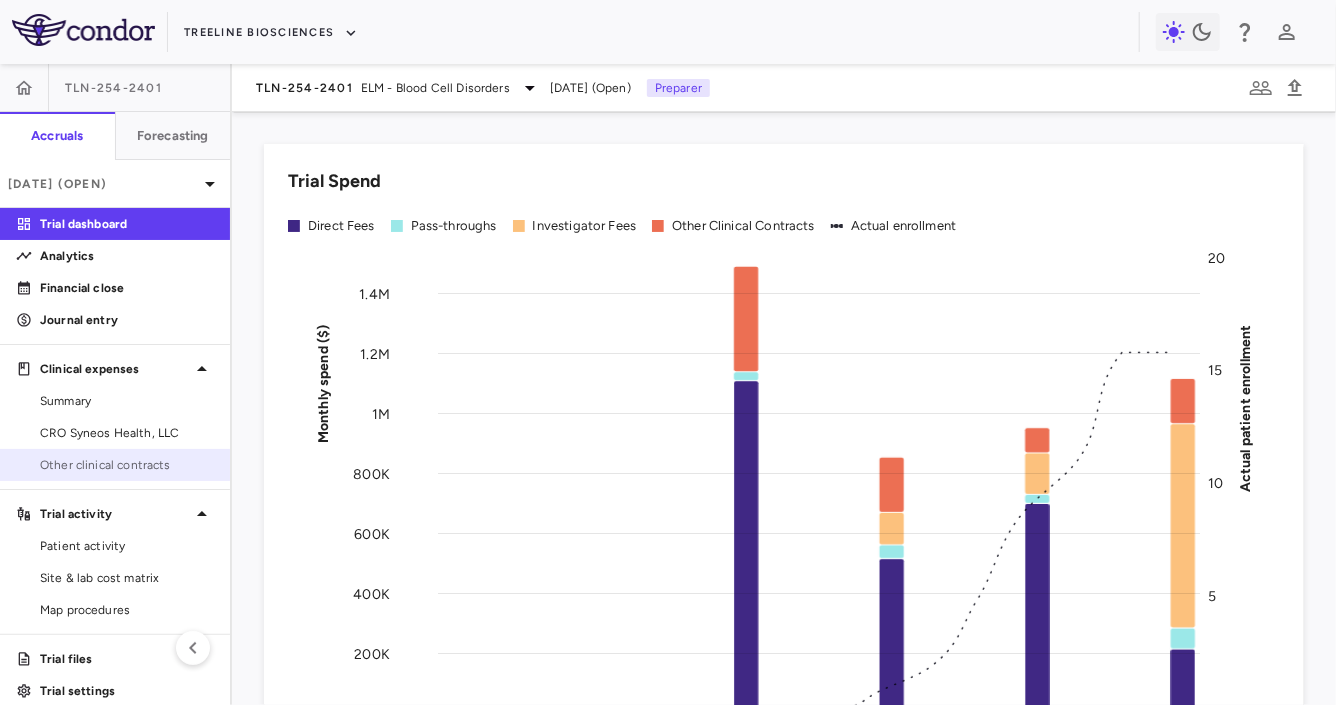 click on "Other clinical contracts" at bounding box center [115, 465] 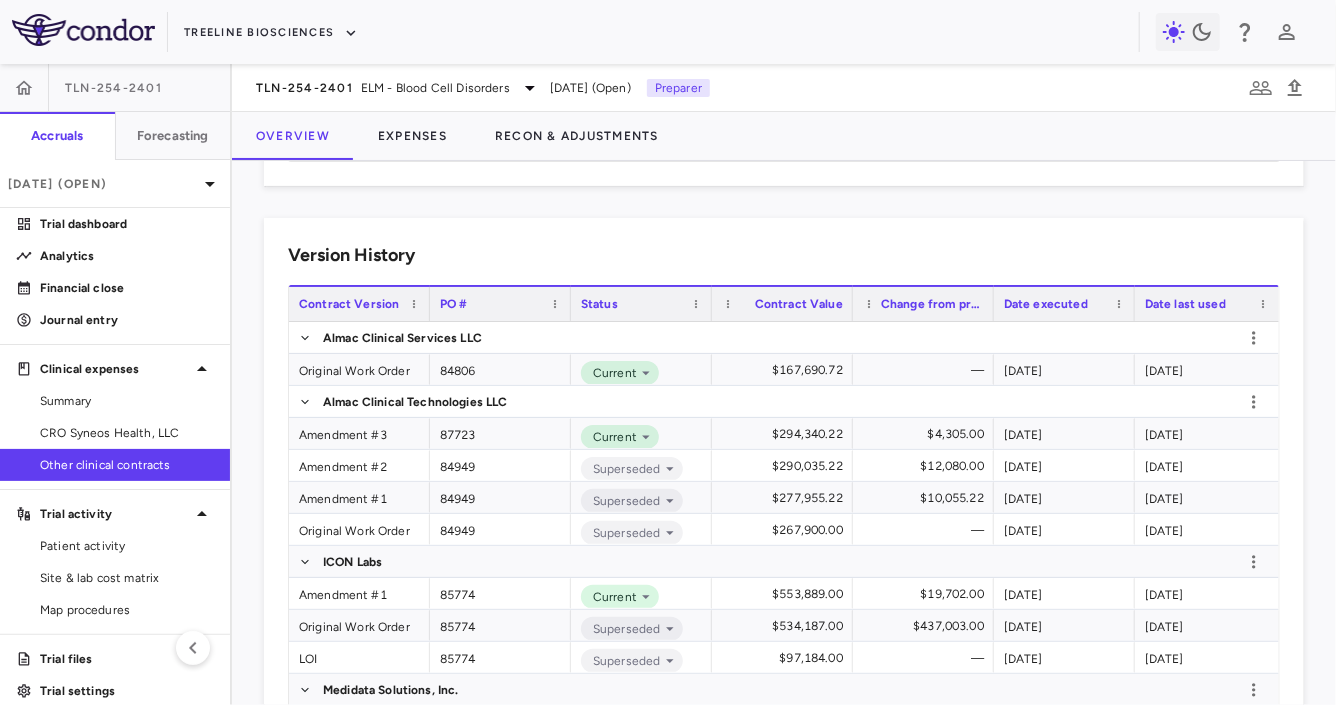scroll, scrollTop: 404, scrollLeft: 0, axis: vertical 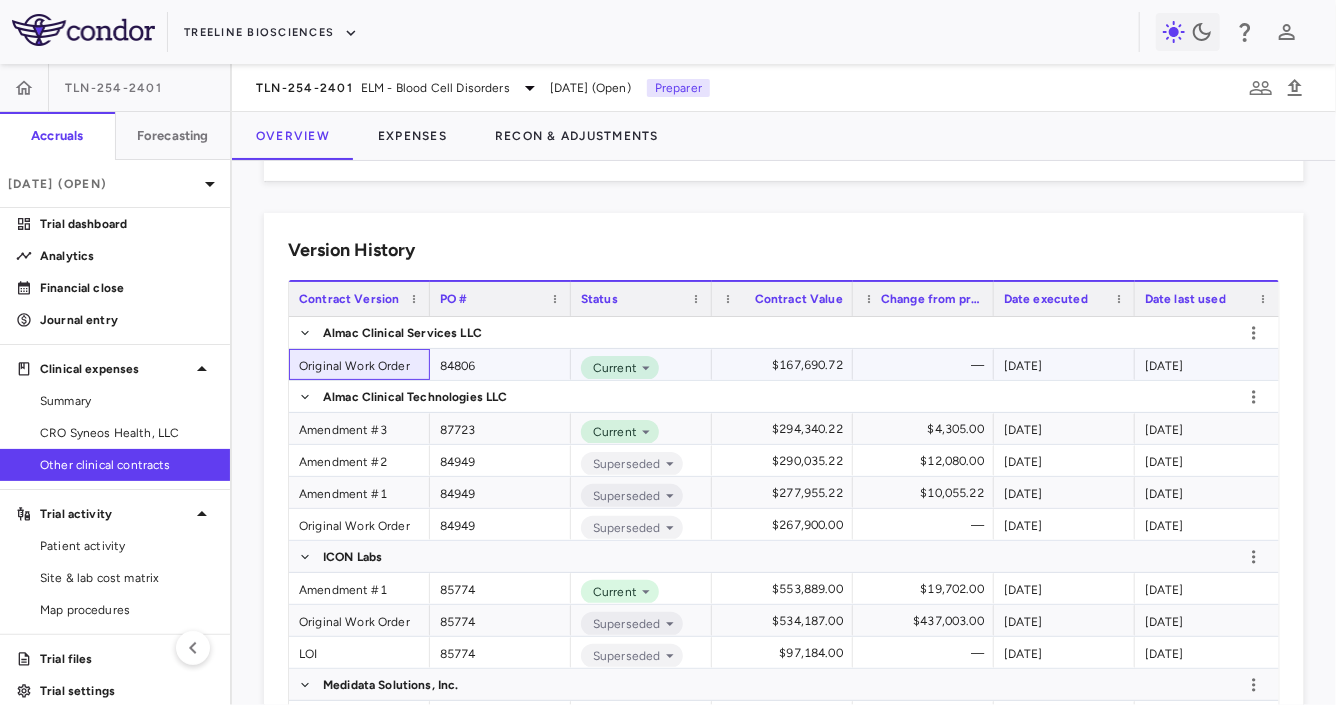 click on "Original Work Order" at bounding box center (359, 364) 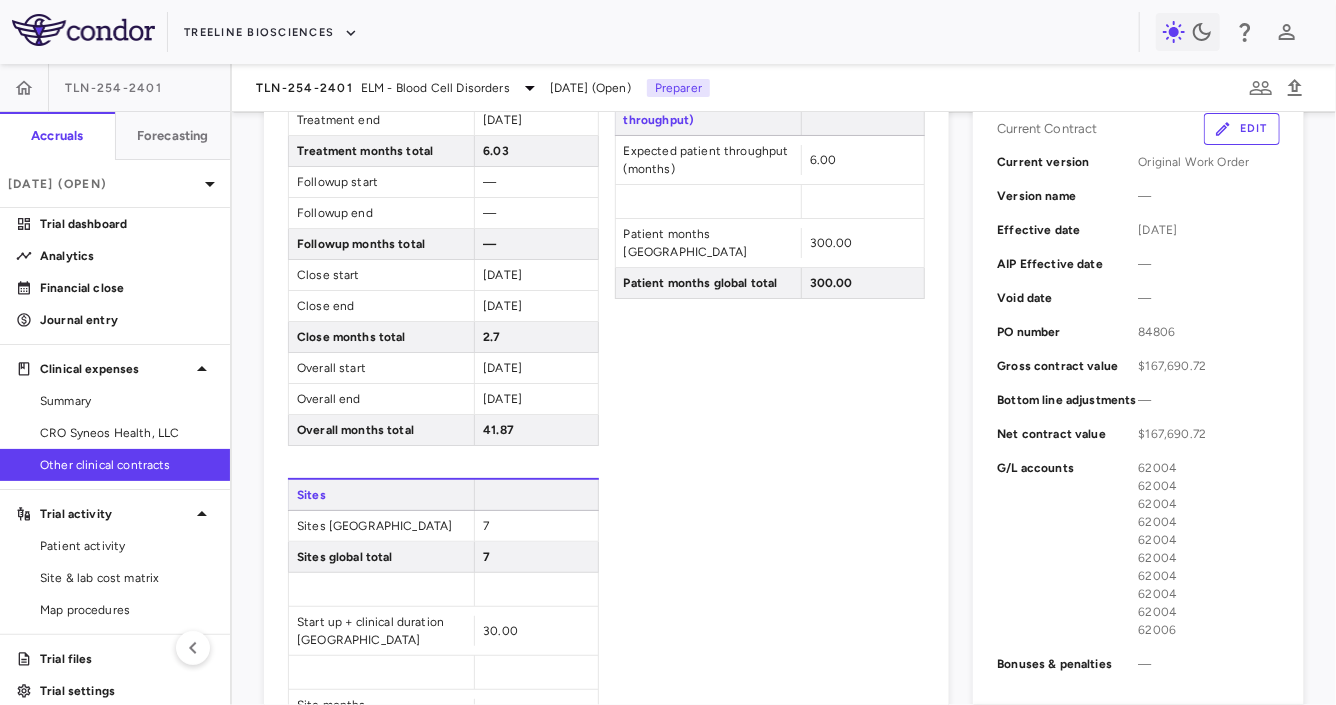scroll, scrollTop: 559, scrollLeft: 0, axis: vertical 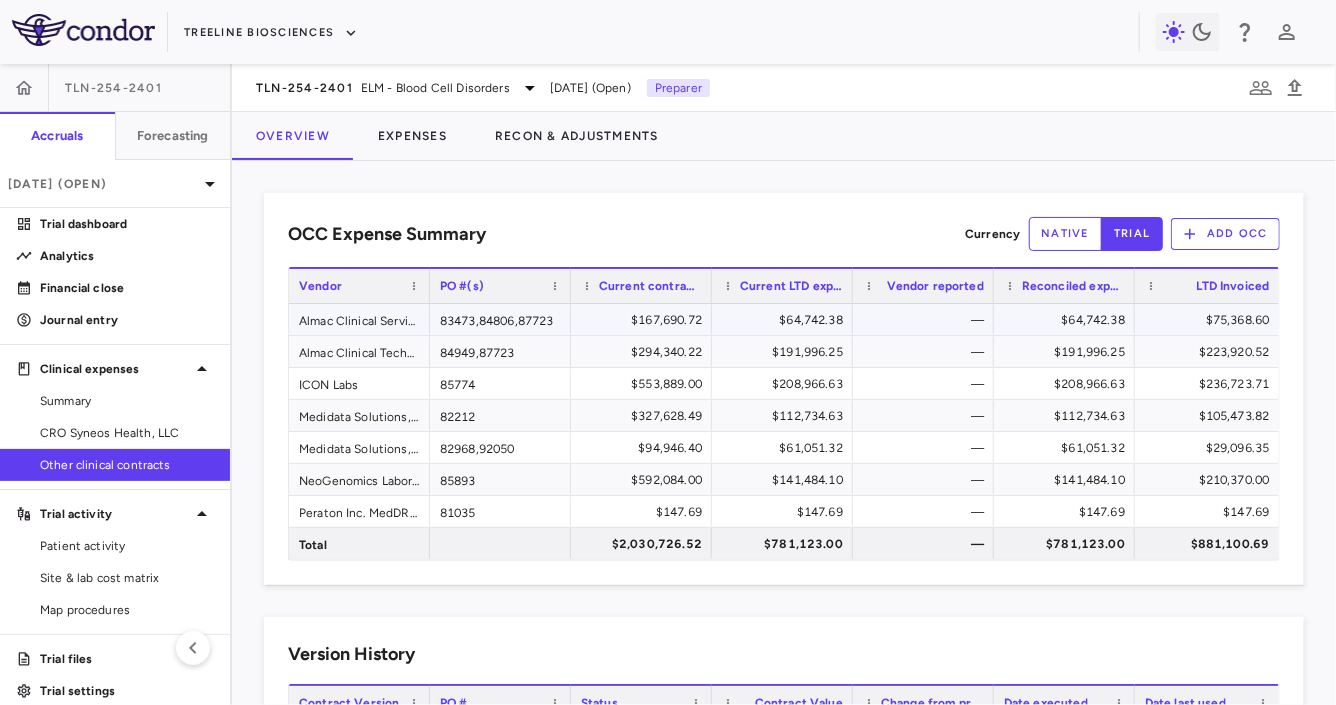 click on "Almac Clinical Services LLC" at bounding box center (359, 319) 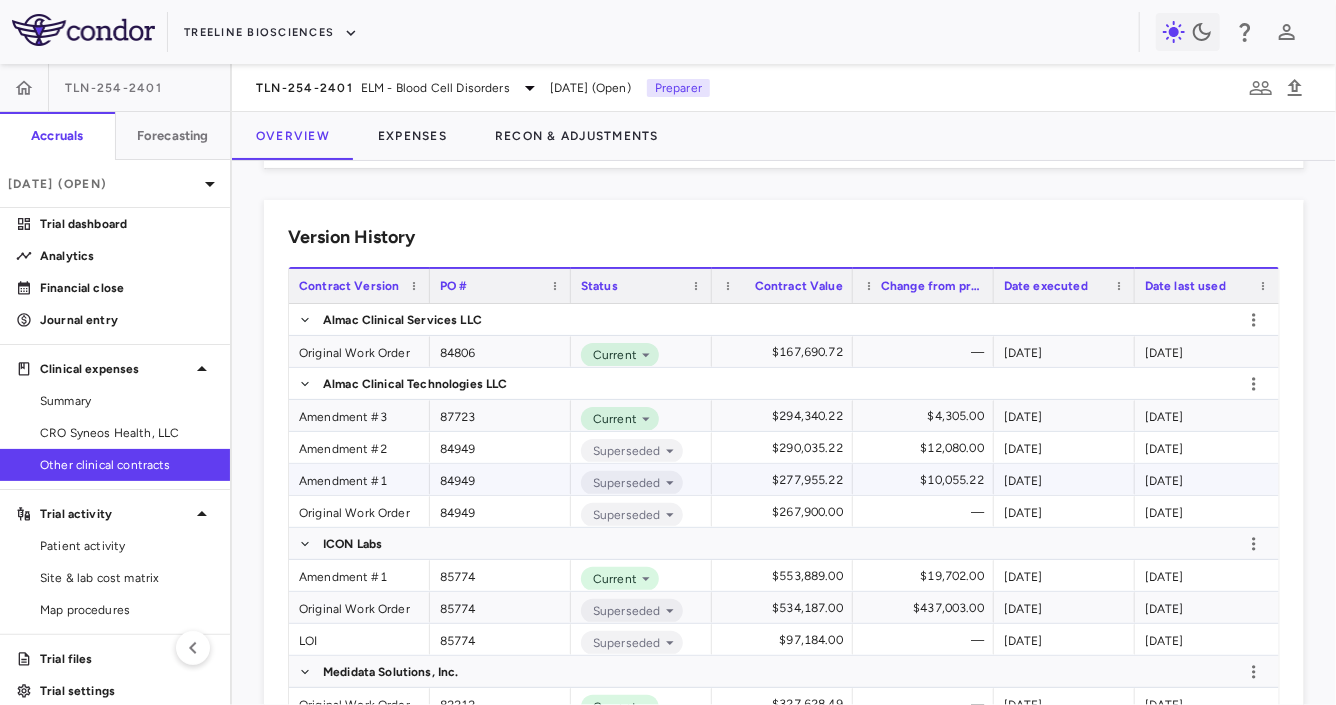 scroll, scrollTop: 410, scrollLeft: 0, axis: vertical 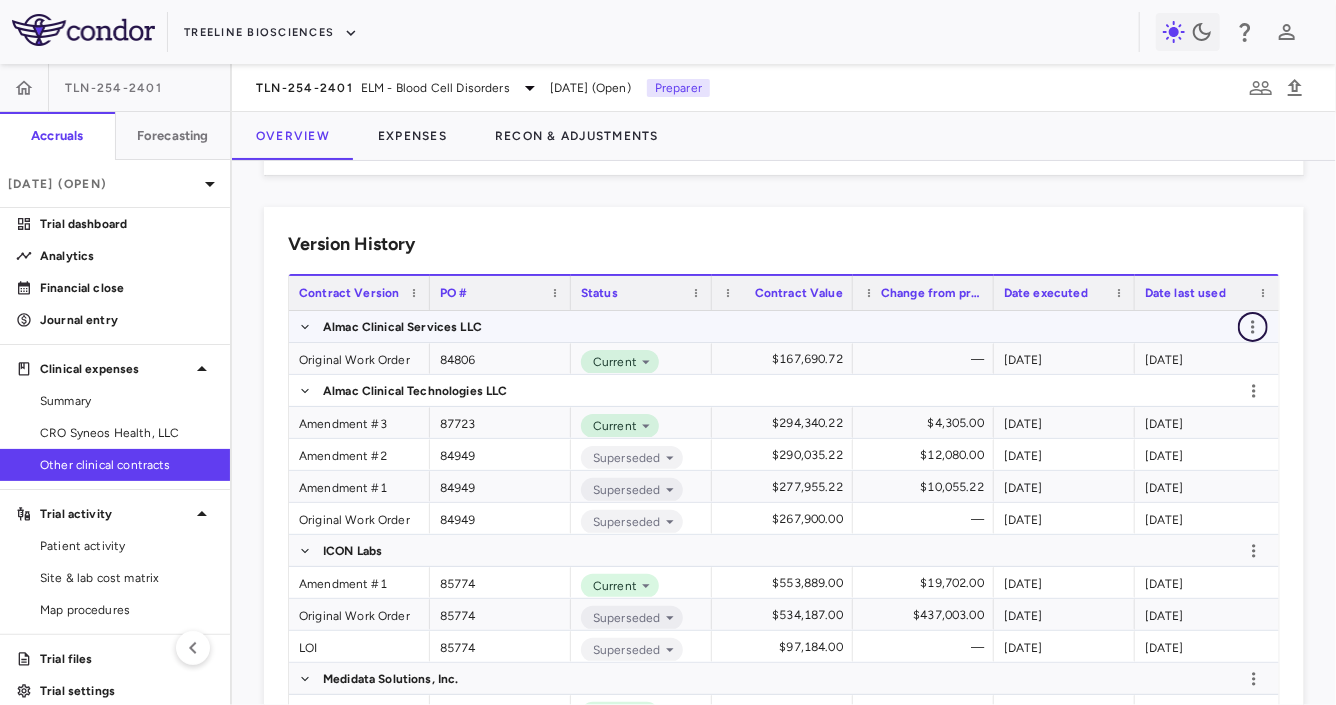 click 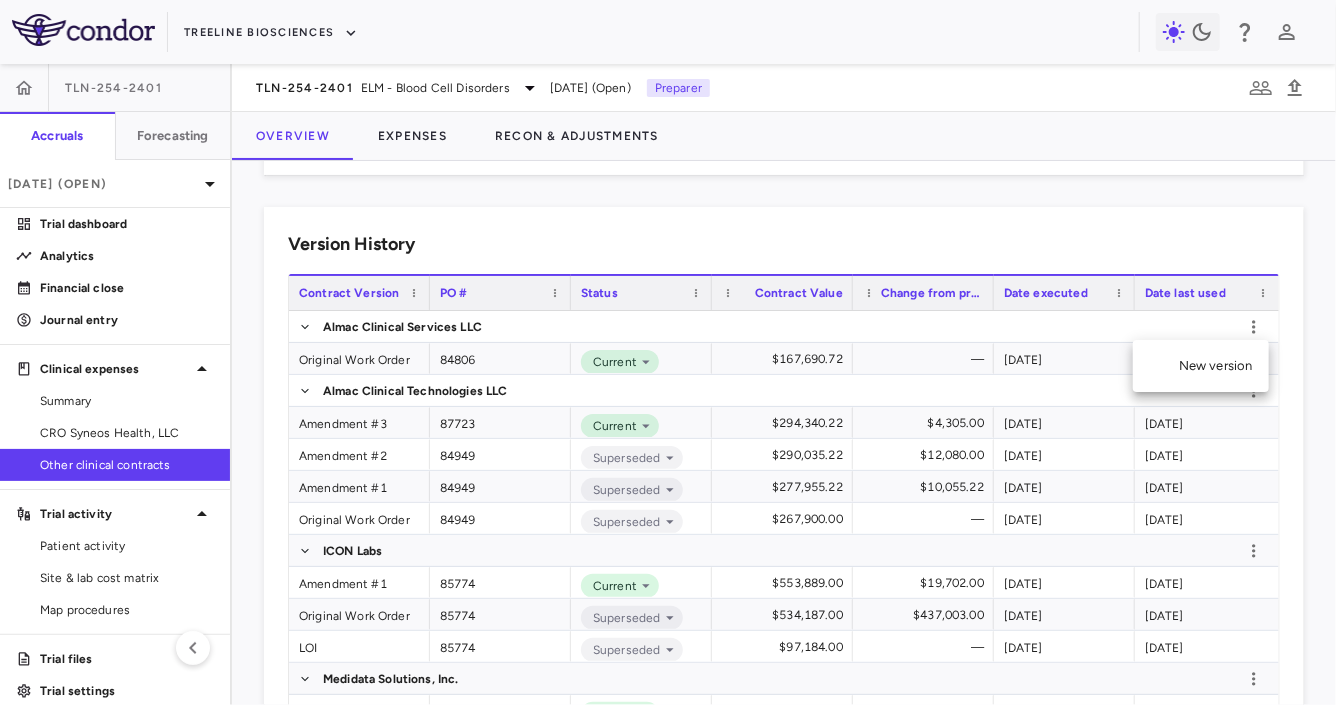 click at bounding box center [668, 352] 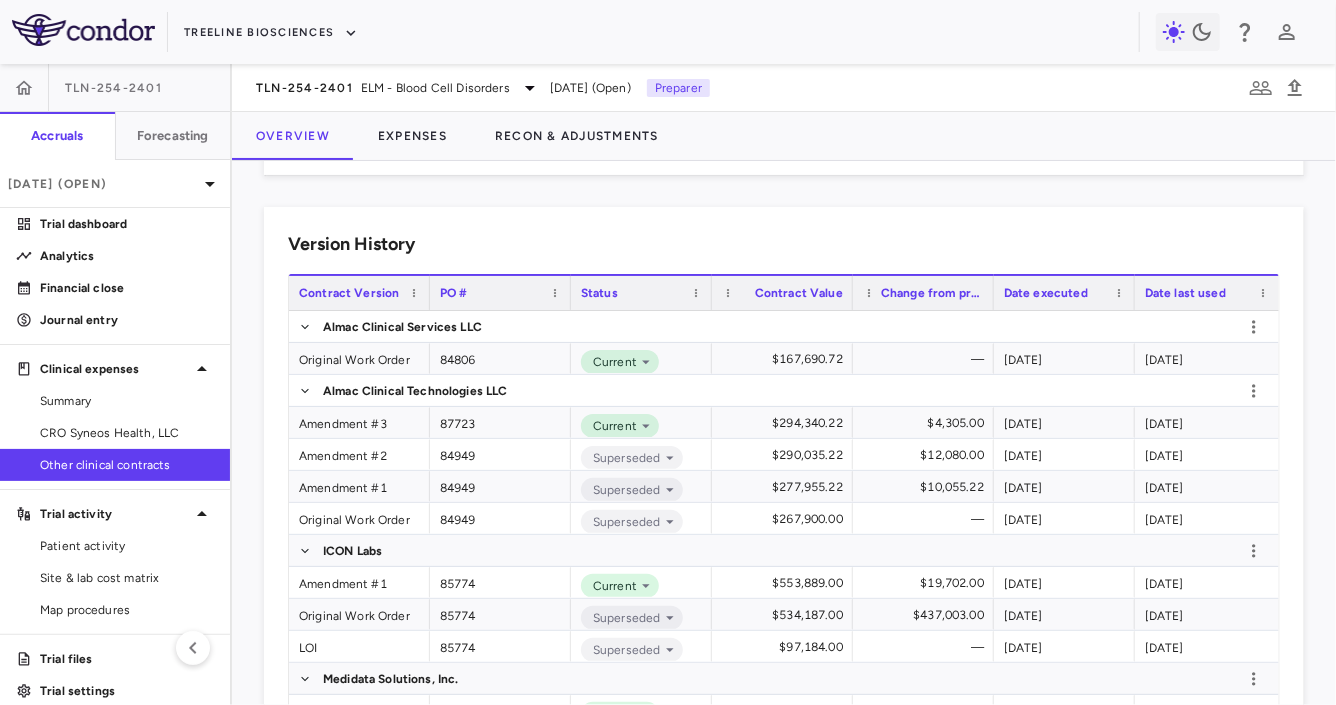 click on "Original Work Order" at bounding box center [359, 358] 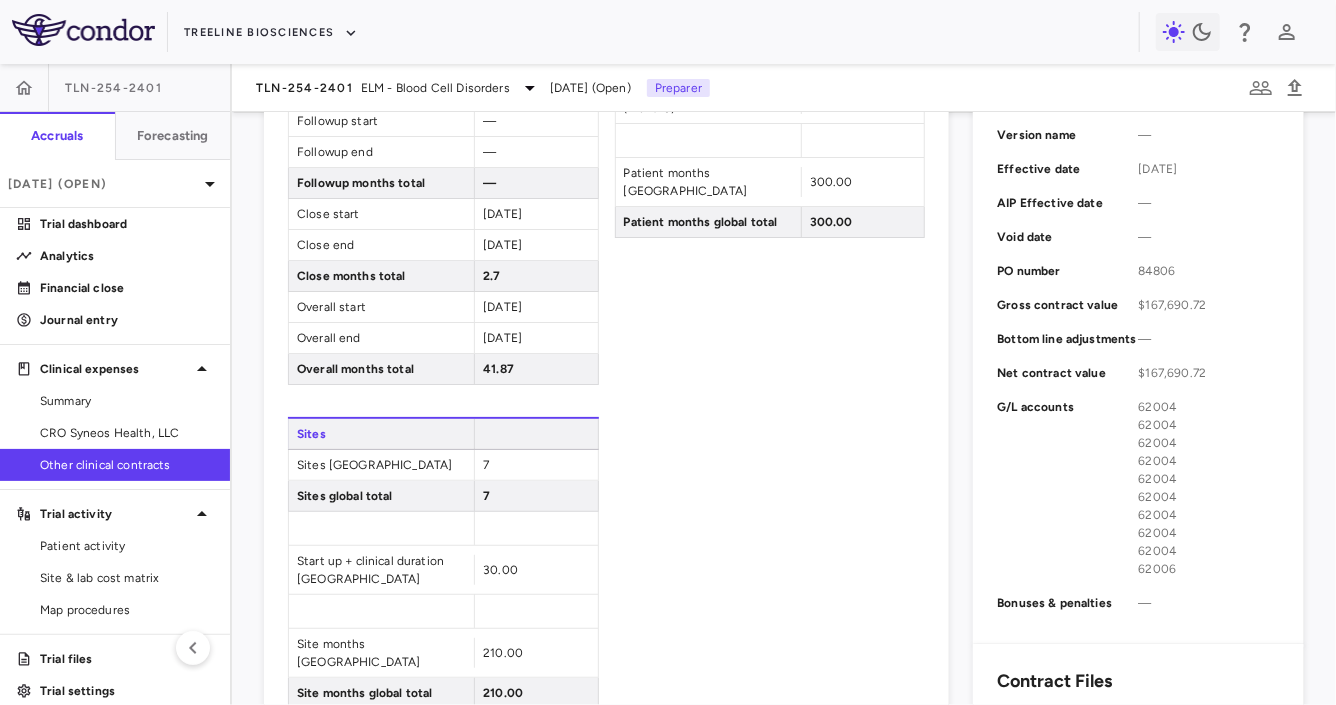 scroll, scrollTop: 442, scrollLeft: 0, axis: vertical 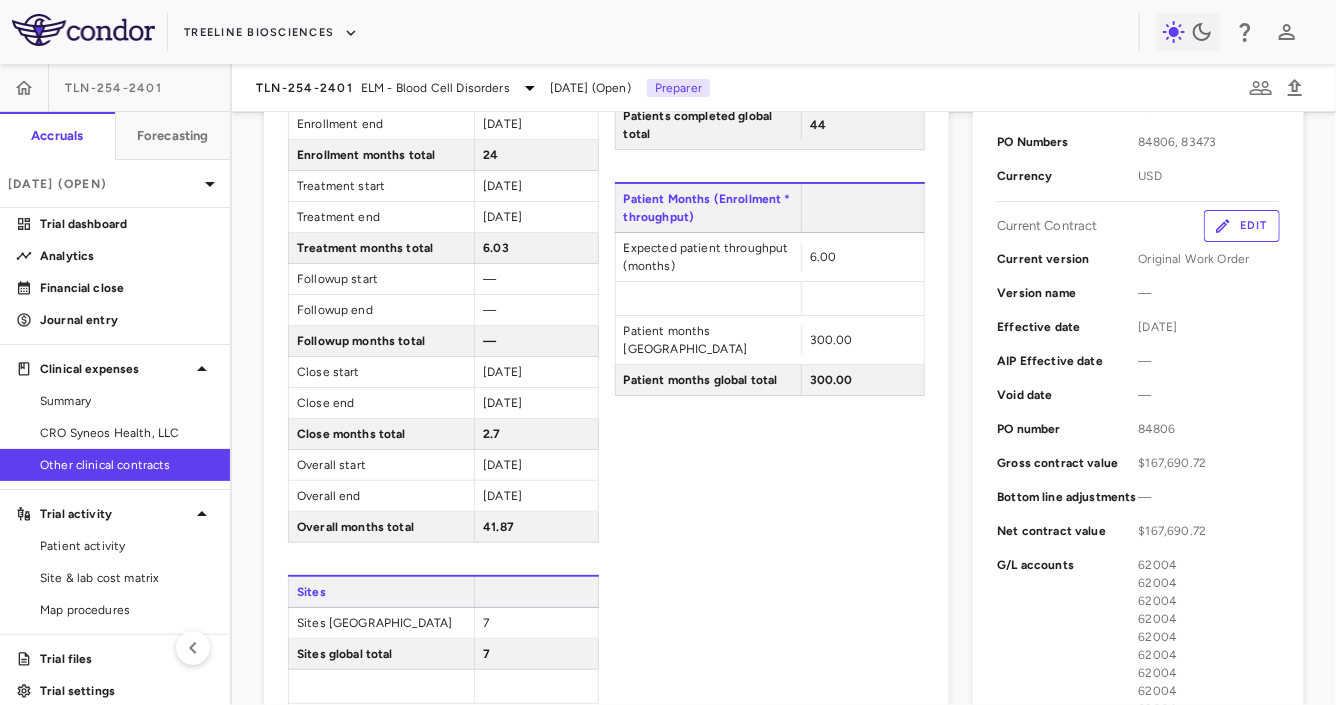 click on "Edit" at bounding box center (1242, 226) 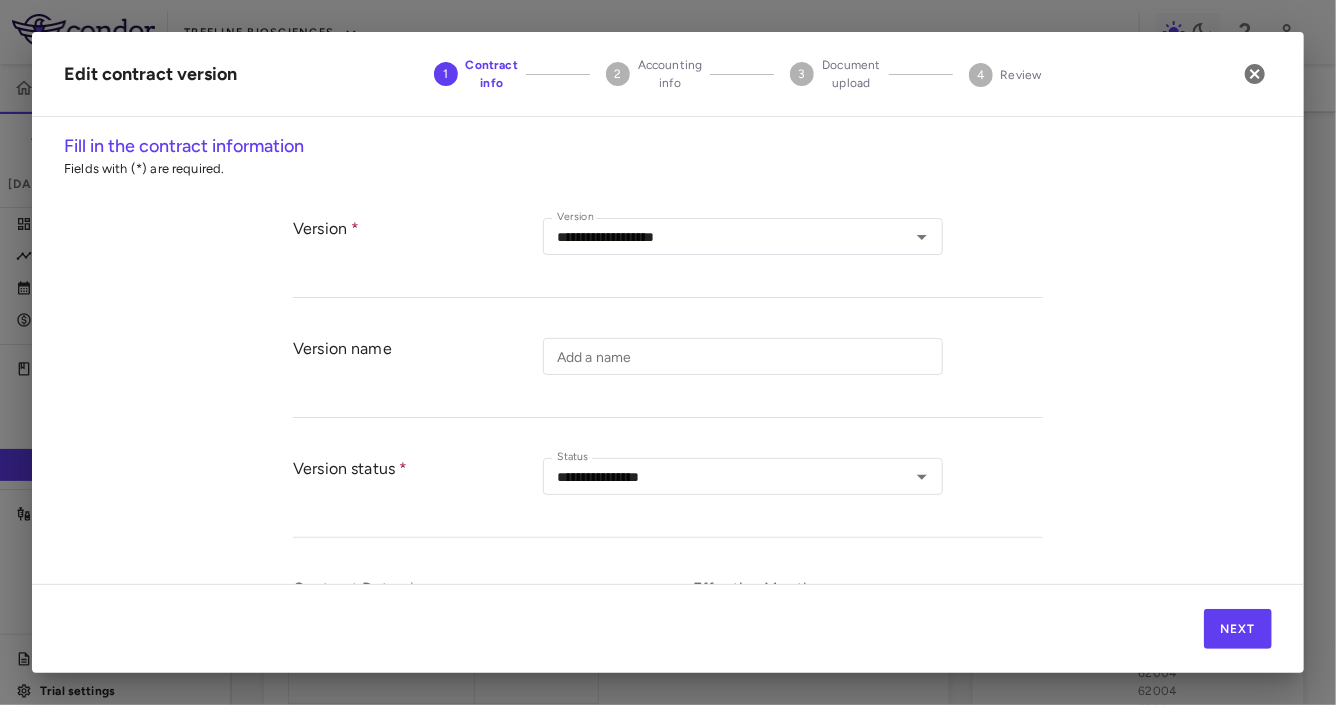 type on "**********" 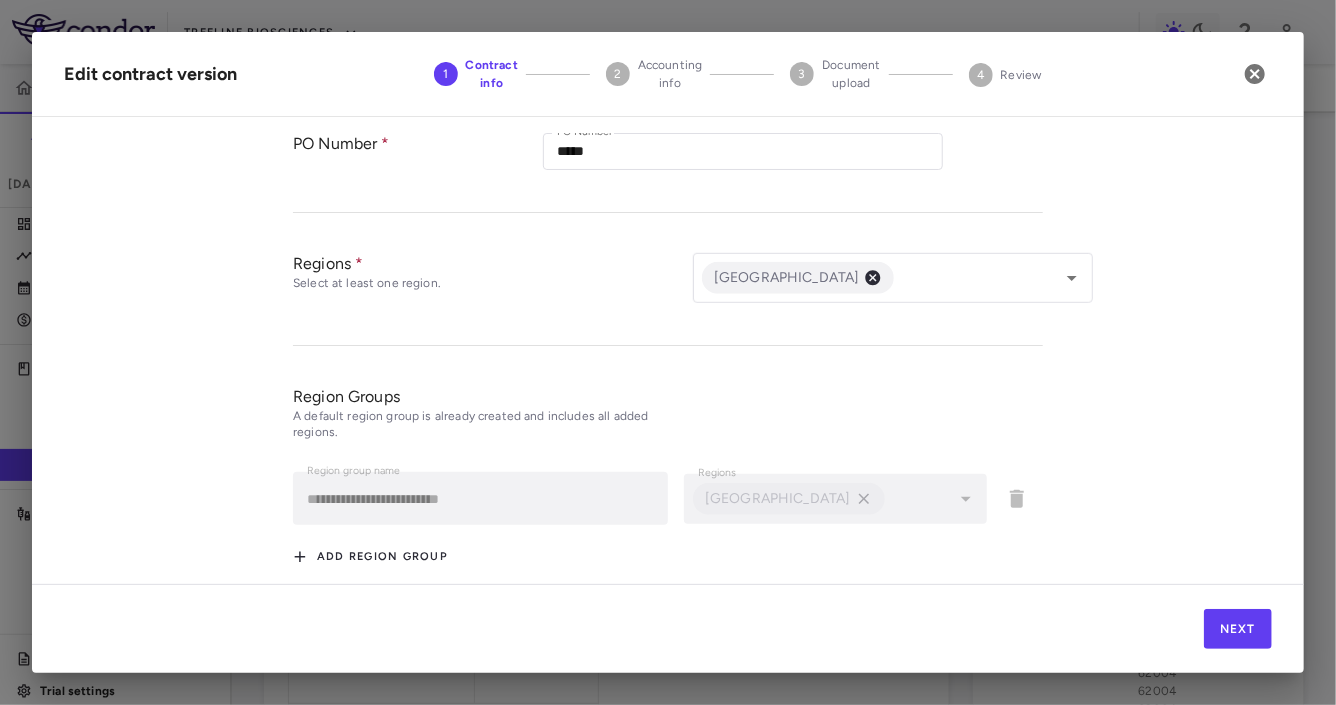 scroll, scrollTop: 824, scrollLeft: 0, axis: vertical 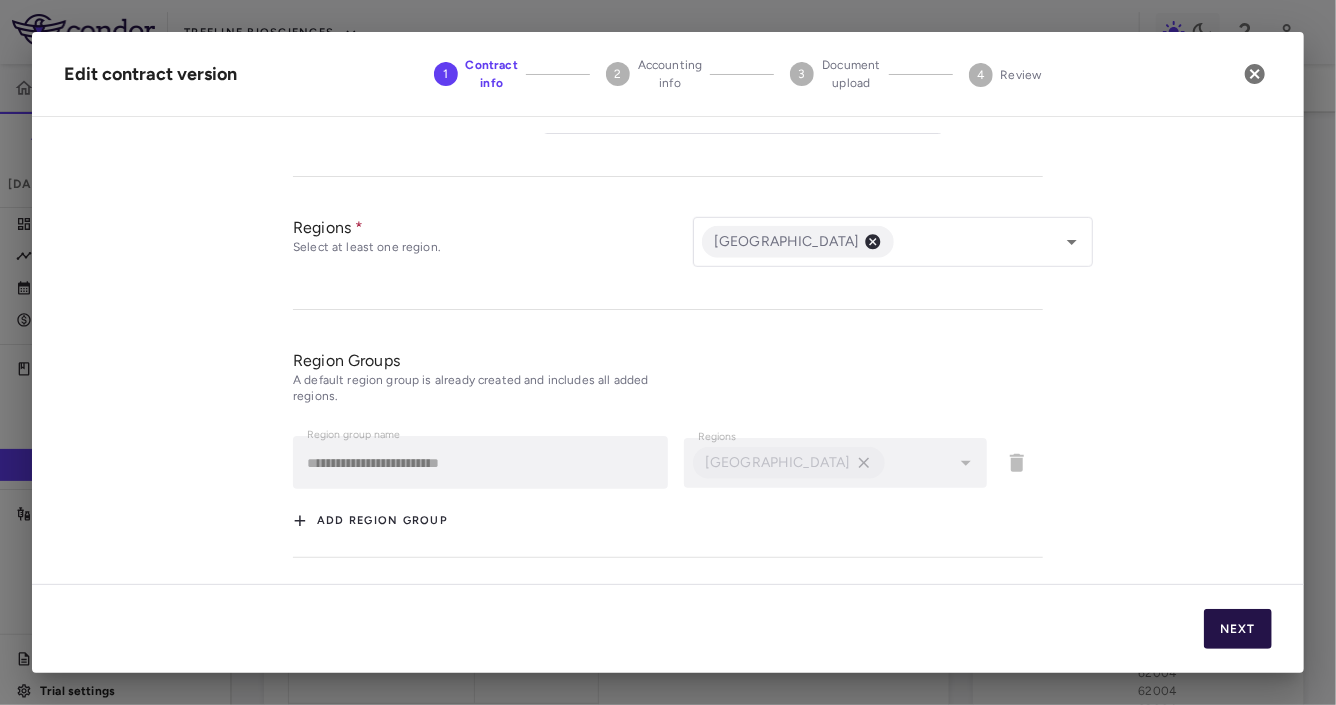 click on "Next" at bounding box center (1238, 629) 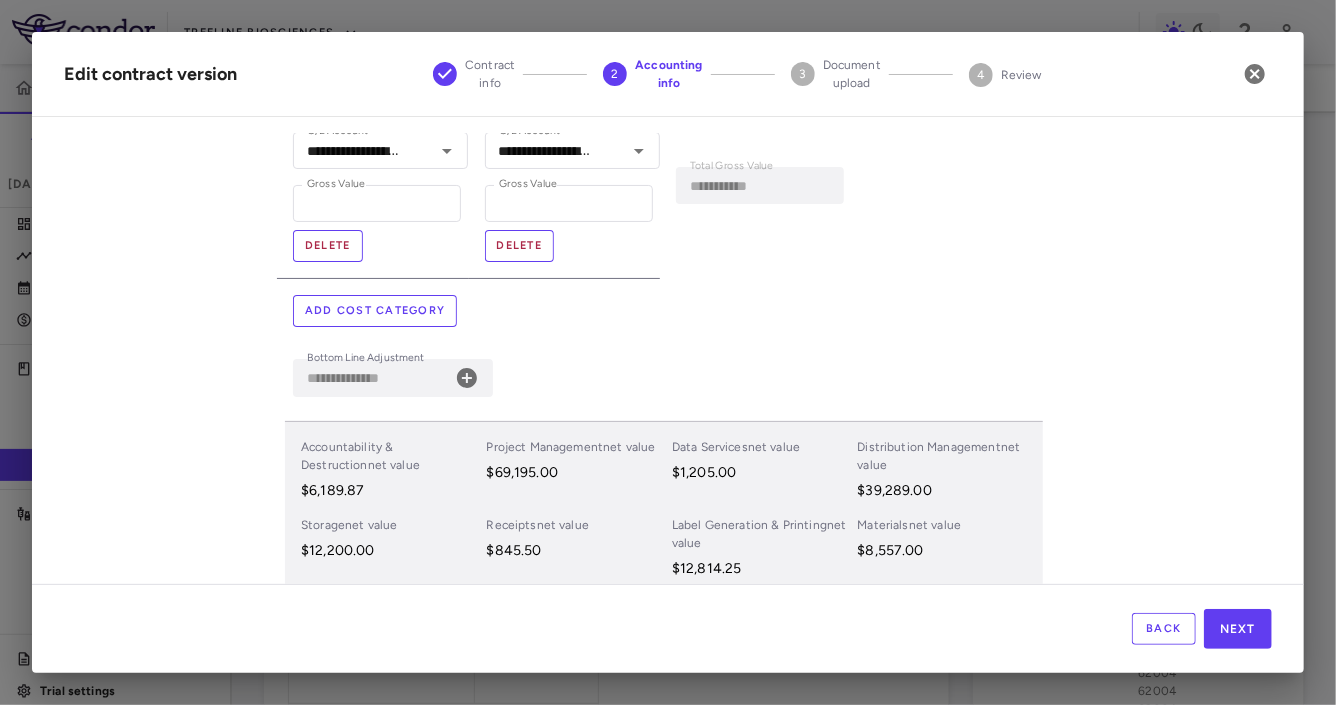 scroll, scrollTop: 941, scrollLeft: 0, axis: vertical 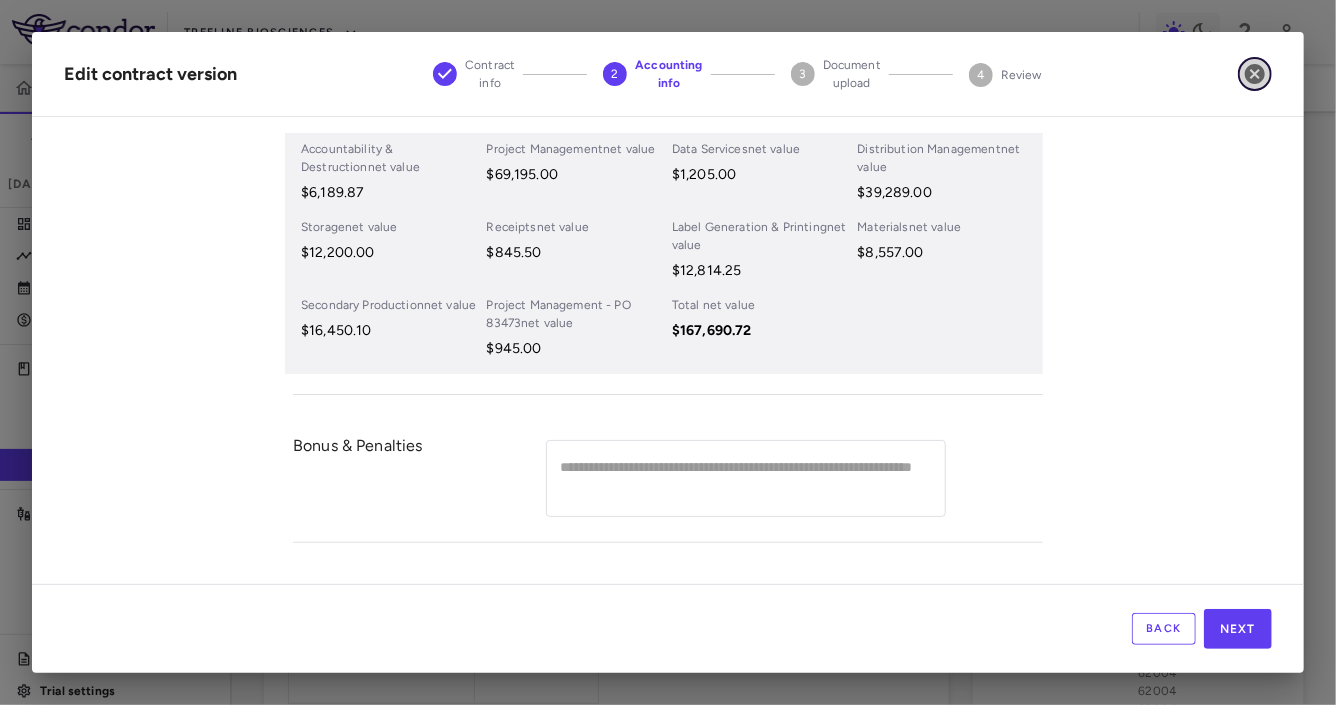 click 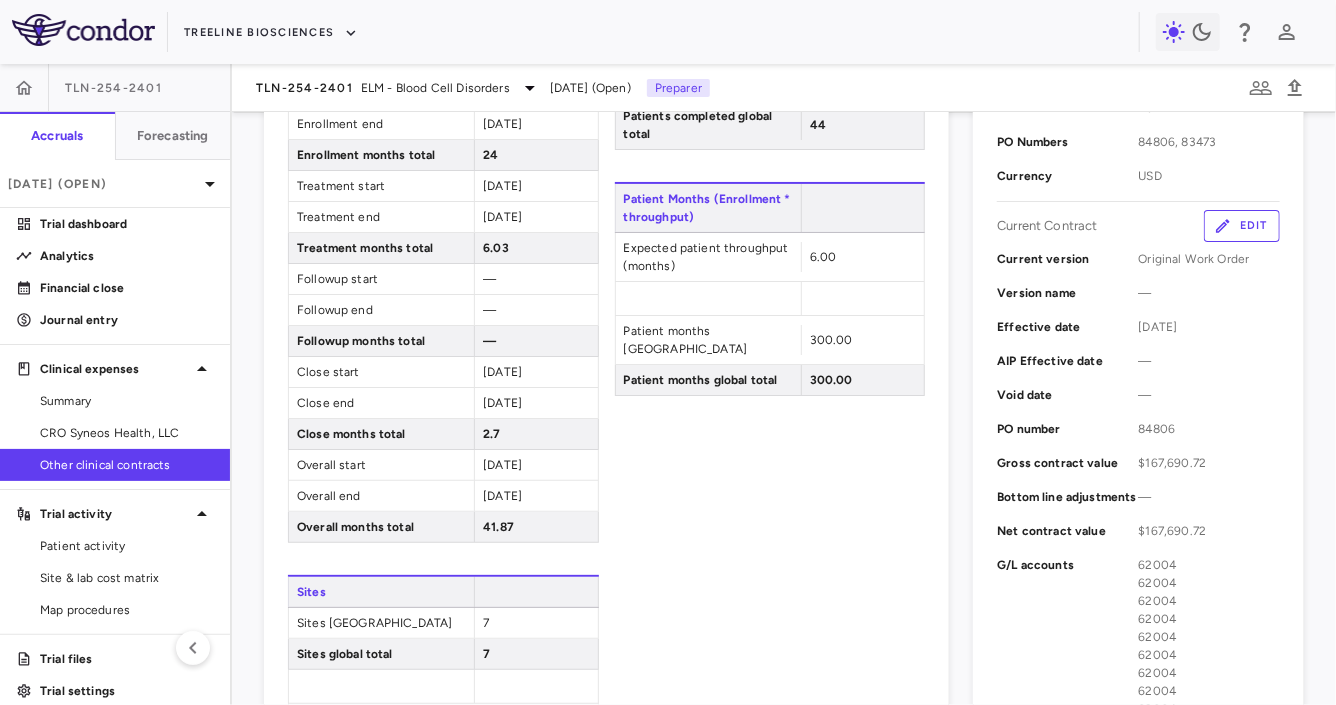 click on "Contract Status Change Current Contract Record Contract Info Edit Contract type OCC Contract ID — Vendor Almac Clinical Services LLC PO Numbers 84806, 83473 Currency USD Current Contract Edit Current version Original Work Order Version name — Effective date 2024-08-31 AIP Effective date — Void date — PO number 84806 Gross contract value $167,690.72 Bottom line adjustments — Net contract value $167,690.72 G/L accounts 62004 62004 62004 62004 62004 62004 62004 62004 62004 62006 Bonuses & penalties — Contract Files Almac Clinical Services - OS68996v4 - Approved Quote - TREELINE BIOSCIENCES - 26AUG2024.pdf Uploaded September 24, 2024" at bounding box center (1126, 368) 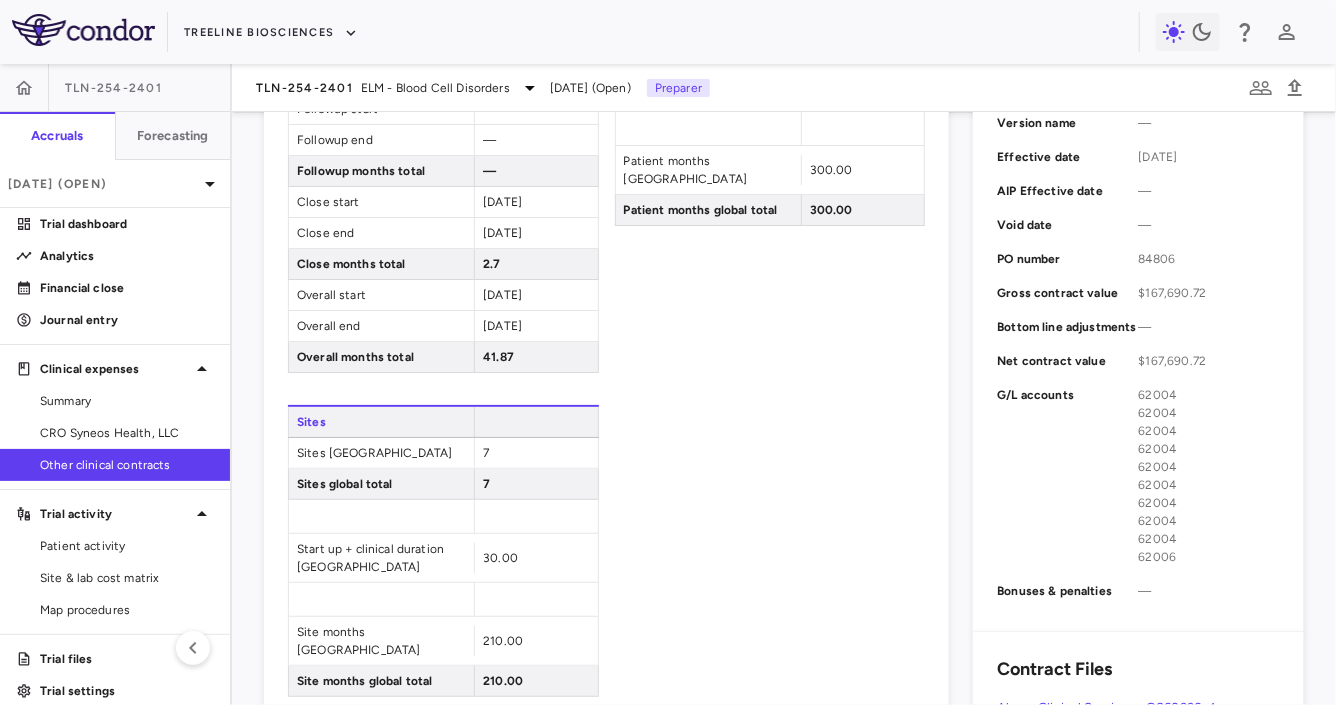 scroll, scrollTop: 0, scrollLeft: 0, axis: both 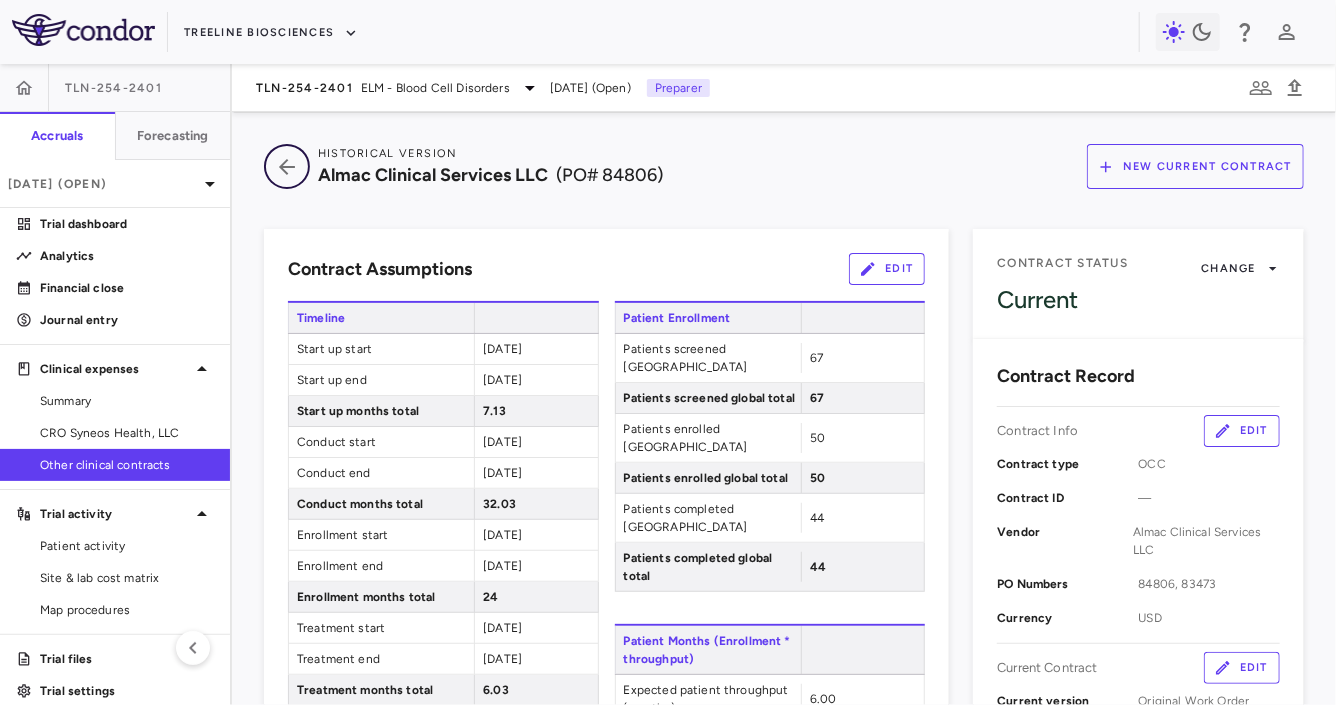 click 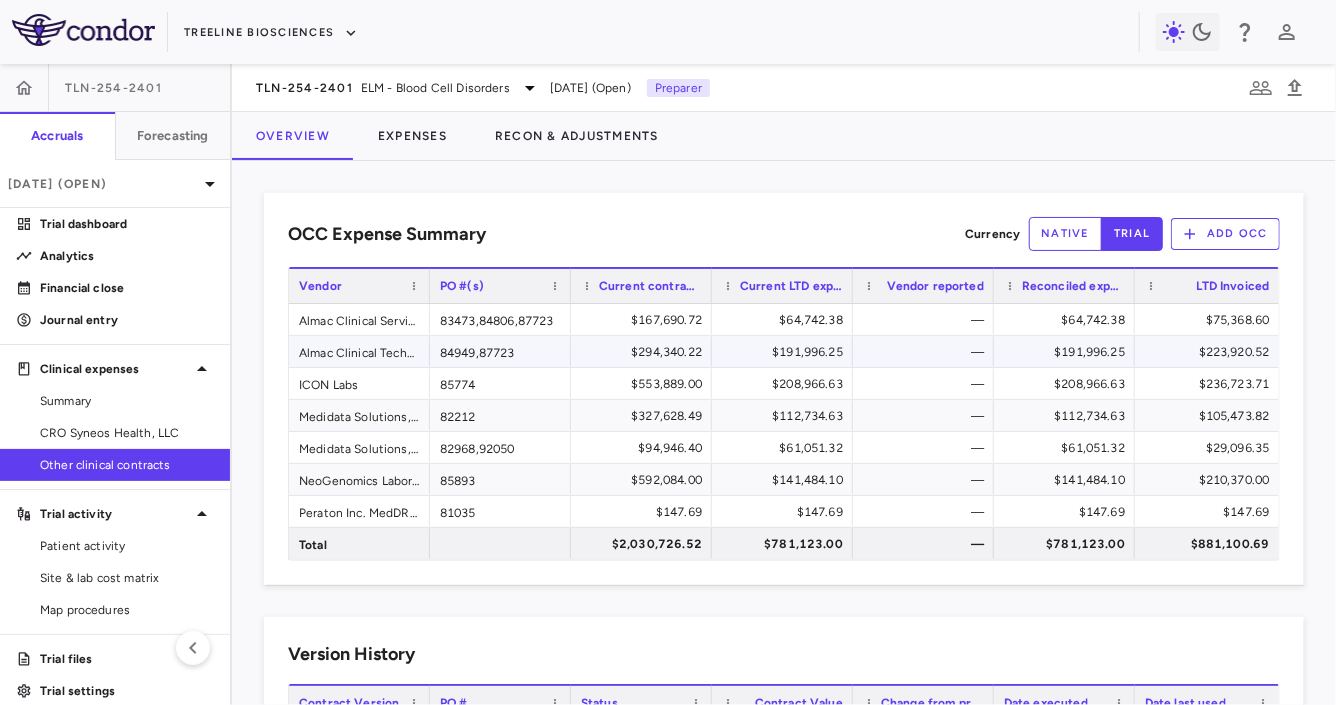 click on "Almac Clinical Technologies LLC" at bounding box center (359, 351) 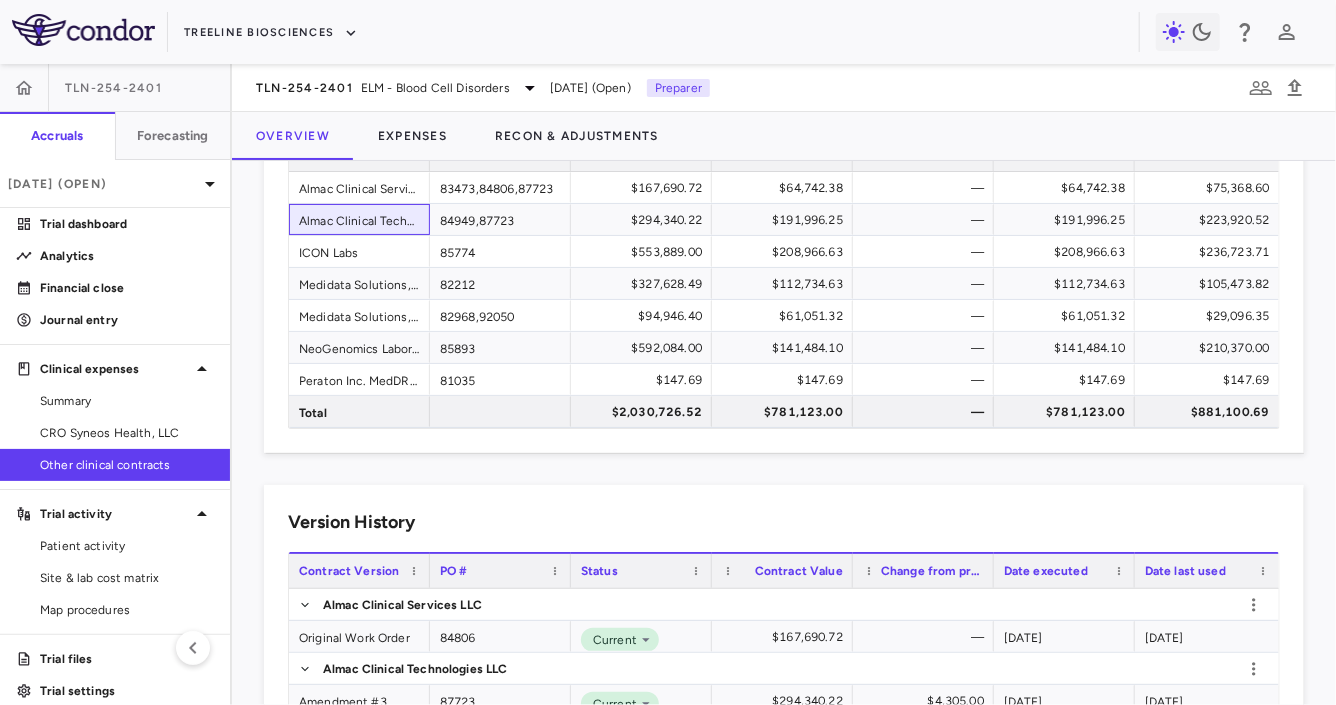 scroll, scrollTop: 318, scrollLeft: 0, axis: vertical 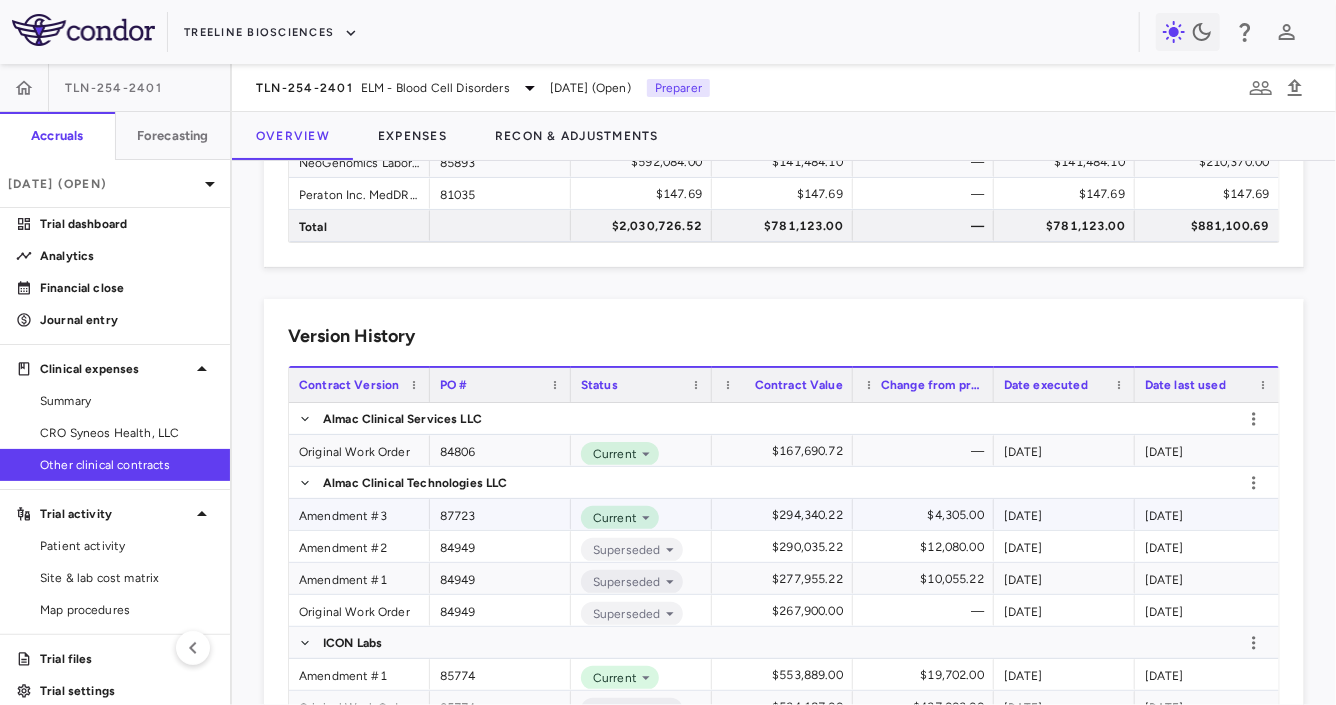 click on "Amendment #3" at bounding box center [359, 514] 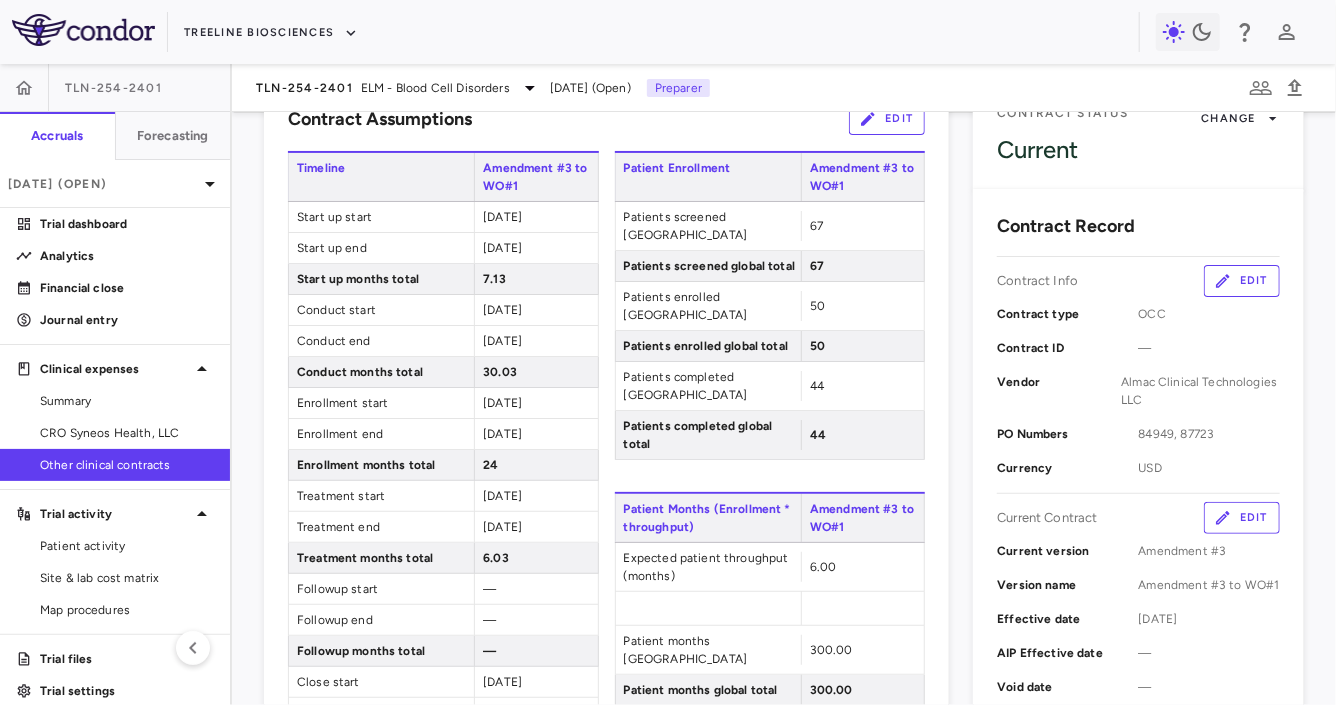 scroll, scrollTop: 0, scrollLeft: 0, axis: both 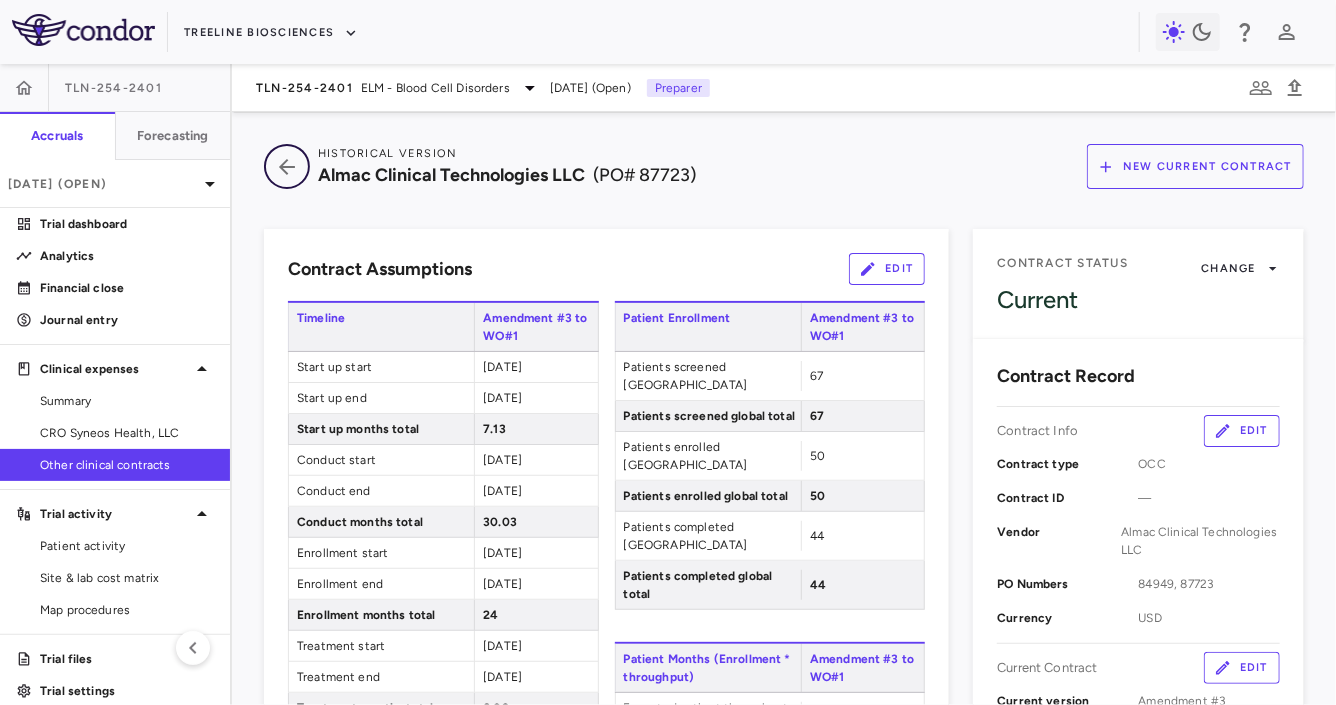 click 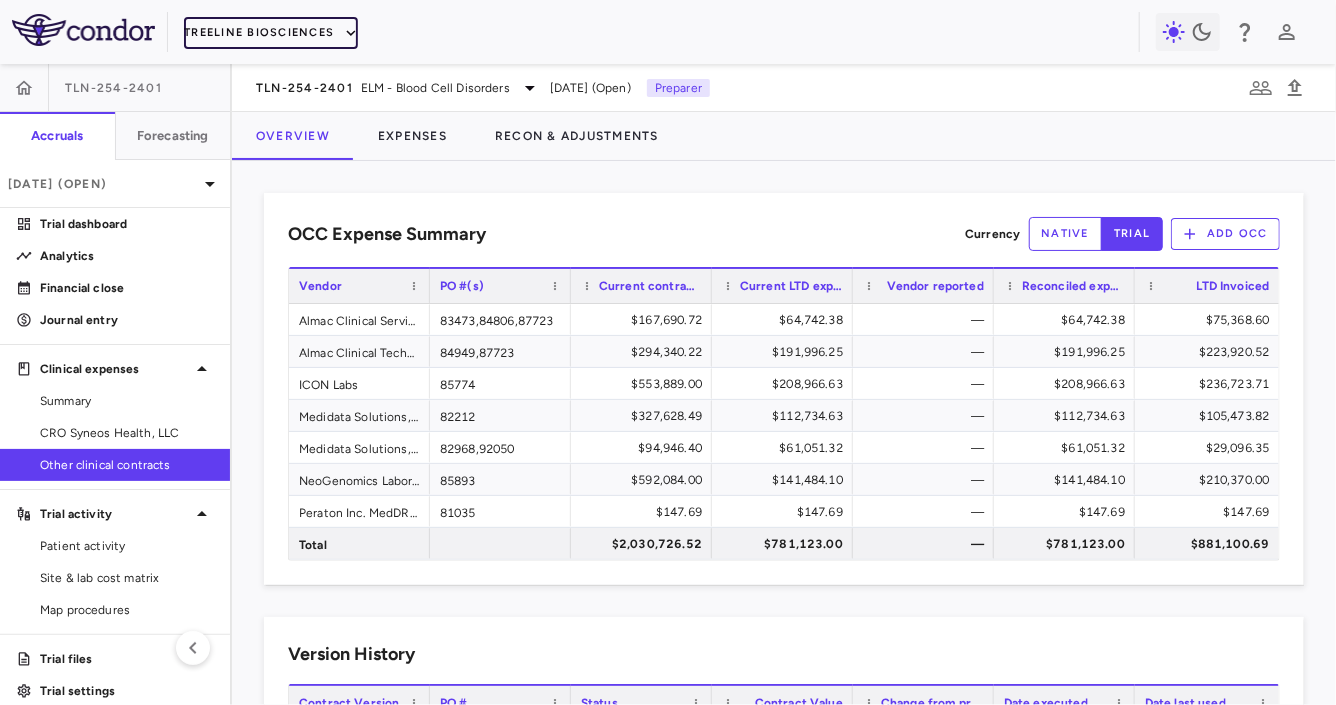 click on "Treeline Biosciences" at bounding box center [271, 33] 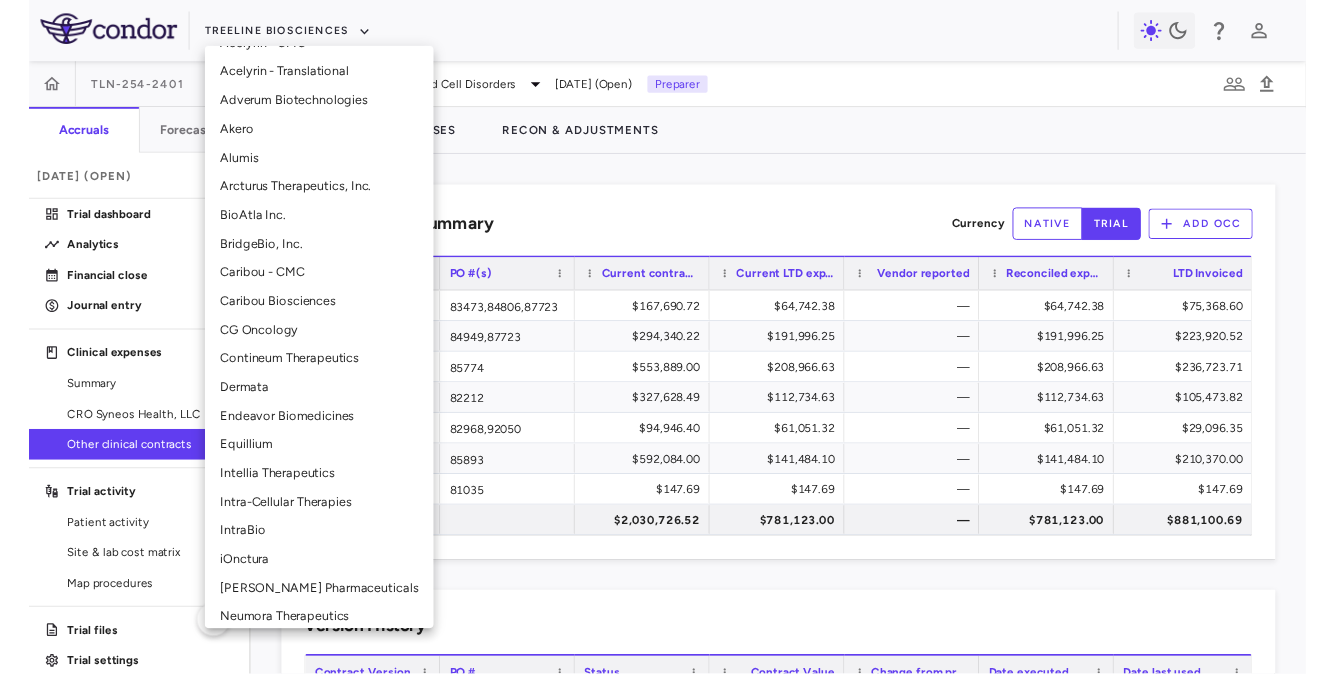 scroll, scrollTop: 149, scrollLeft: 0, axis: vertical 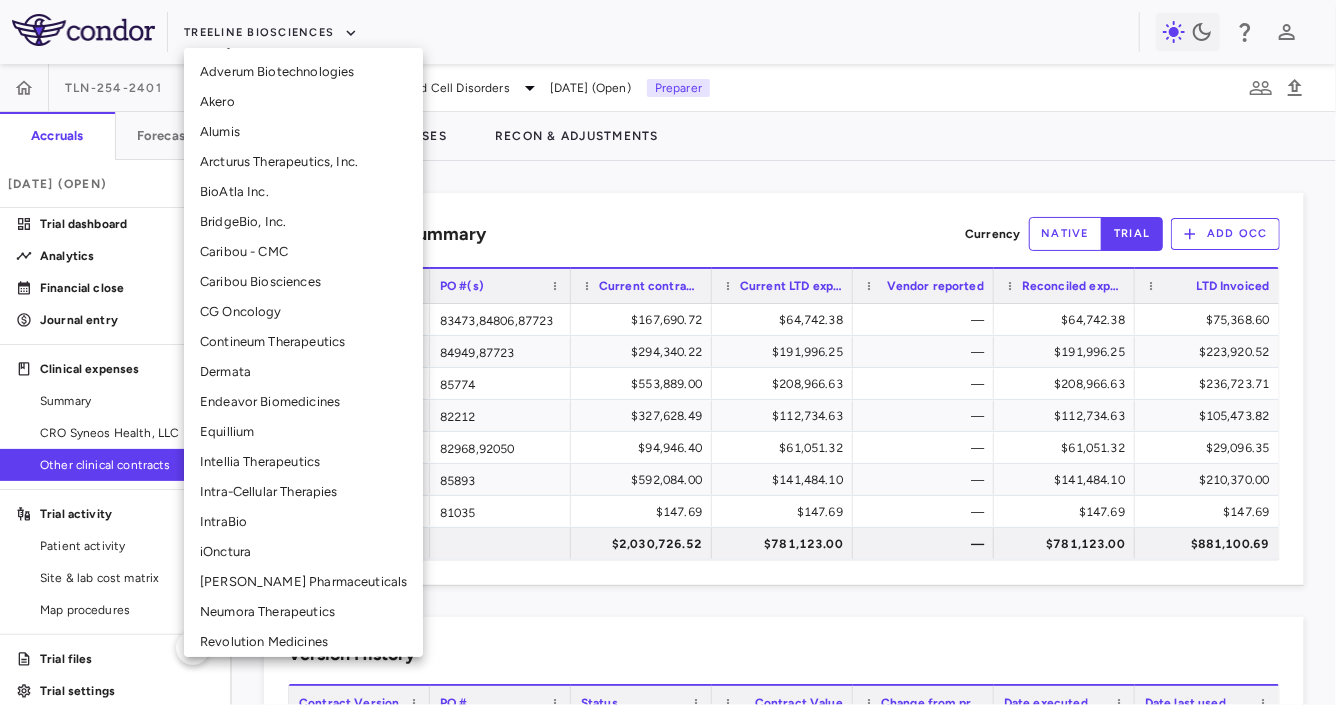 click on "iOnctura" at bounding box center (303, 552) 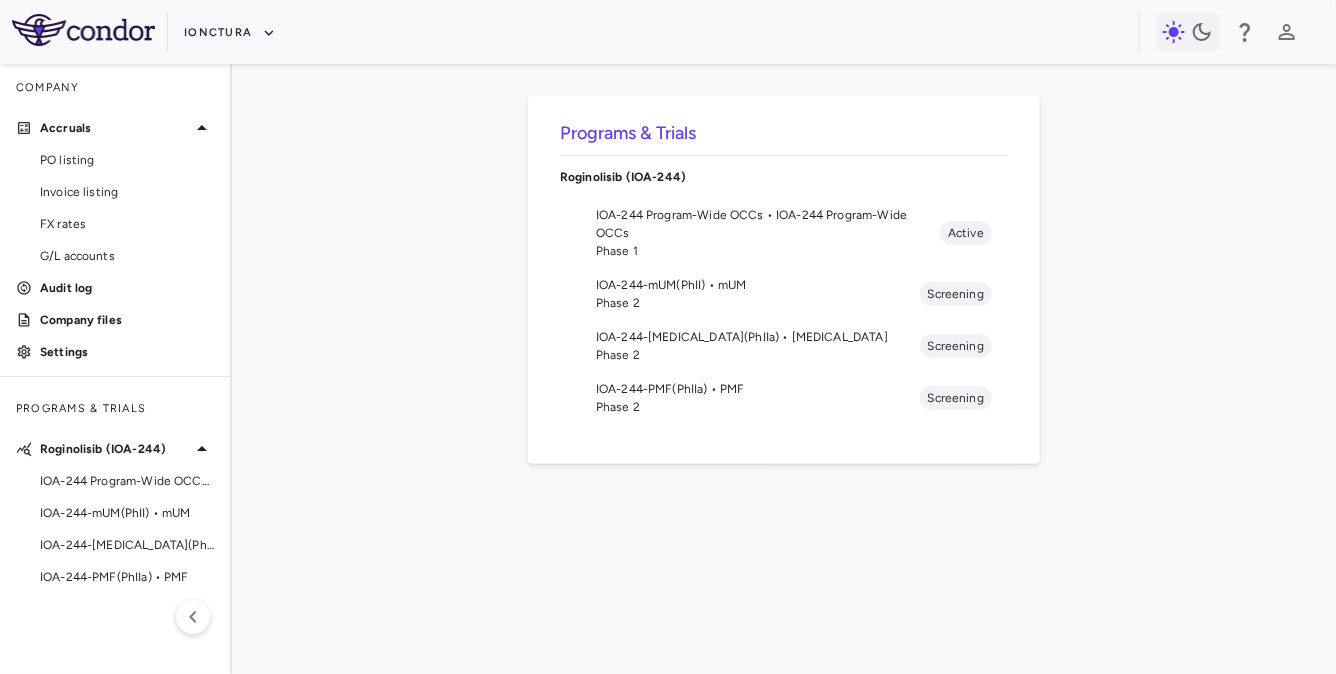 click on "IOA-244-NSCLC(PhIIa) • NSCLC" at bounding box center [758, 337] 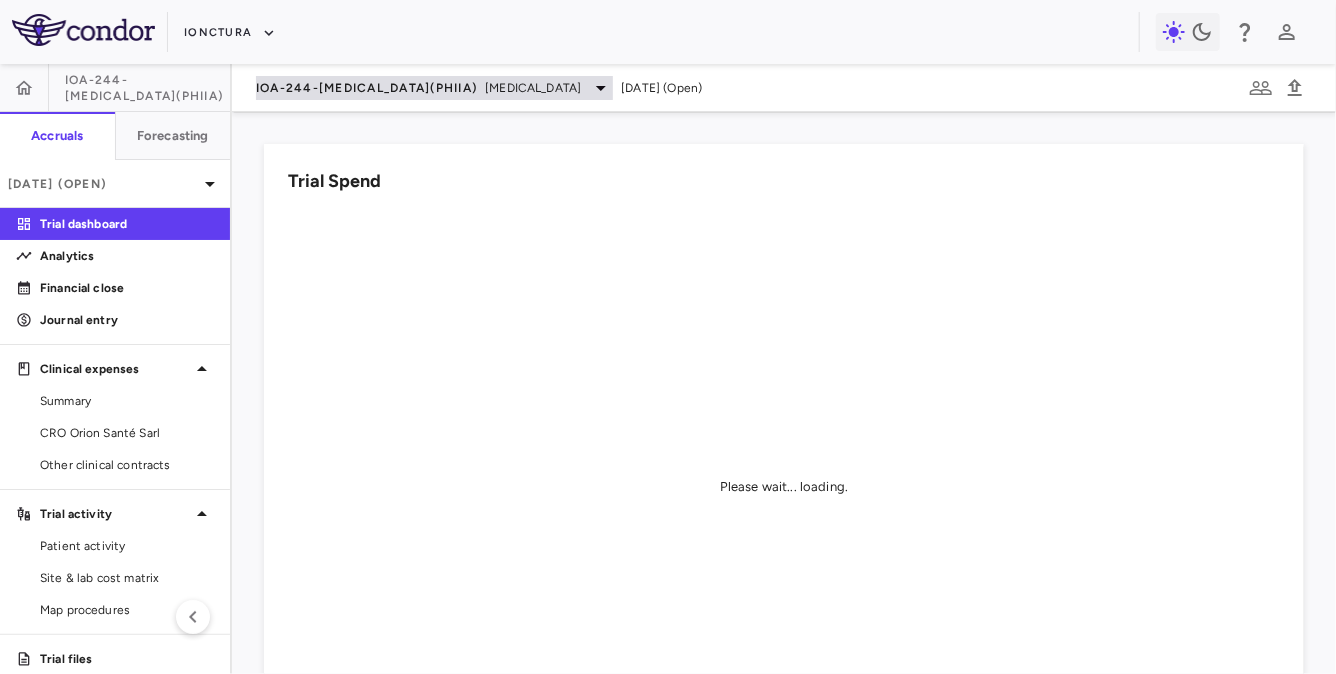 click on "IOA-244-NSCLC(PhIIa)" at bounding box center [366, 88] 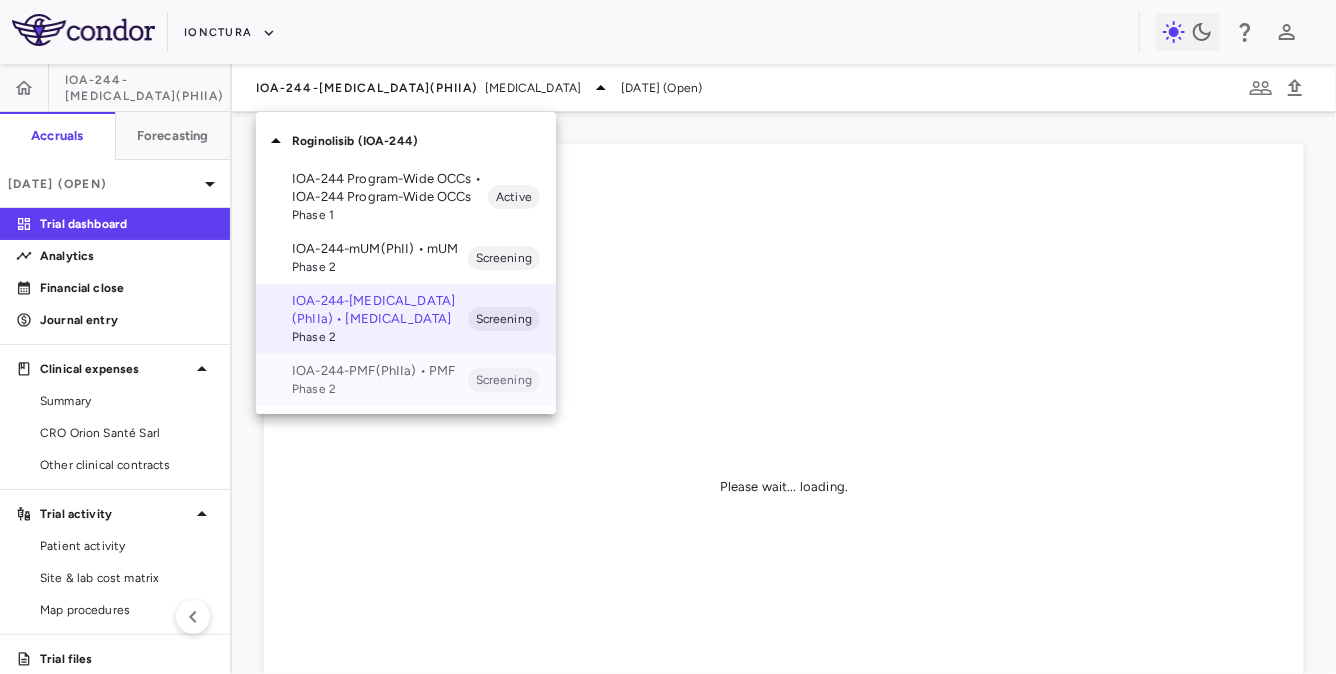 click on "IOA-244-PMF(PhIIa) • PMF" at bounding box center [380, 371] 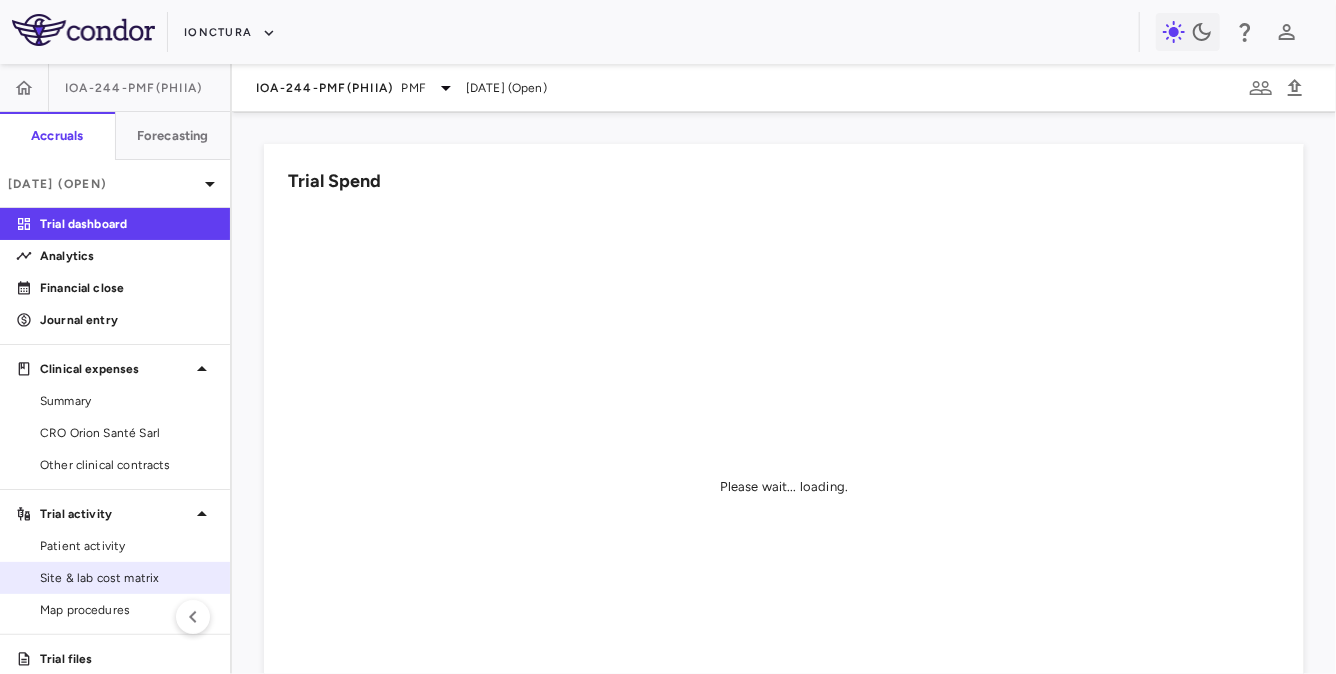 click on "Site & lab cost matrix" at bounding box center [115, 578] 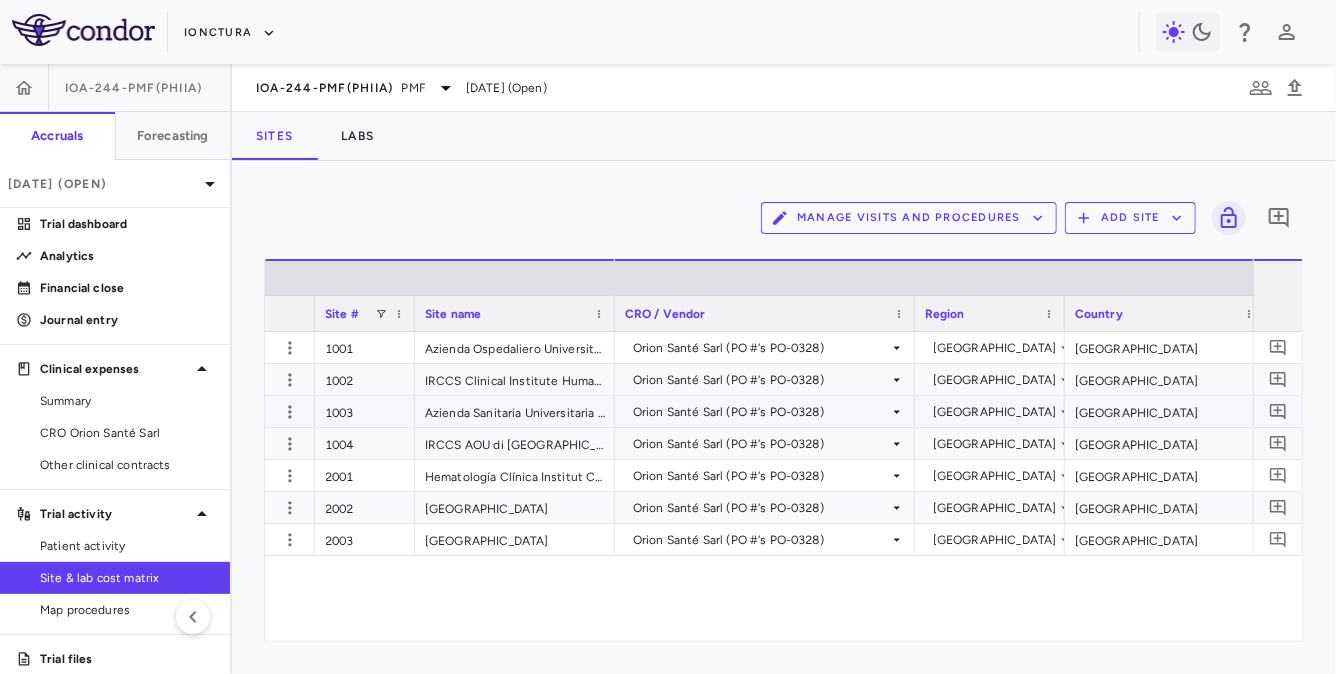 scroll, scrollTop: 0, scrollLeft: 477, axis: horizontal 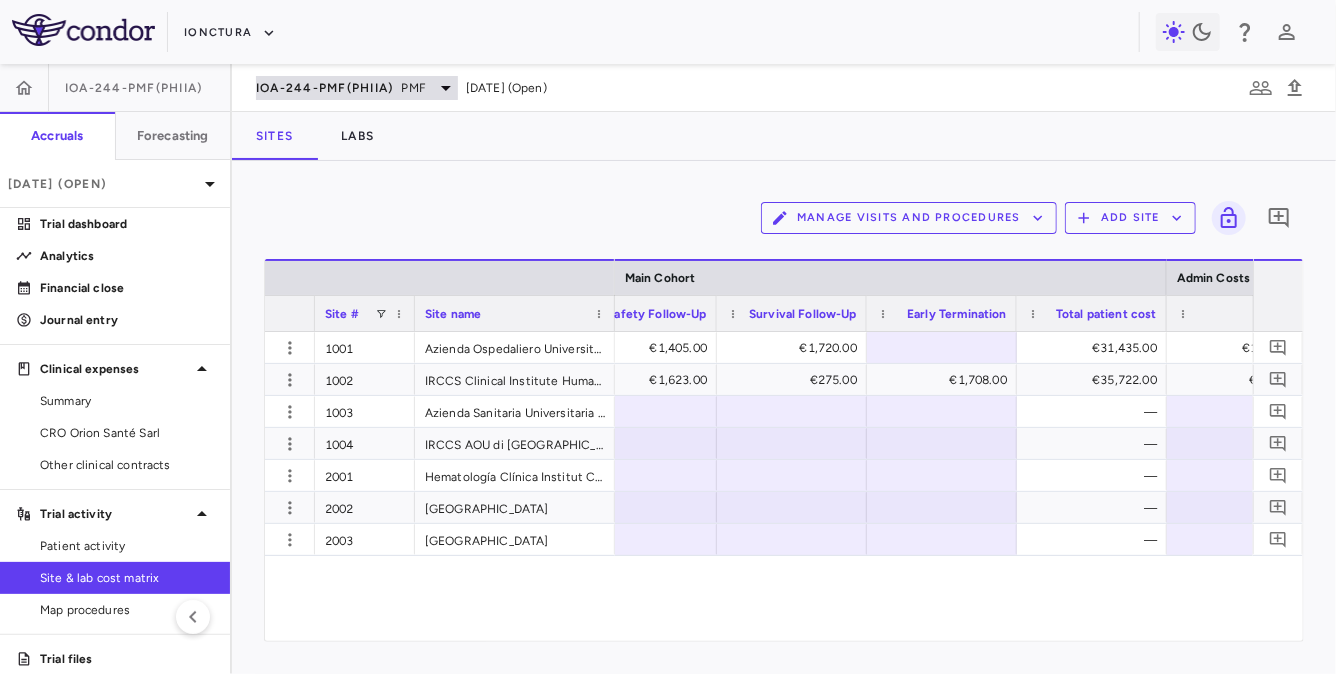 click on "IOA-244-PMF(PhIIa)" at bounding box center [325, 88] 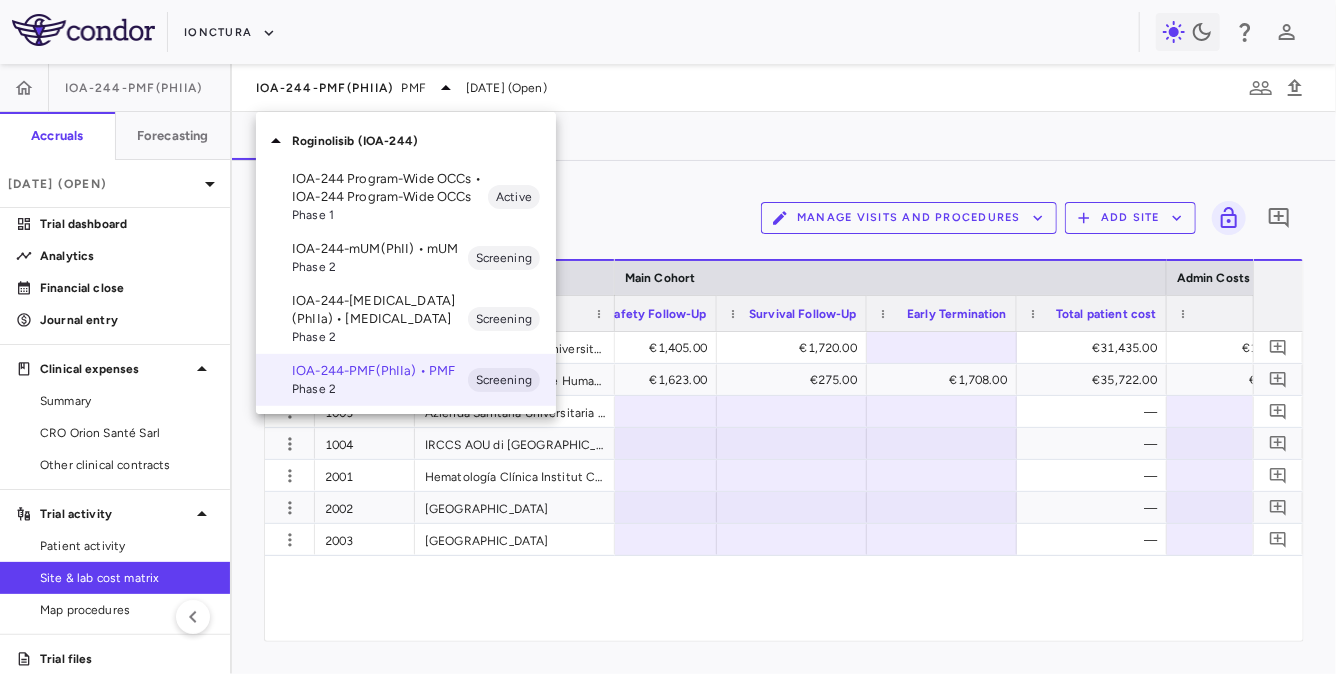 click on "IOA-244-NSCLC(PhIIa) • NSCLC" at bounding box center (380, 310) 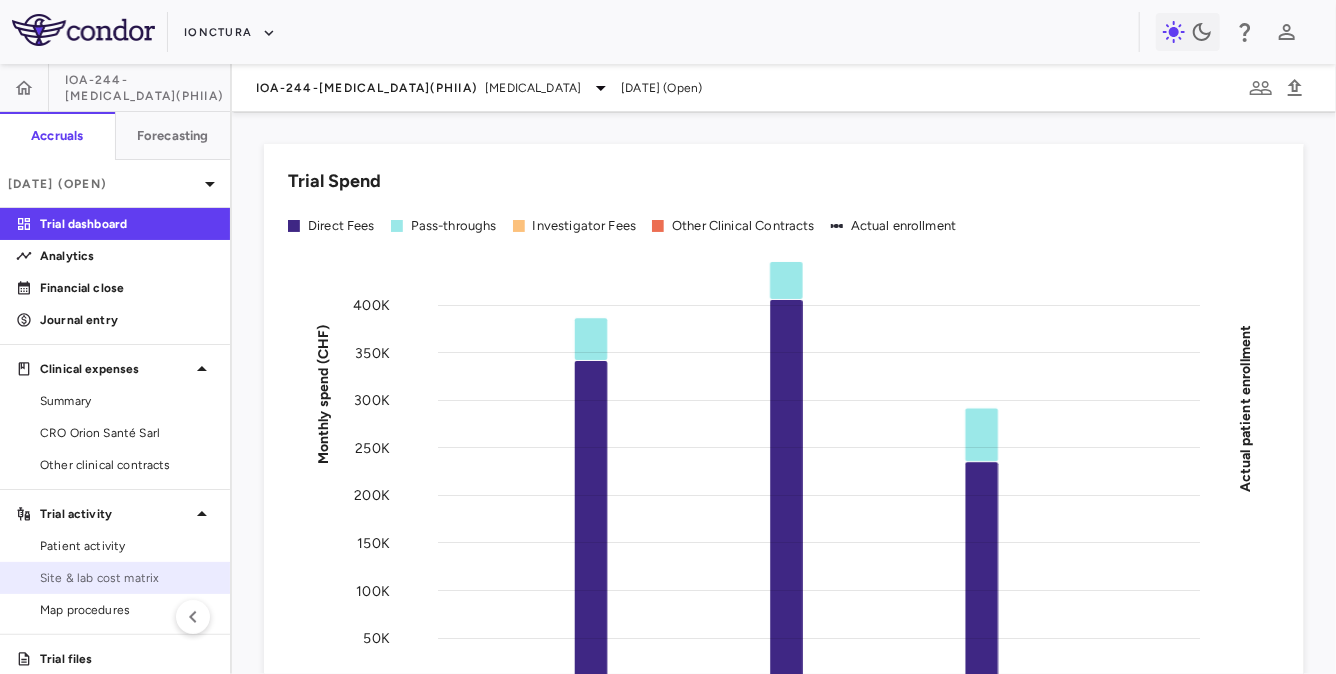 click on "Site & lab cost matrix" at bounding box center (127, 578) 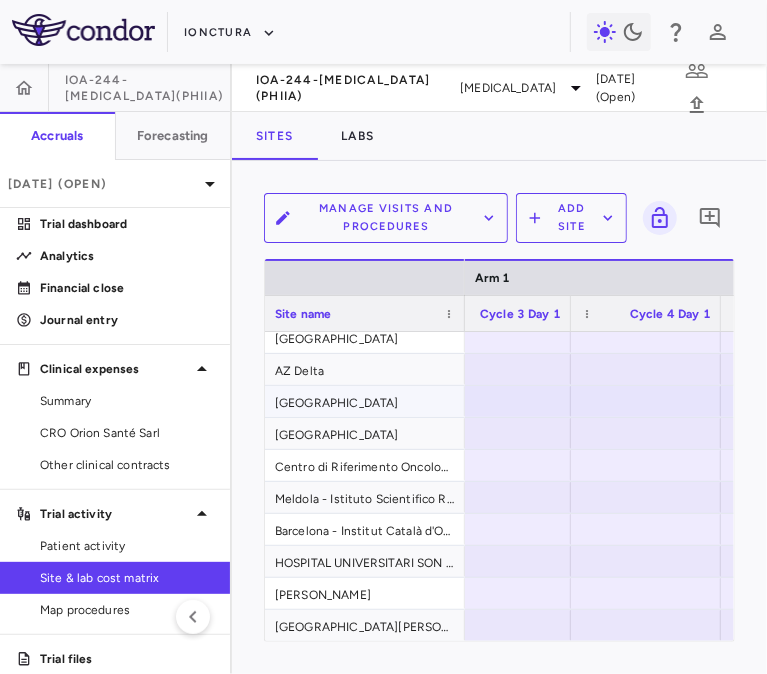 scroll, scrollTop: 0, scrollLeft: 3010, axis: horizontal 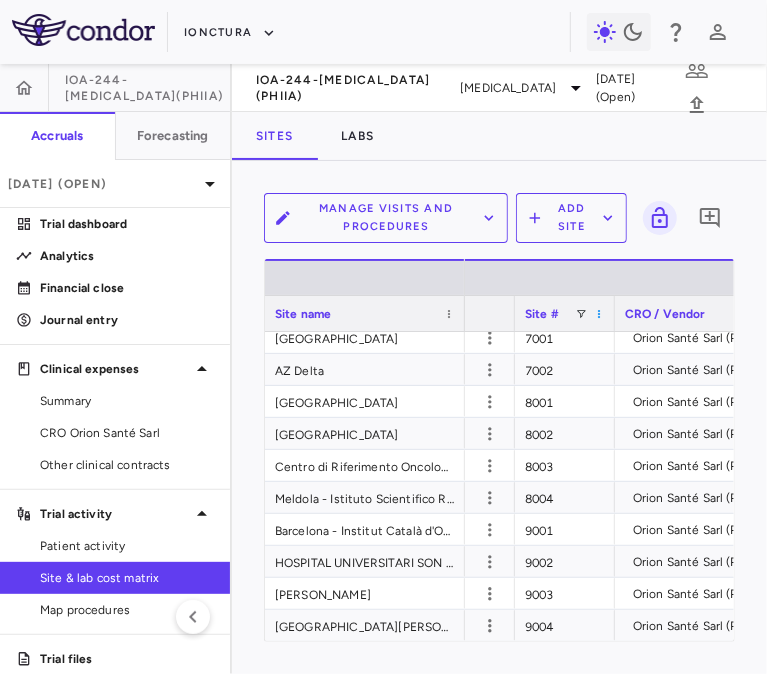 click at bounding box center (599, 314) 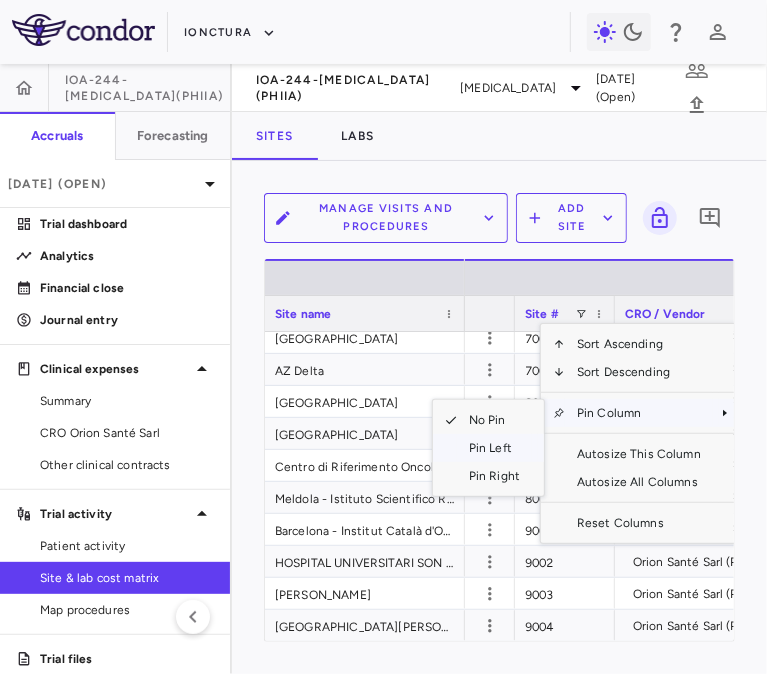 click on "Pin Left" at bounding box center [494, 448] 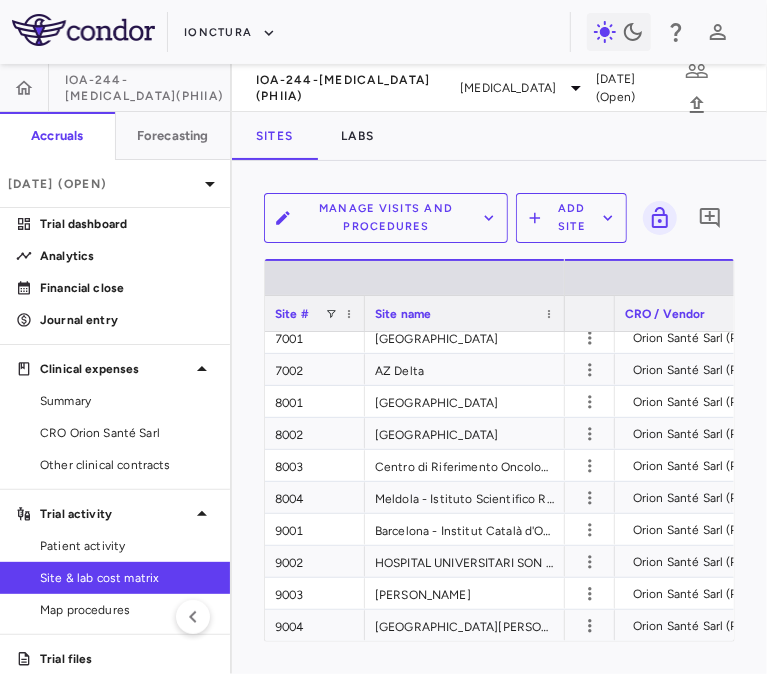 click on "Site #" at bounding box center [315, 313] 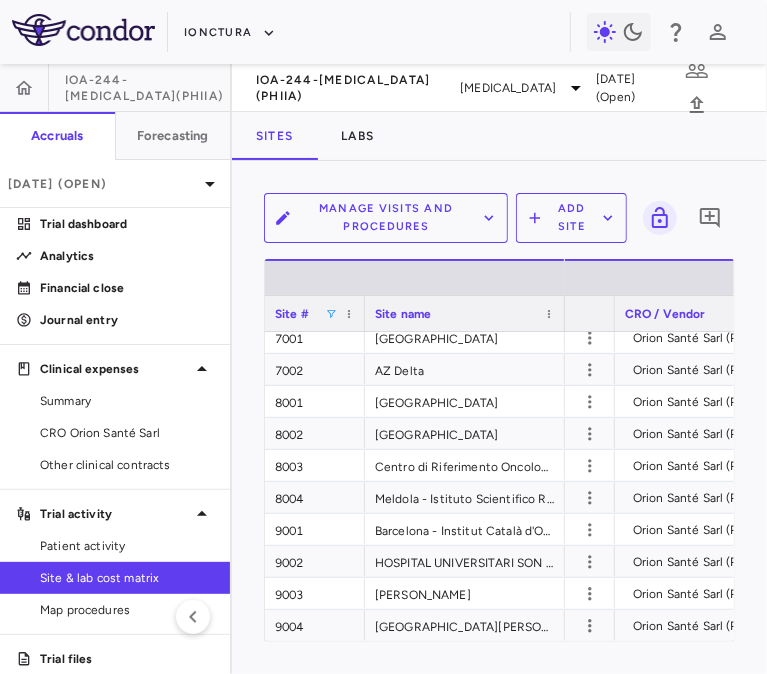 click at bounding box center [331, 314] 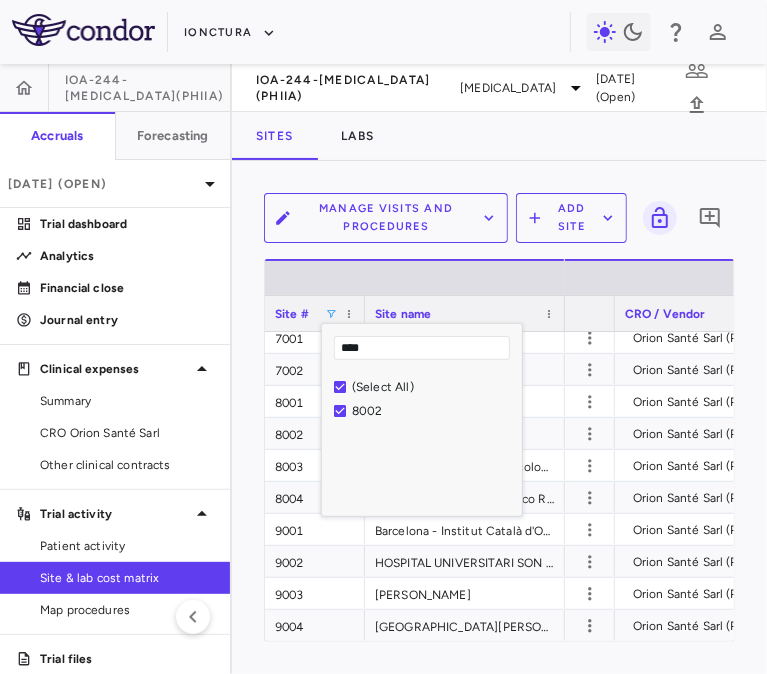 type on "****" 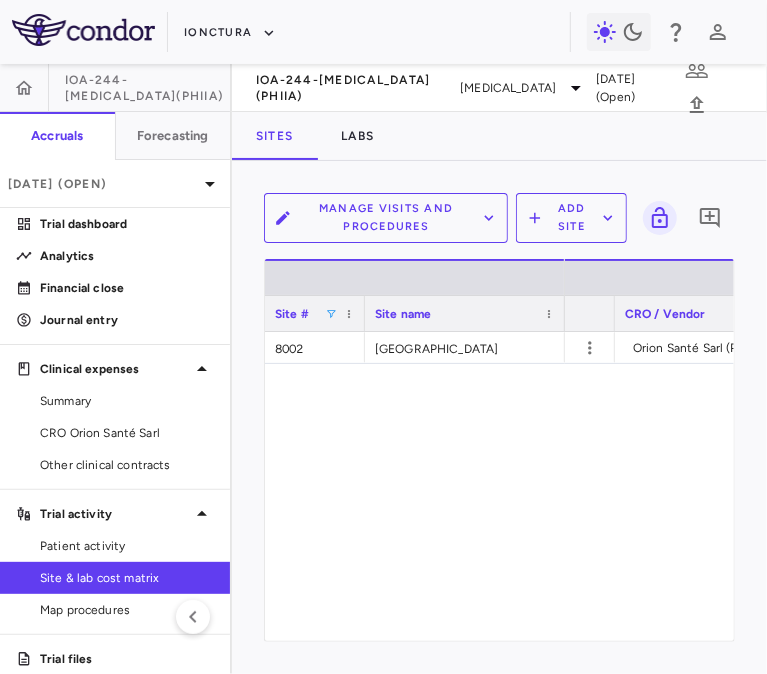 click on "Orion Santé Sarl (PO #'s PO-0364) Italy" at bounding box center [649, 486] 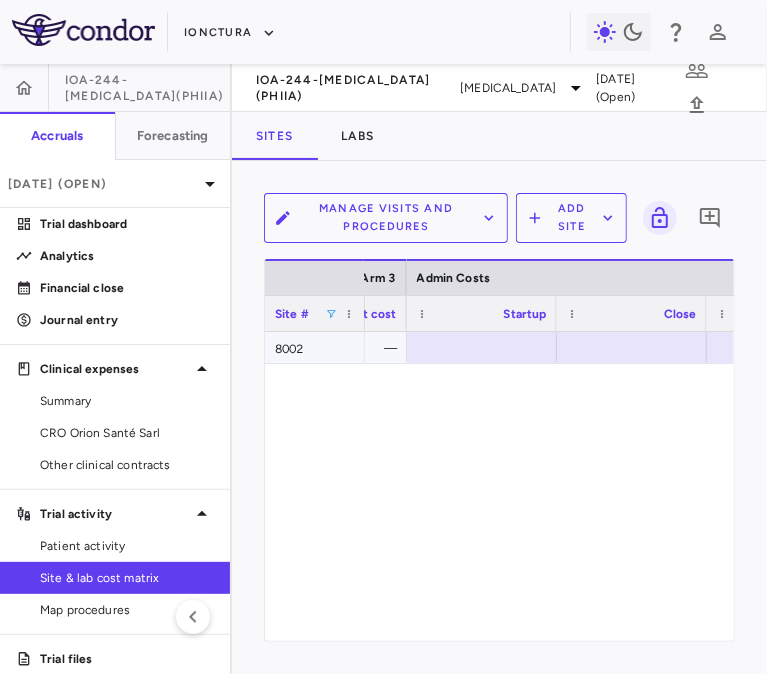 click at bounding box center [482, 347] 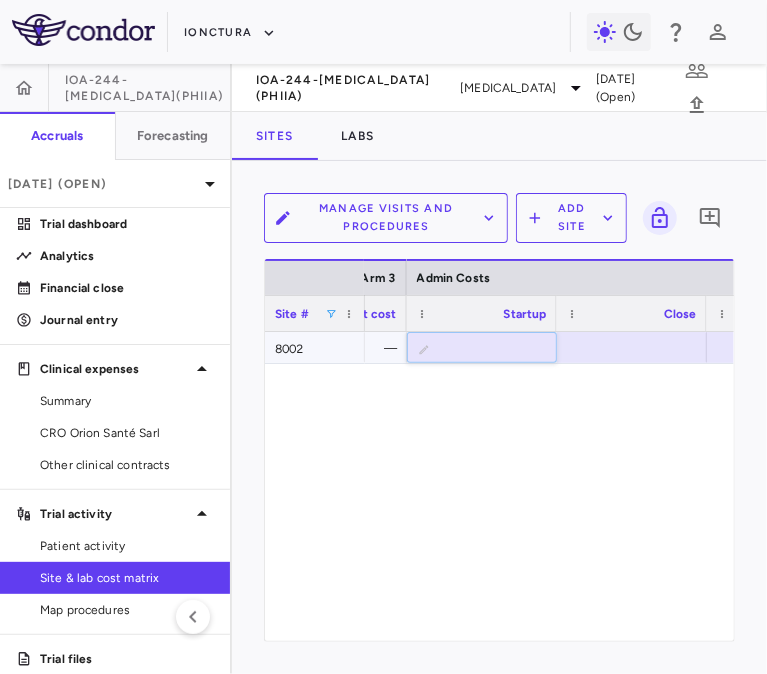 type on "****" 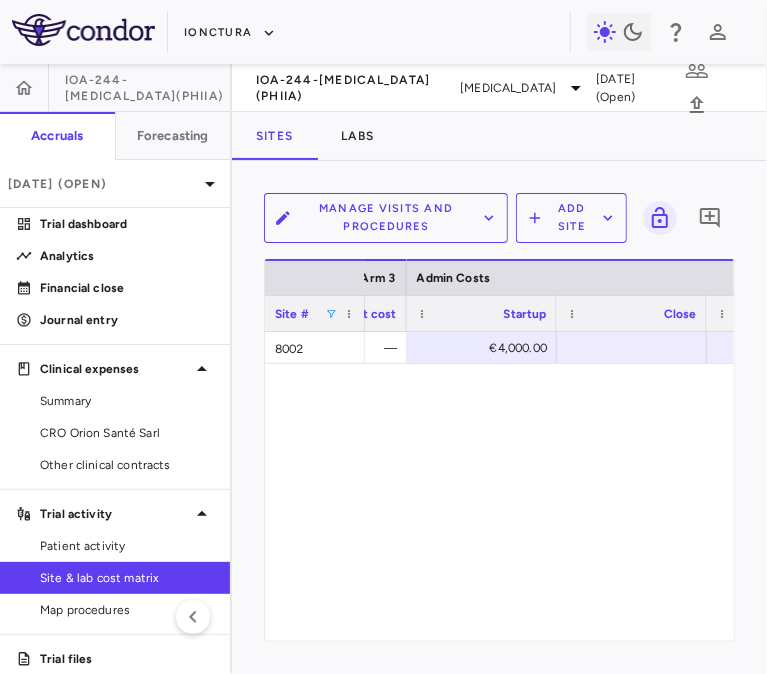 click on "— €4,000.00" at bounding box center (549, 486) 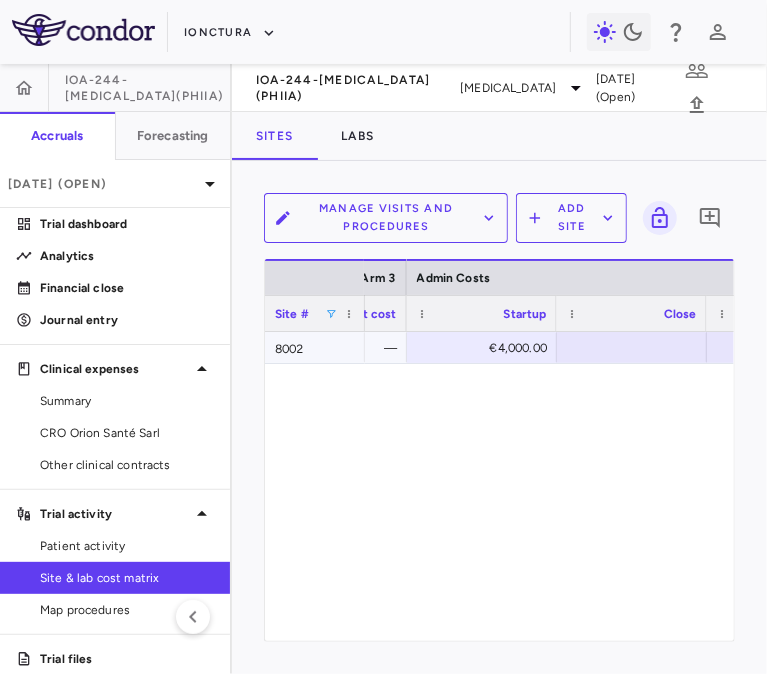 click at bounding box center [632, 347] 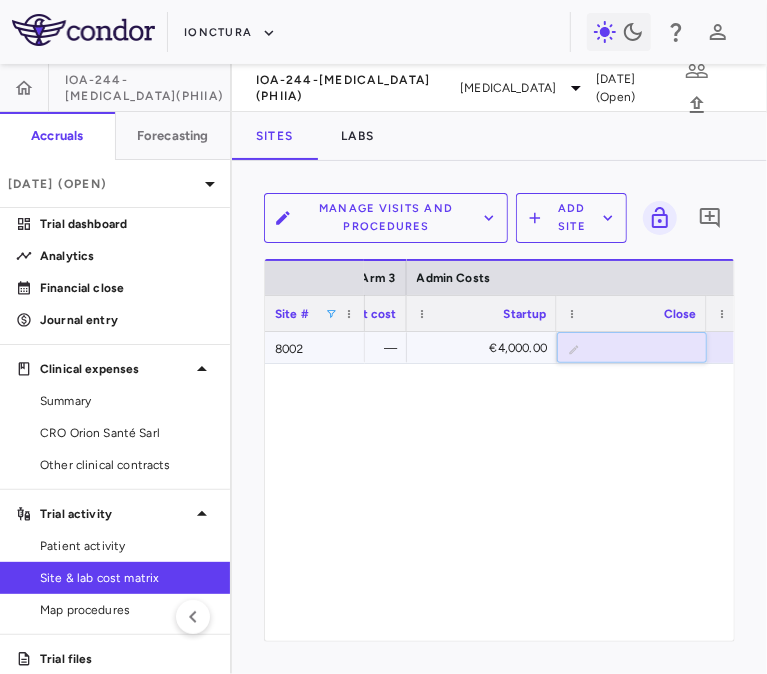 type on "****" 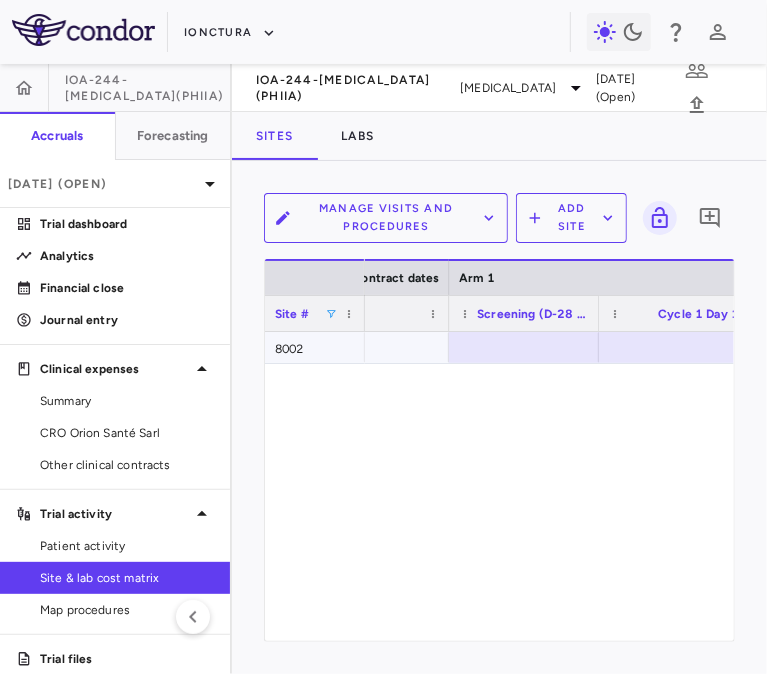 click at bounding box center (524, 347) 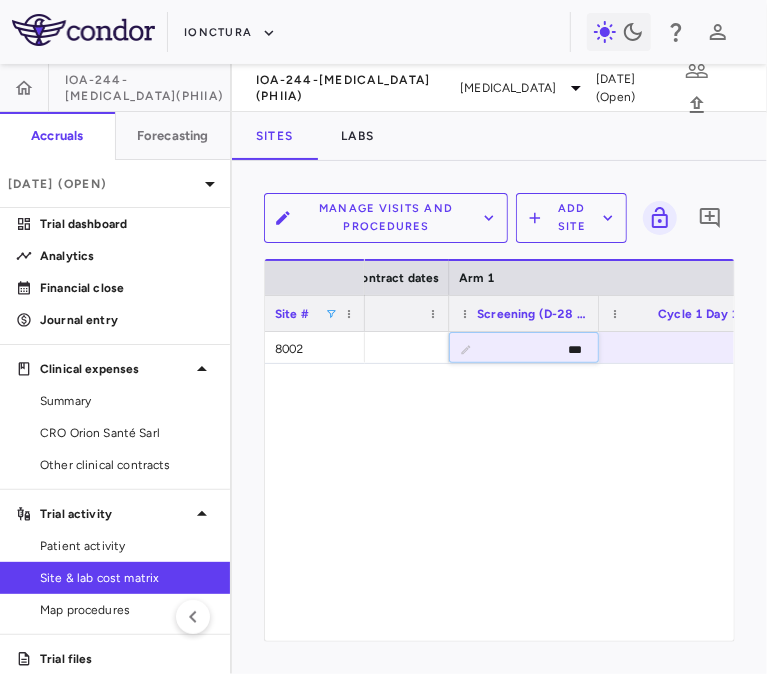 type on "****" 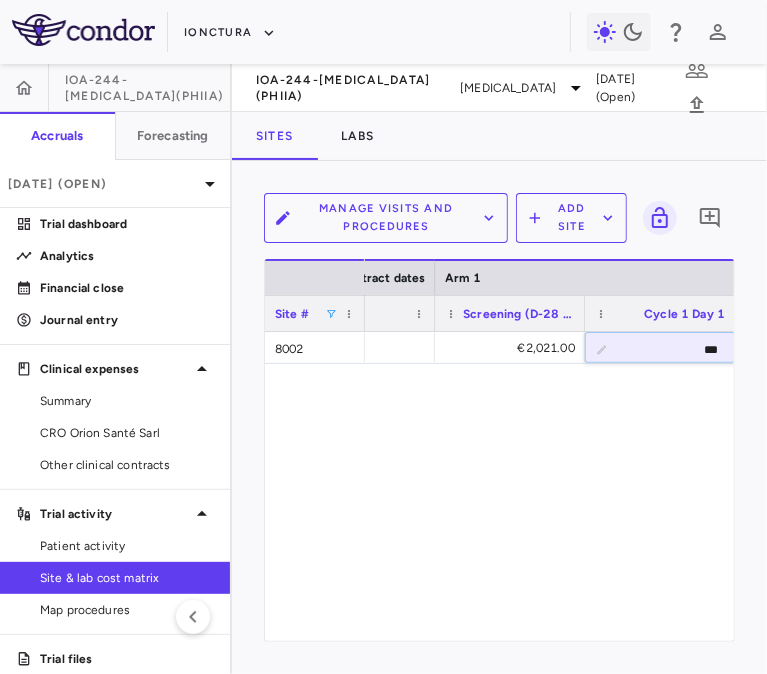 type on "****" 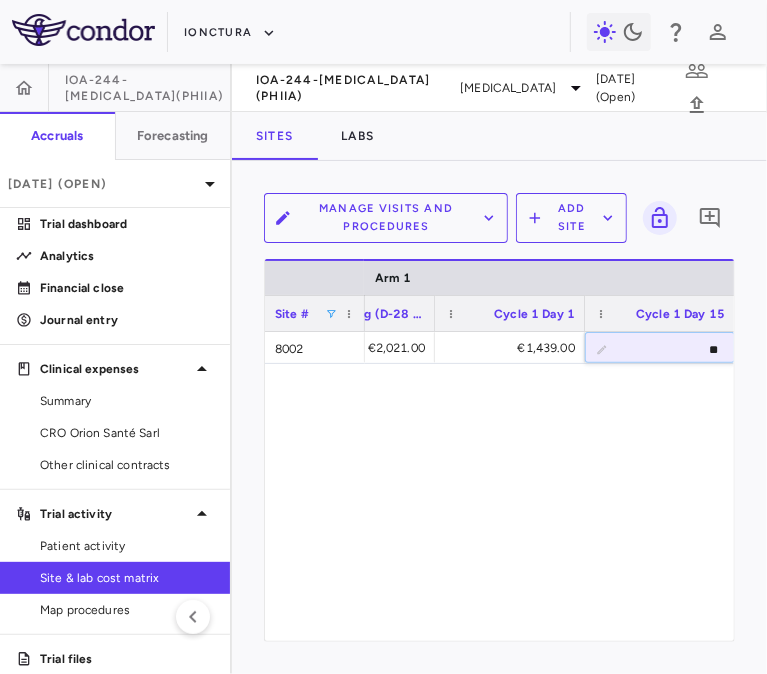 type on "***" 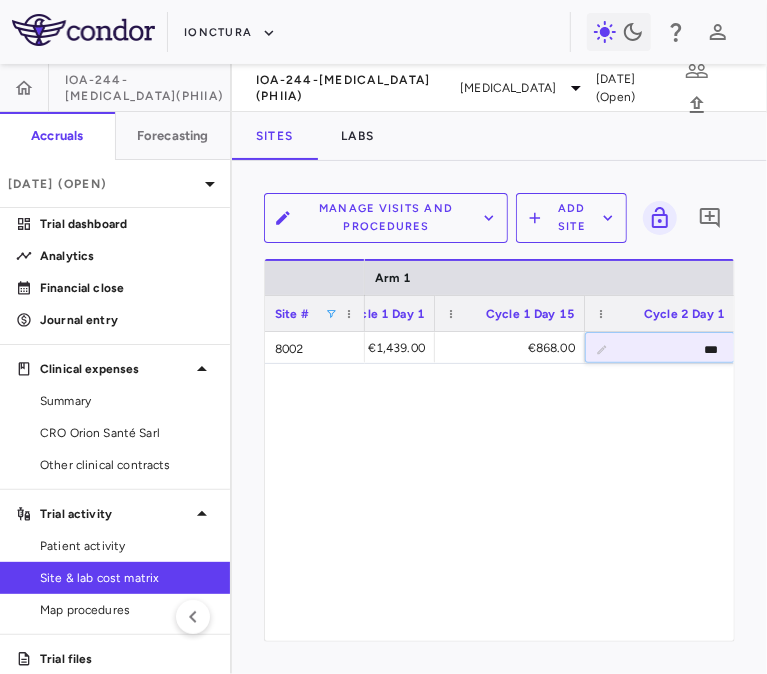 type on "****" 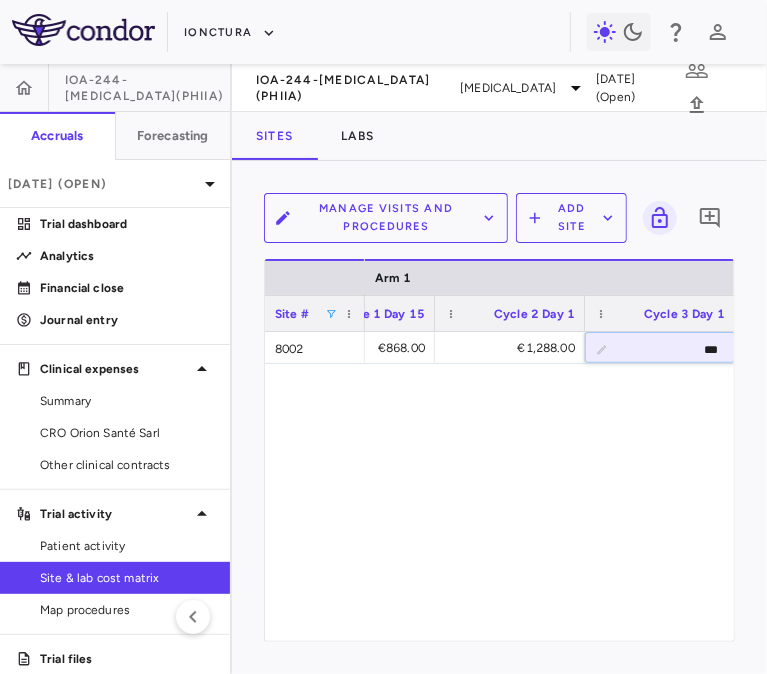 type on "****" 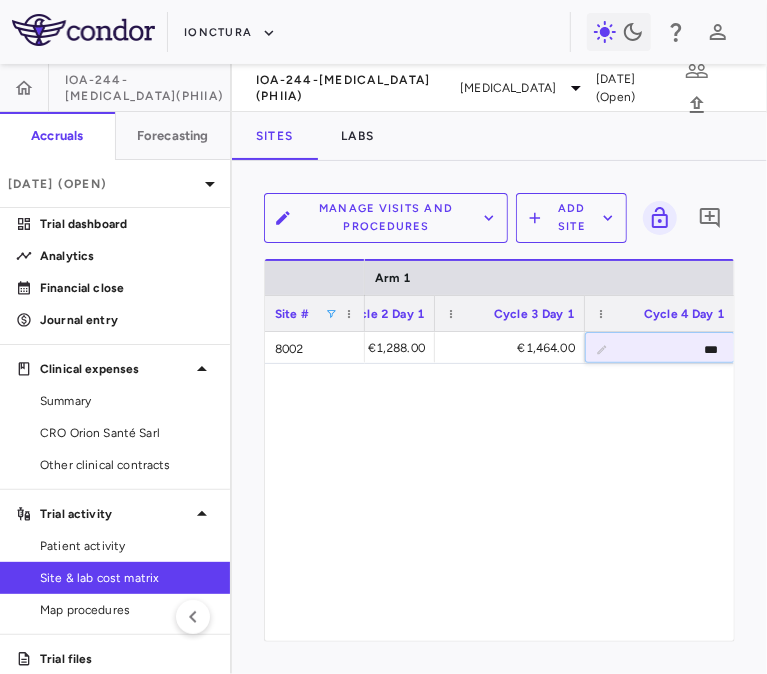 type on "****" 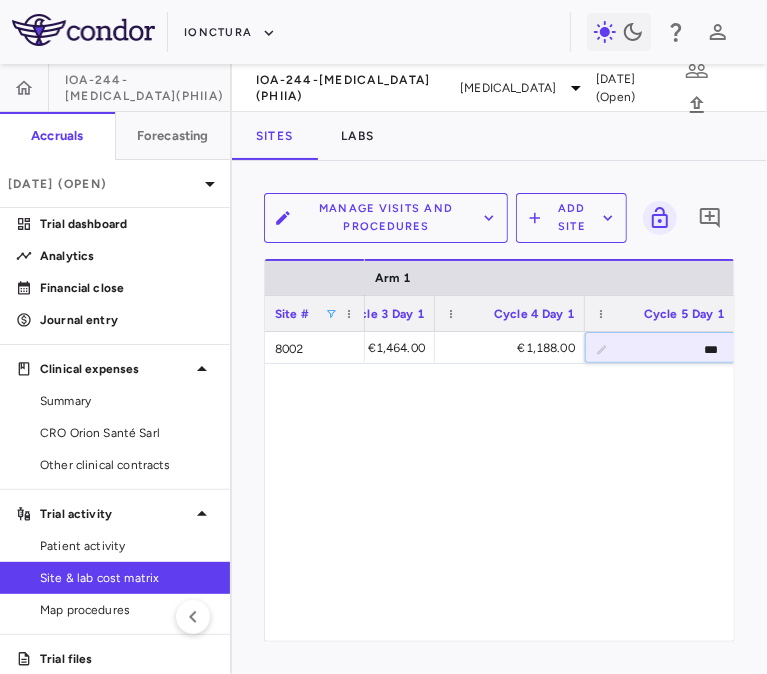 type on "****" 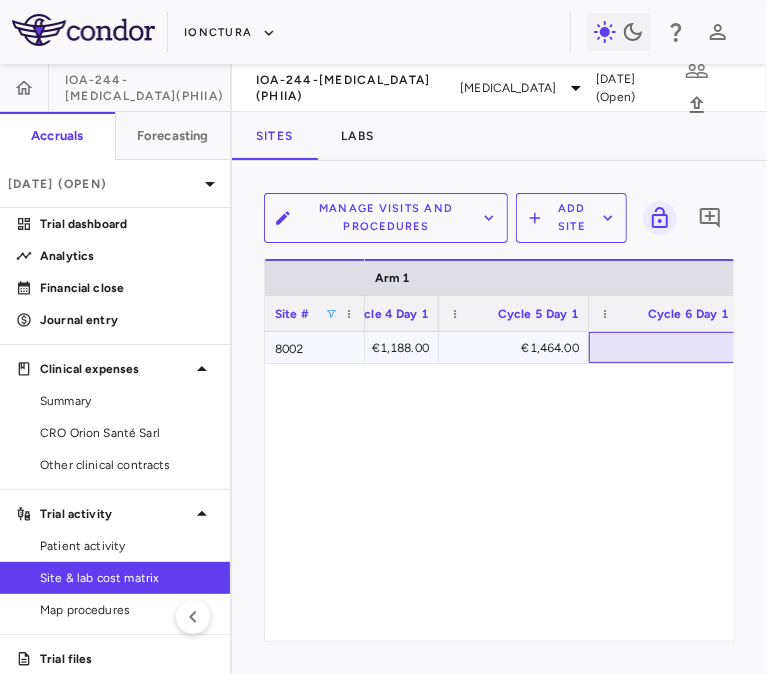 click at bounding box center (664, 347) 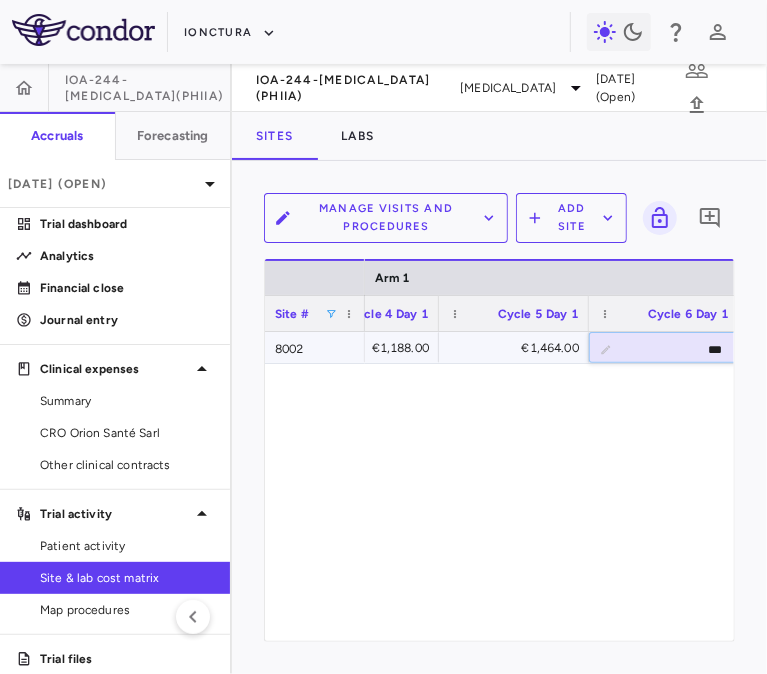 type on "****" 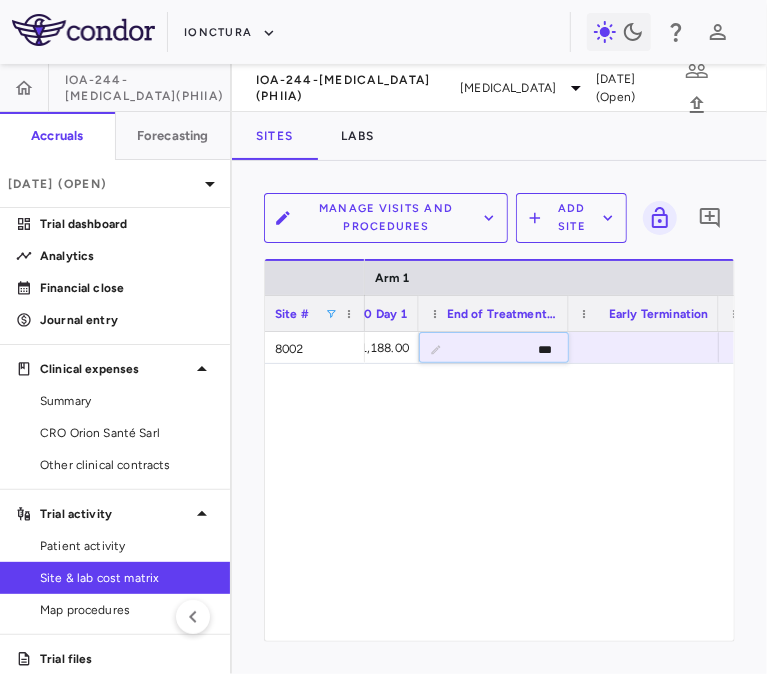 type on "****" 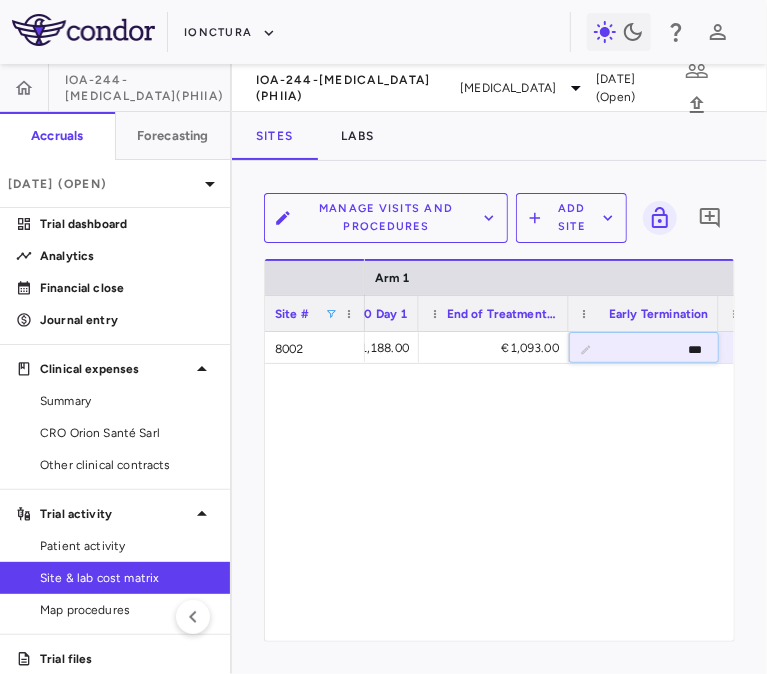 type on "****" 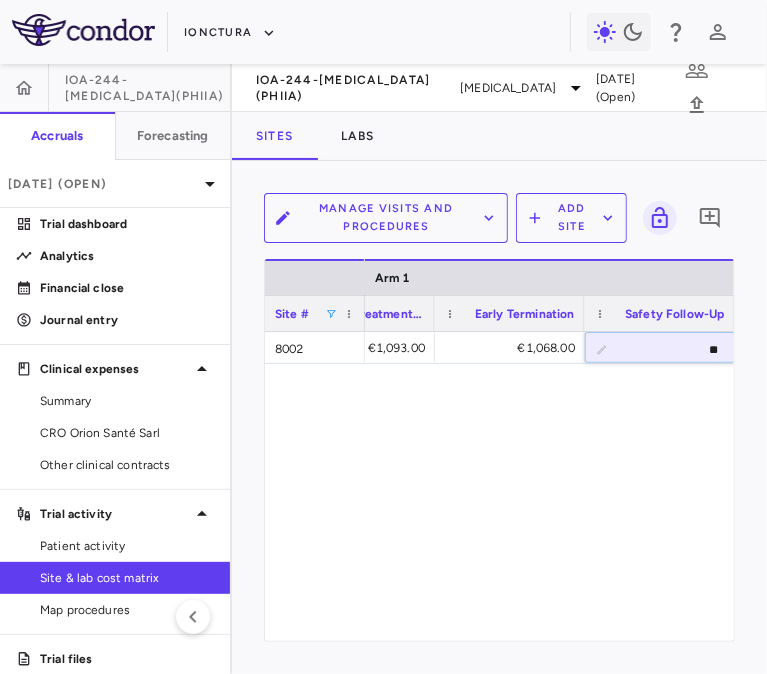 type on "***" 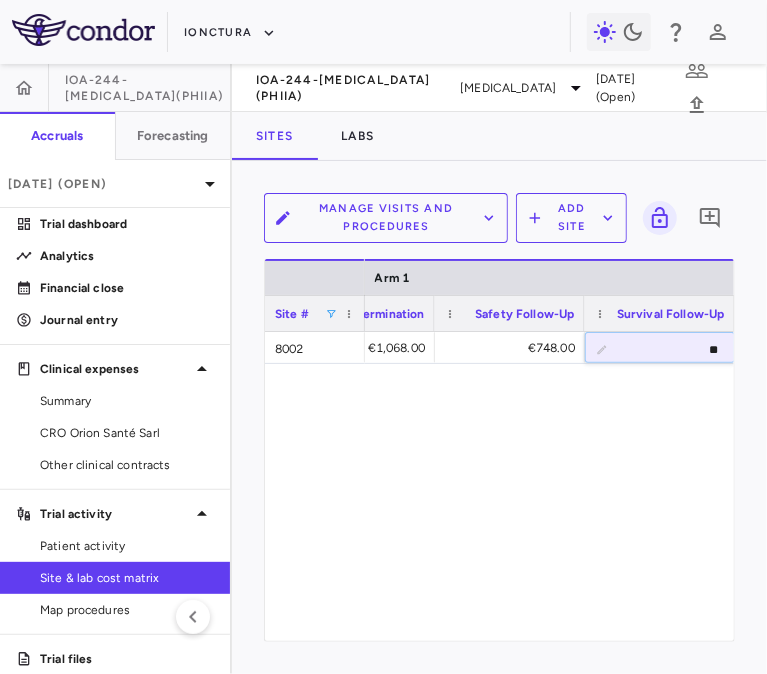 type on "***" 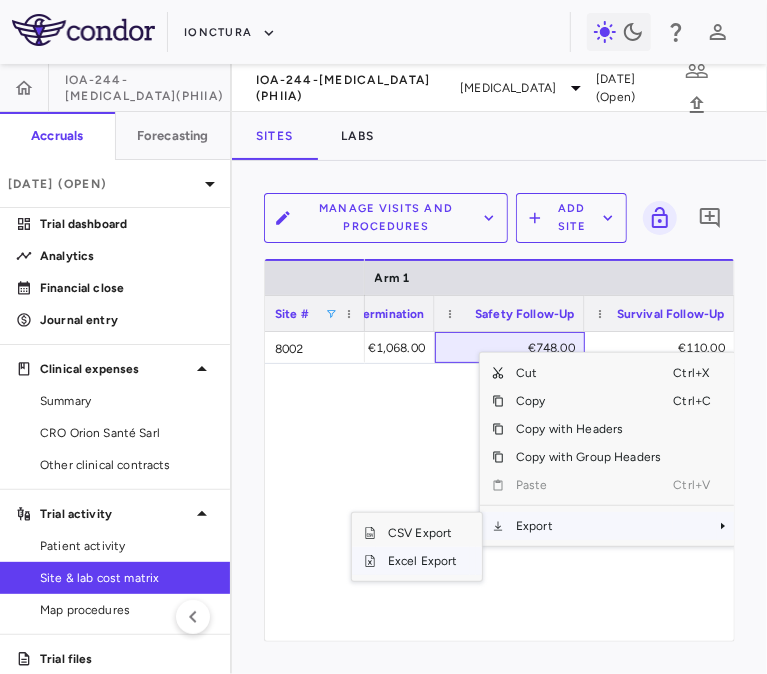 click on "Excel Export" at bounding box center [423, 561] 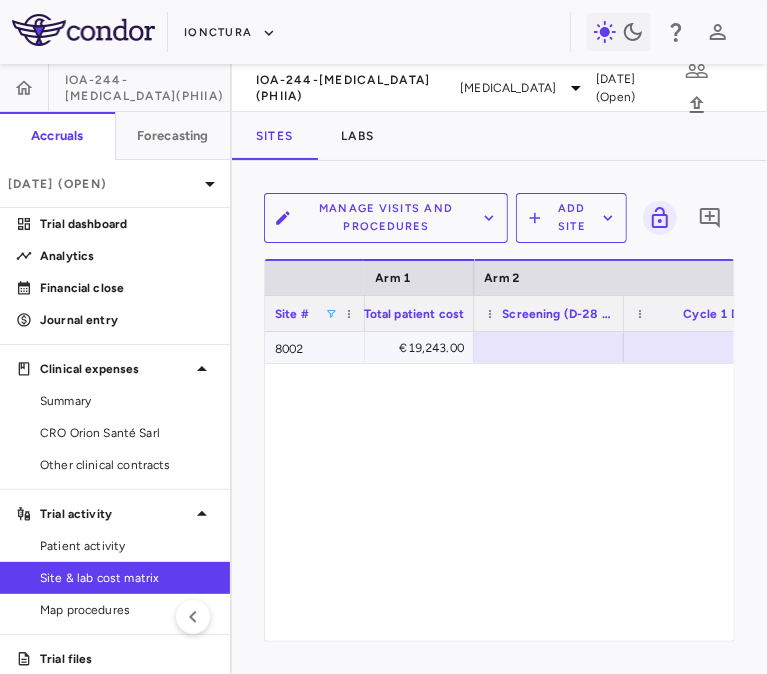 click at bounding box center [549, 347] 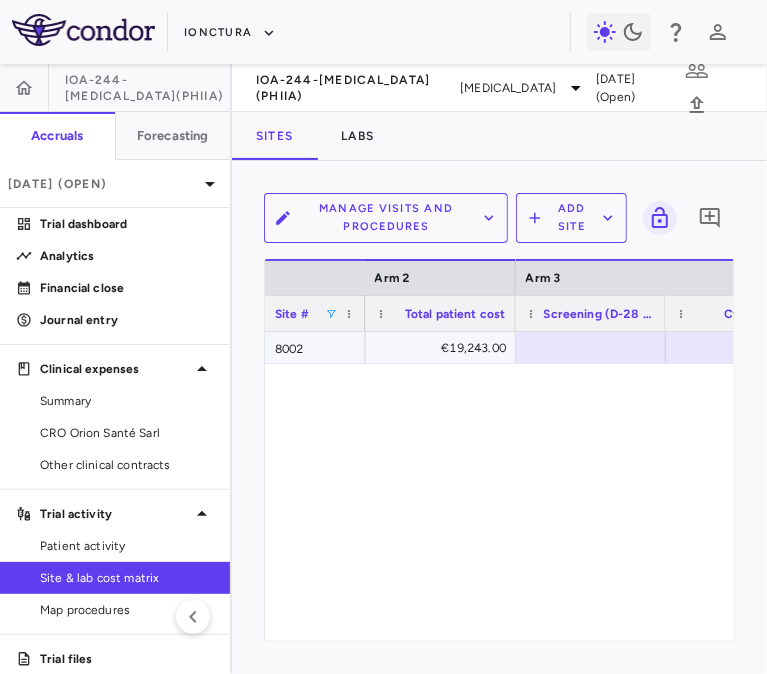 click at bounding box center (591, 347) 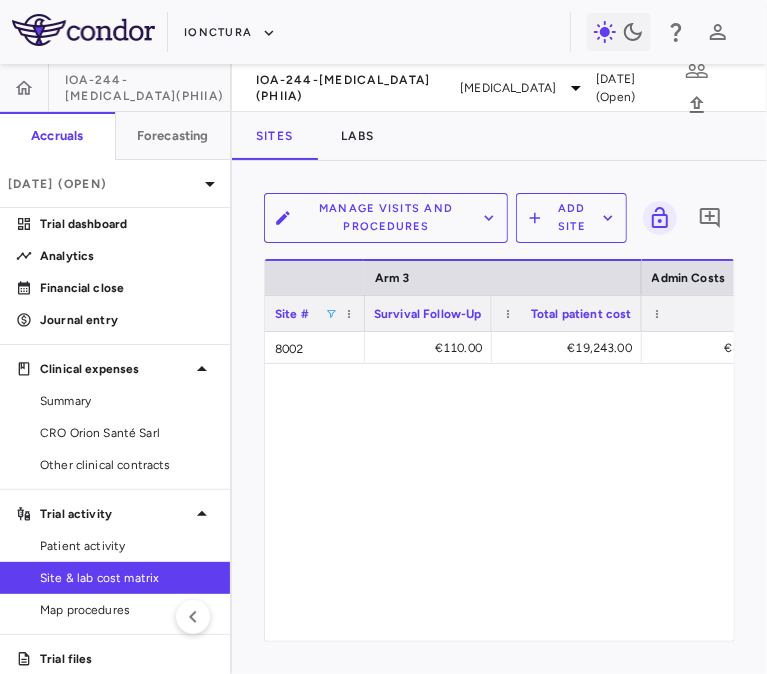 click on "Manage Visits and Procedures" at bounding box center (386, 218) 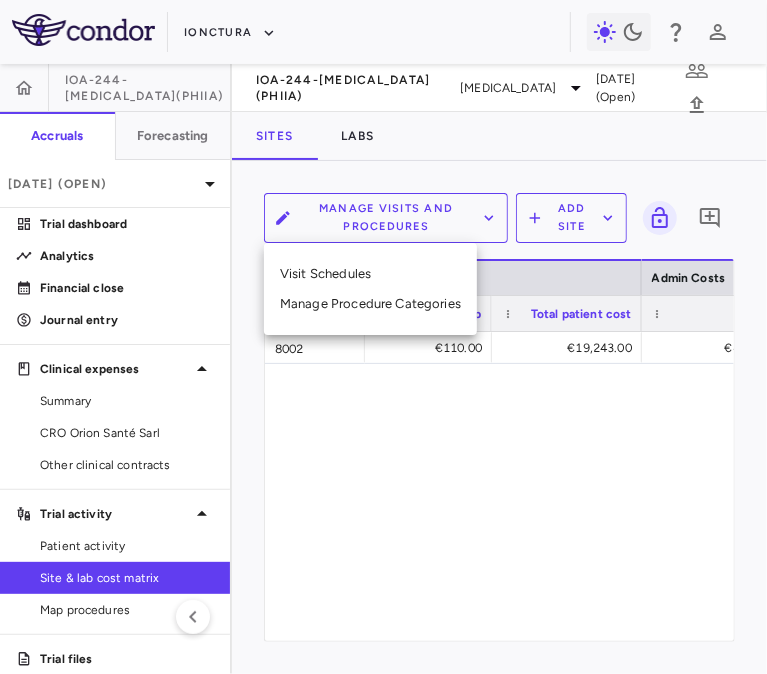 click on "Visit Schedules" at bounding box center (370, 274) 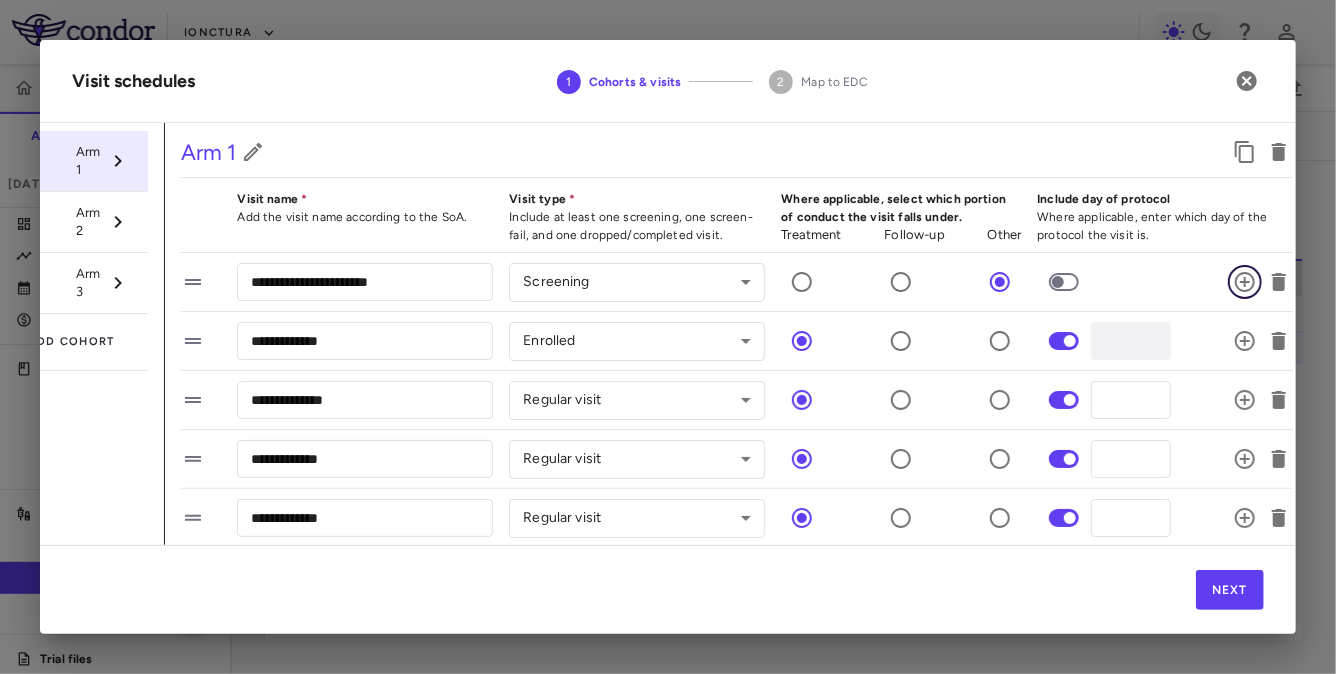 click 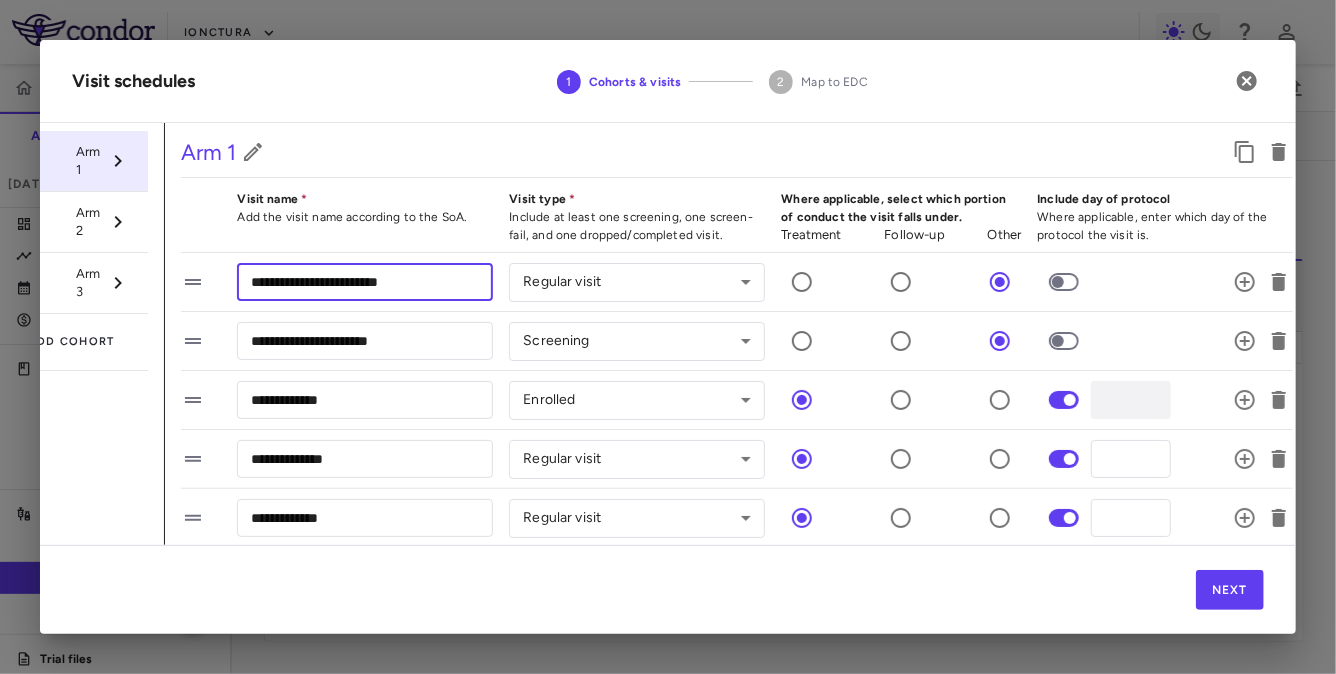 drag, startPoint x: 319, startPoint y: 286, endPoint x: 426, endPoint y: 287, distance: 107.00467 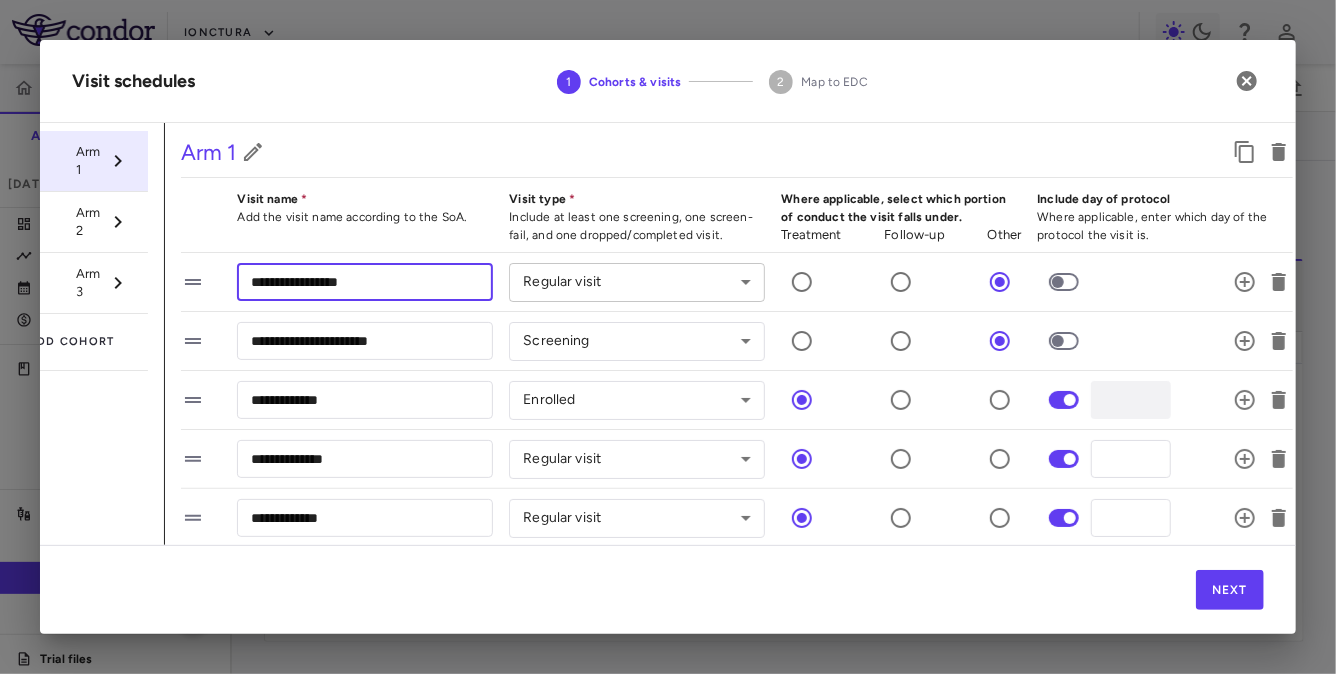 type on "**********" 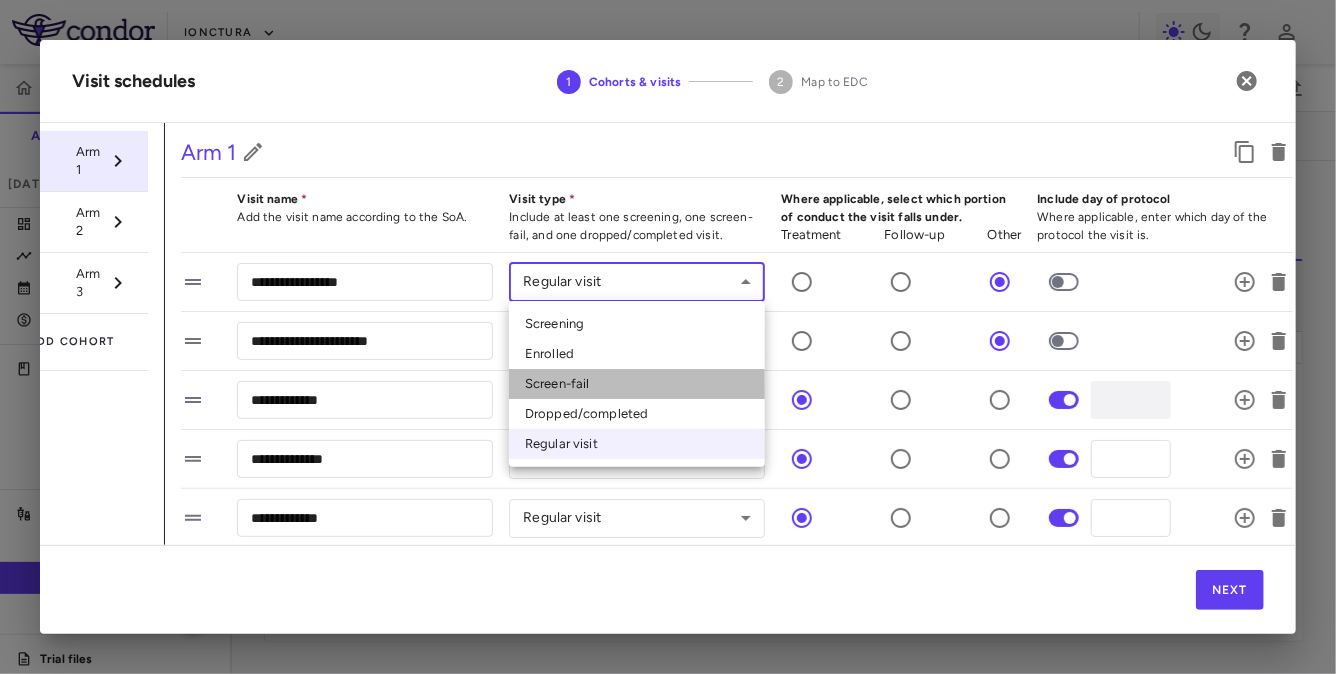 click on "Screen-fail" at bounding box center [637, 384] 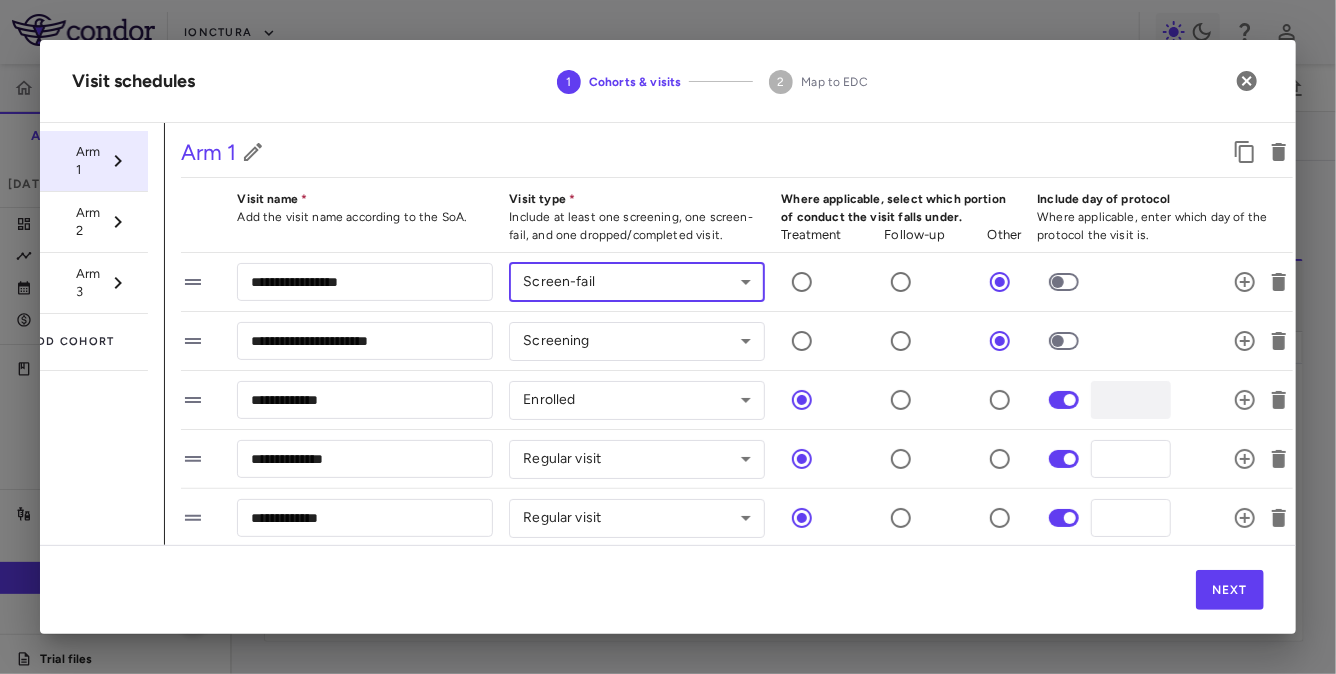 click at bounding box center (116, 222) 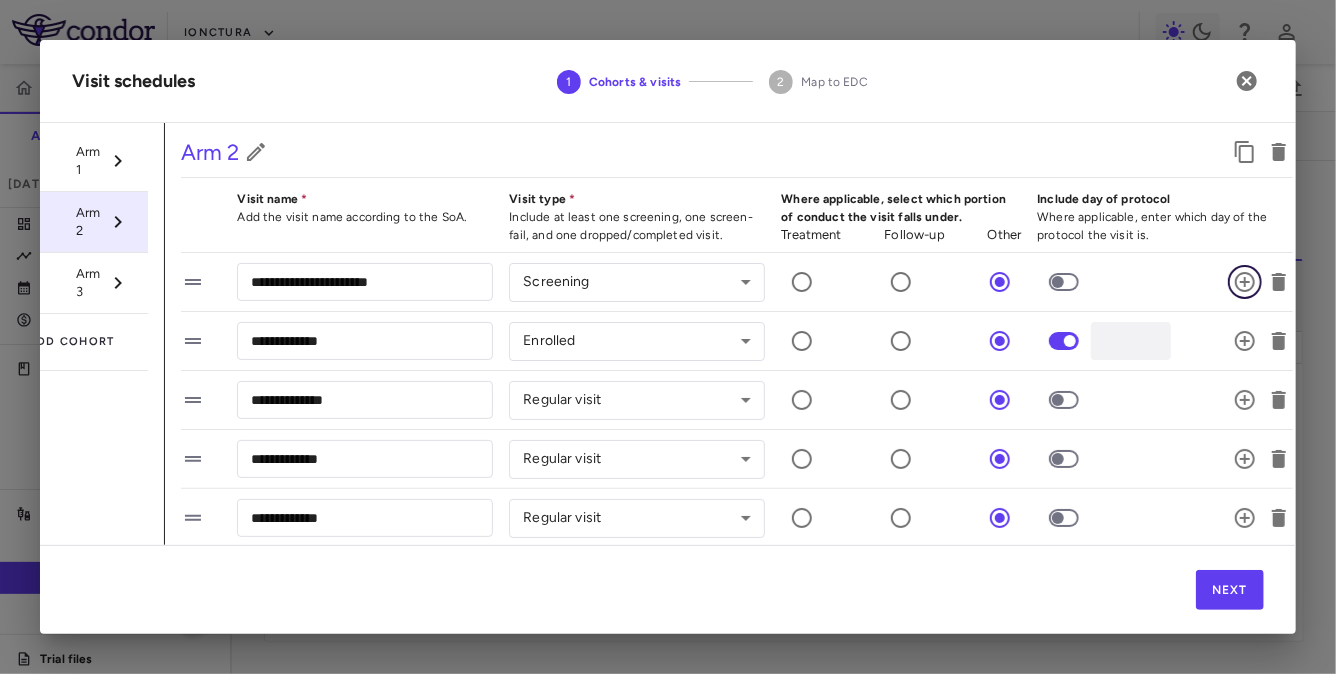 click 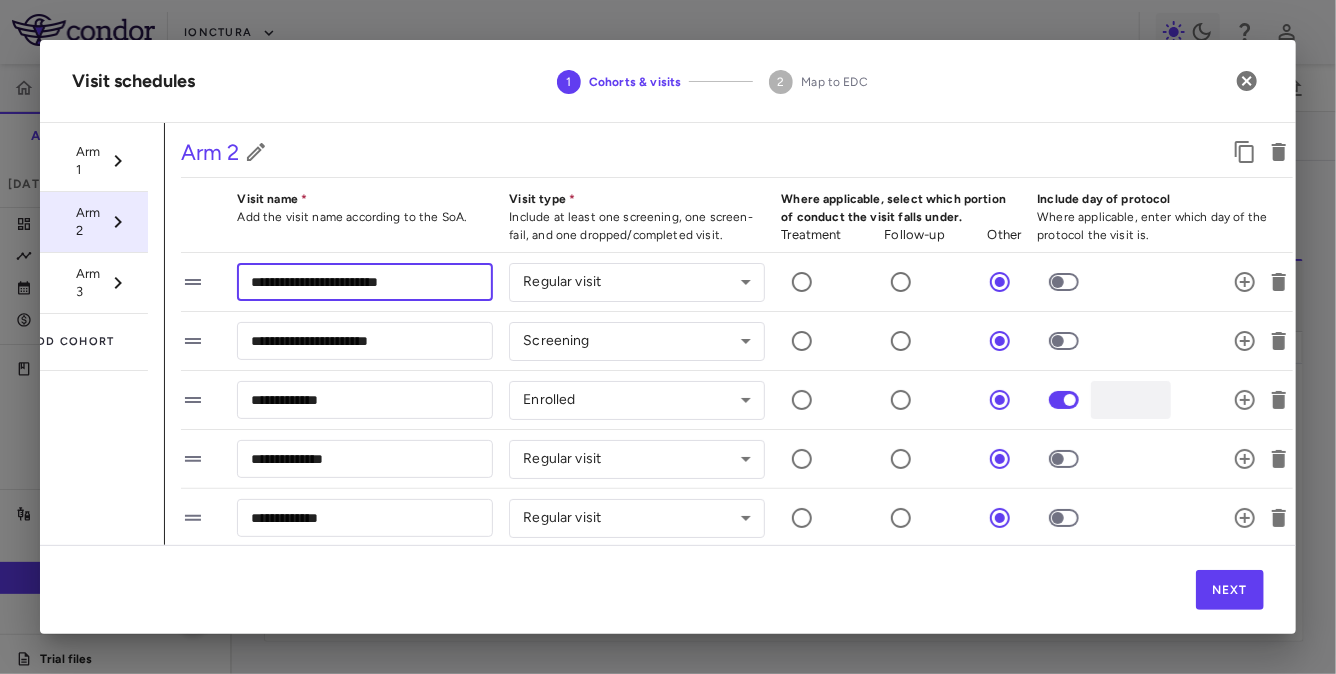 drag, startPoint x: 321, startPoint y: 281, endPoint x: 491, endPoint y: 281, distance: 170 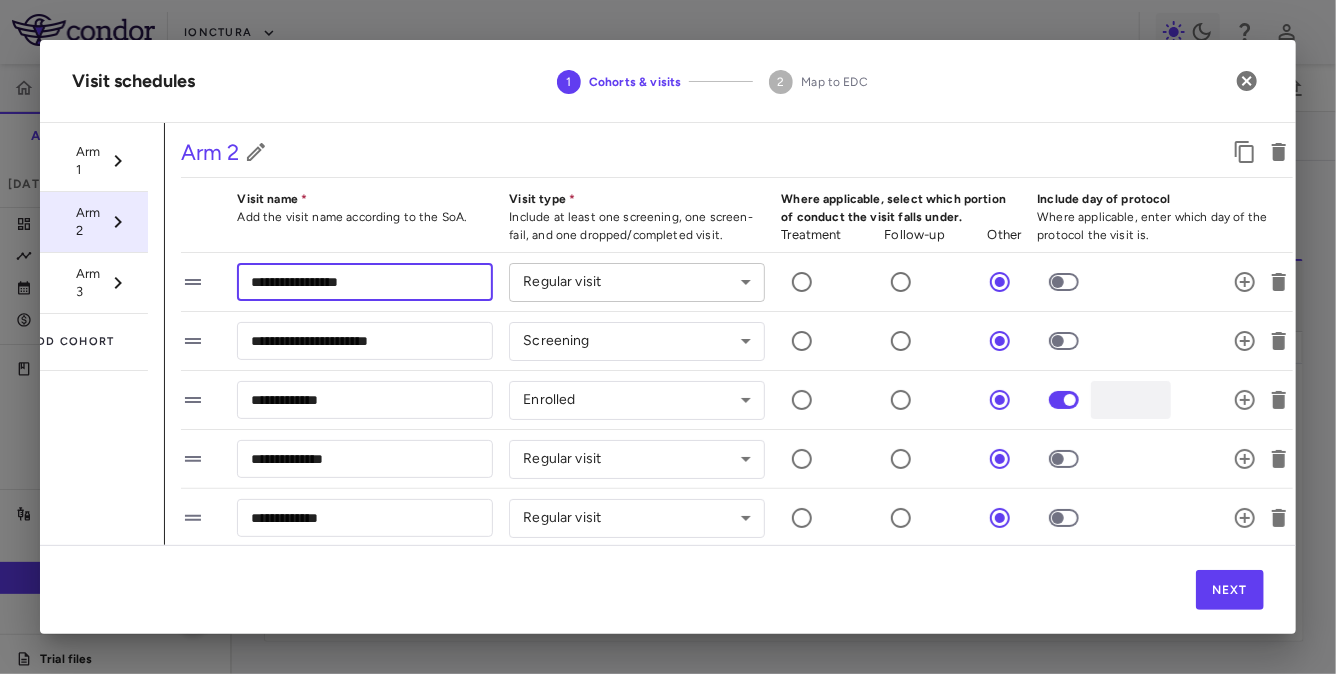 type on "**********" 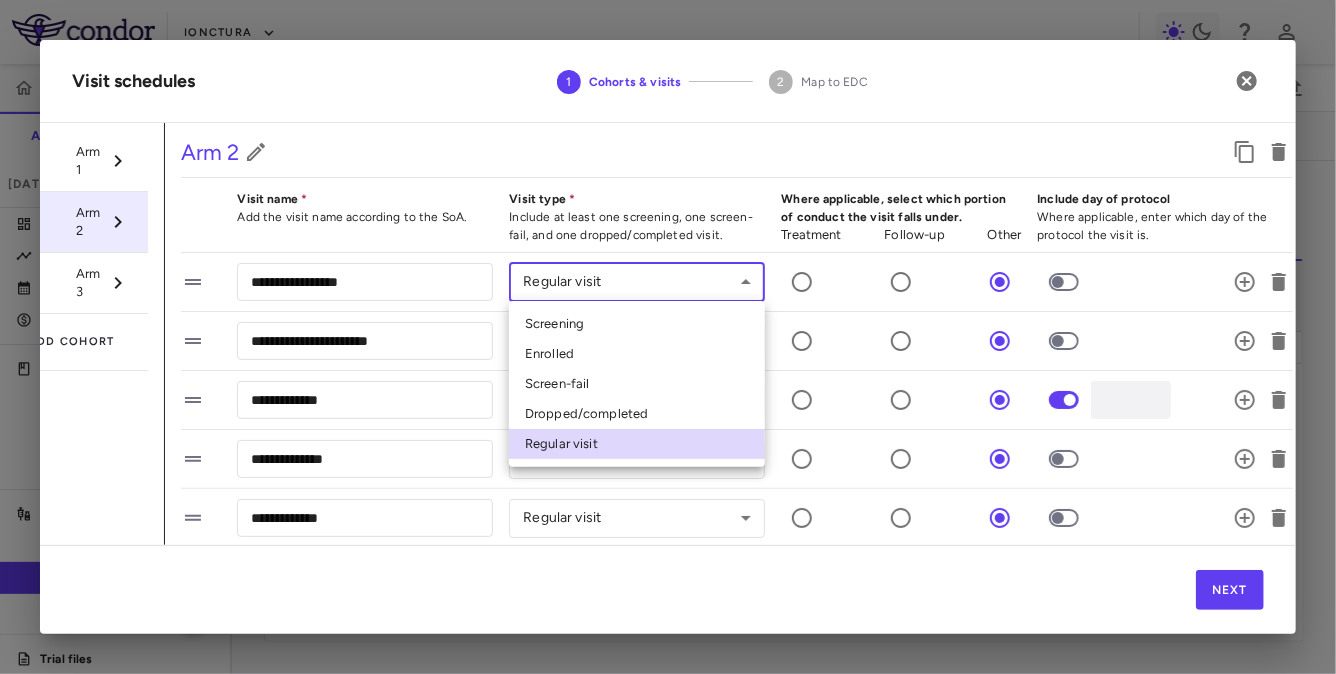 click on "Screen-fail" at bounding box center (637, 384) 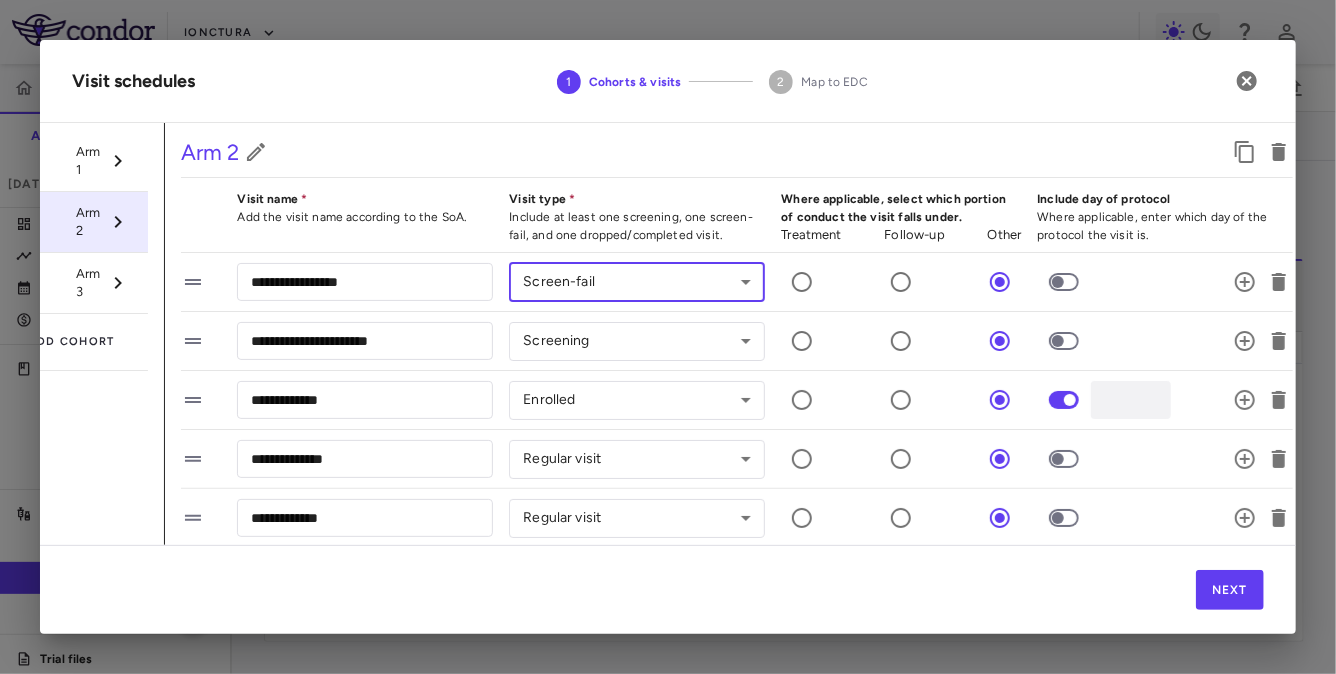 click on "Arm 3" at bounding box center (88, 283) 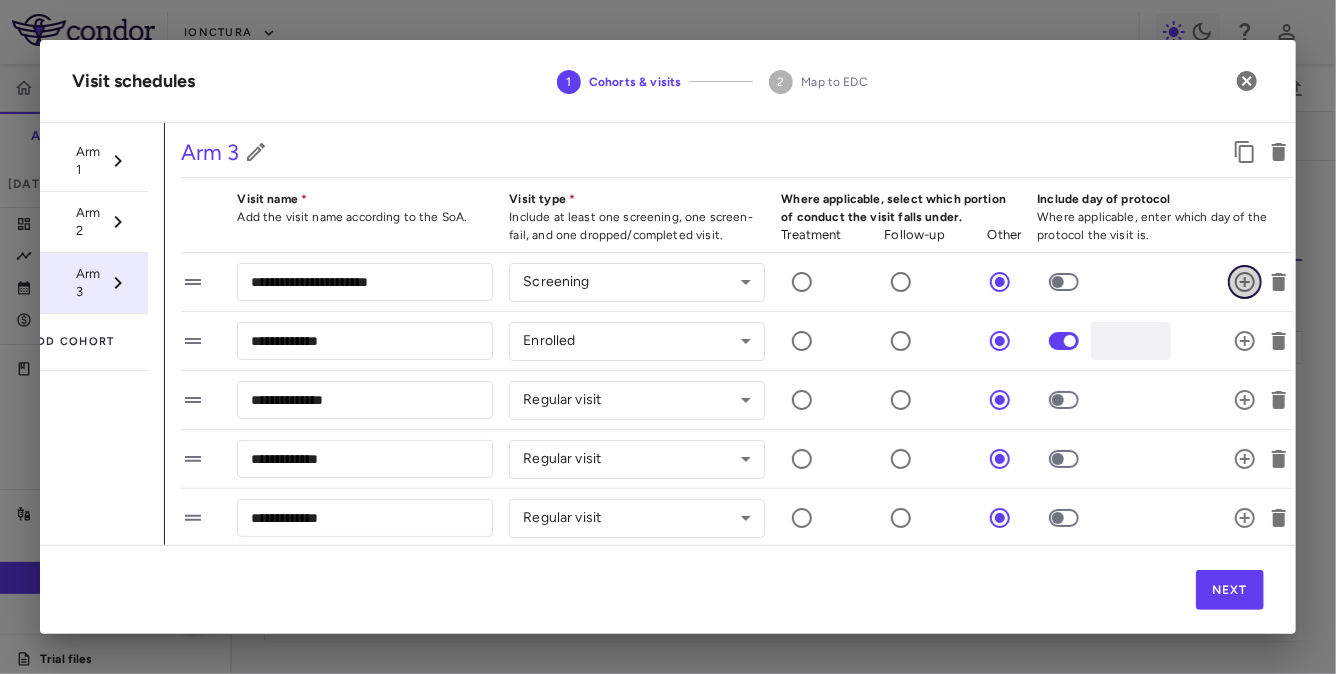 click 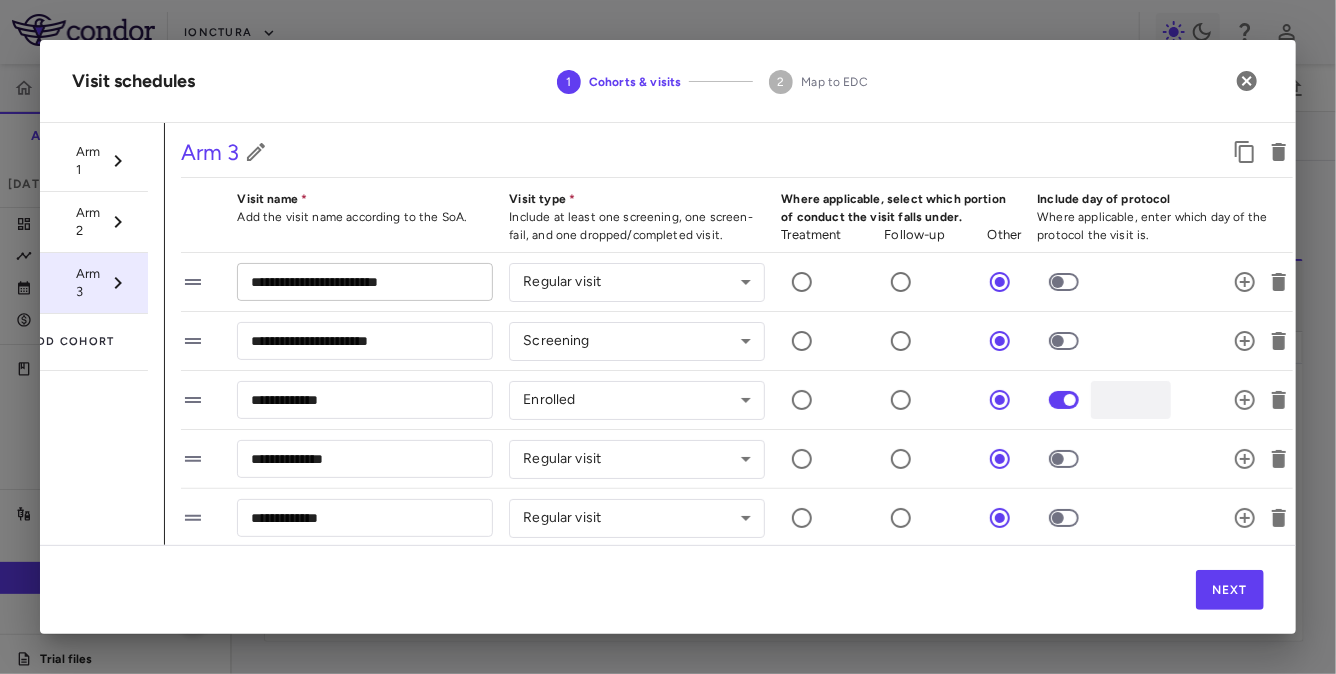 click on "**********" at bounding box center (365, 281) 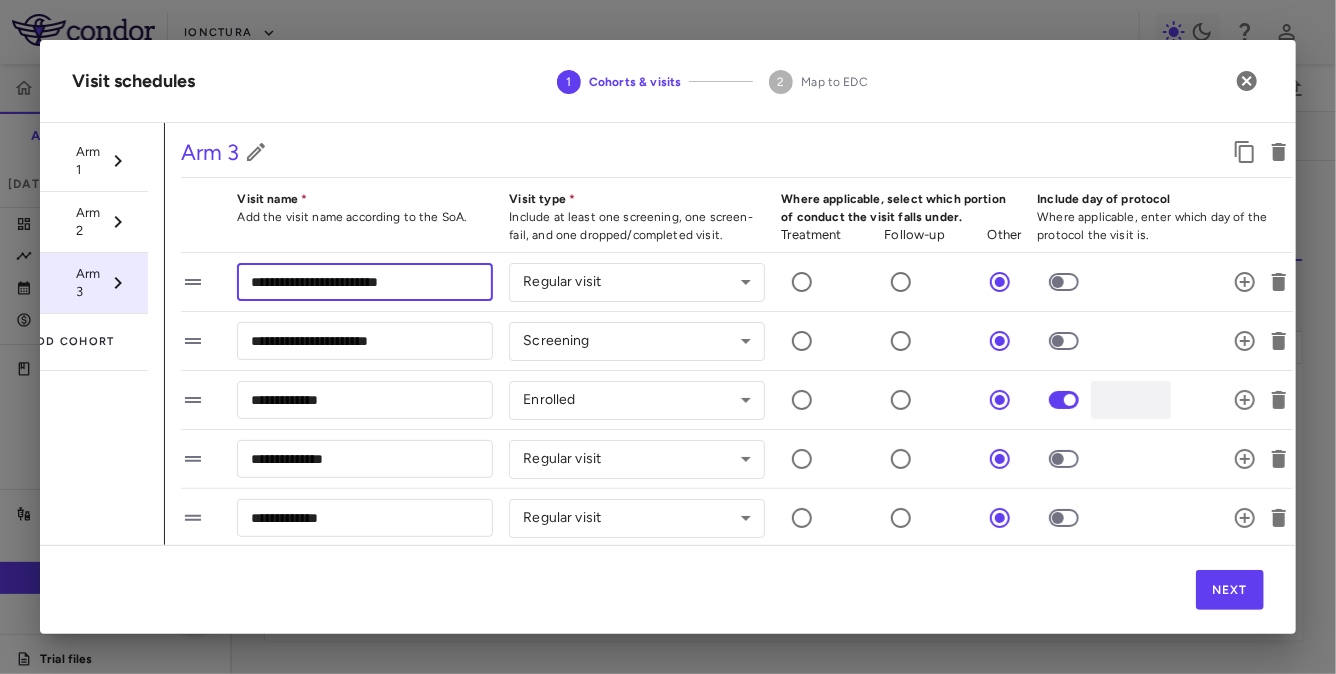 click on "**********" at bounding box center (365, 281) 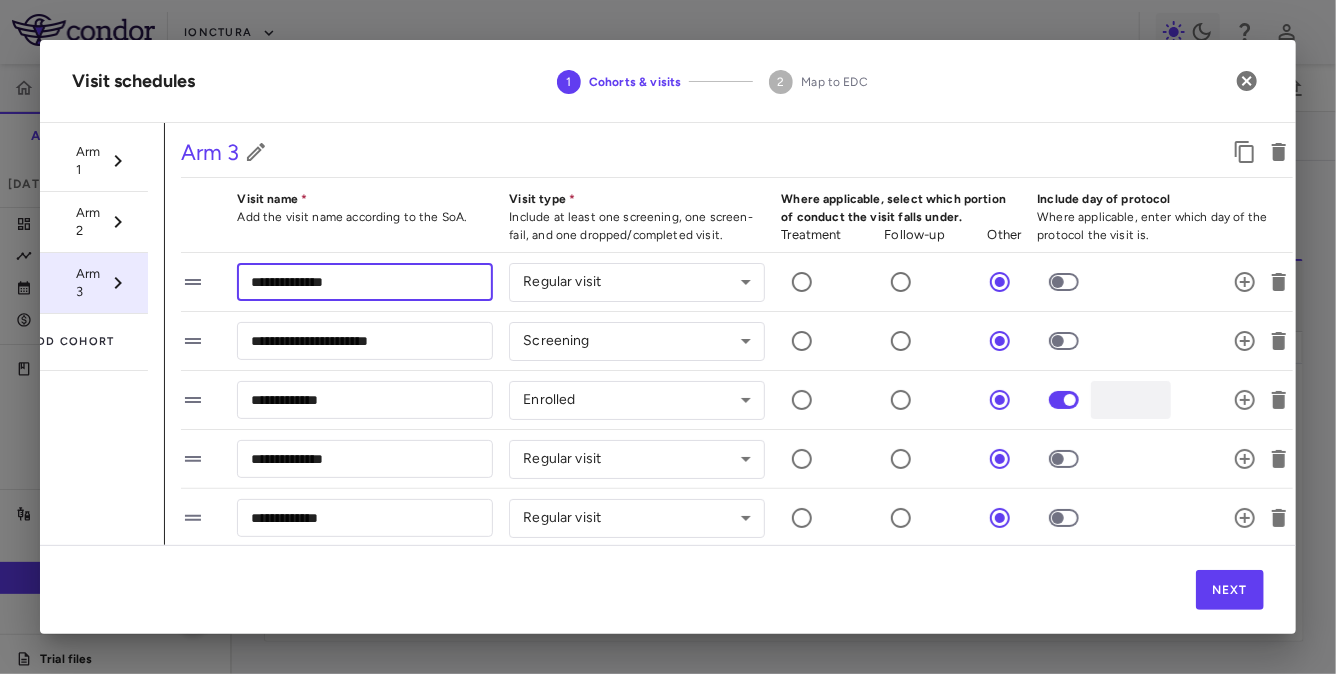type on "**********" 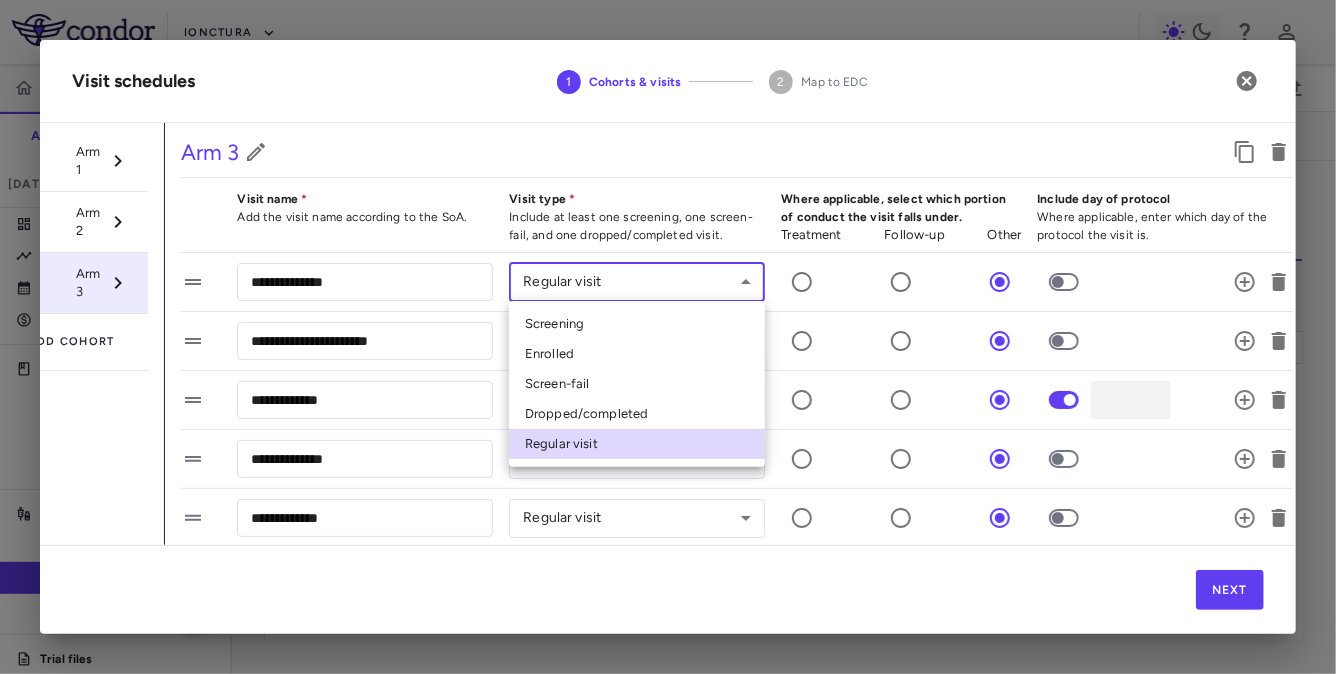 click on "Skip to sidebar Skip to main content iOnctura IOA-244-NSCLC(PhIIa) Accruals Forecasting Jun 2025 (Open) Trial dashboard Analytics Financial close Journal entry Clinical expenses Summary CRO Orion Santé Sarl Other clinical contracts Trial activity Patient activity Site & lab cost matrix Map procedures Trial files Trial settings IOA-244-NSCLC(PhIIa) NSCLC Jun 2025 (Open) Sites Labs Manage Visits and Procedures Add Site 0 Press ENTER to sort. Press ALT DOWN to open column menu Drag here to set row groups Drag here to set column labels
Site #
to" at bounding box center (668, 337) 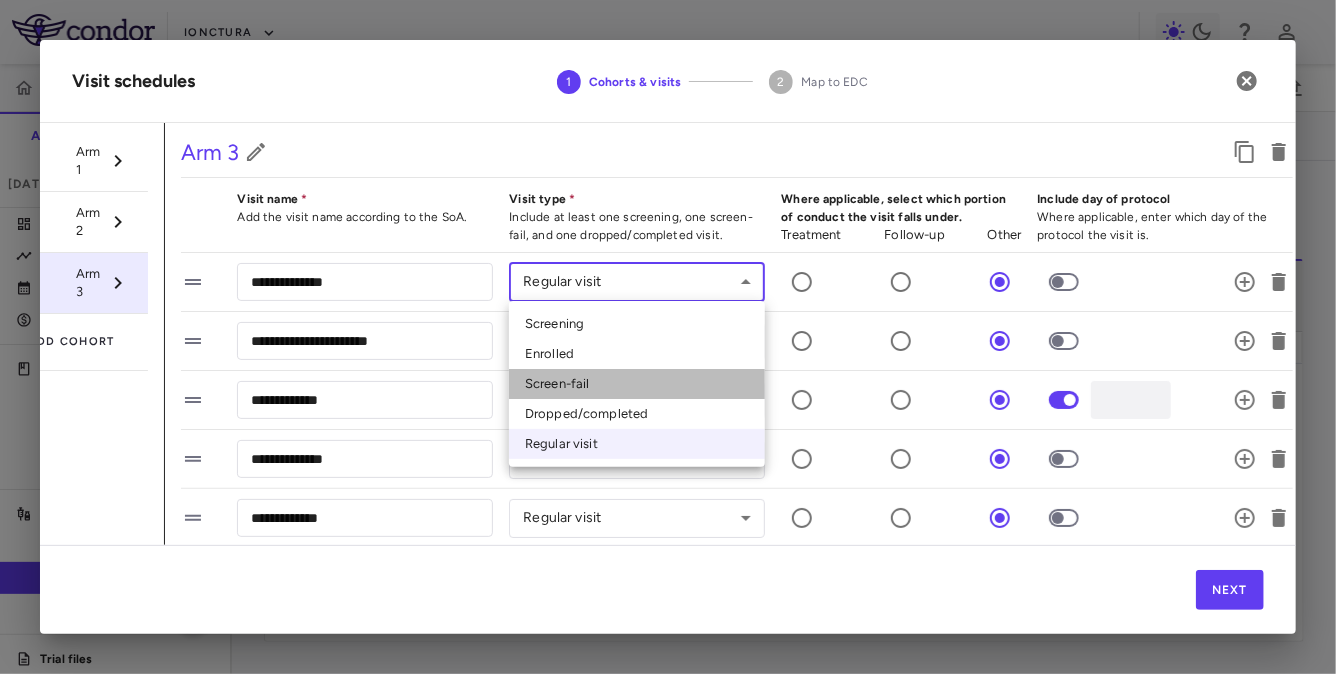 click on "Screen-fail" at bounding box center [637, 384] 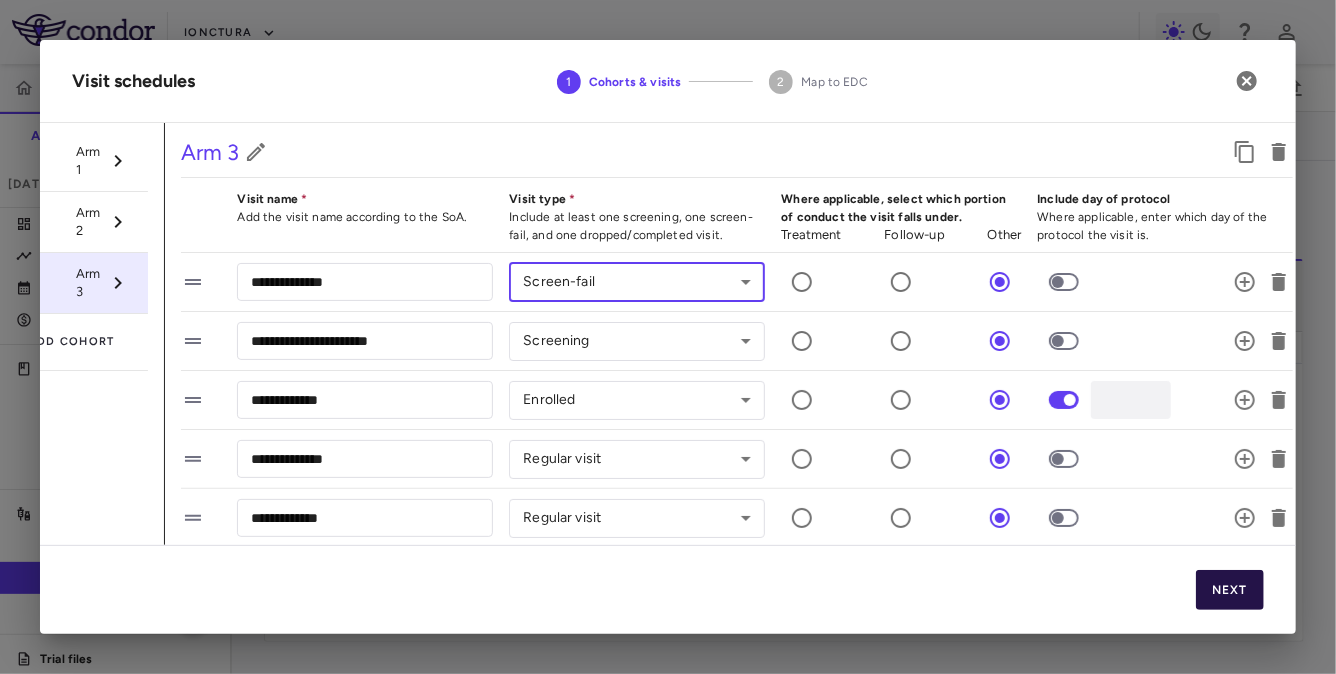 click on "Next" at bounding box center [1230, 590] 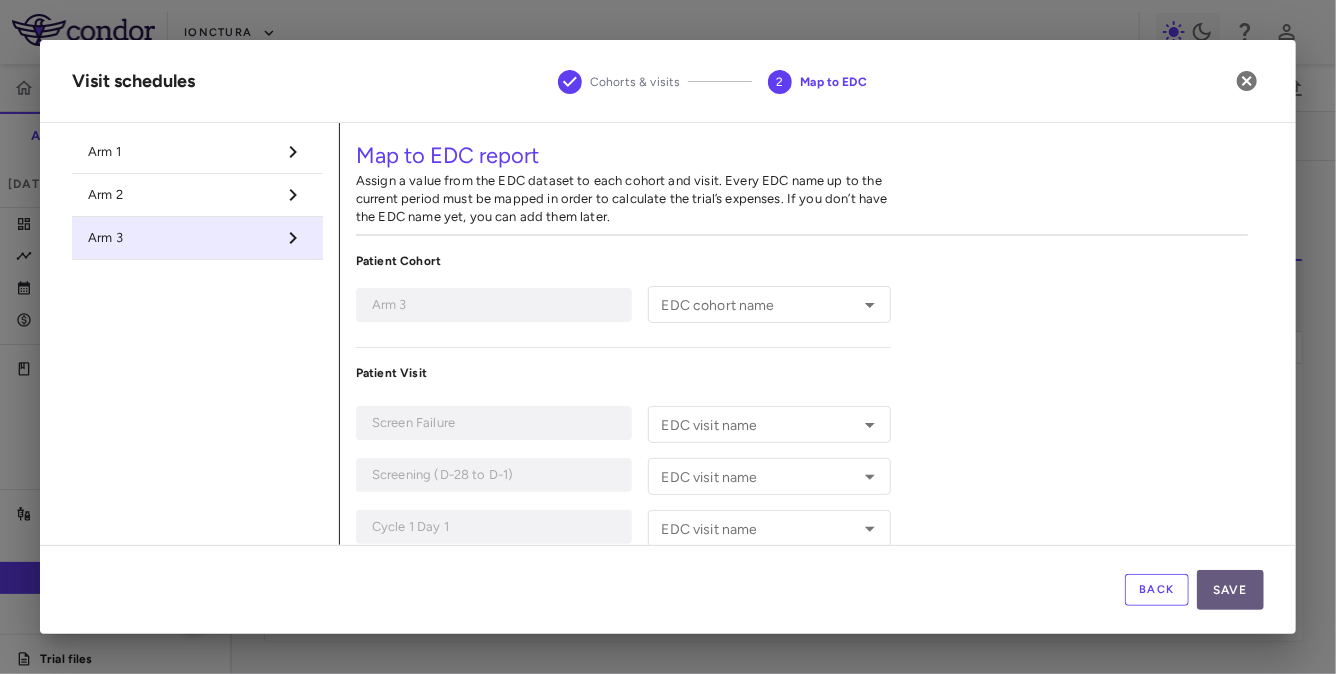 click on "Save" at bounding box center [1230, 590] 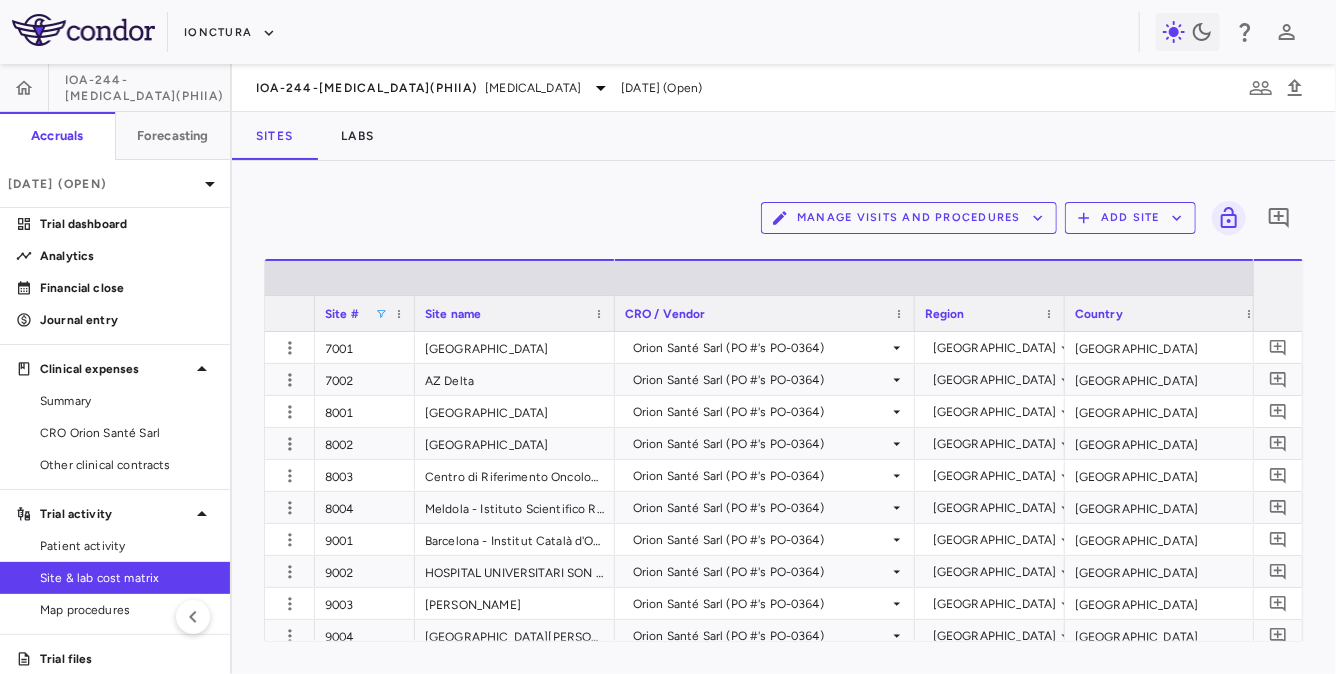 click at bounding box center [381, 314] 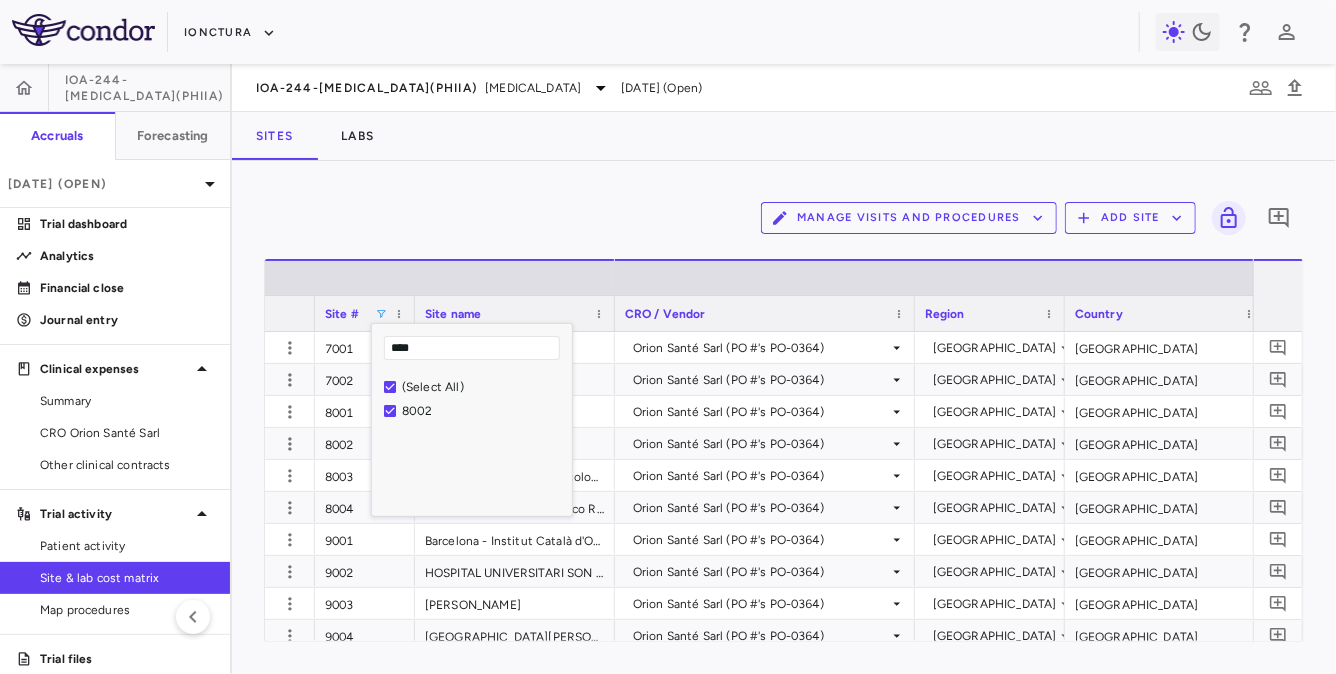 type on "****" 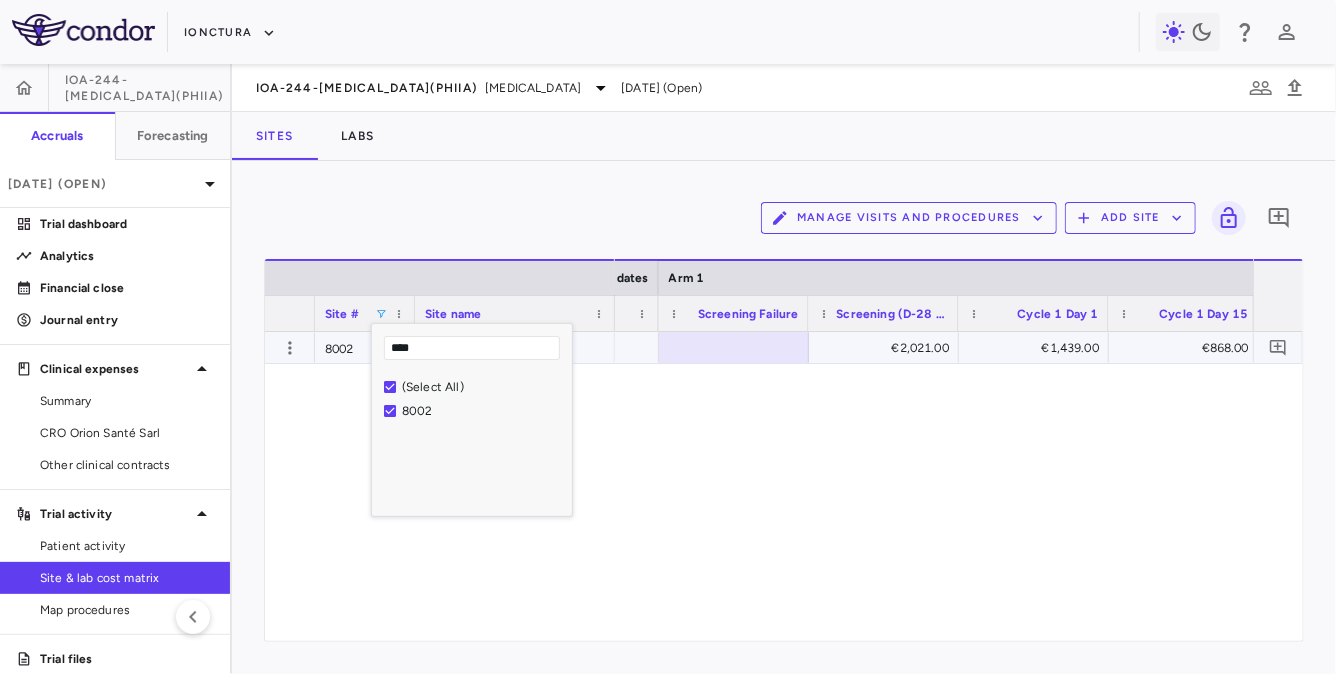 click on "€2,021.00" at bounding box center (888, 348) 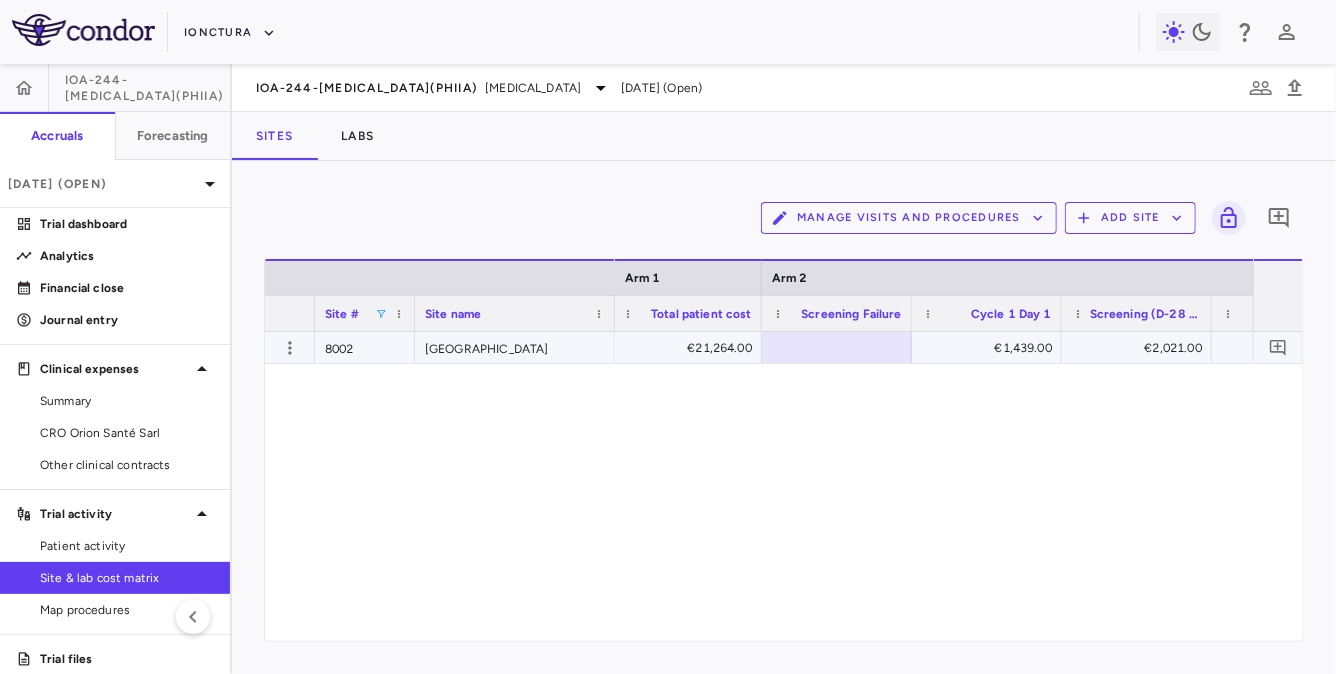 click on "€1,439.00" at bounding box center [991, 348] 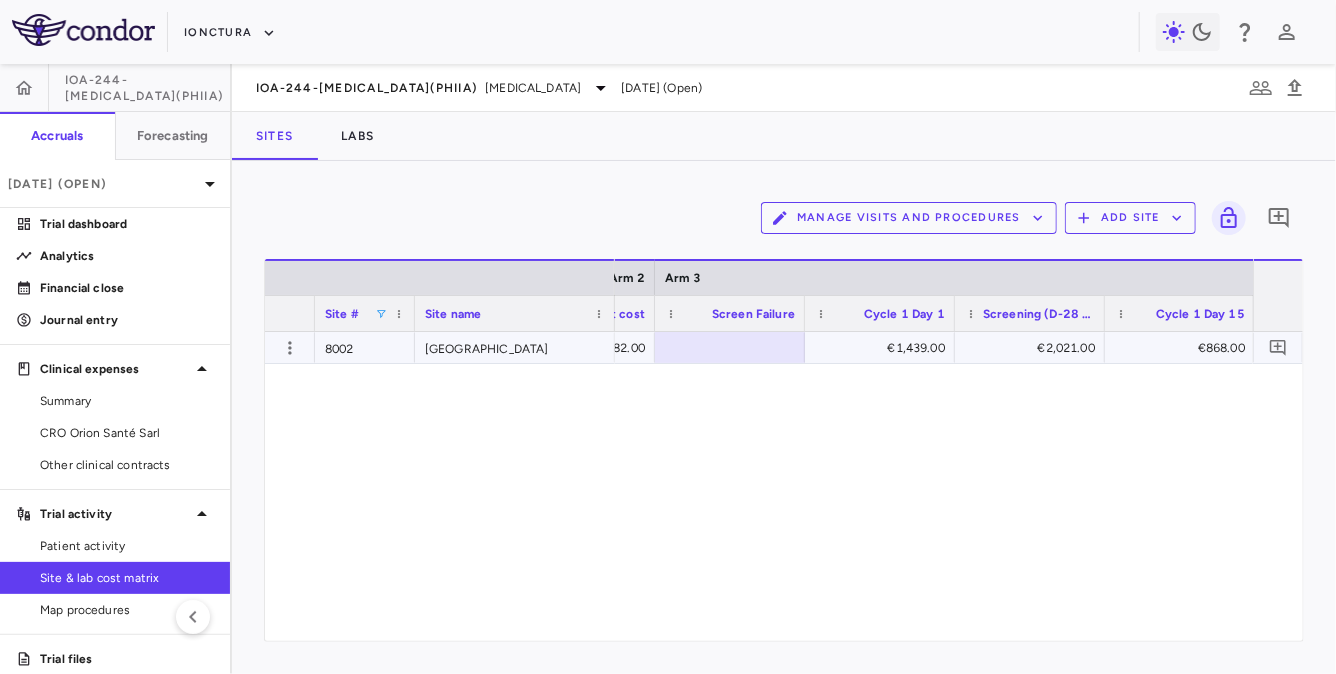 click on "€1,439.00" at bounding box center (884, 348) 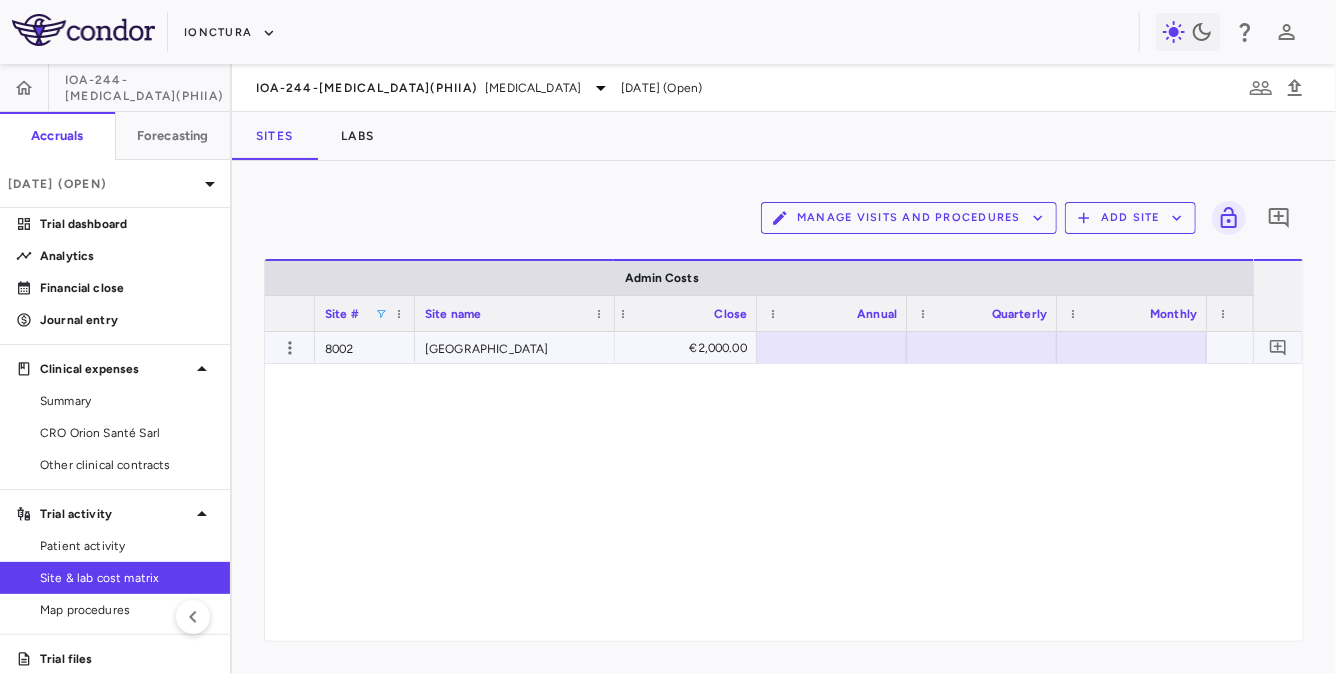 click at bounding box center [832, 347] 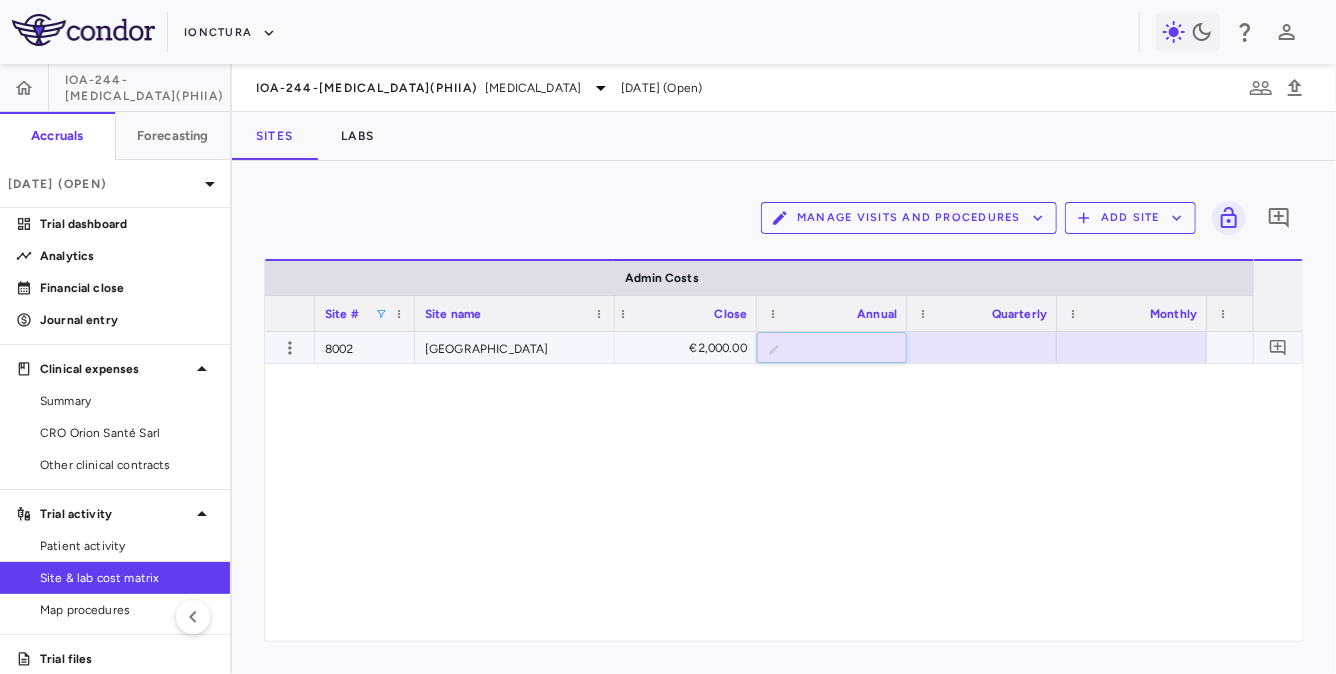 type on "*" 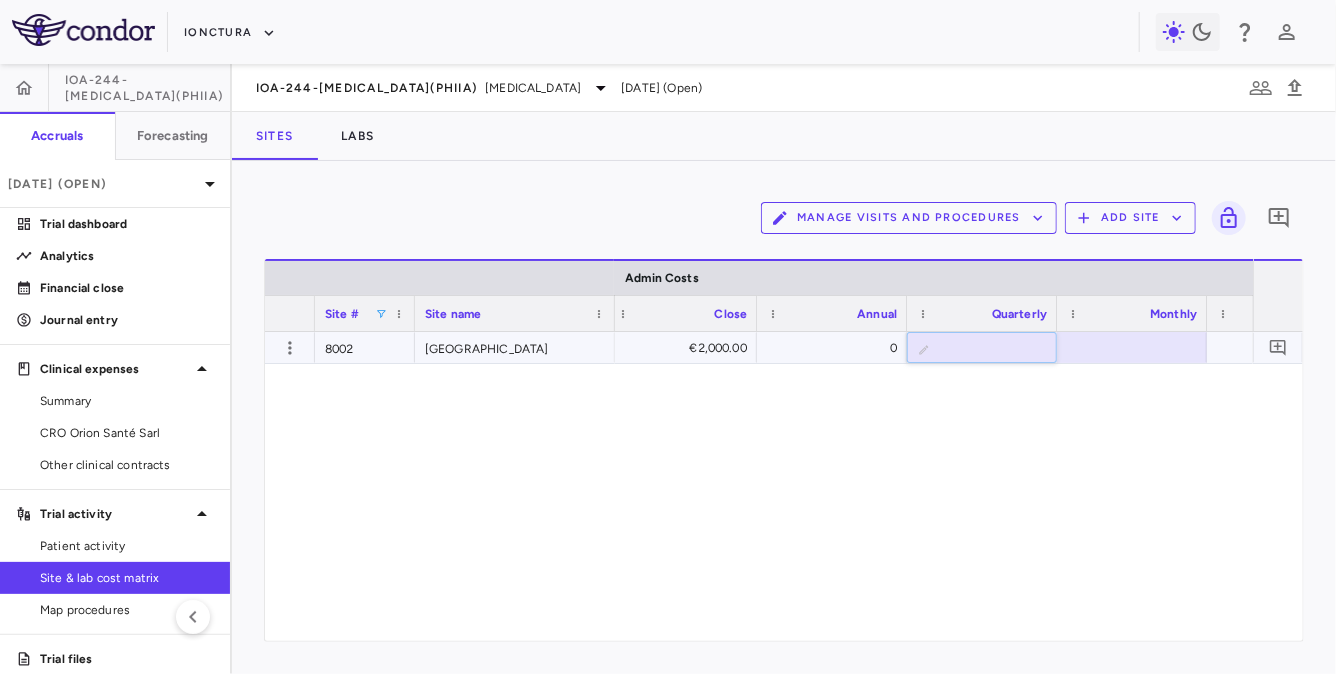 type on "*" 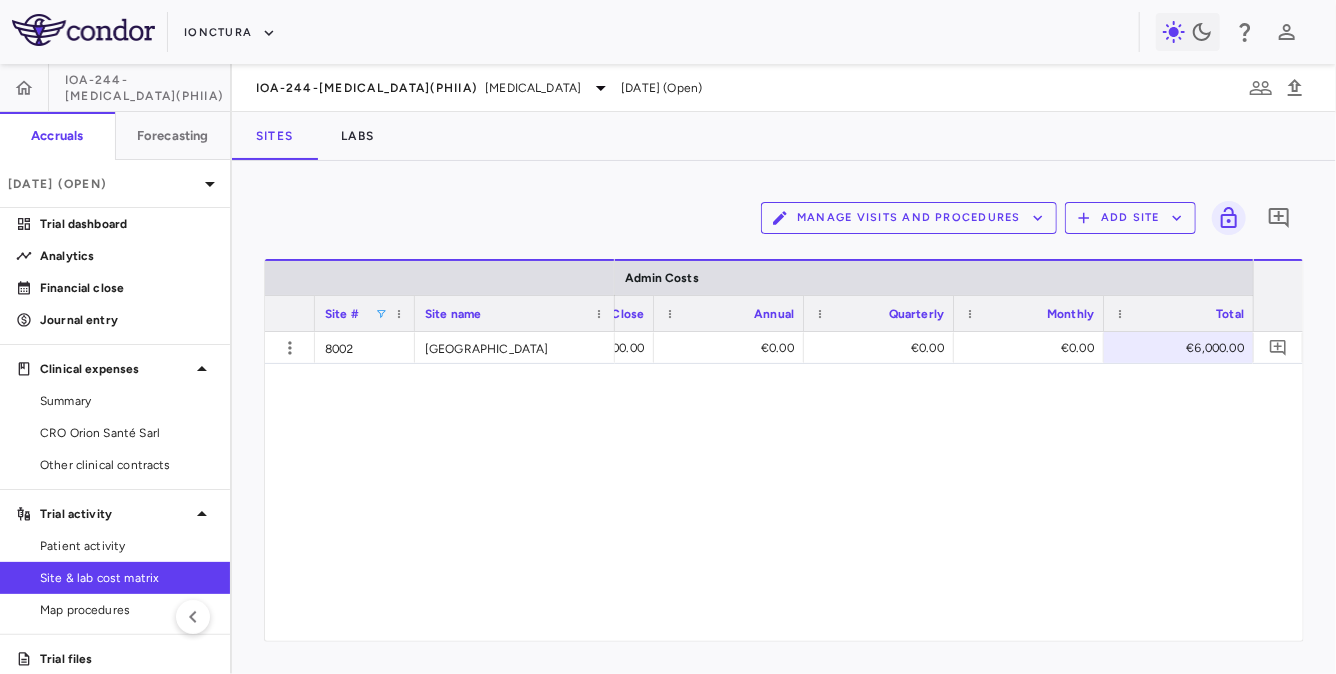 click on "Manage Visits and Procedures Add Site 0" at bounding box center (784, 218) 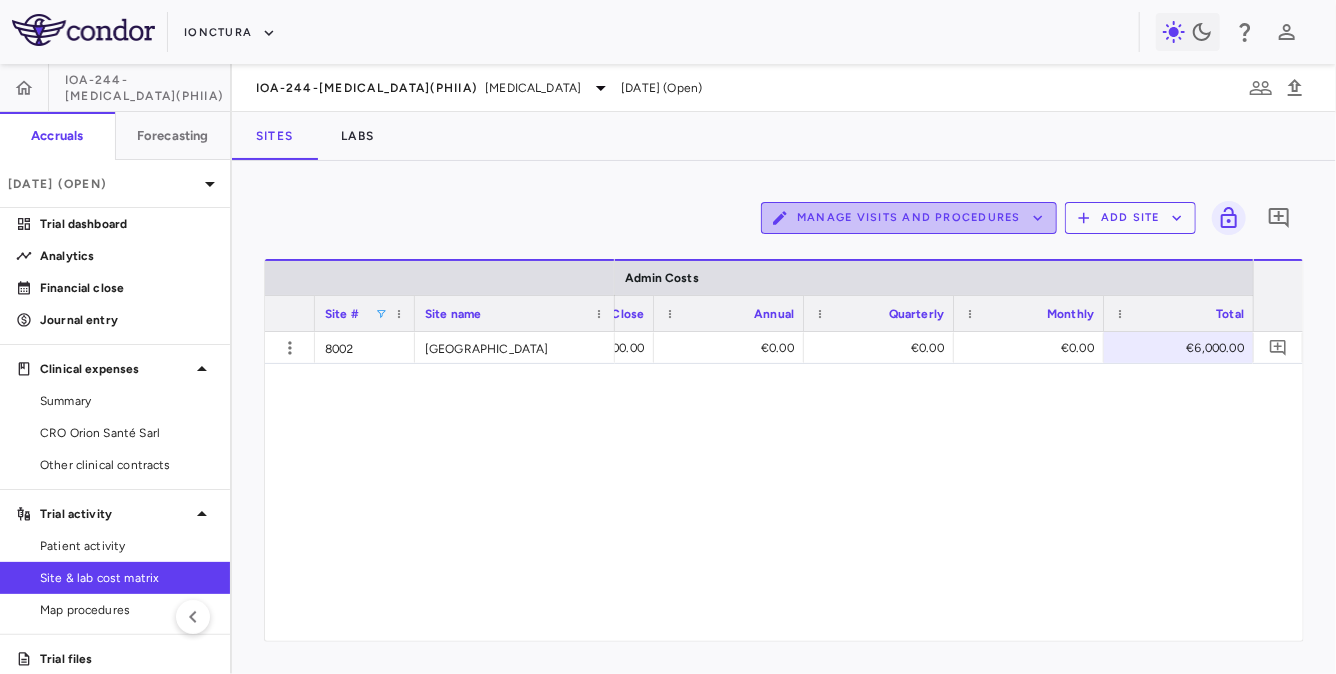 click on "Manage Visits and Procedures" at bounding box center (909, 218) 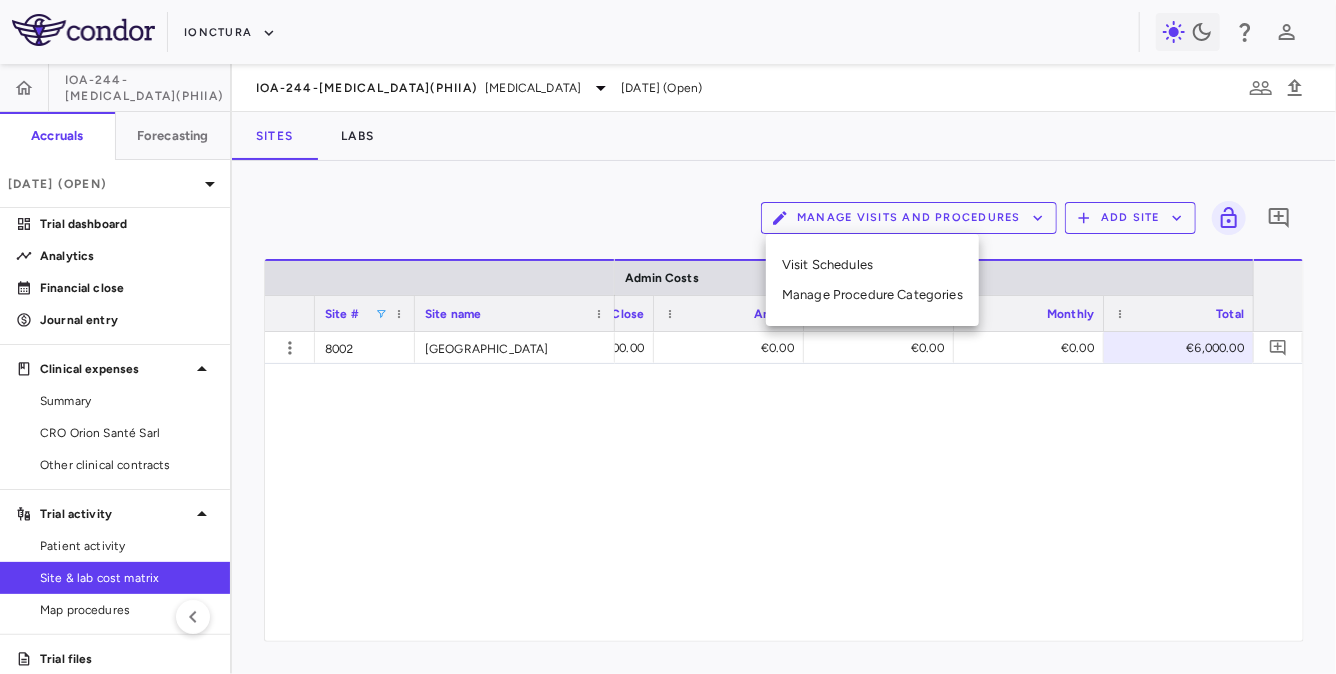 click on "Manage Procedure Categories" at bounding box center [872, 295] 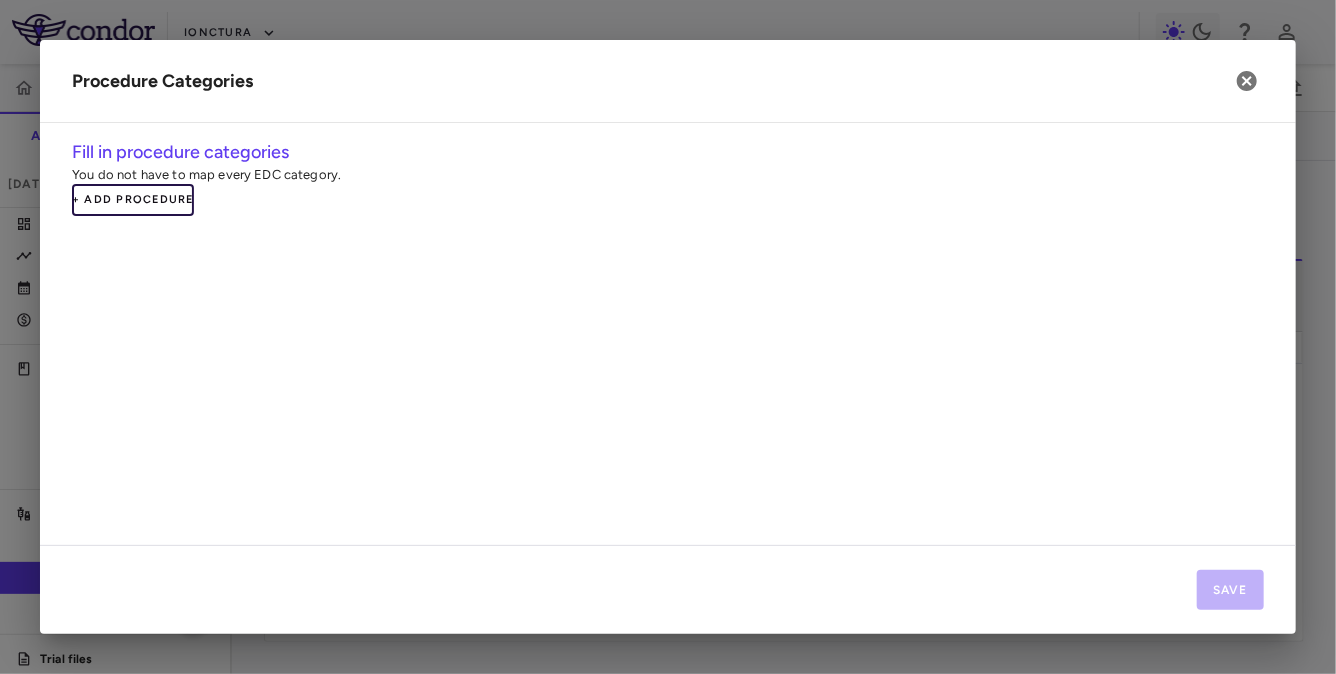 click on "+ Add Procedure" at bounding box center (133, 200) 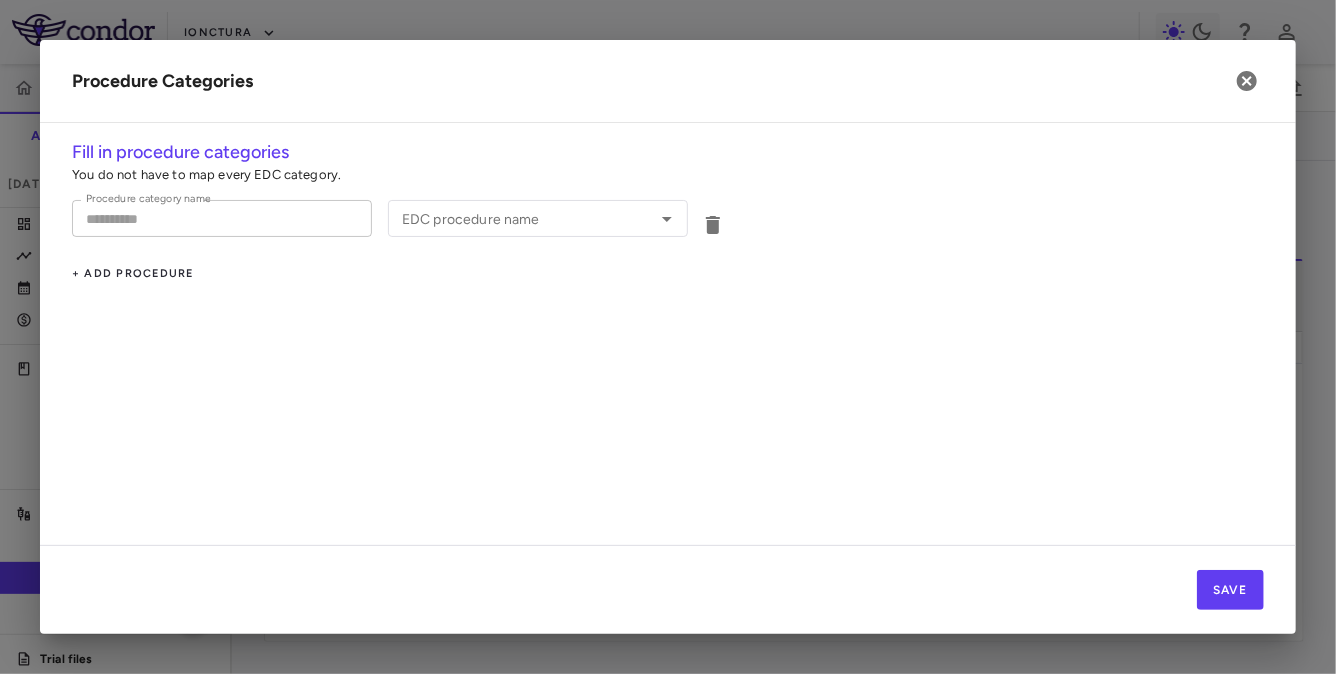click on "Procedure category name" at bounding box center (222, 218) 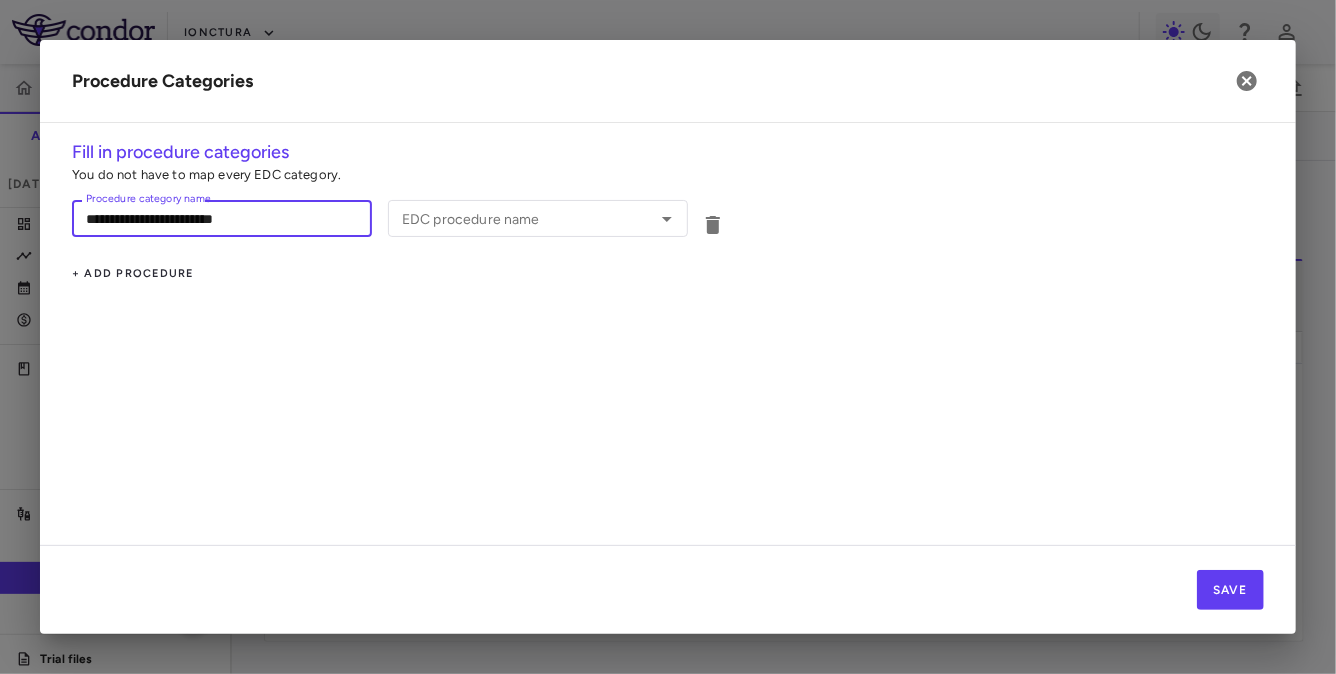 click on "**********" at bounding box center [222, 218] 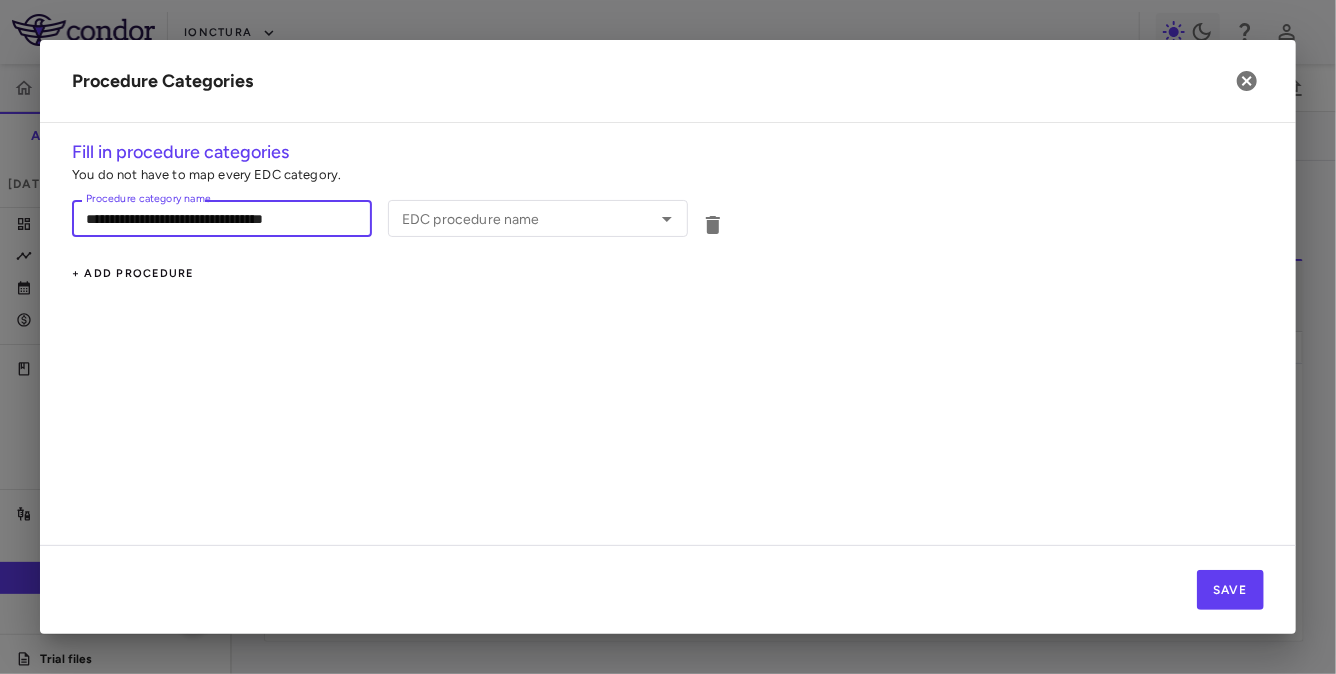 type on "**********" 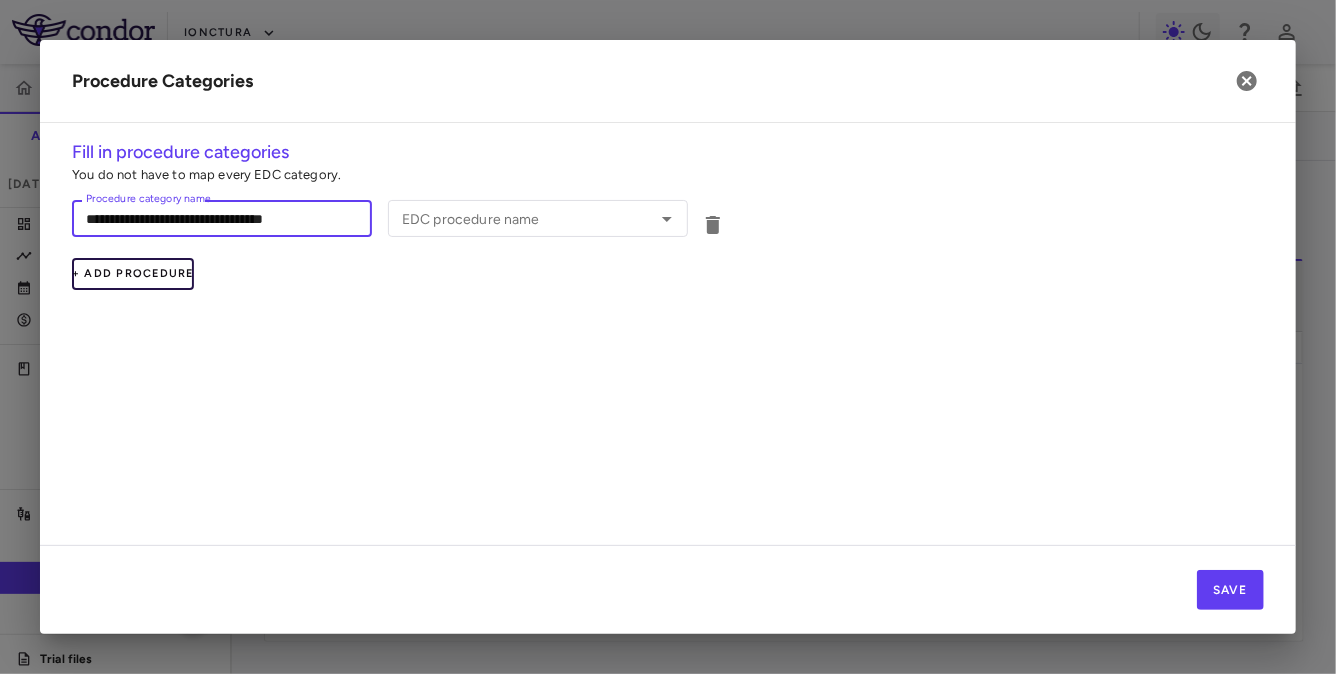 click on "+ Add Procedure" at bounding box center [133, 274] 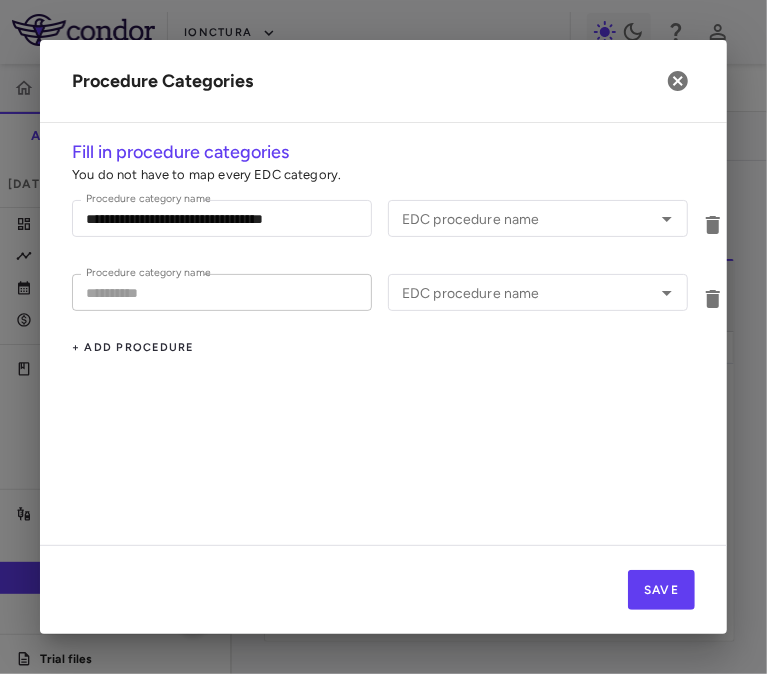 click on "Procedure category name" at bounding box center [222, 292] 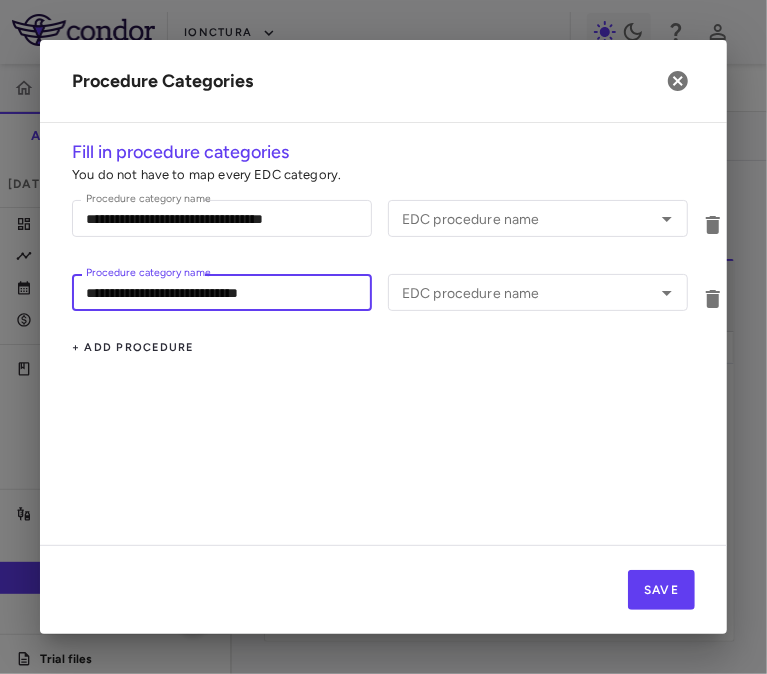 type on "**********" 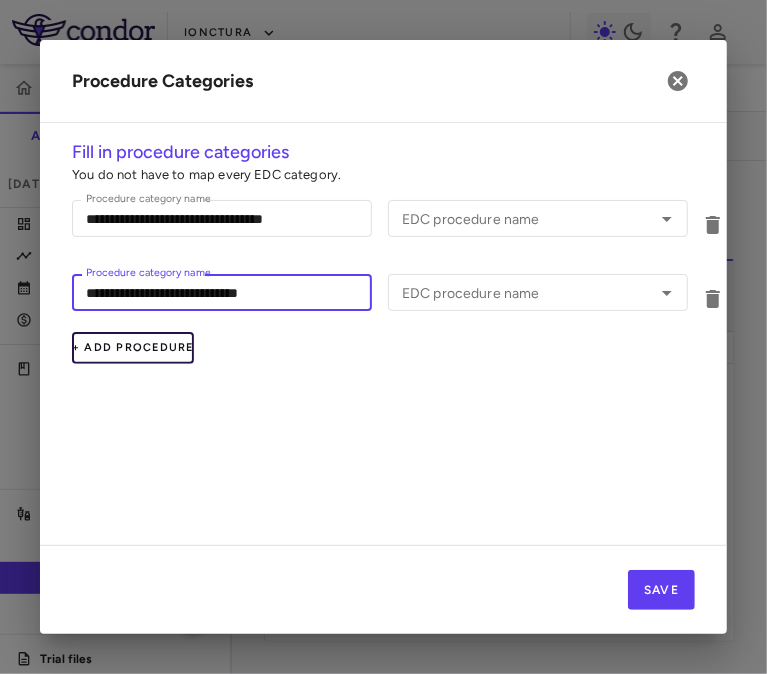 click on "+ Add Procedure" at bounding box center (133, 348) 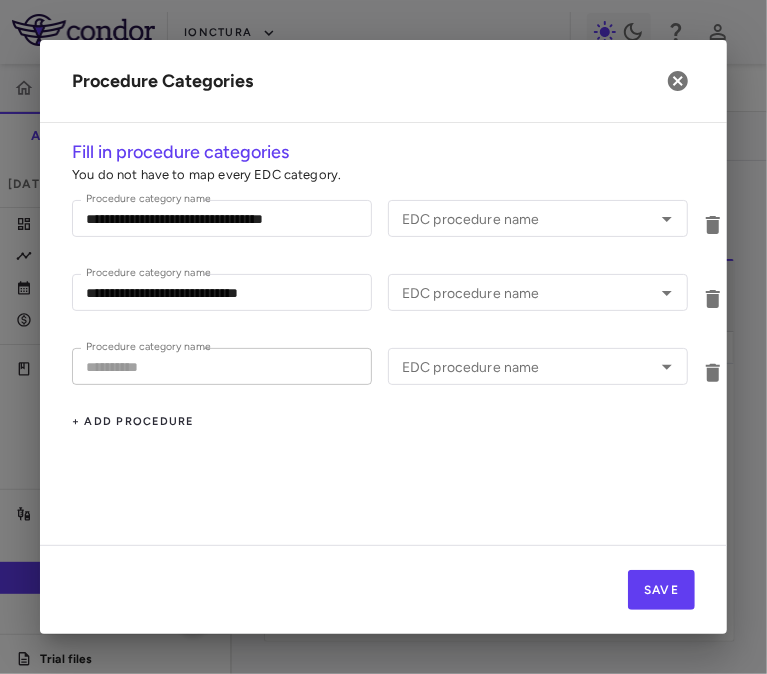 click on "Procedure category name" at bounding box center [222, 366] 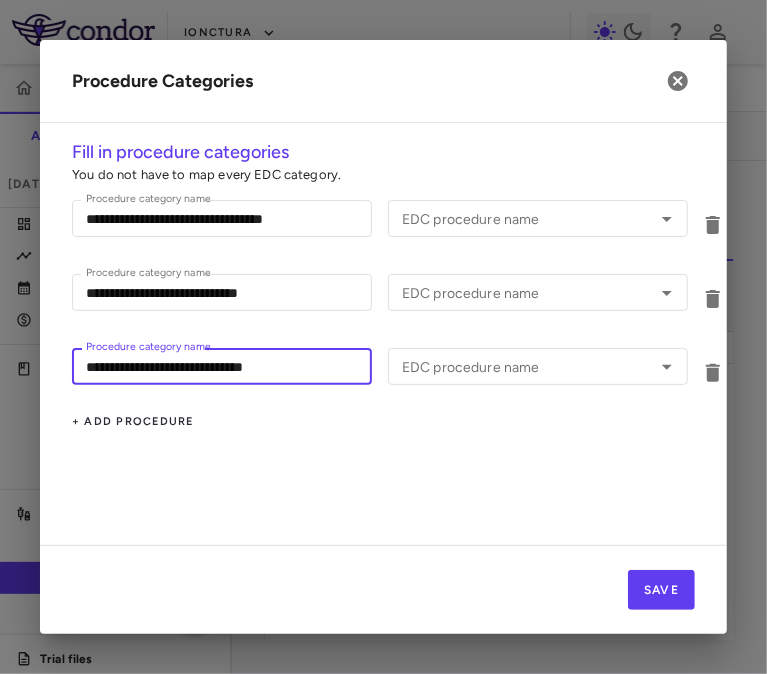 type on "**********" 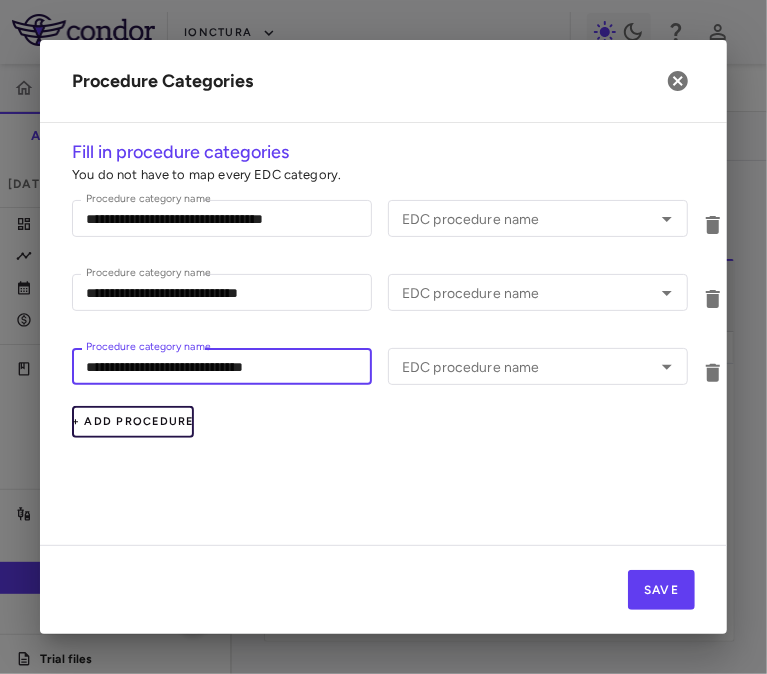click on "+ Add Procedure" at bounding box center [133, 422] 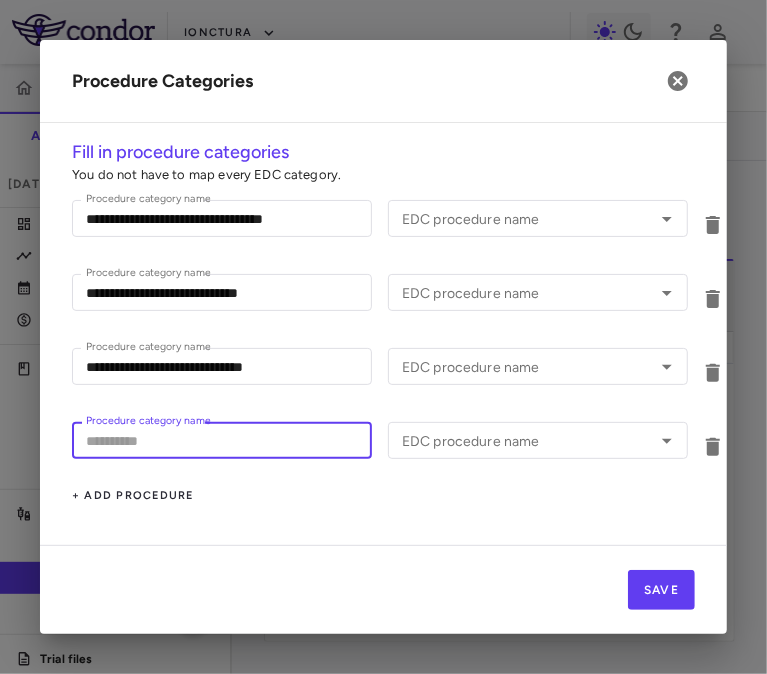 click on "Procedure category name" at bounding box center (222, 440) 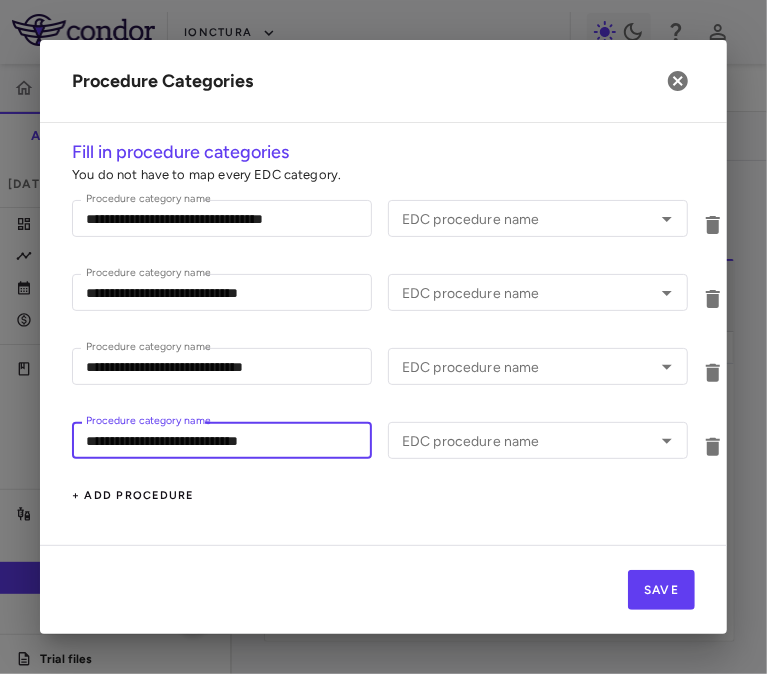 type on "**********" 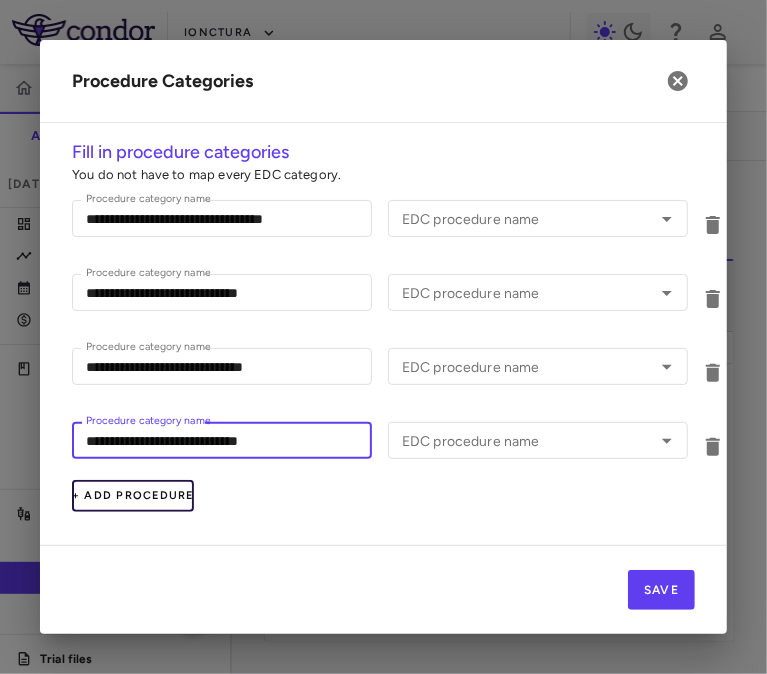 click on "+ Add Procedure" at bounding box center (133, 496) 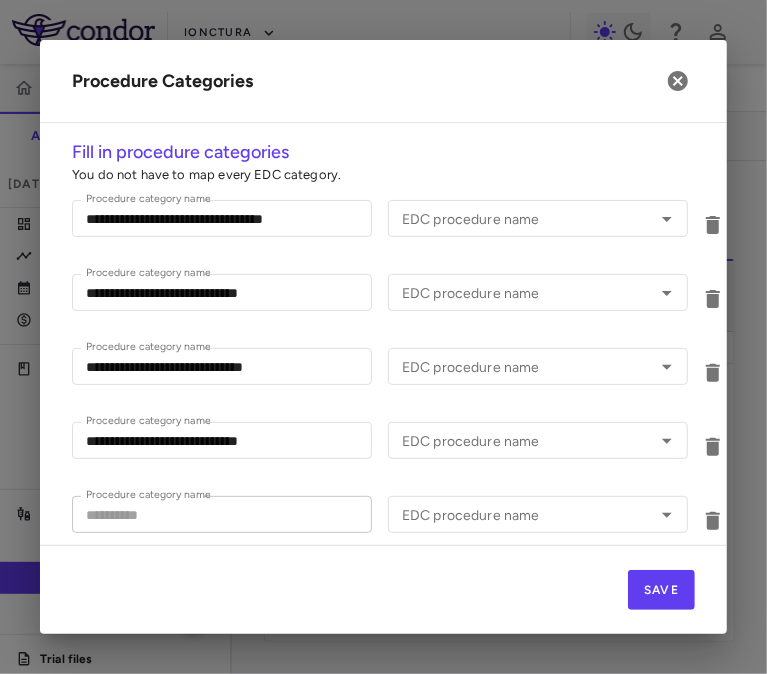click on "Procedure category name" at bounding box center [222, 514] 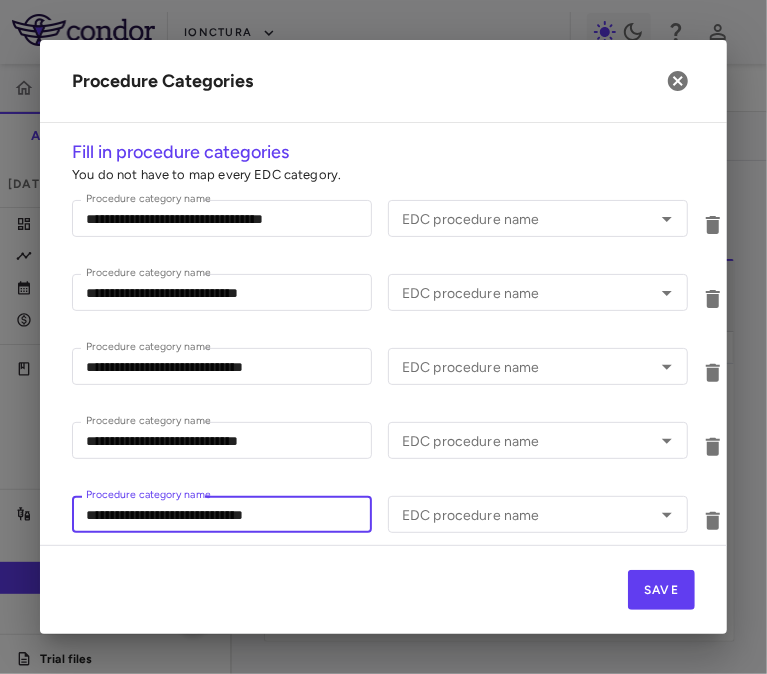 type on "**********" 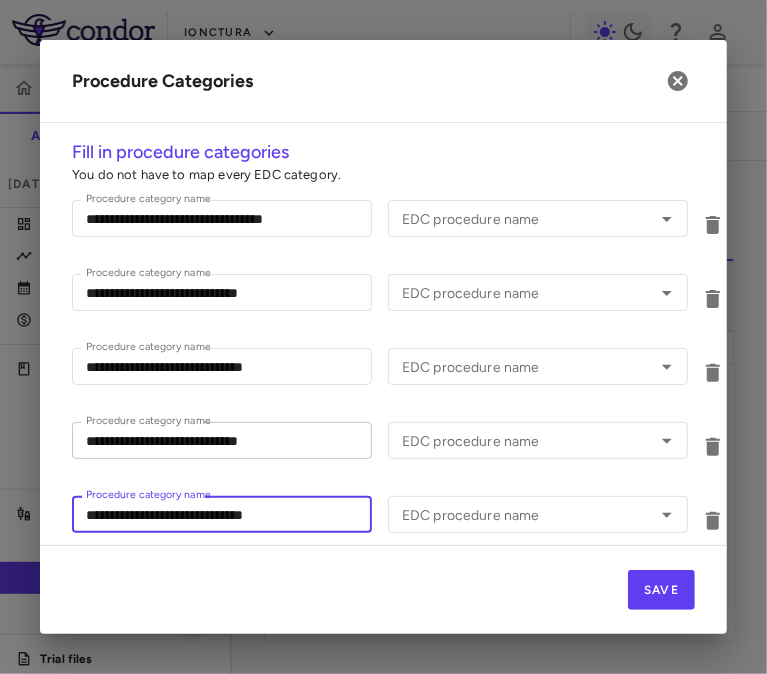 scroll, scrollTop: 64, scrollLeft: 0, axis: vertical 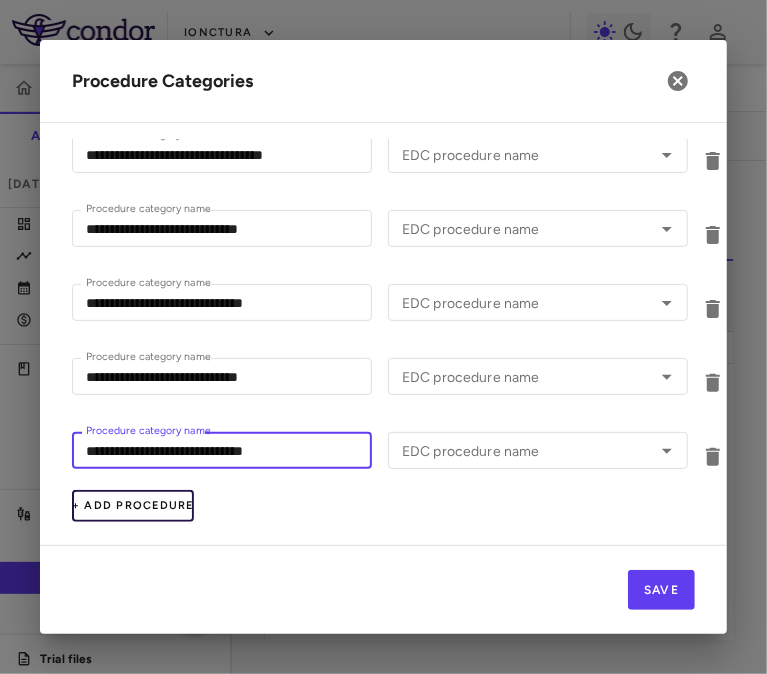 click on "+ Add Procedure" at bounding box center [133, 506] 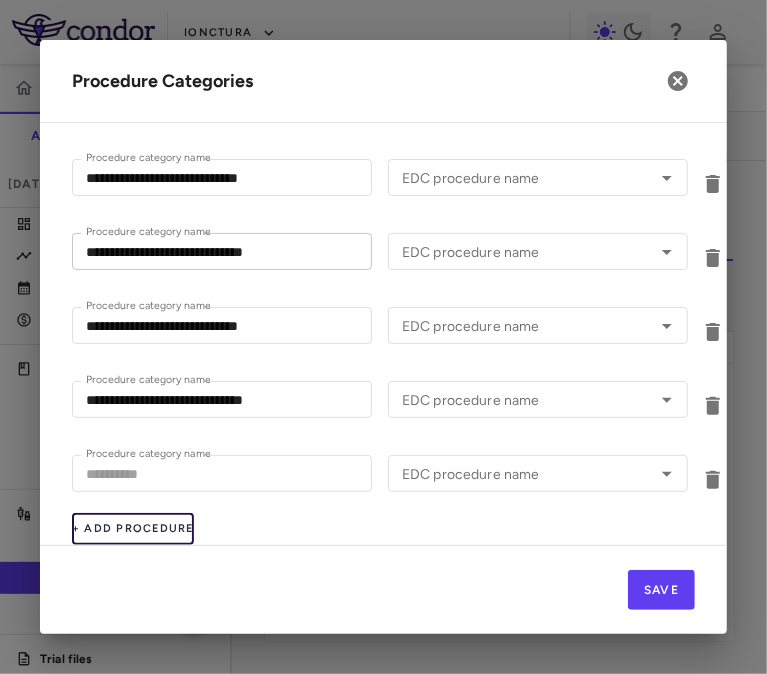 scroll, scrollTop: 138, scrollLeft: 0, axis: vertical 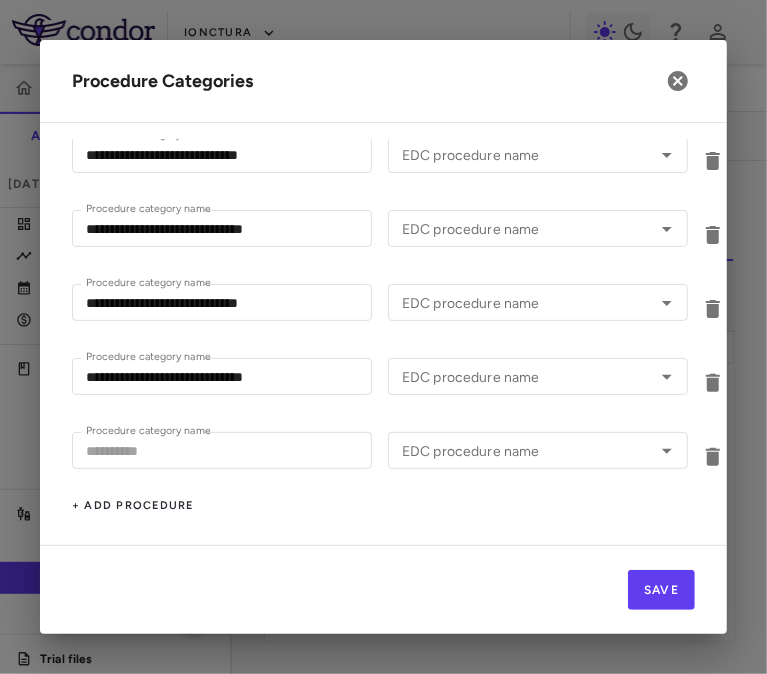 click on "**********" at bounding box center [383, 342] 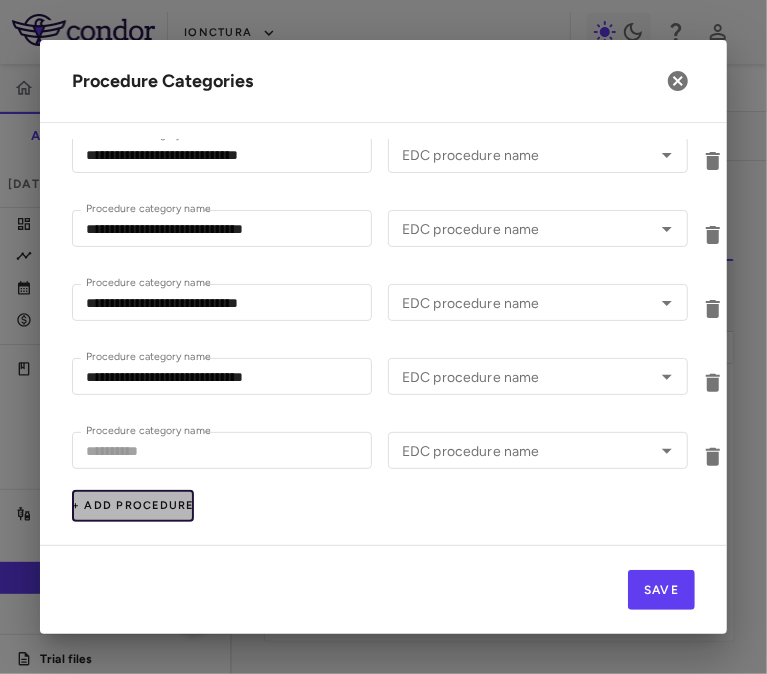 click on "+ Add Procedure" at bounding box center [133, 506] 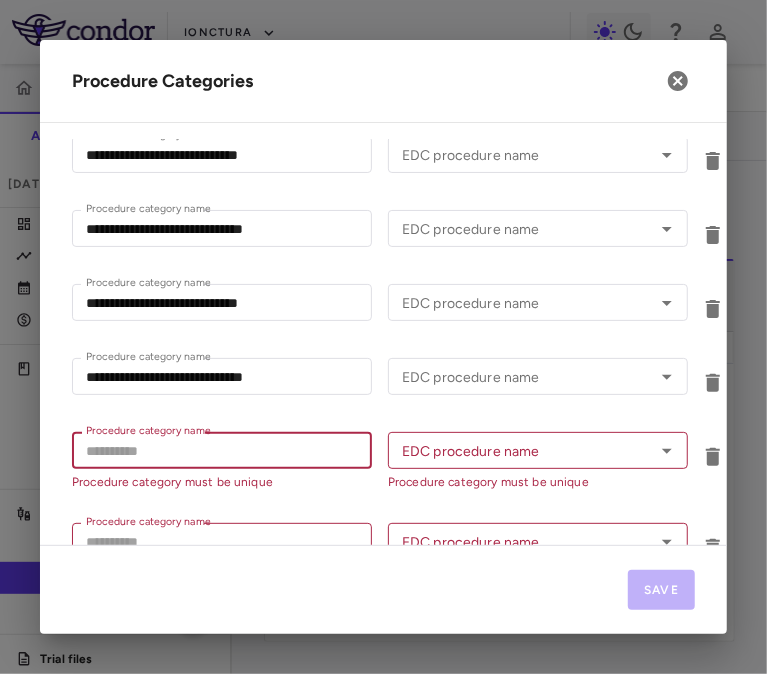 click on "Procedure category name" at bounding box center (222, 450) 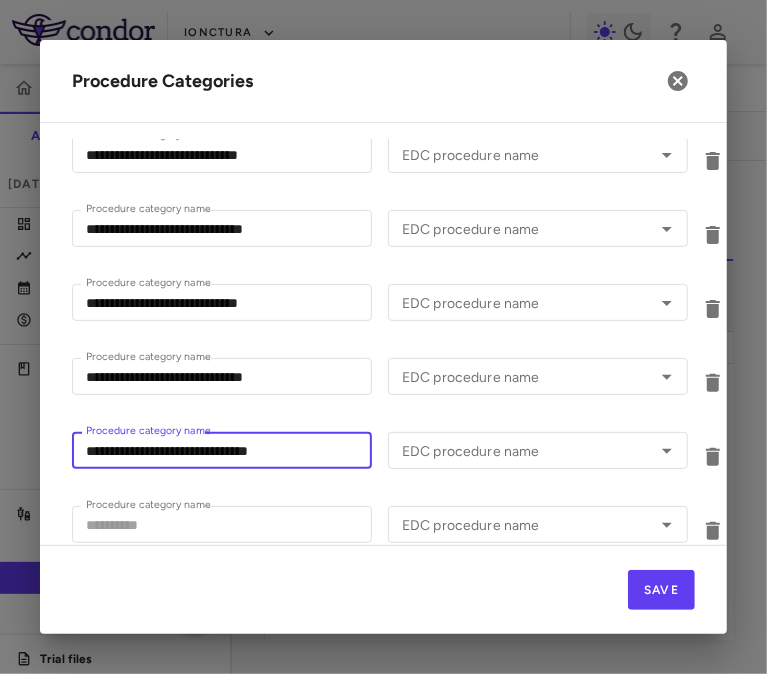 click on "**********" at bounding box center [222, 450] 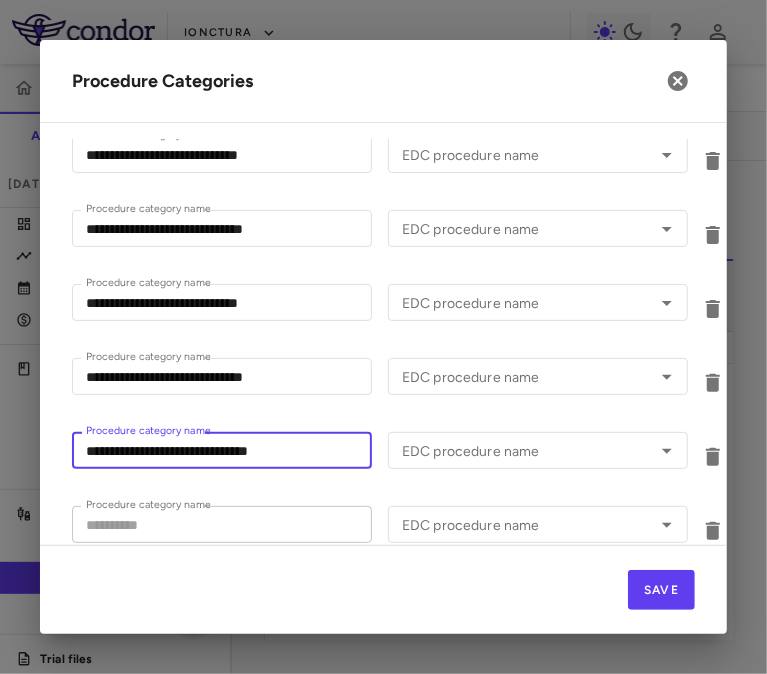 type on "**********" 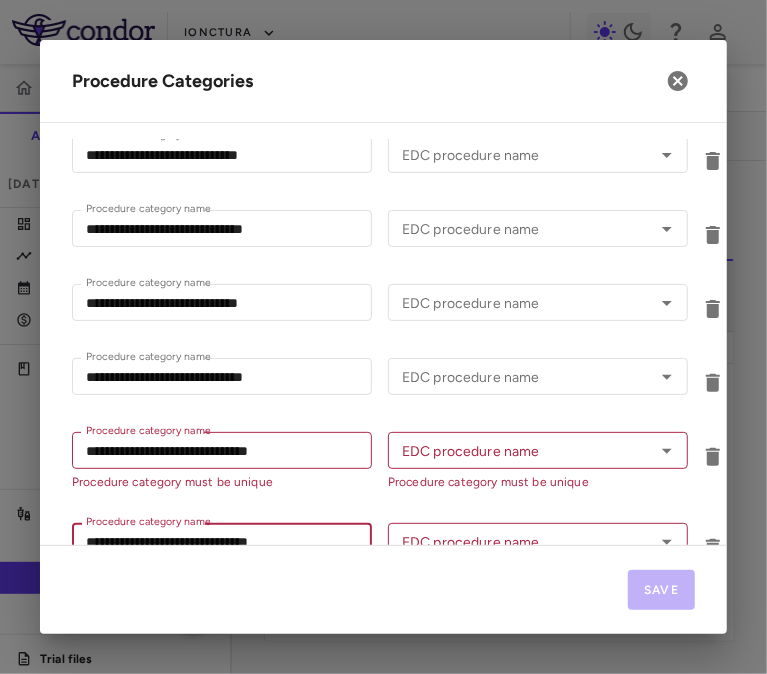 drag, startPoint x: 102, startPoint y: 538, endPoint x: 78, endPoint y: 538, distance: 24 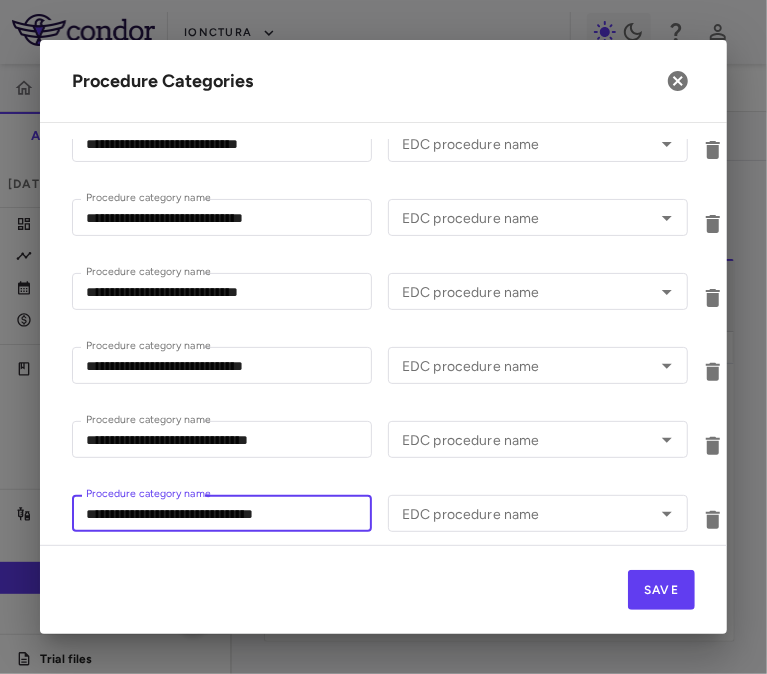 scroll, scrollTop: 212, scrollLeft: 0, axis: vertical 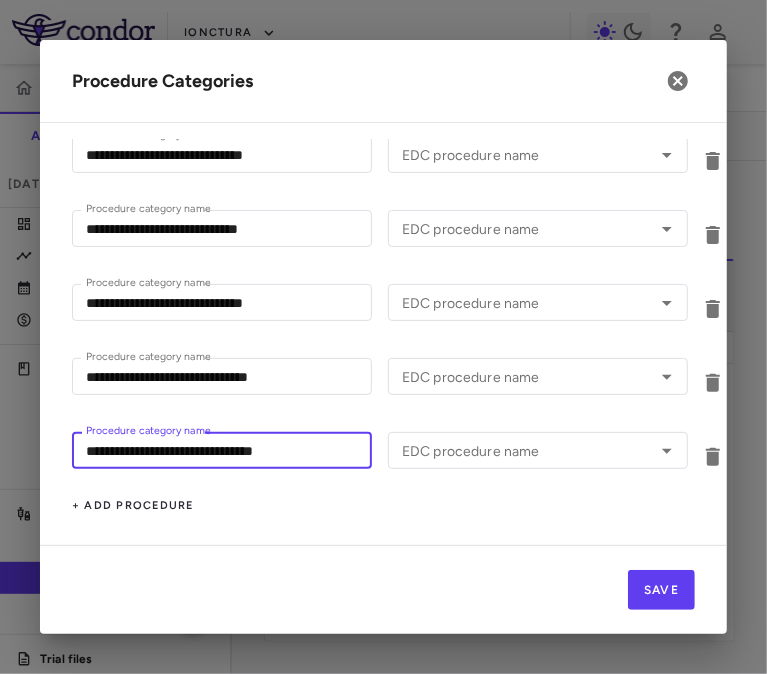 type on "**********" 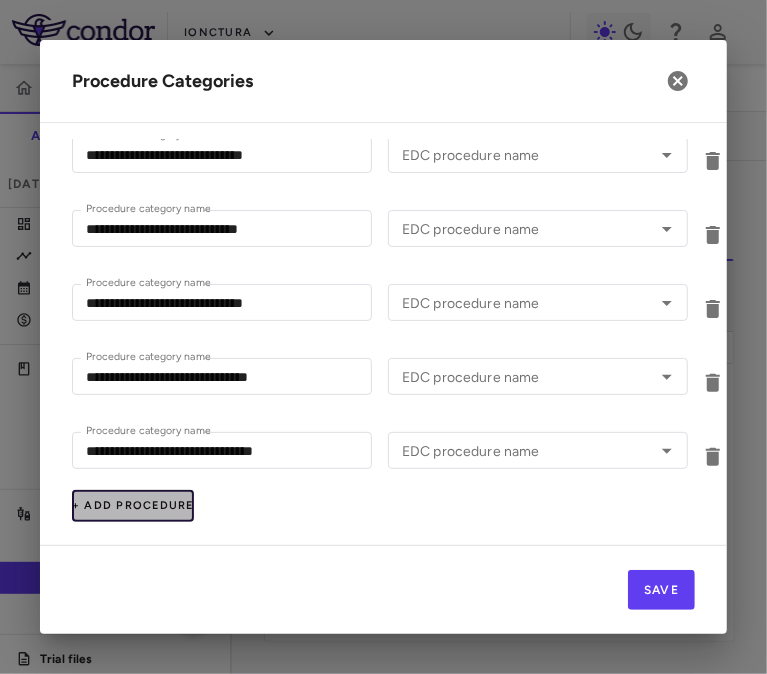 click on "+ Add Procedure" at bounding box center [133, 506] 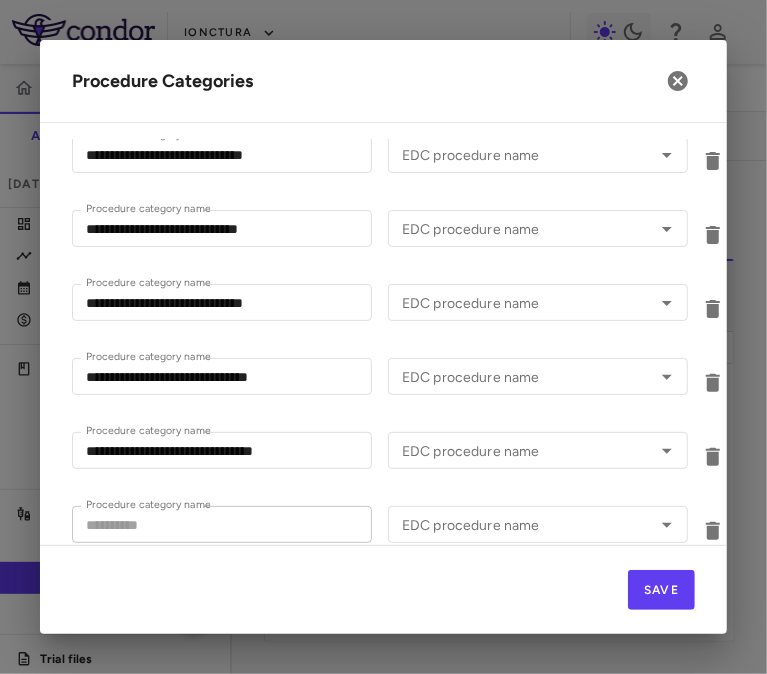 click on "Procedure category name" at bounding box center (222, 524) 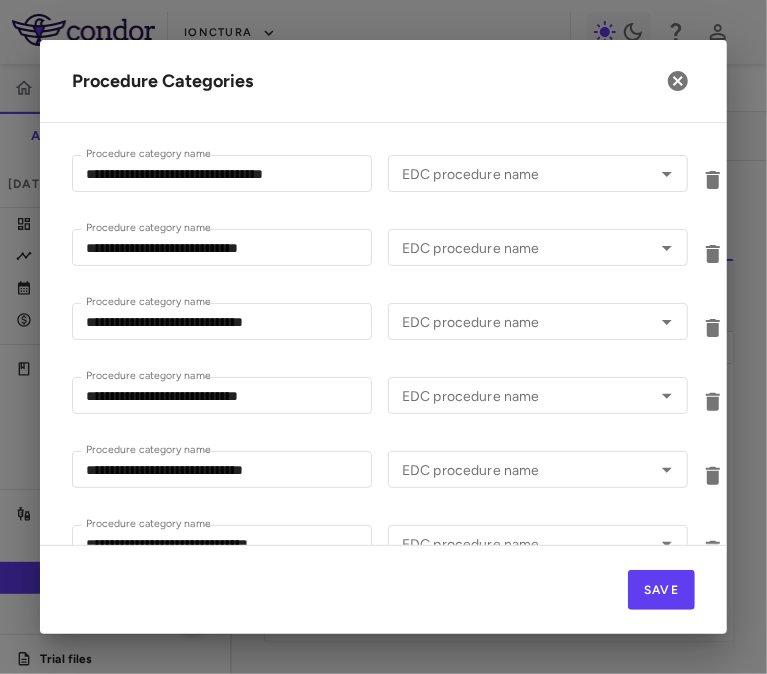 scroll, scrollTop: 0, scrollLeft: 0, axis: both 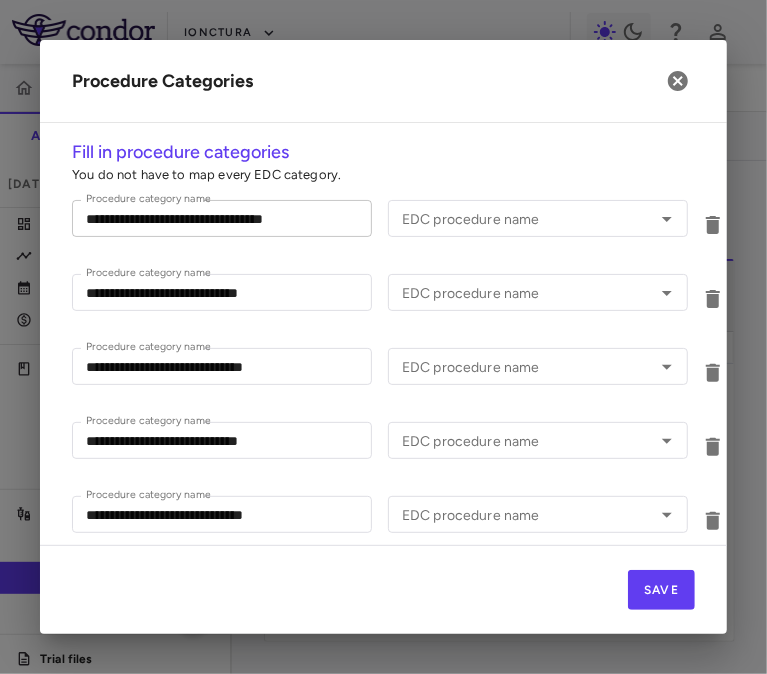 type on "**********" 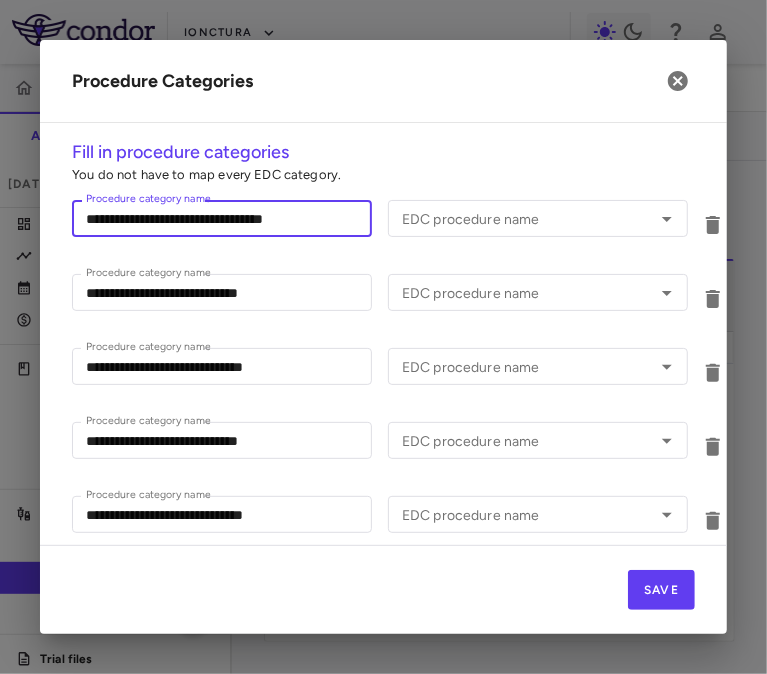 drag, startPoint x: 250, startPoint y: 222, endPoint x: 279, endPoint y: 223, distance: 29.017237 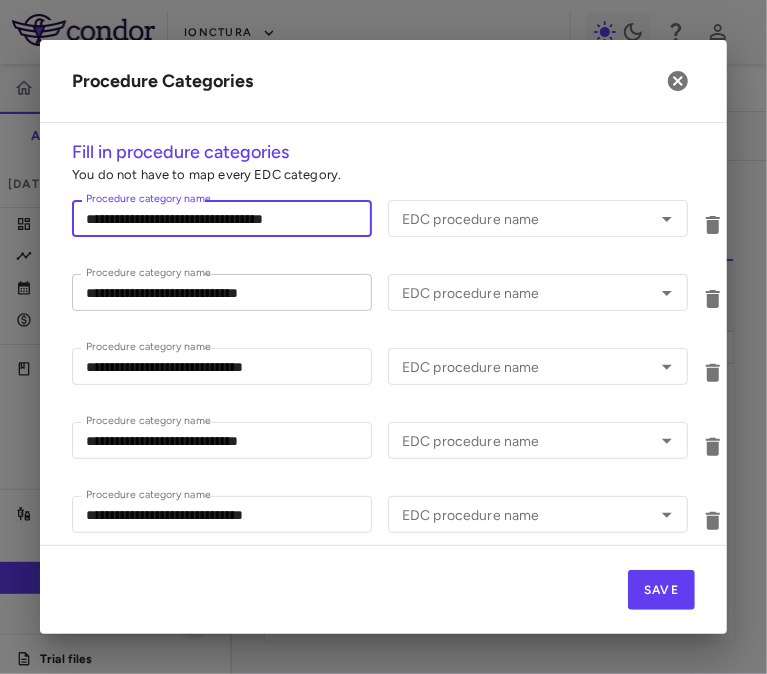 scroll, scrollTop: 285, scrollLeft: 0, axis: vertical 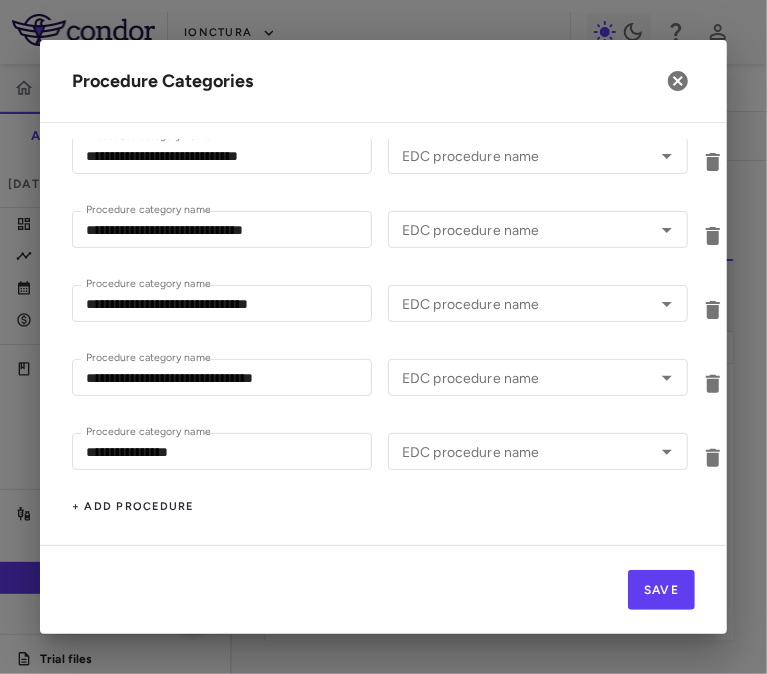 type on "**********" 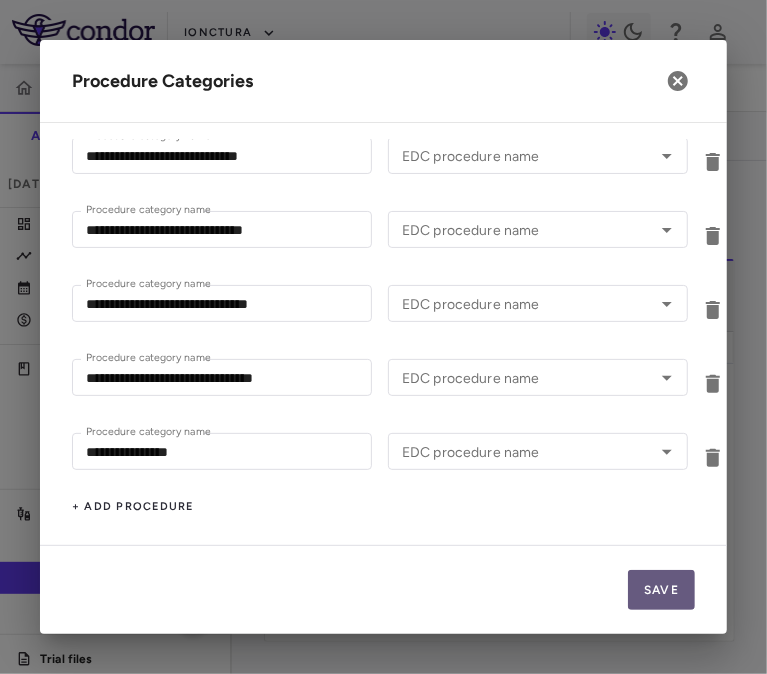 click on "Save" at bounding box center (661, 590) 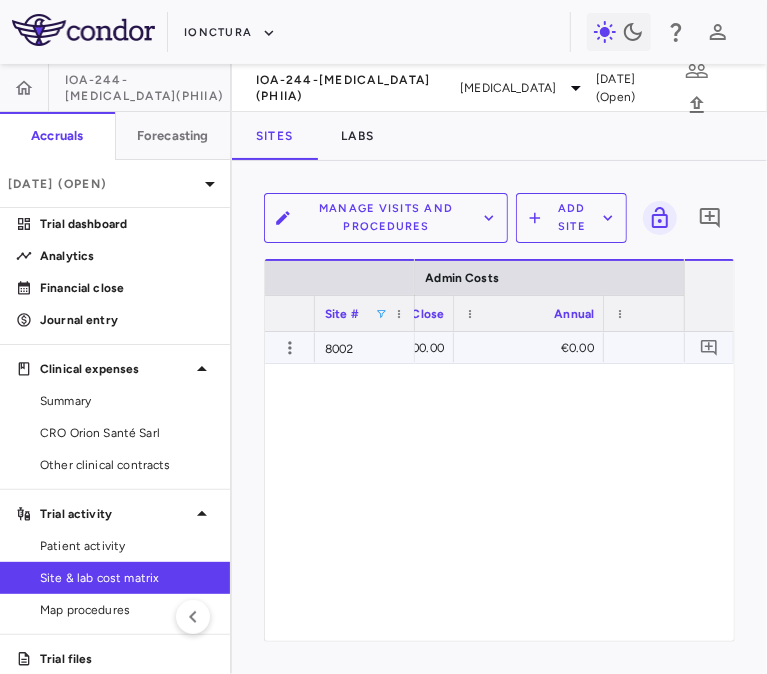scroll, scrollTop: 0, scrollLeft: 12350, axis: horizontal 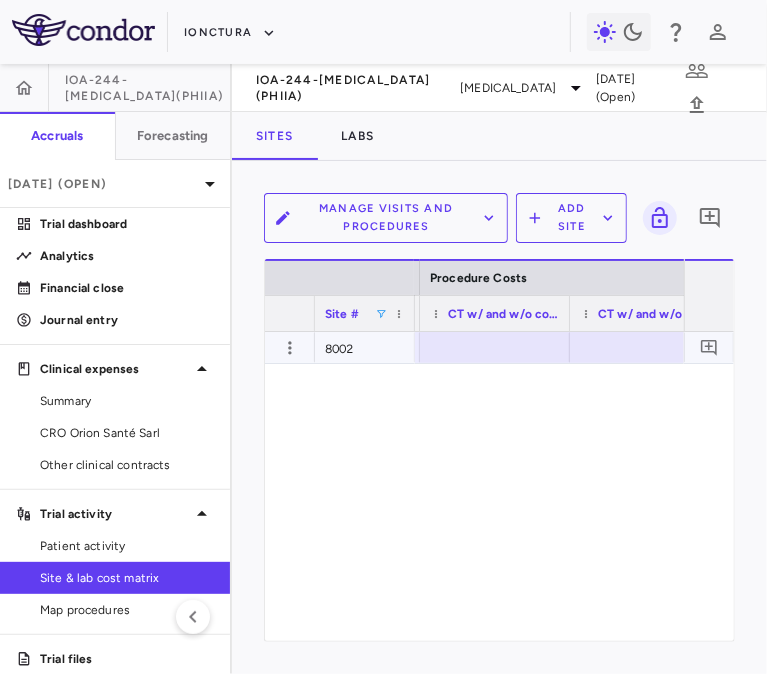 click at bounding box center [495, 347] 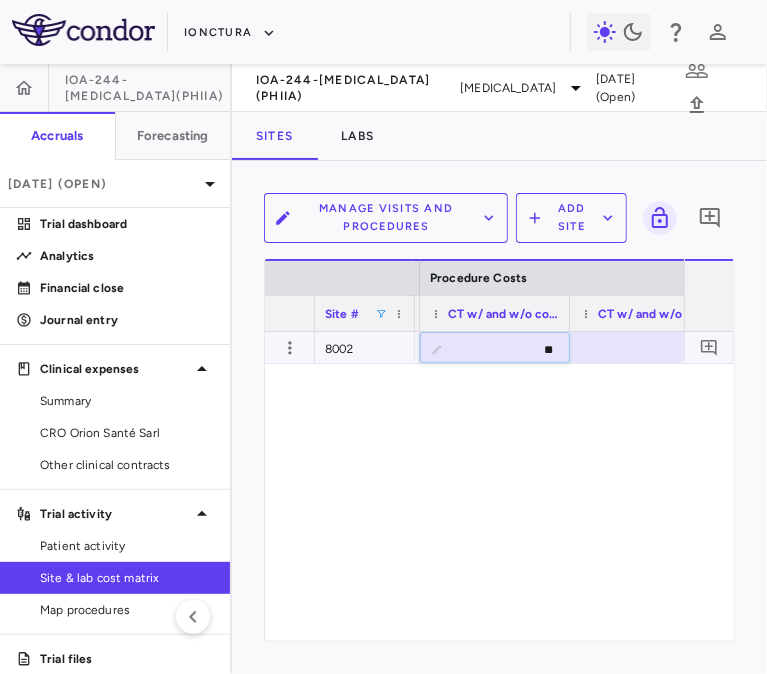 type on "***" 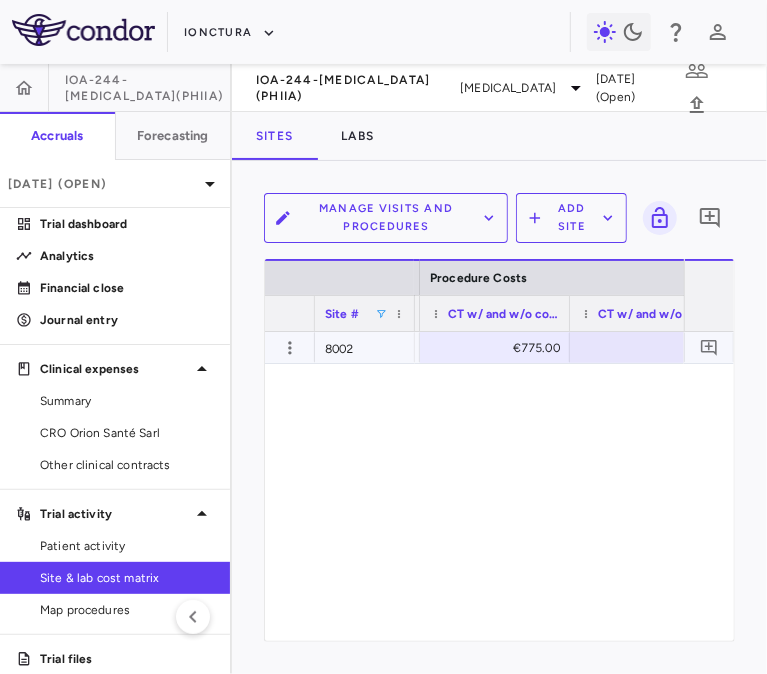 click at bounding box center [645, 347] 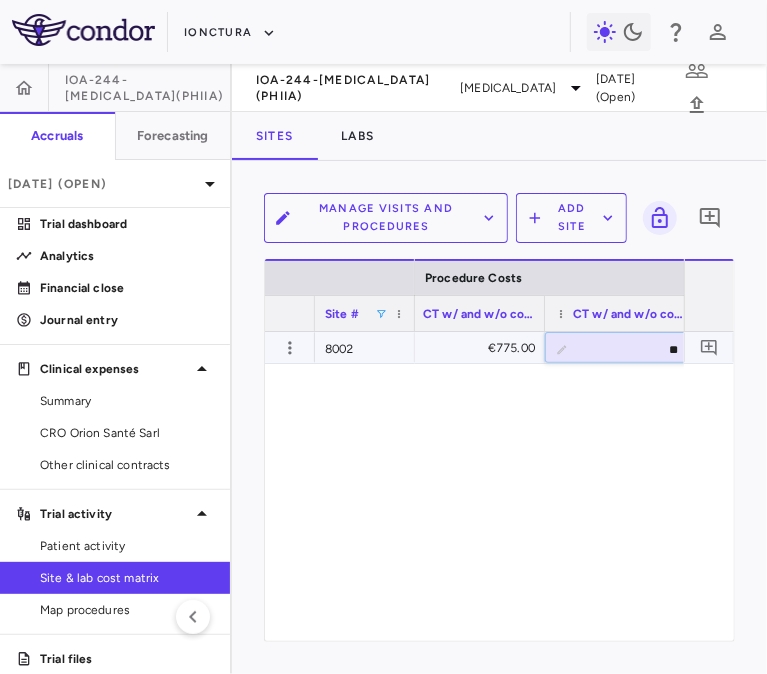 type on "***" 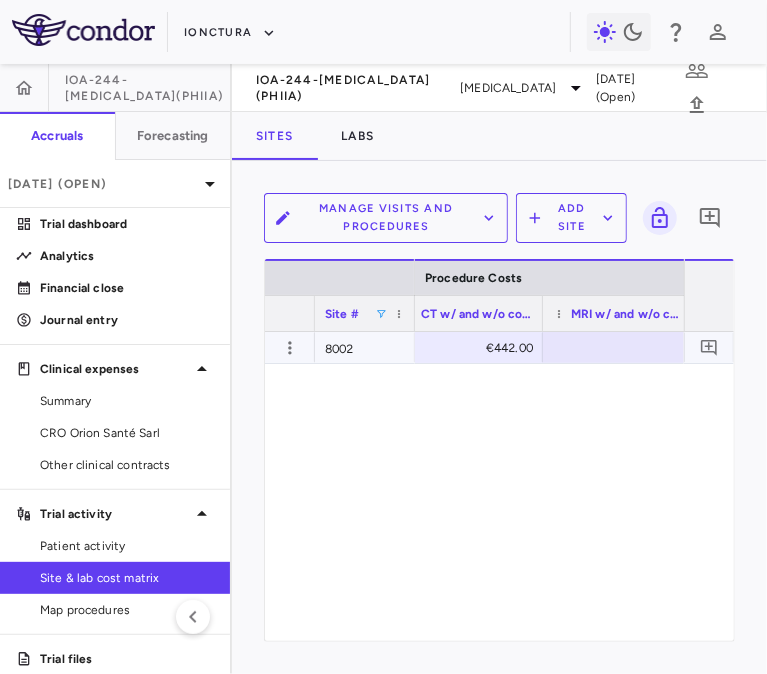 click at bounding box center (618, 347) 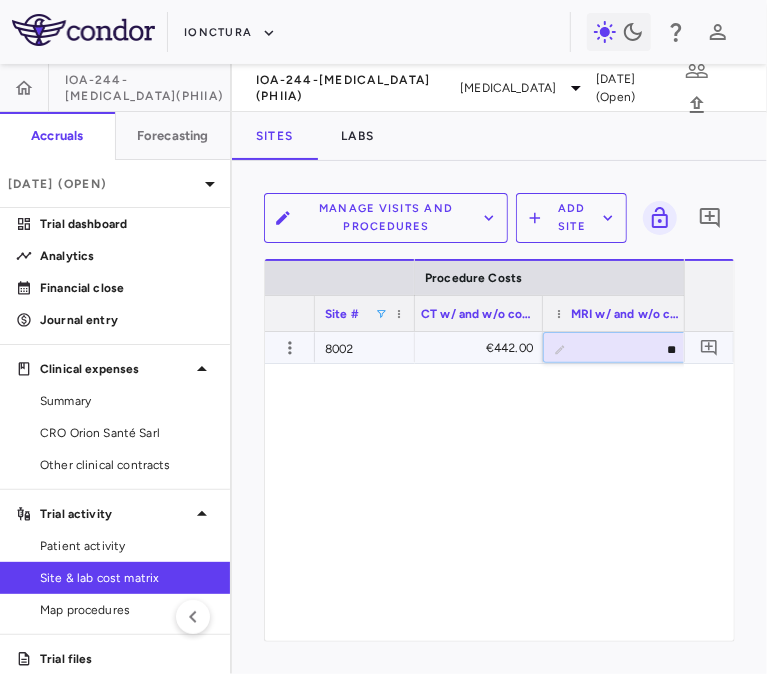 type on "***" 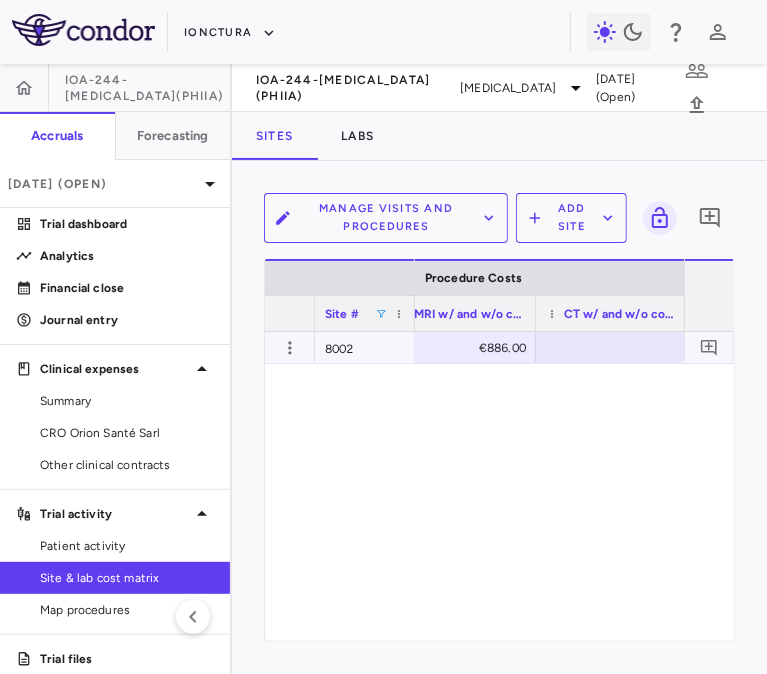 click at bounding box center (611, 347) 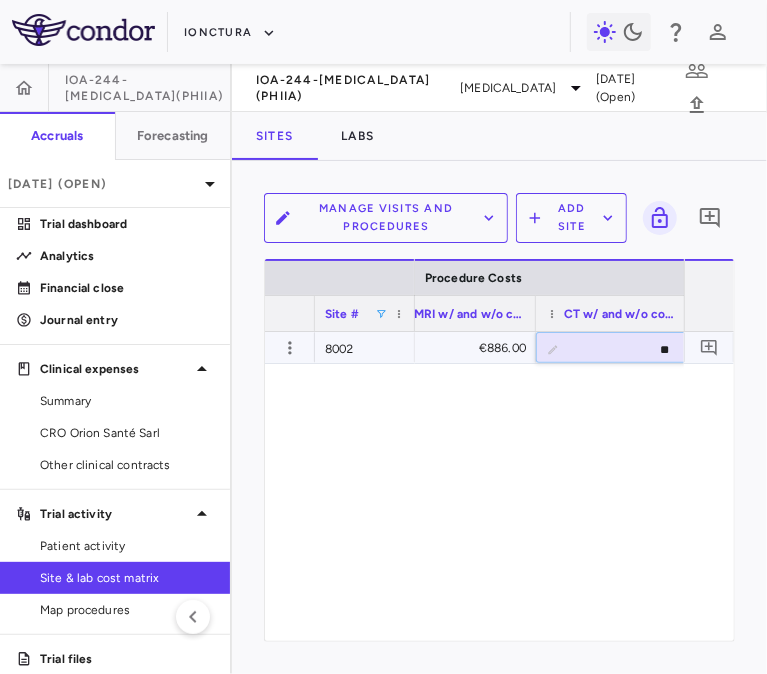 type on "***" 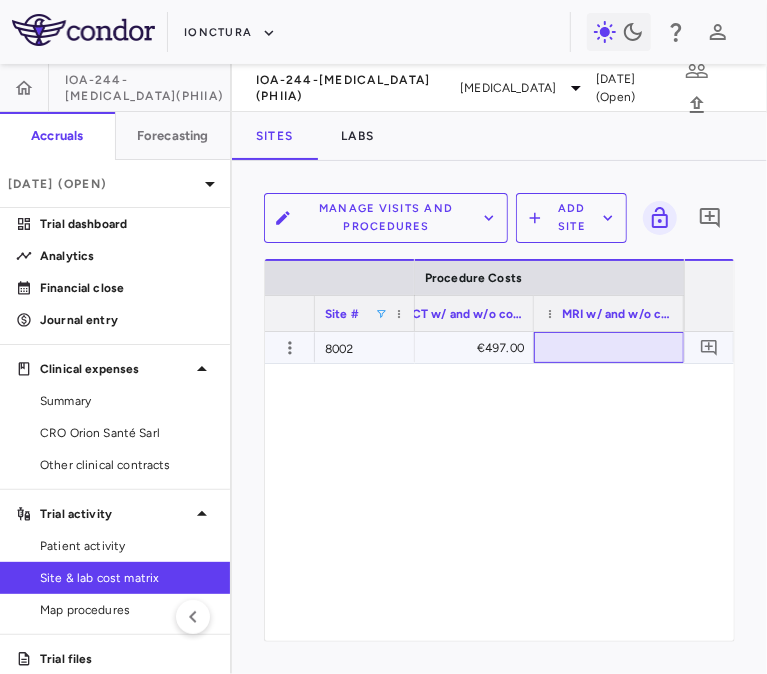 click at bounding box center [609, 347] 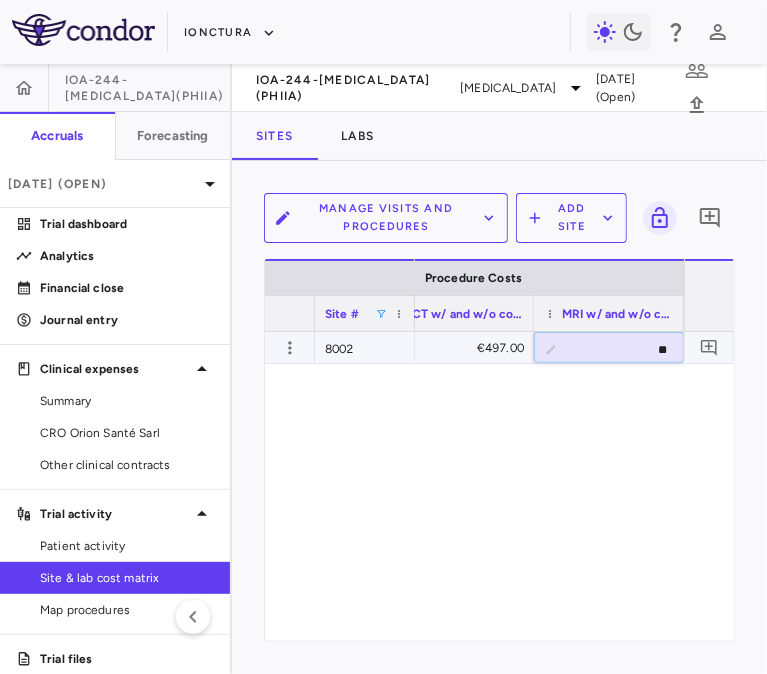 type on "***" 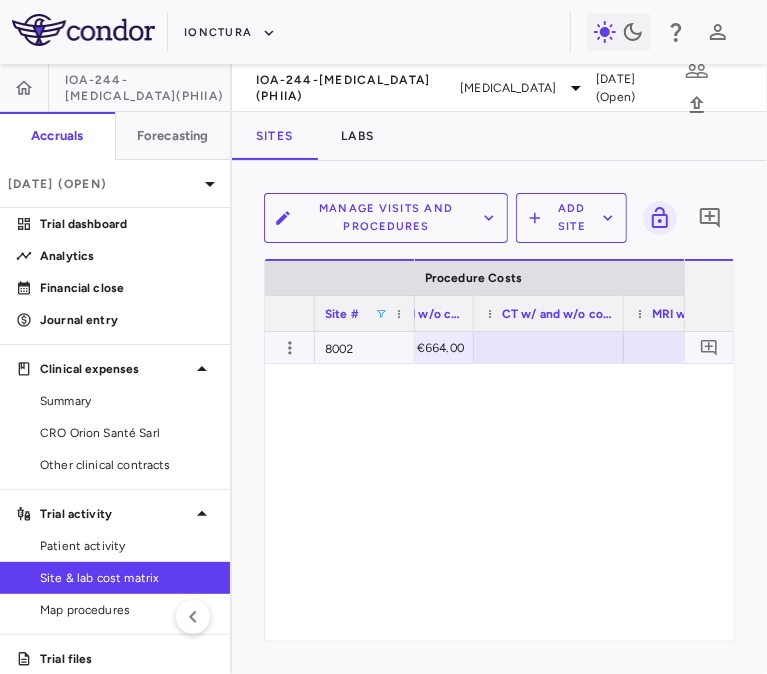 click at bounding box center [549, 347] 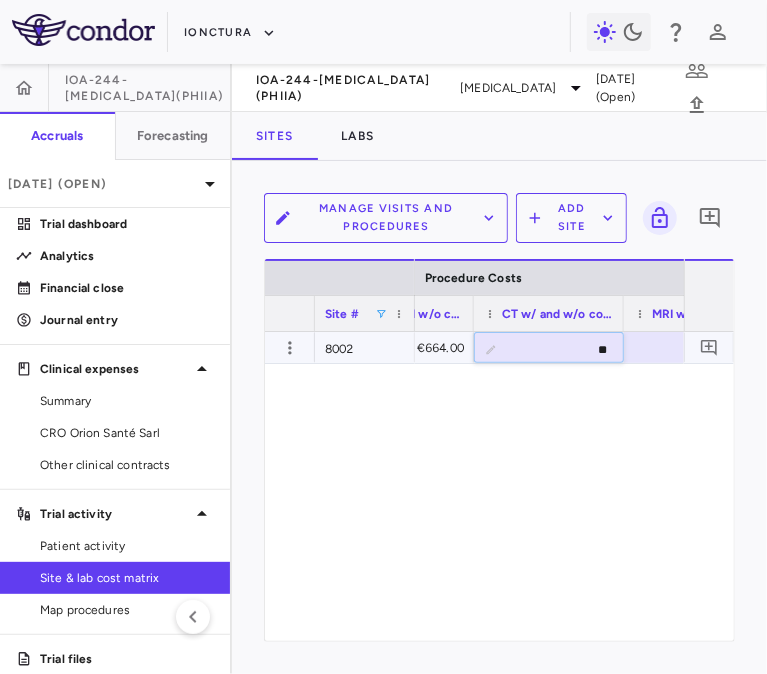 type on "***" 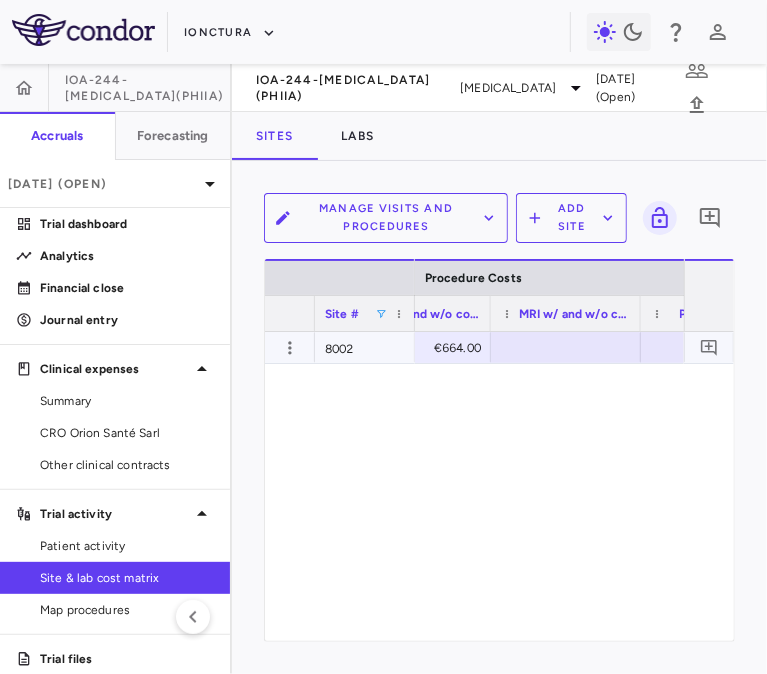 click at bounding box center [566, 347] 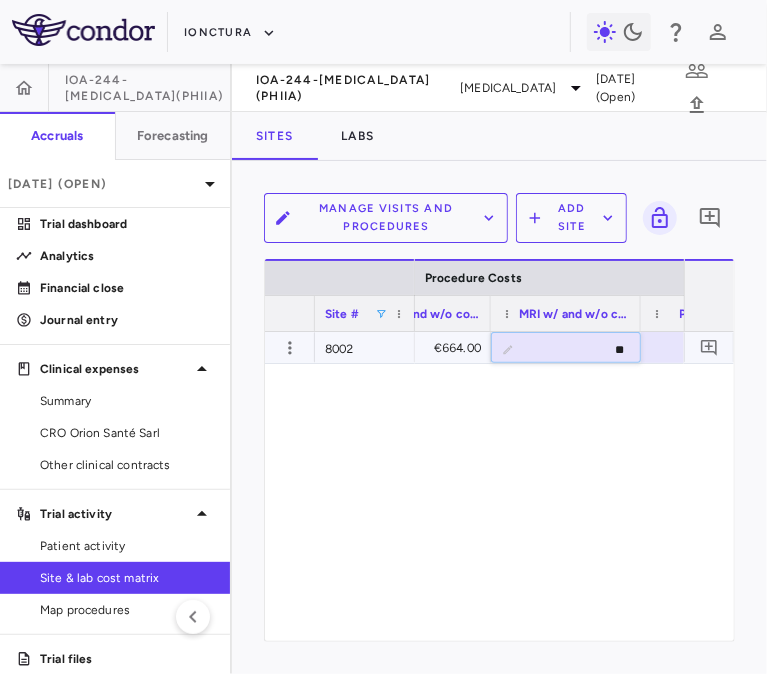 type on "***" 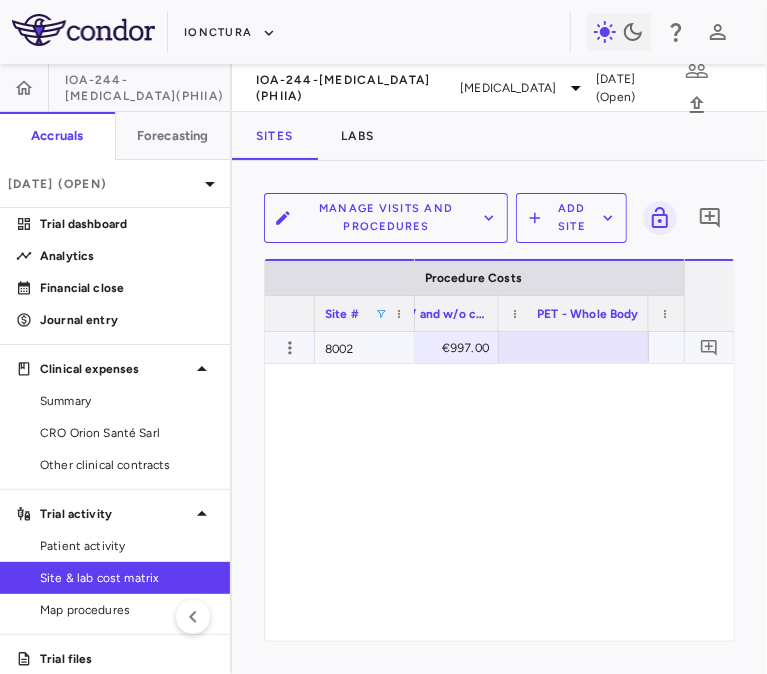 click at bounding box center [574, 347] 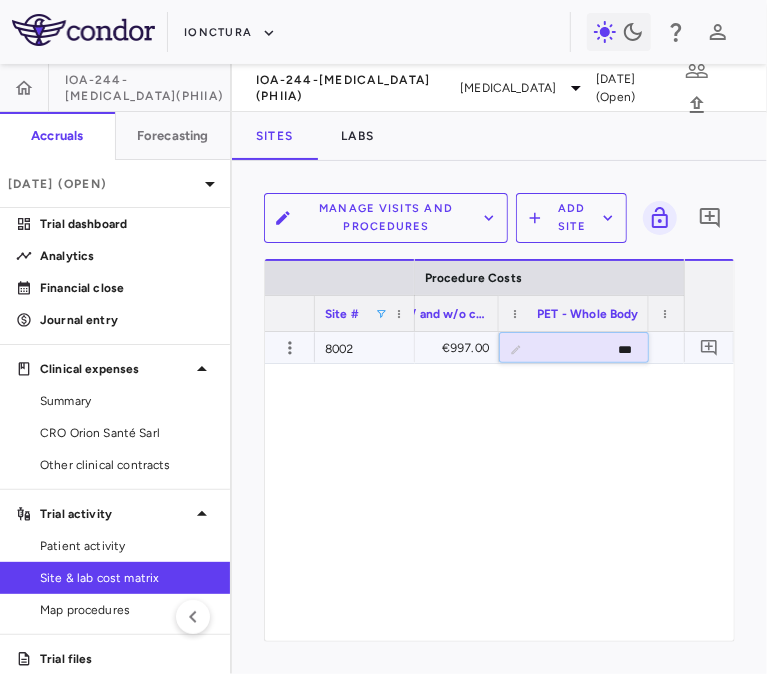 type on "****" 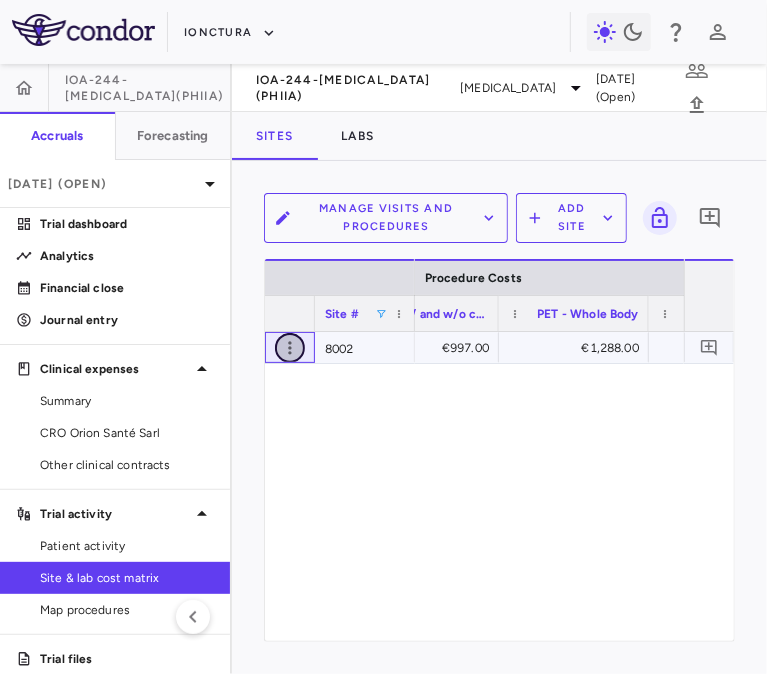 click 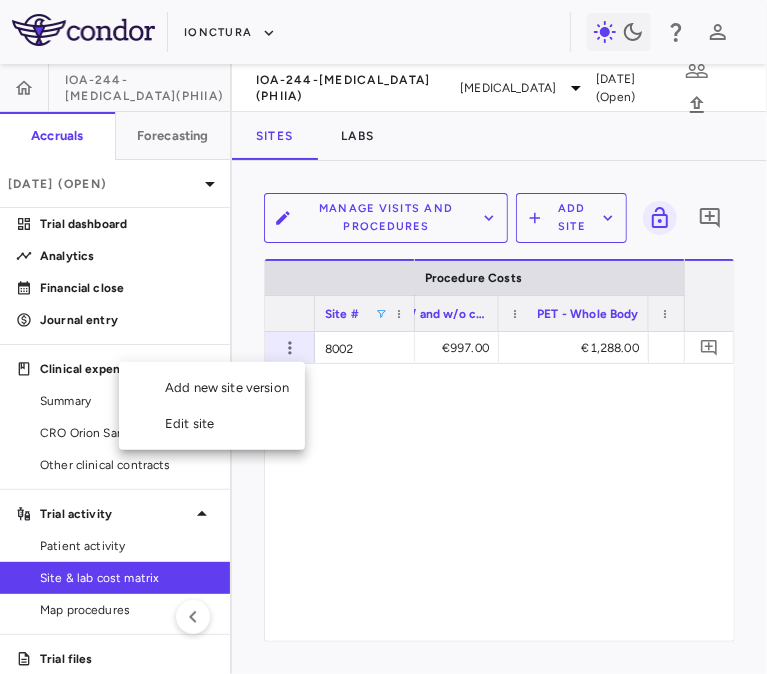 click on "Edit site" at bounding box center (212, 424) 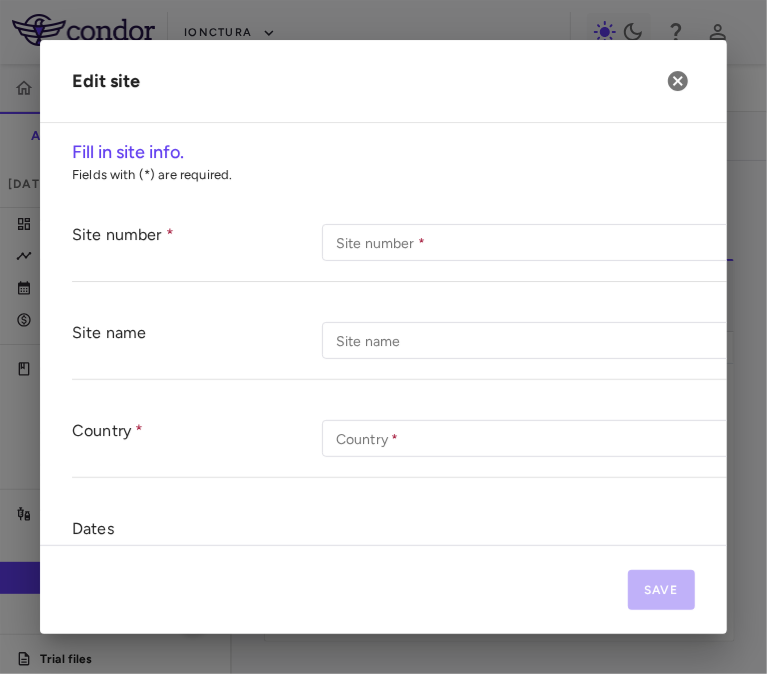 type on "****" 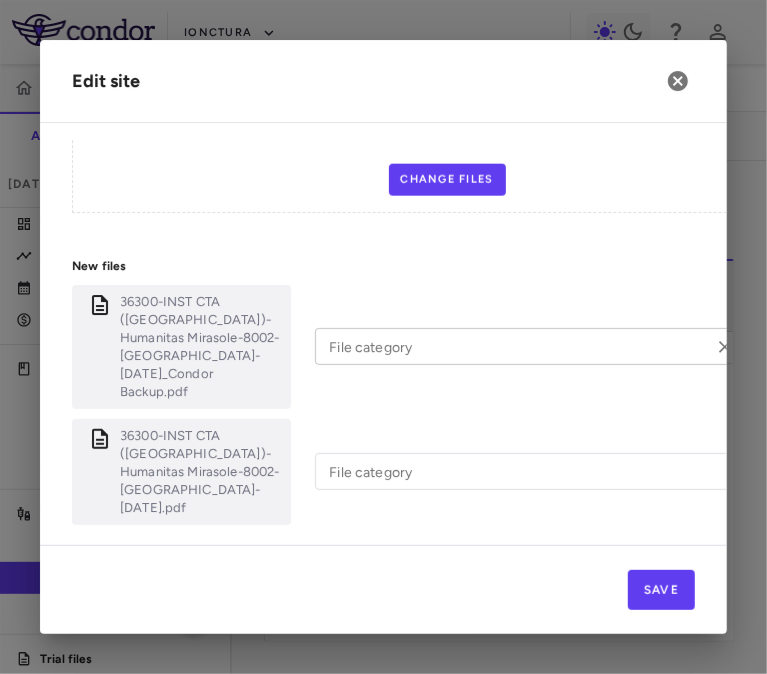 click on "File category" at bounding box center (514, 346) 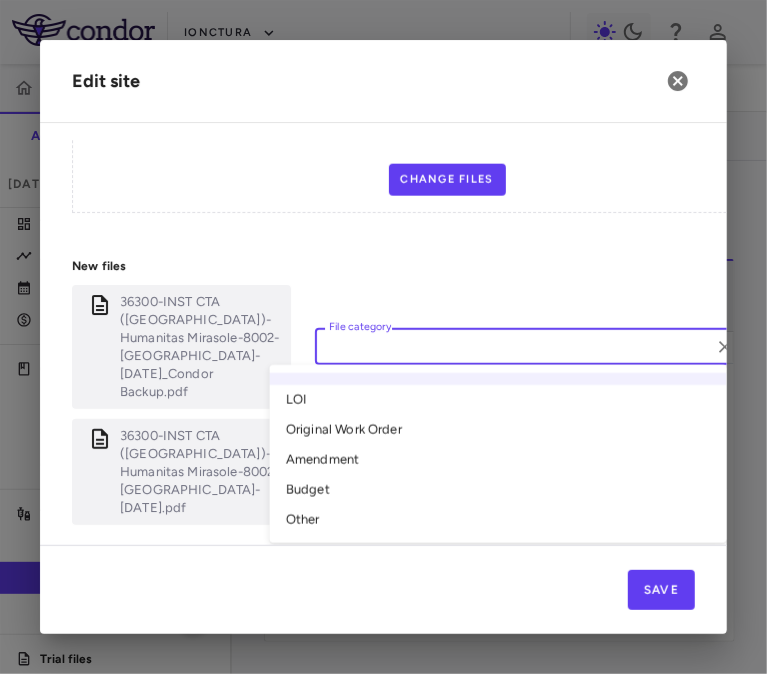 click on "Other" at bounding box center (498, 521) 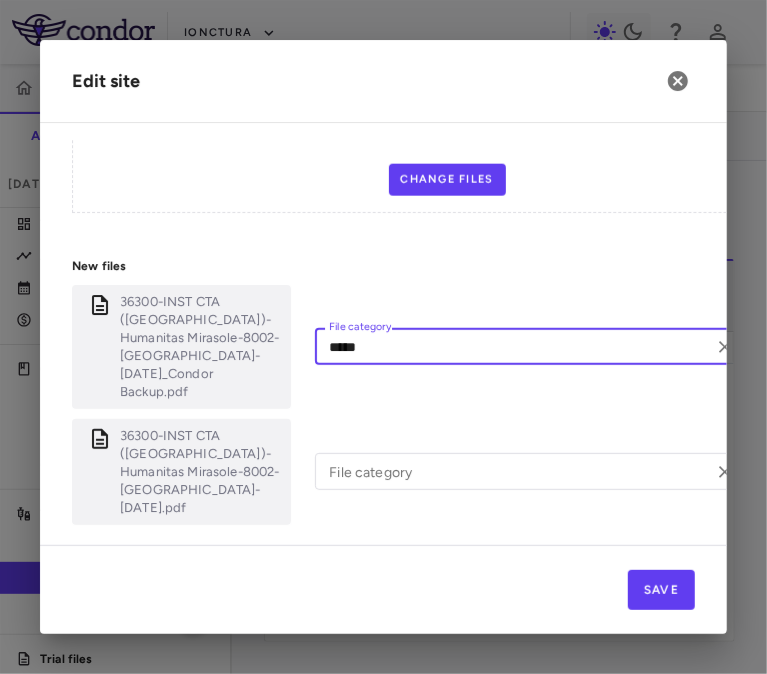 click on "File category" at bounding box center [514, 471] 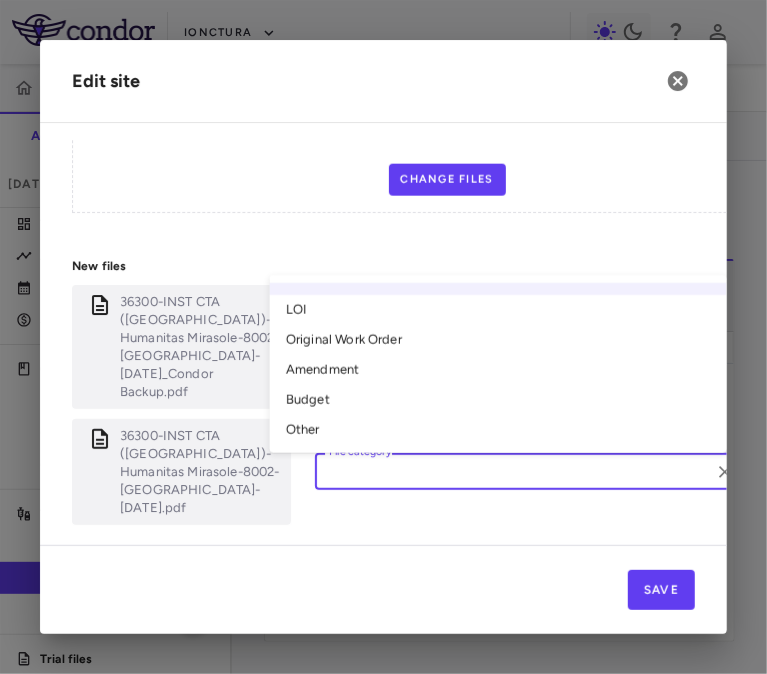 click on "Original Work Order" at bounding box center (498, 341) 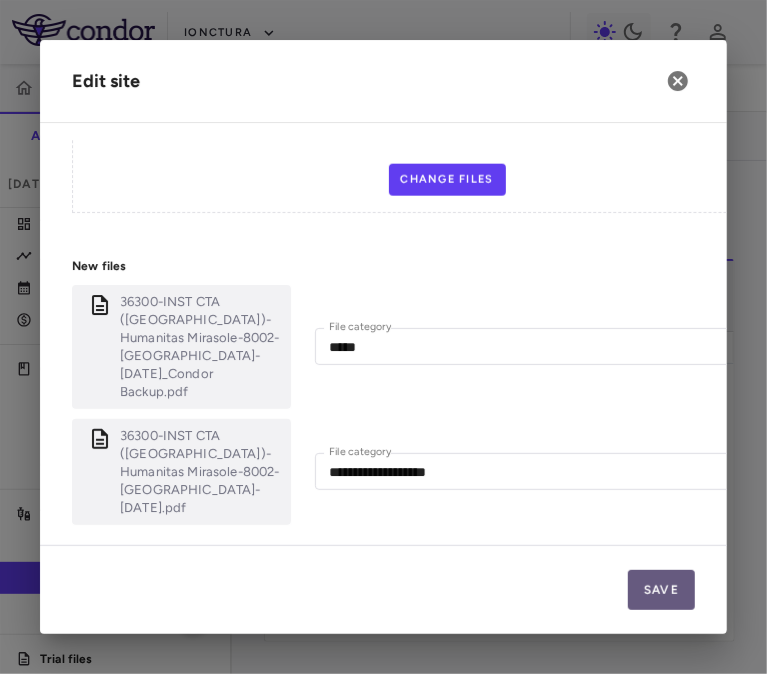 click on "Save" at bounding box center [661, 590] 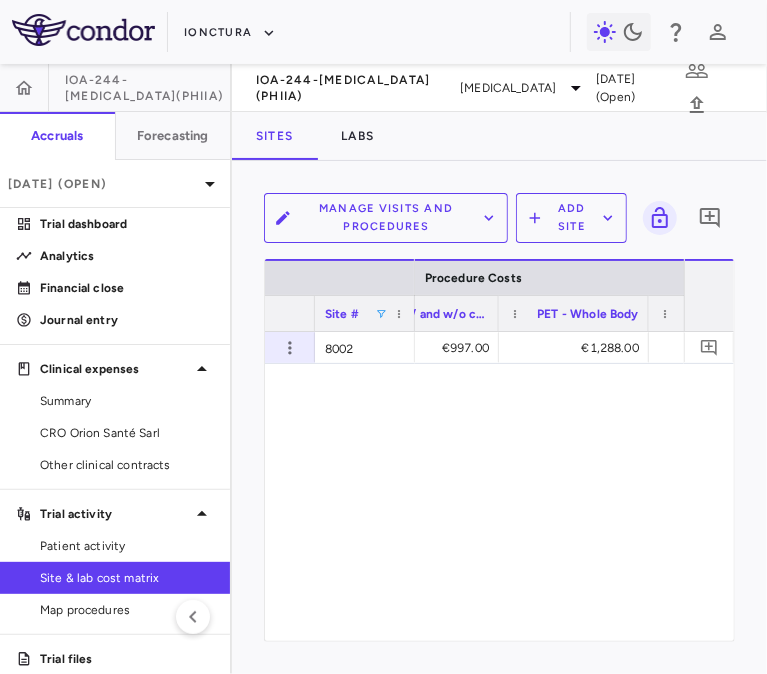 click at bounding box center [381, 314] 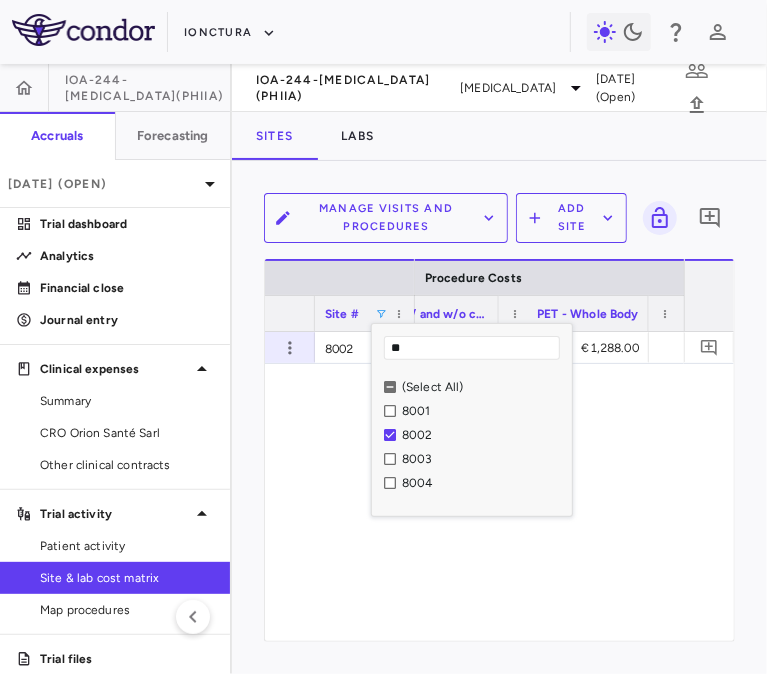 type on "*" 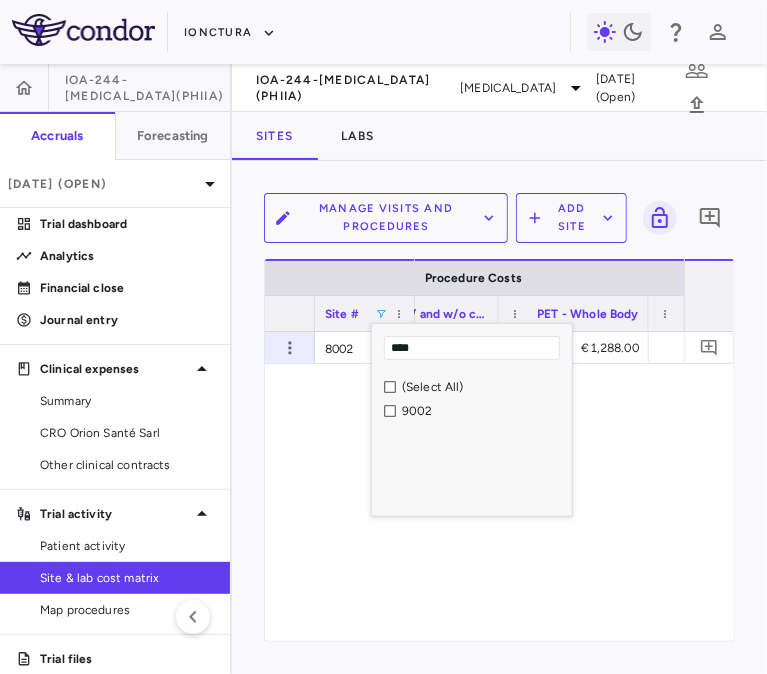 type on "****" 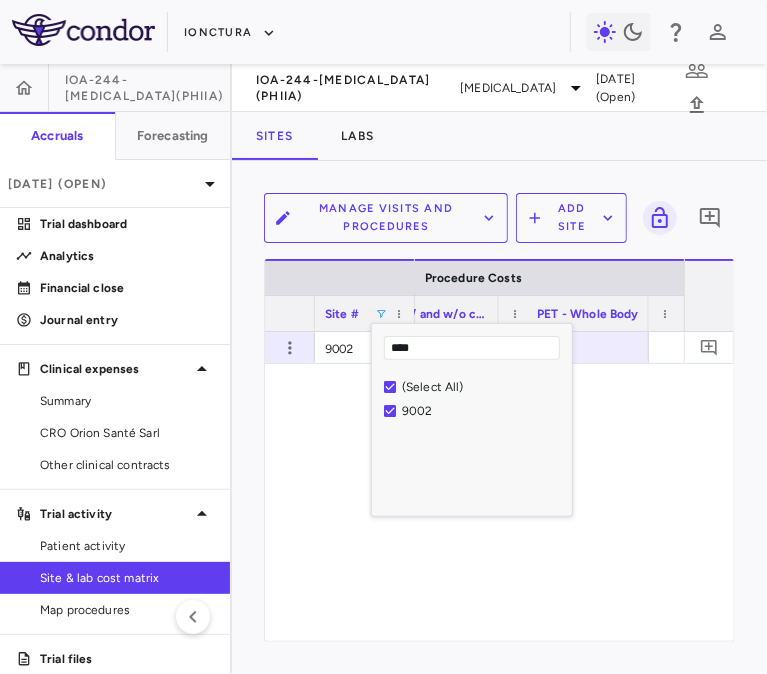 click on "9002" at bounding box center (499, 486) 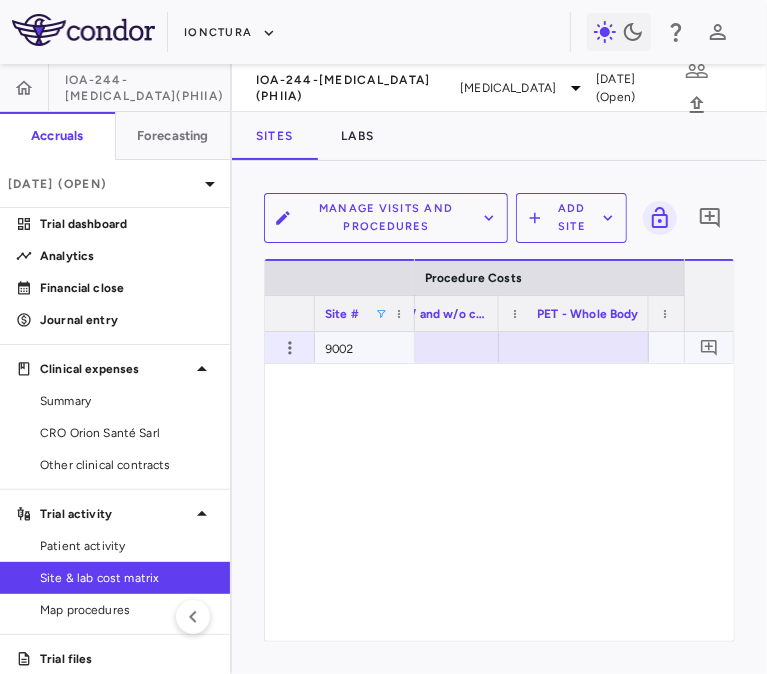 scroll, scrollTop: 0, scrollLeft: 12203, axis: horizontal 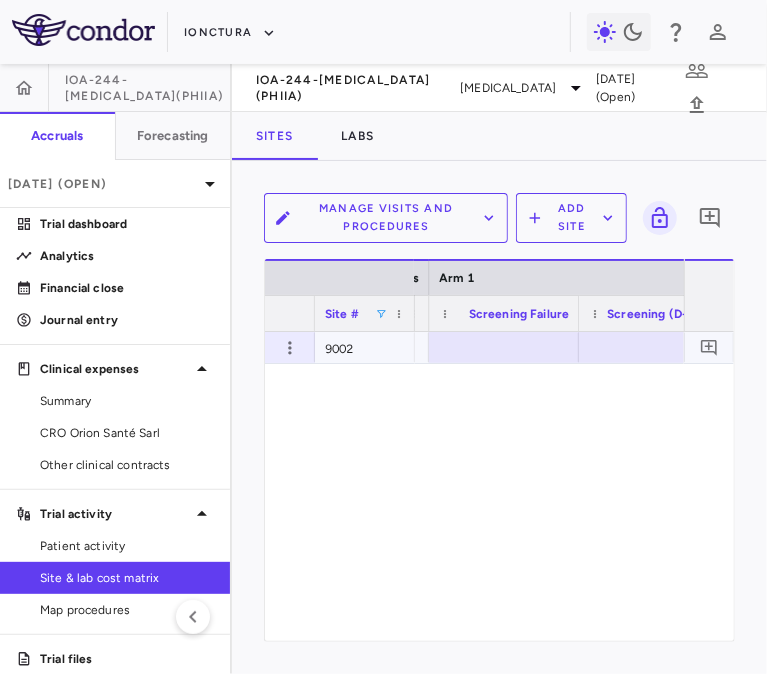 click at bounding box center (504, 347) 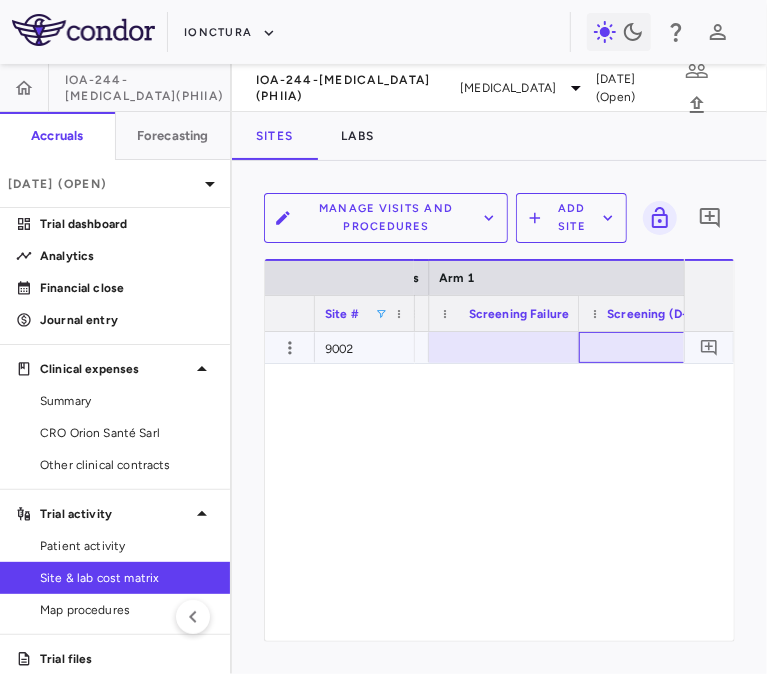 click at bounding box center (654, 347) 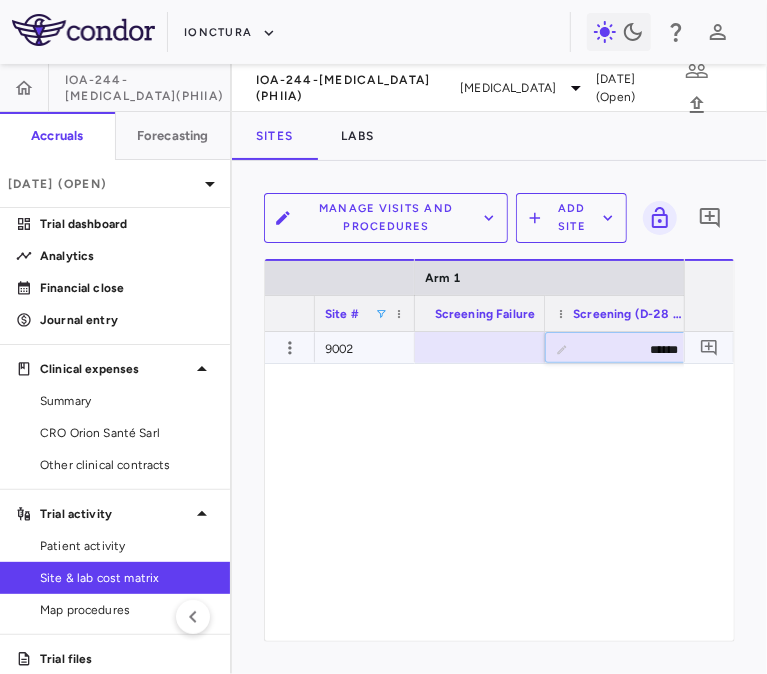 type on "*******" 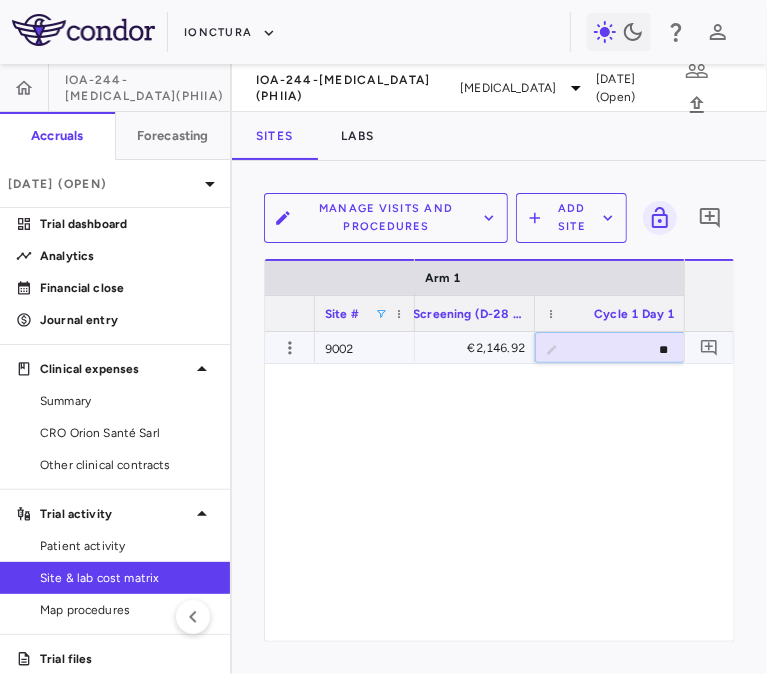 type on "***" 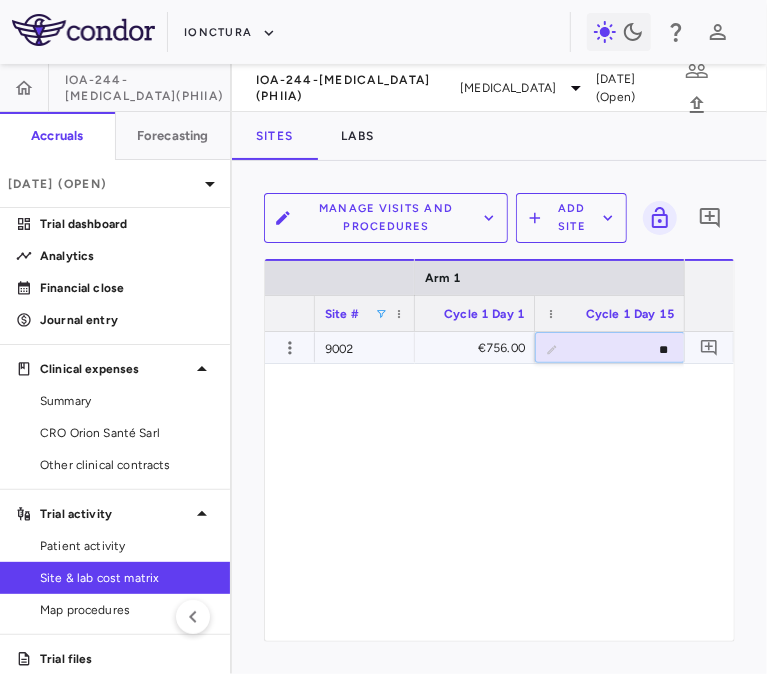 type on "***" 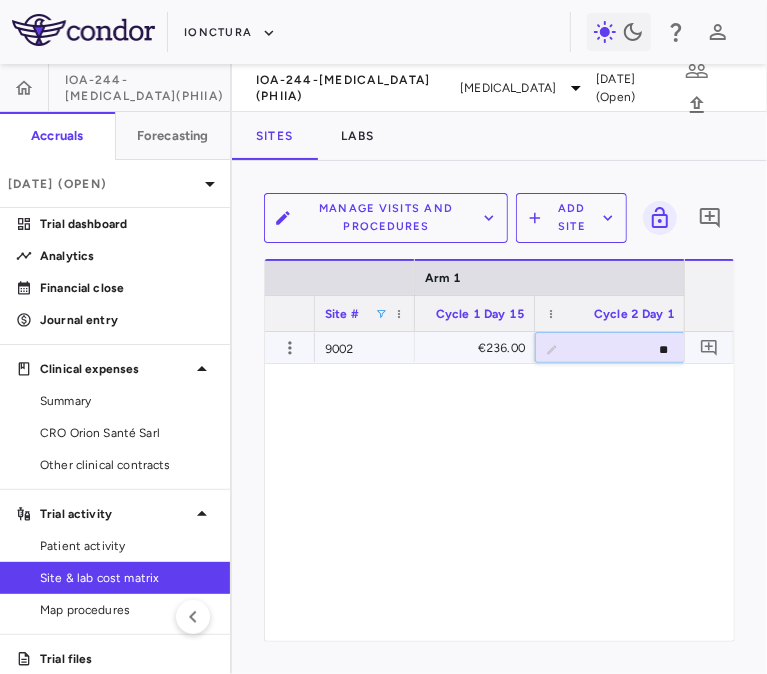 type on "***" 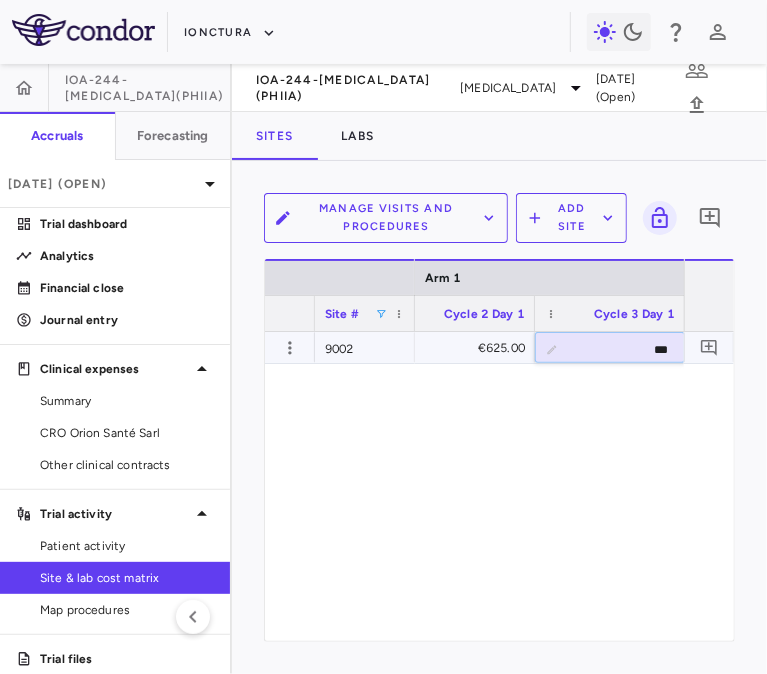 type on "****" 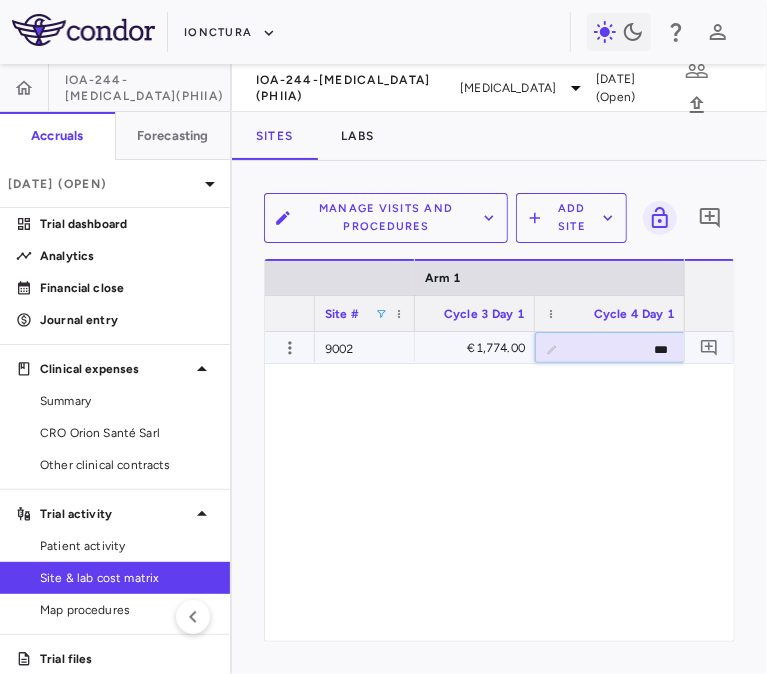 type on "****" 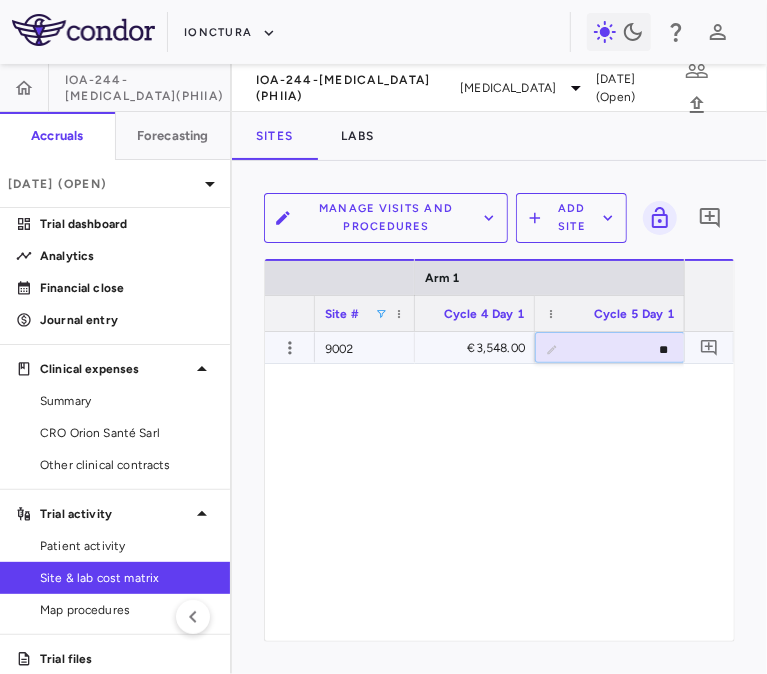 type on "***" 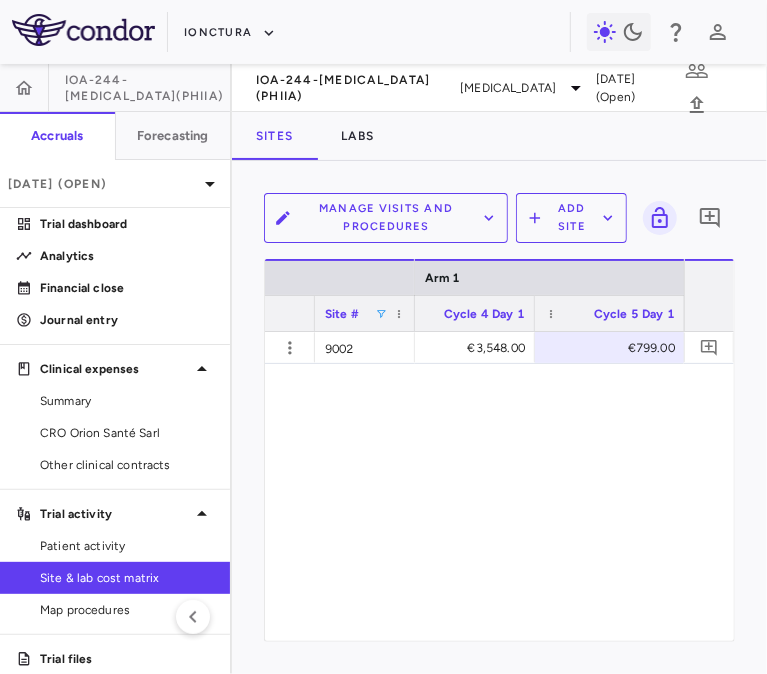 click on "Site #" at bounding box center [365, 313] 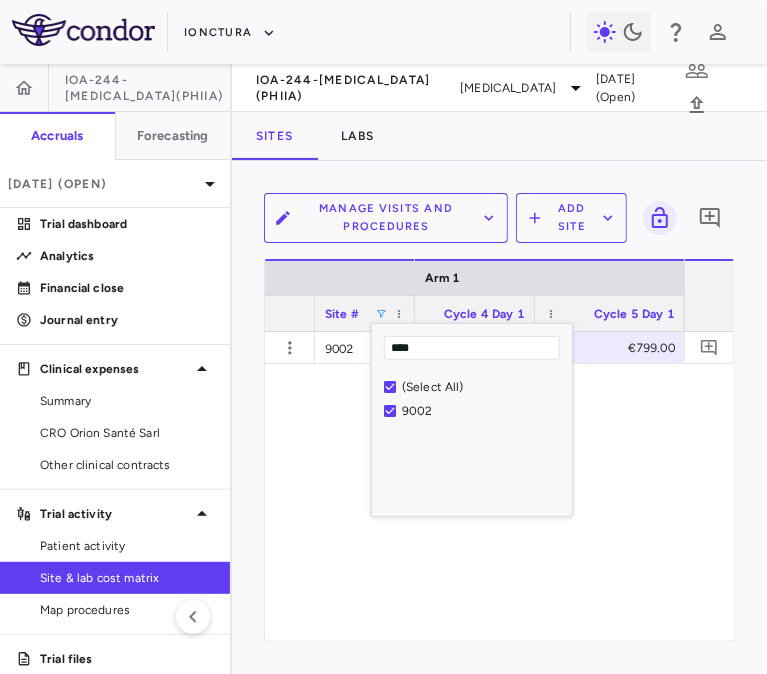 click on "****" at bounding box center (472, 348) 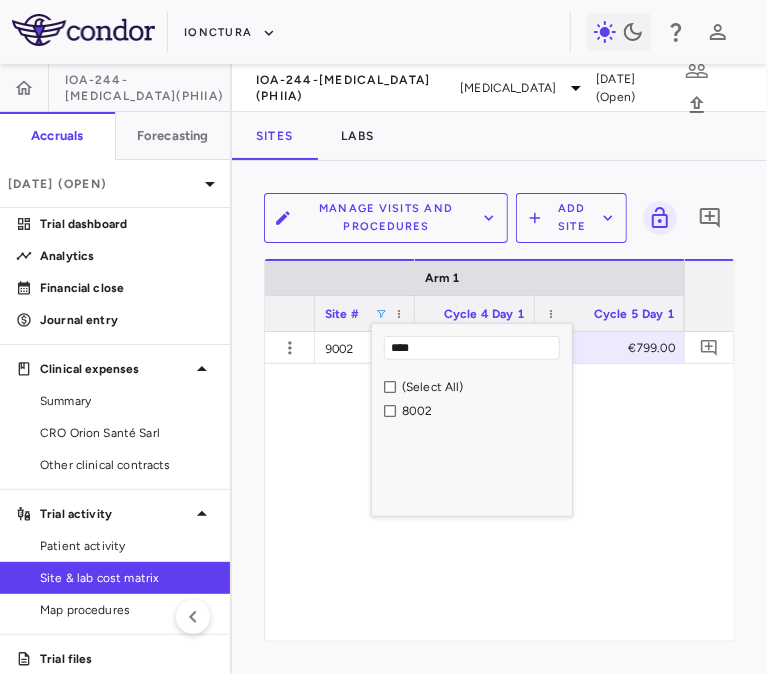 type on "****" 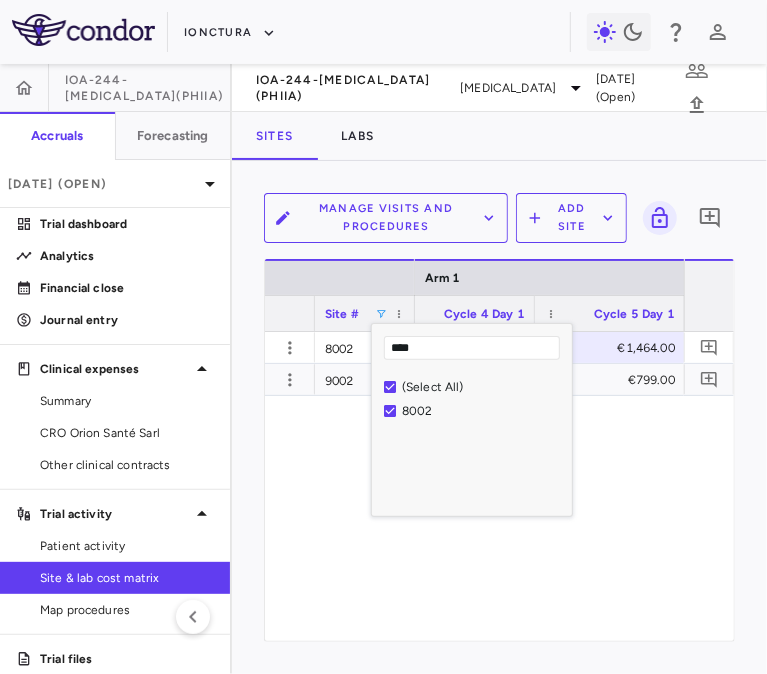click on "9002 8002 €625.00 €1,774.00 €3,548.00 €799.00 €1,288.00 €1,464.00 €1,188.00 €1,464.00 €1,188.00 €1,464.00" at bounding box center (499, 486) 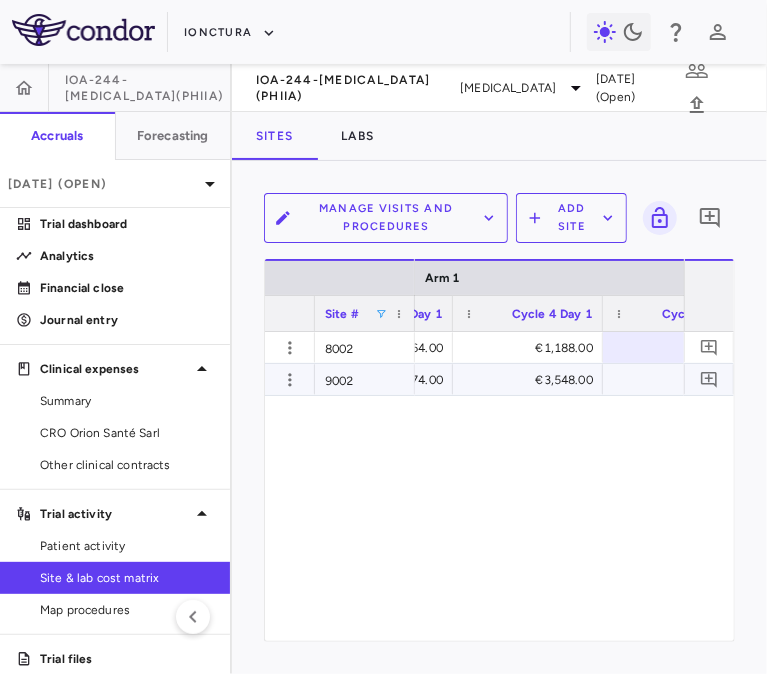 click on "€3,548.00" at bounding box center (532, 380) 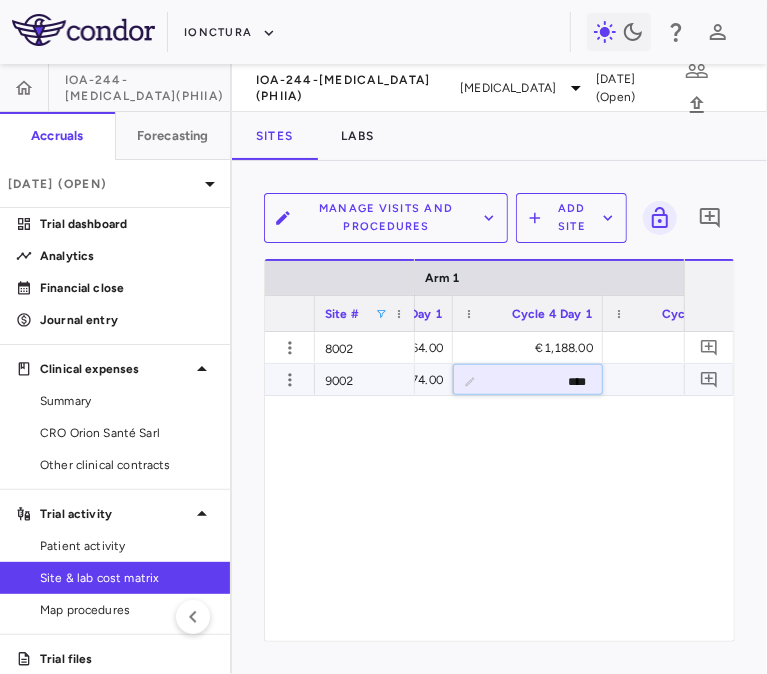click on "****" at bounding box center (543, 381) 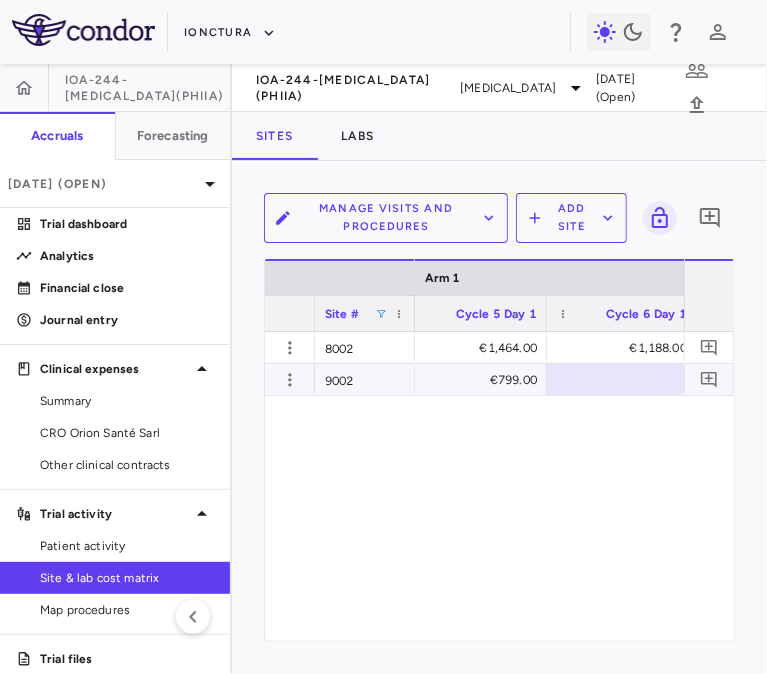 click at bounding box center [622, 379] 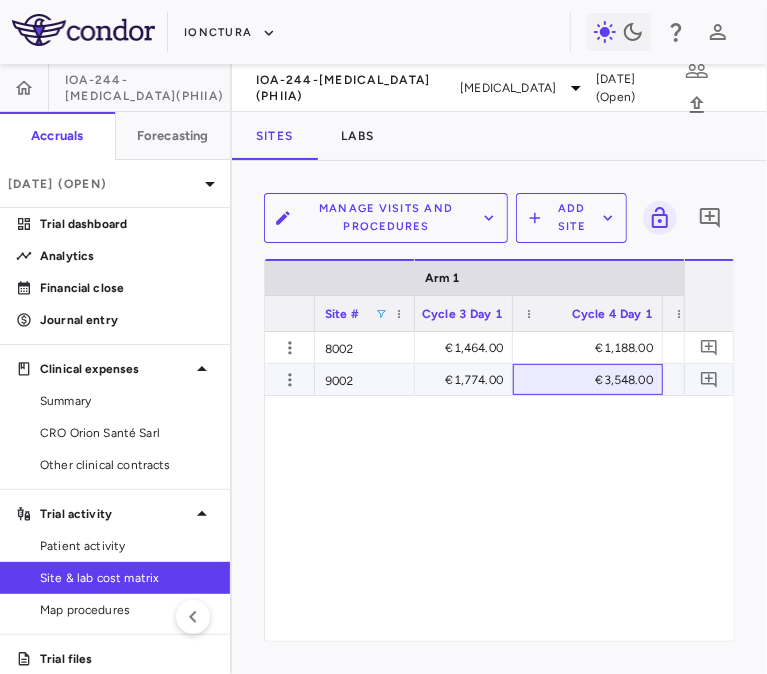 scroll, scrollTop: 0, scrollLeft: 3046, axis: horizontal 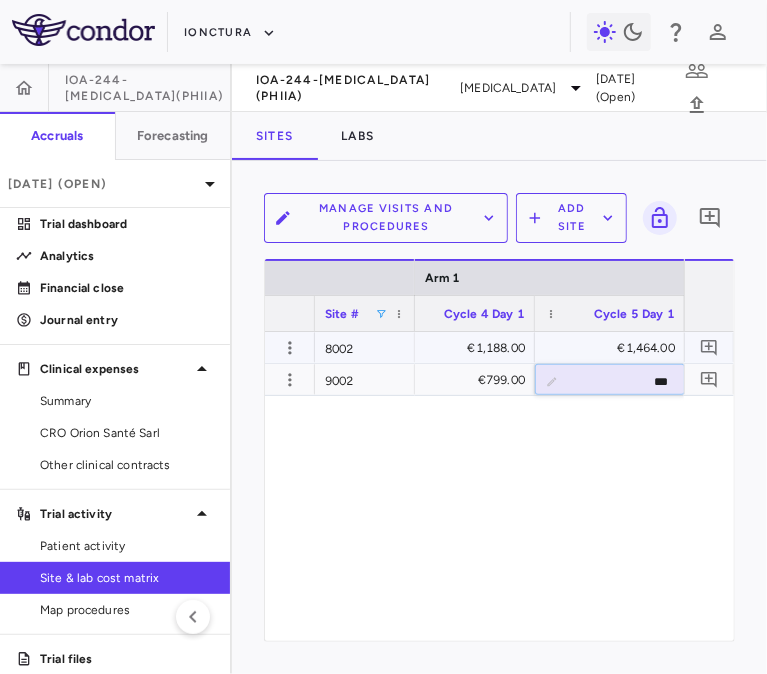 type on "****" 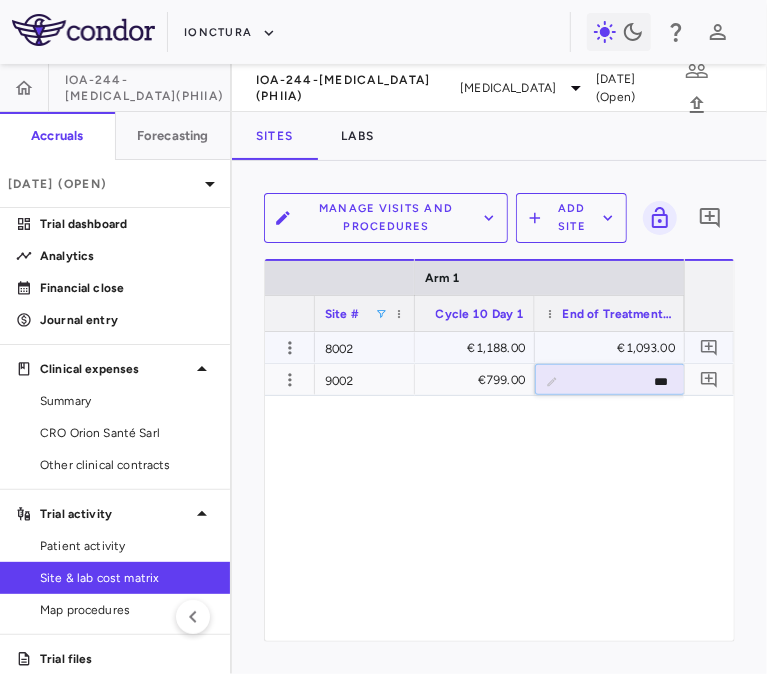 type on "****" 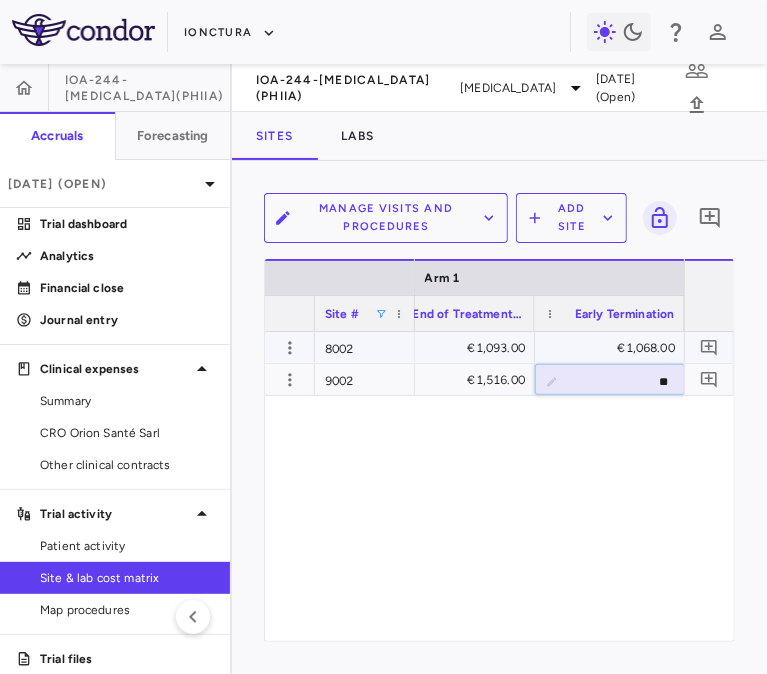 type on "***" 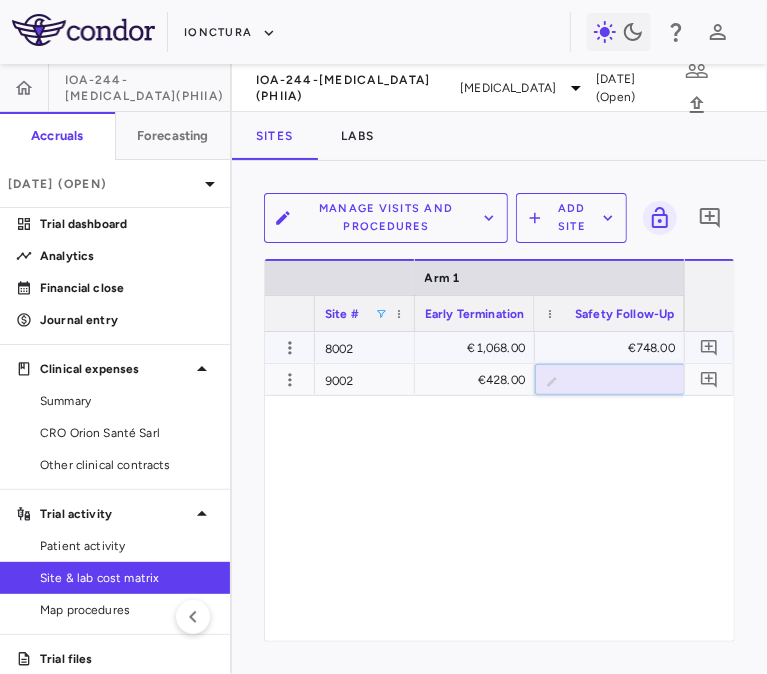 type on "*" 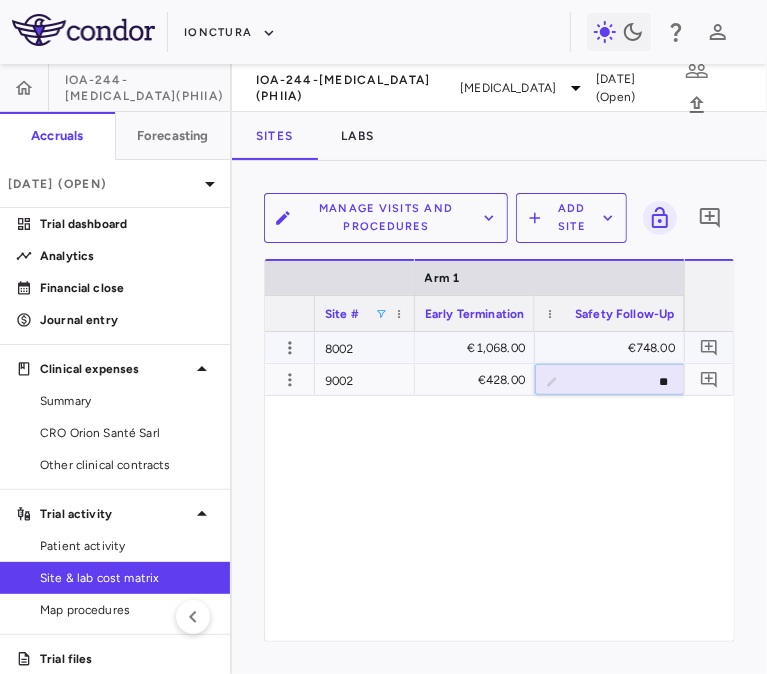 type on "***" 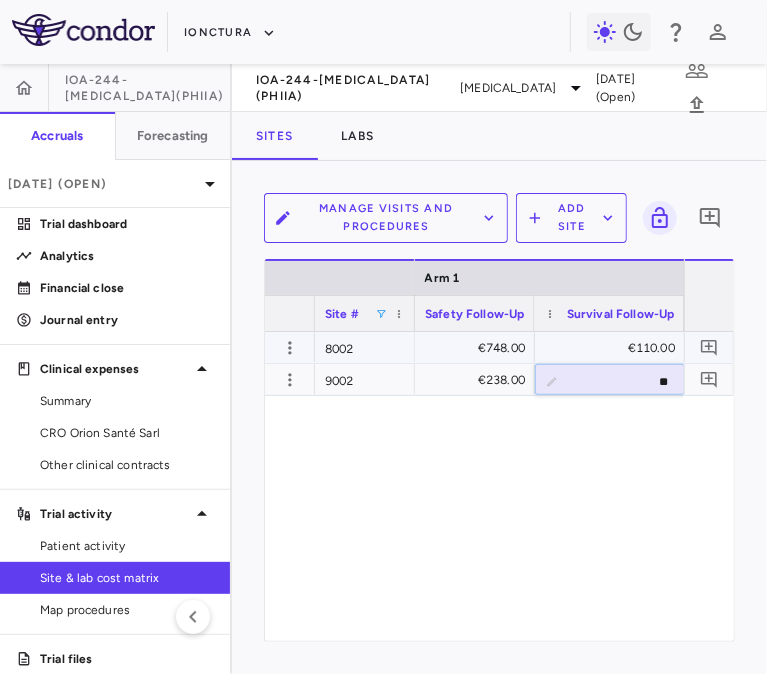 type on "***" 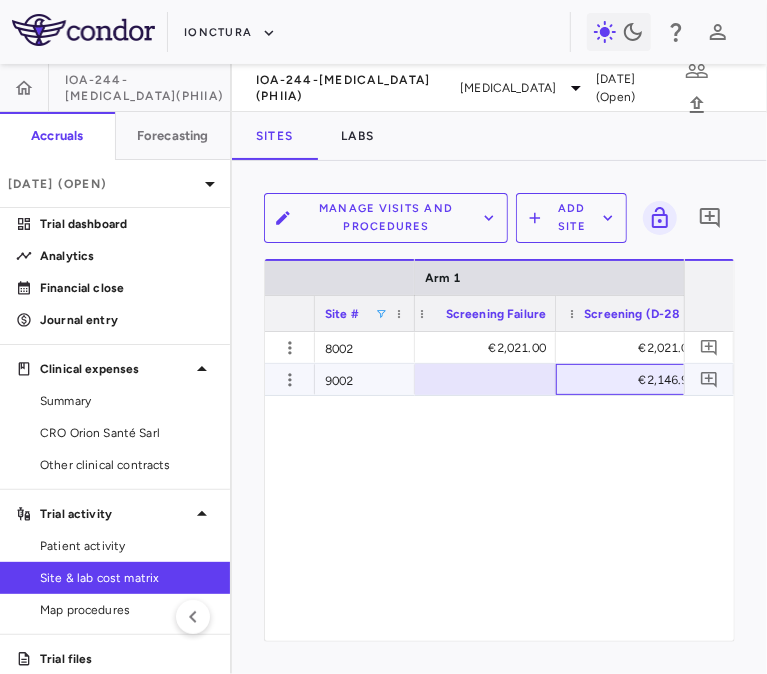 click on "€2,146.92" at bounding box center [635, 380] 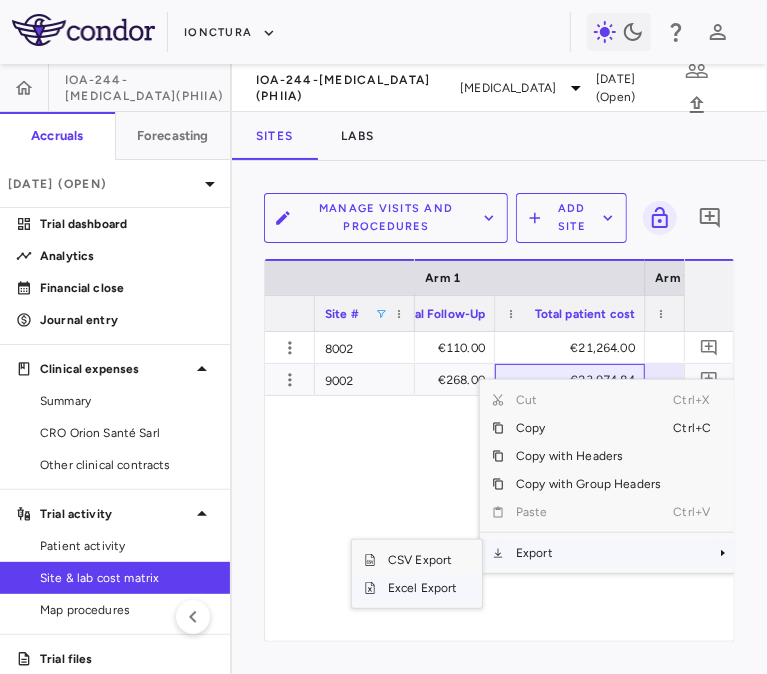 click on "Excel Export" at bounding box center [423, 588] 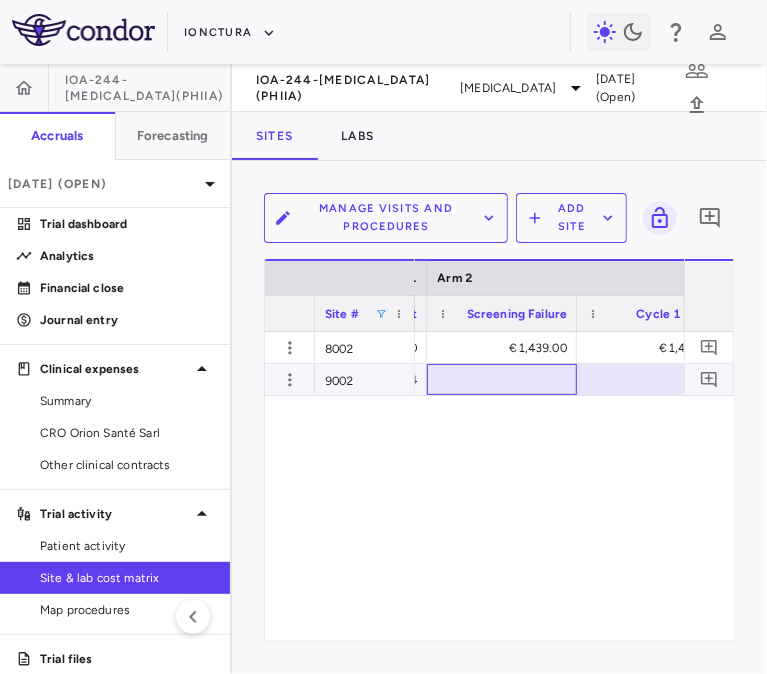 click at bounding box center (502, 379) 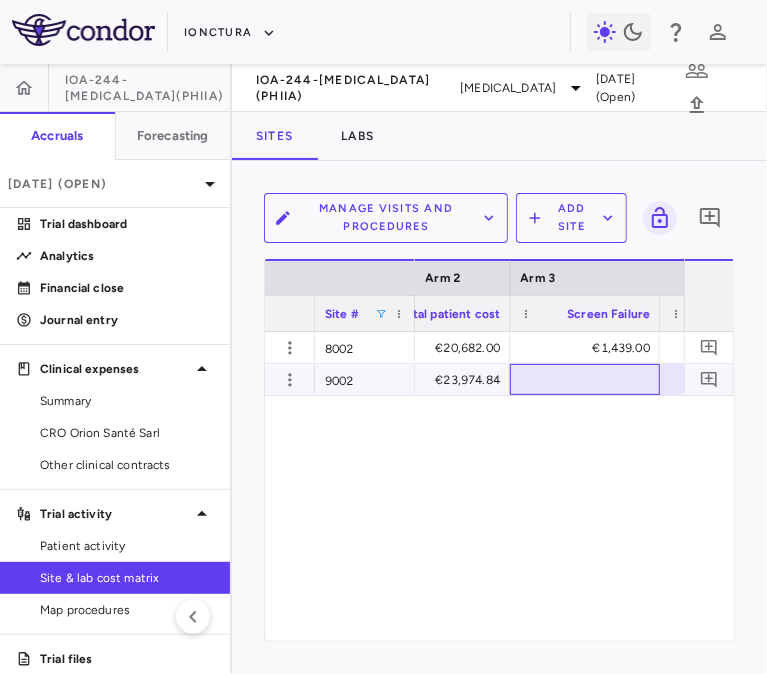 click at bounding box center [585, 379] 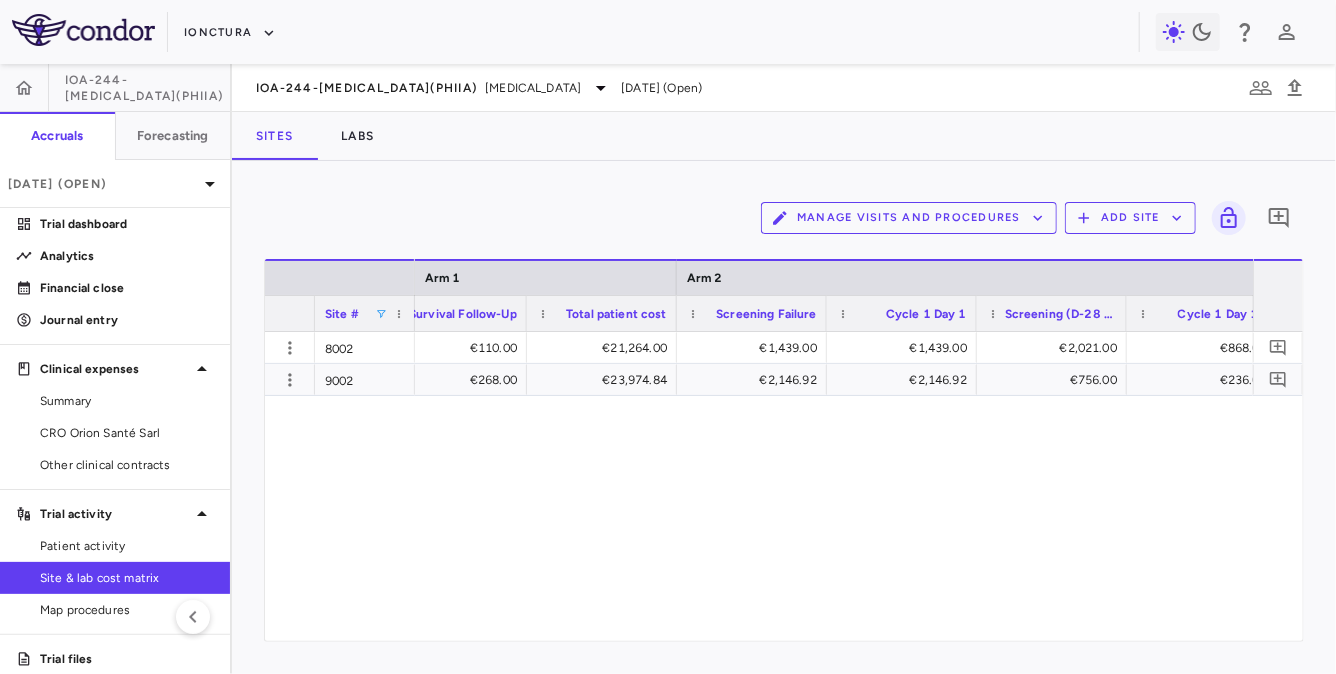 click on "Manage Visits and Procedures" at bounding box center [909, 218] 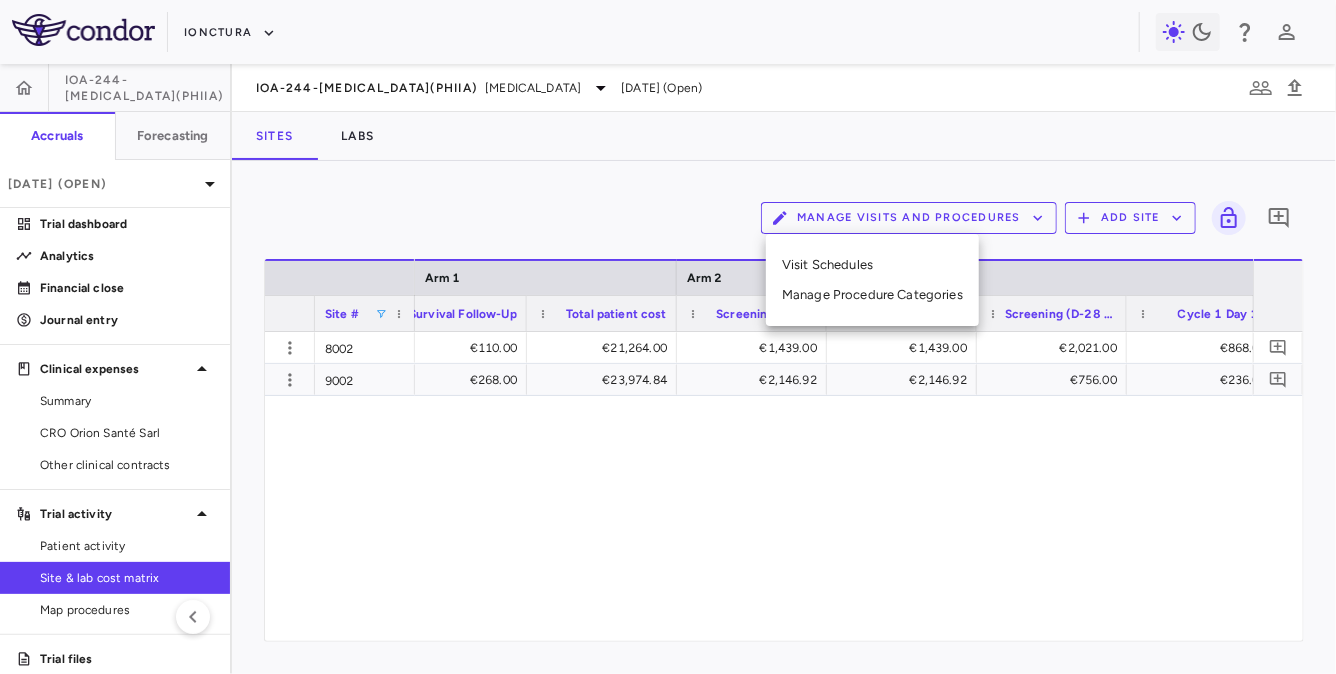 click on "Visit Schedules" at bounding box center [872, 265] 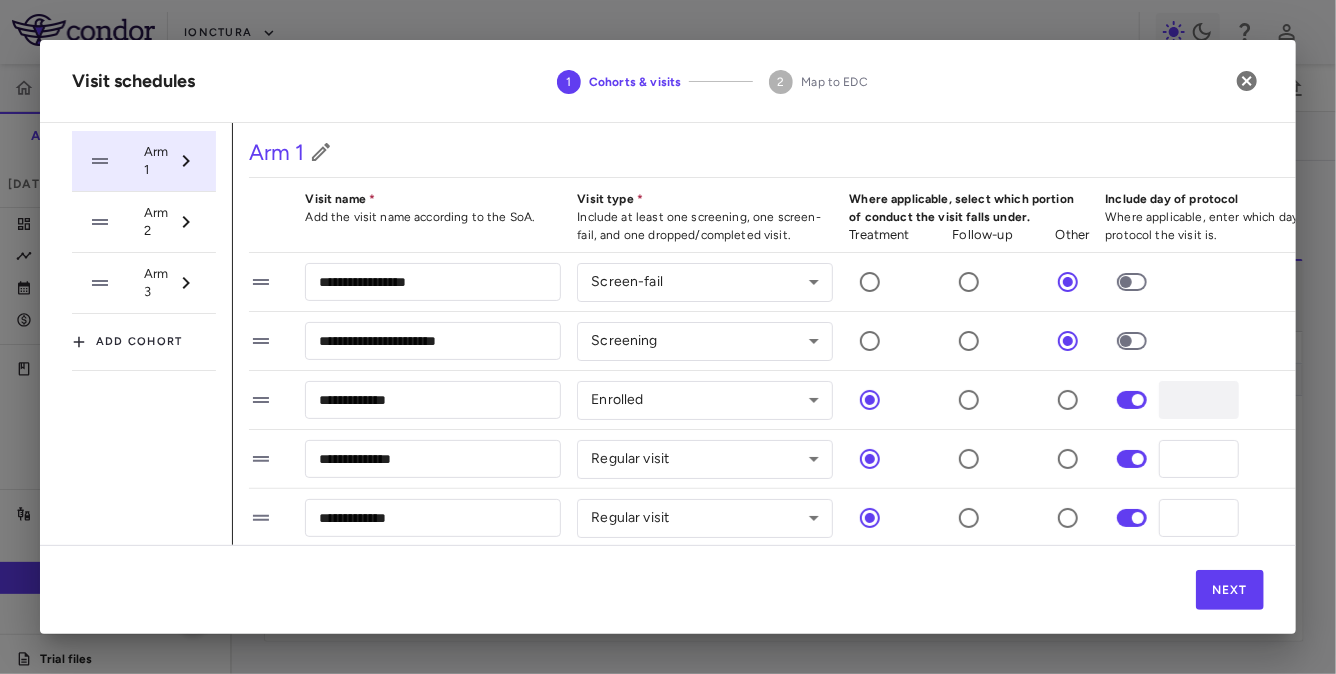 click at bounding box center [116, 222] 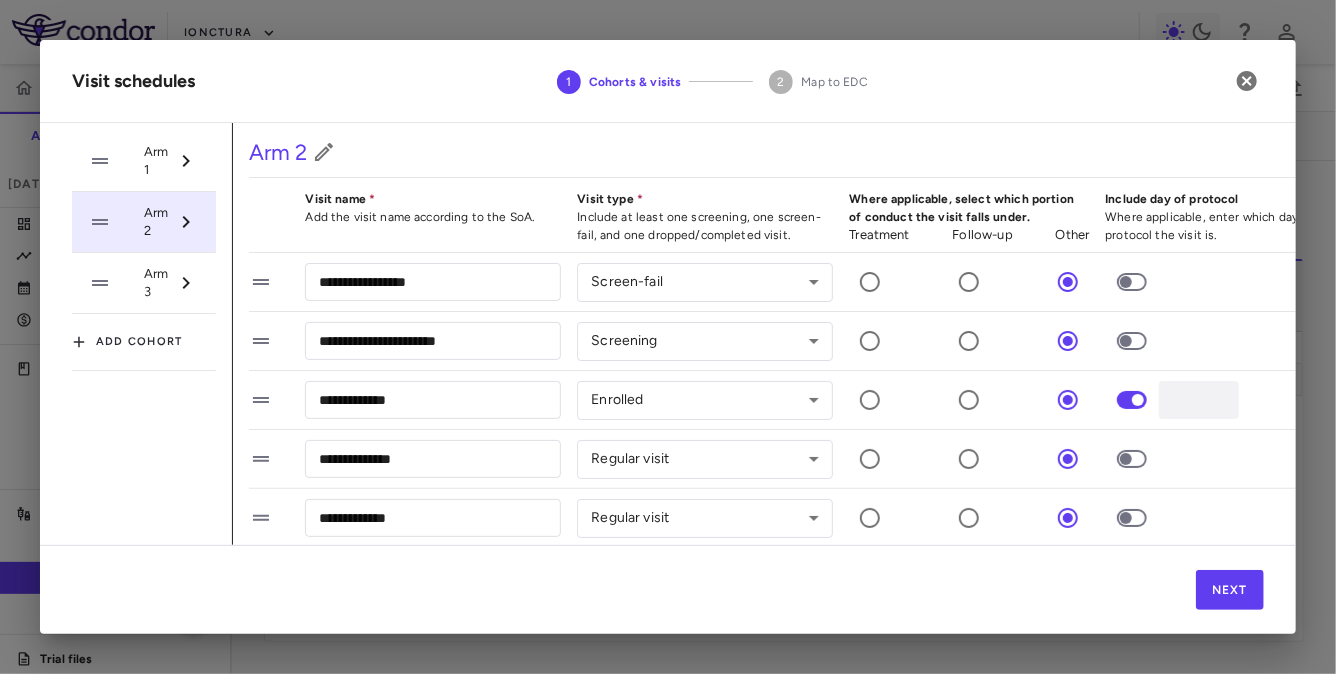 click at bounding box center (116, 283) 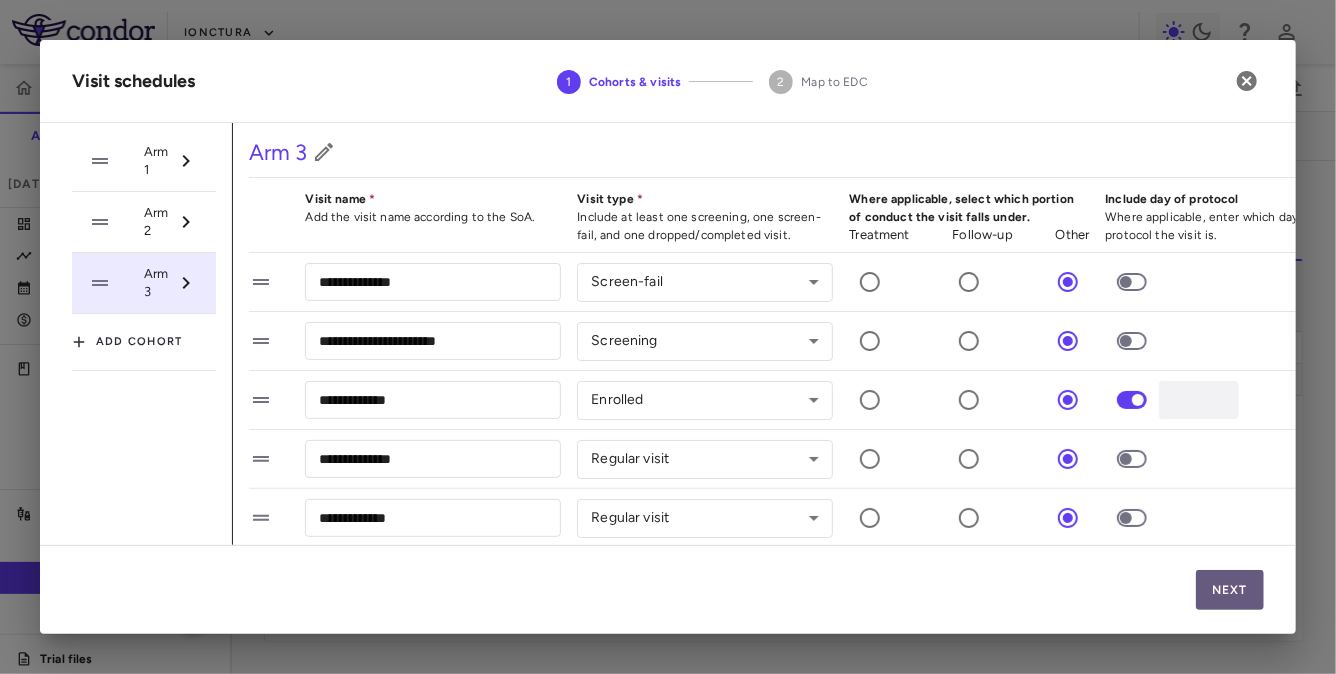 click on "Next" at bounding box center (1230, 590) 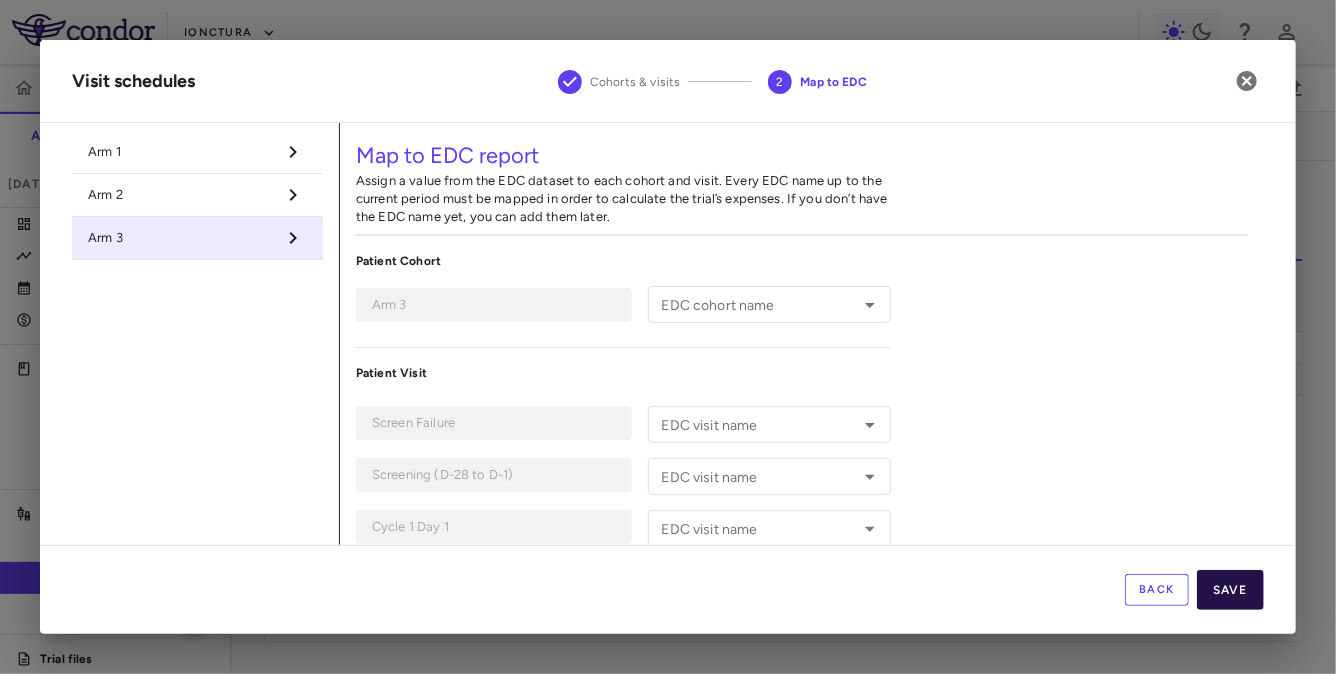 click on "Save" at bounding box center (1230, 590) 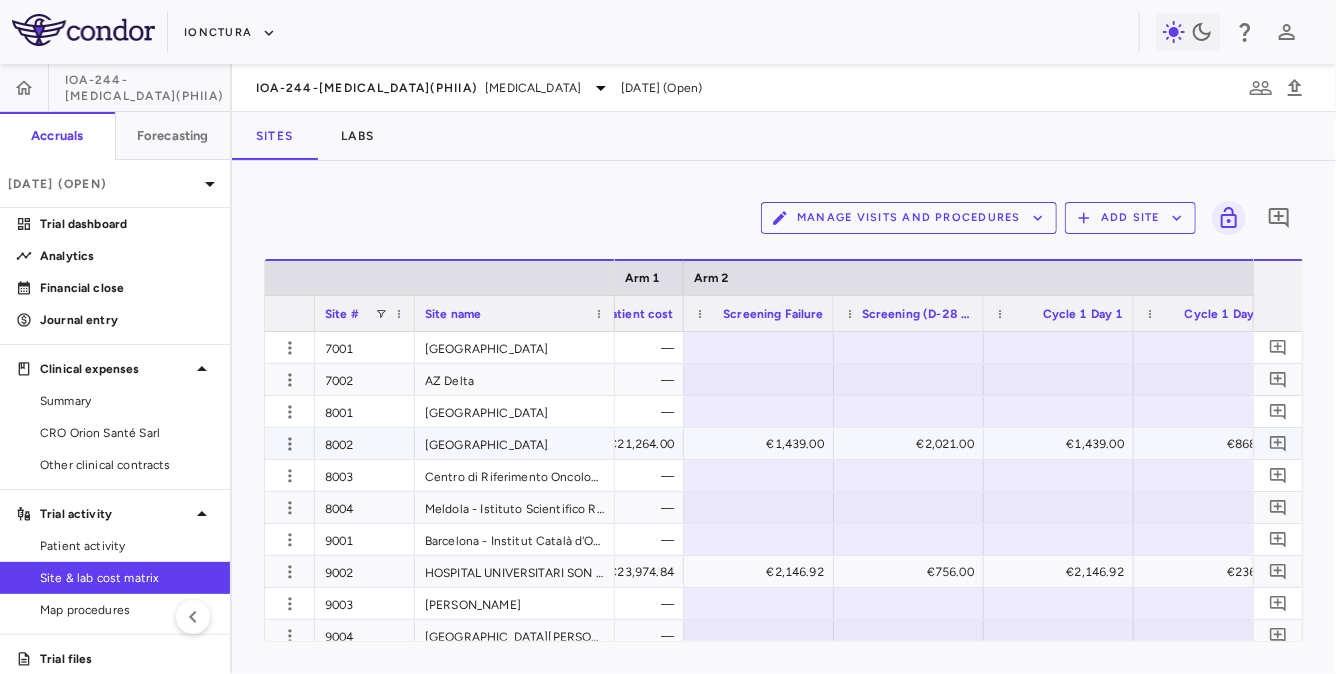click on "€2,021.00" at bounding box center (913, 444) 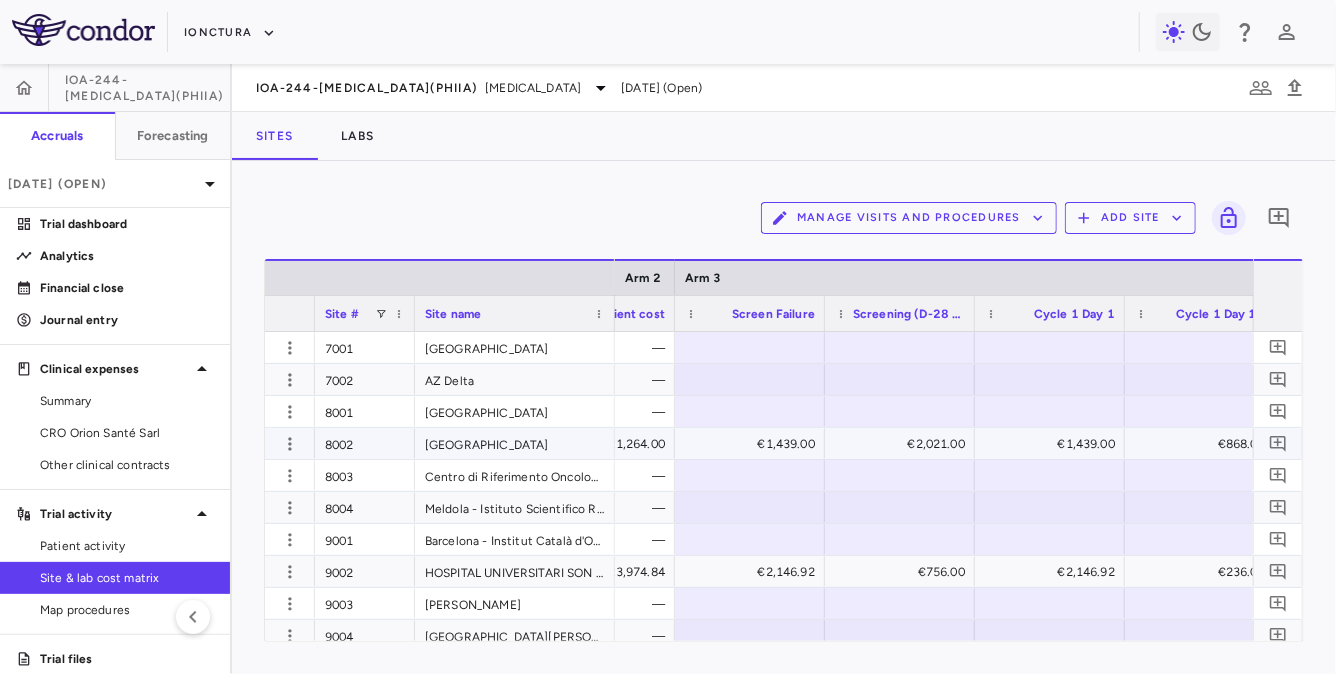 click on "€2,021.00" at bounding box center [904, 444] 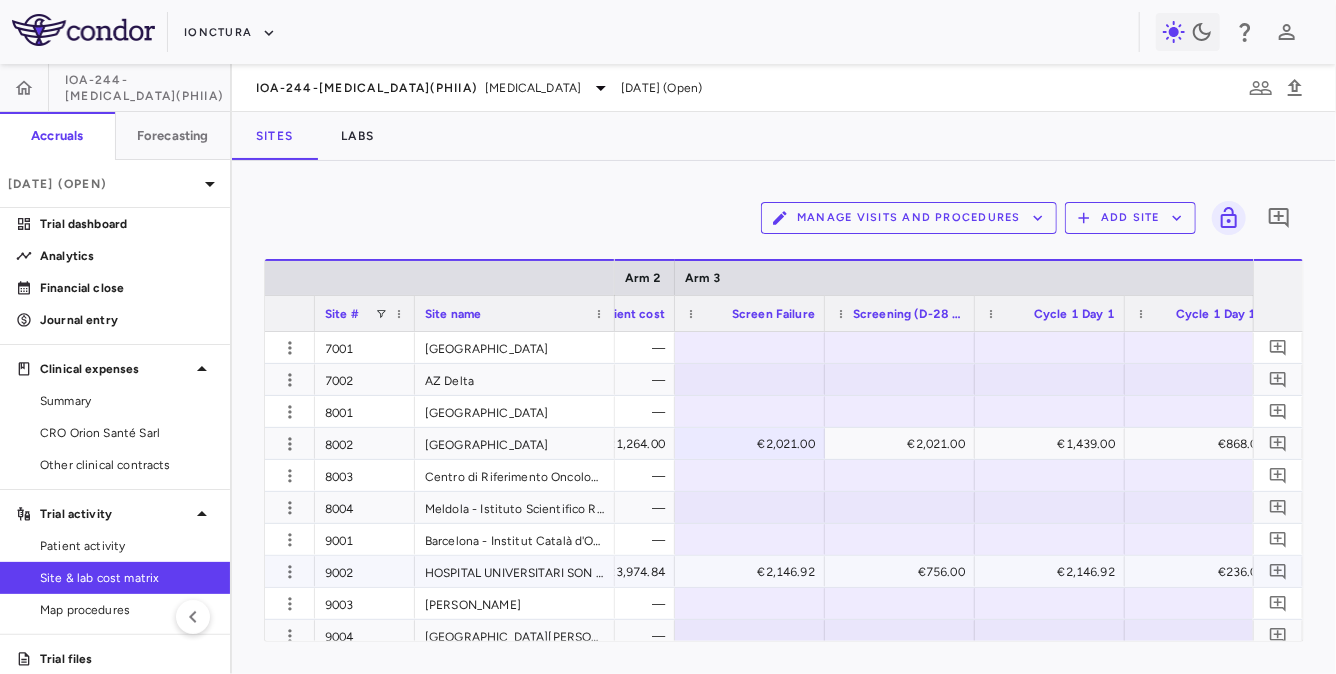 click on "€756.00" at bounding box center (904, 572) 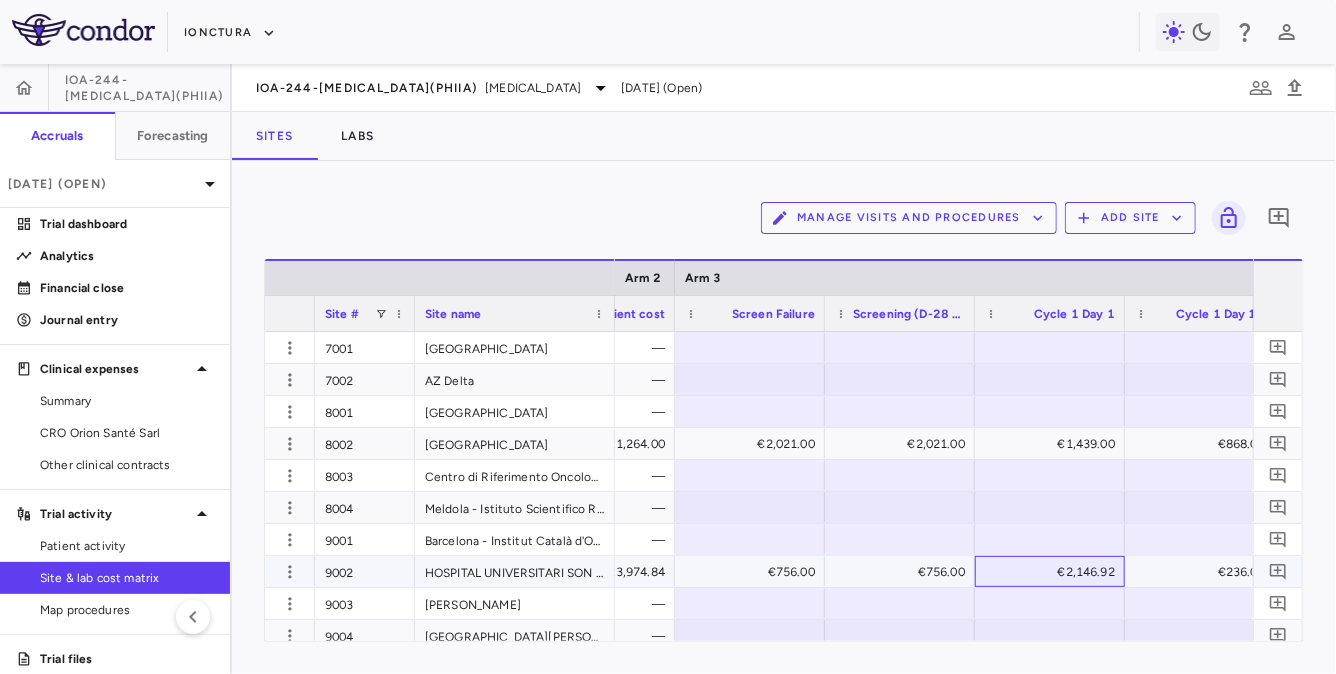 click on "€2,146.92" at bounding box center [1054, 572] 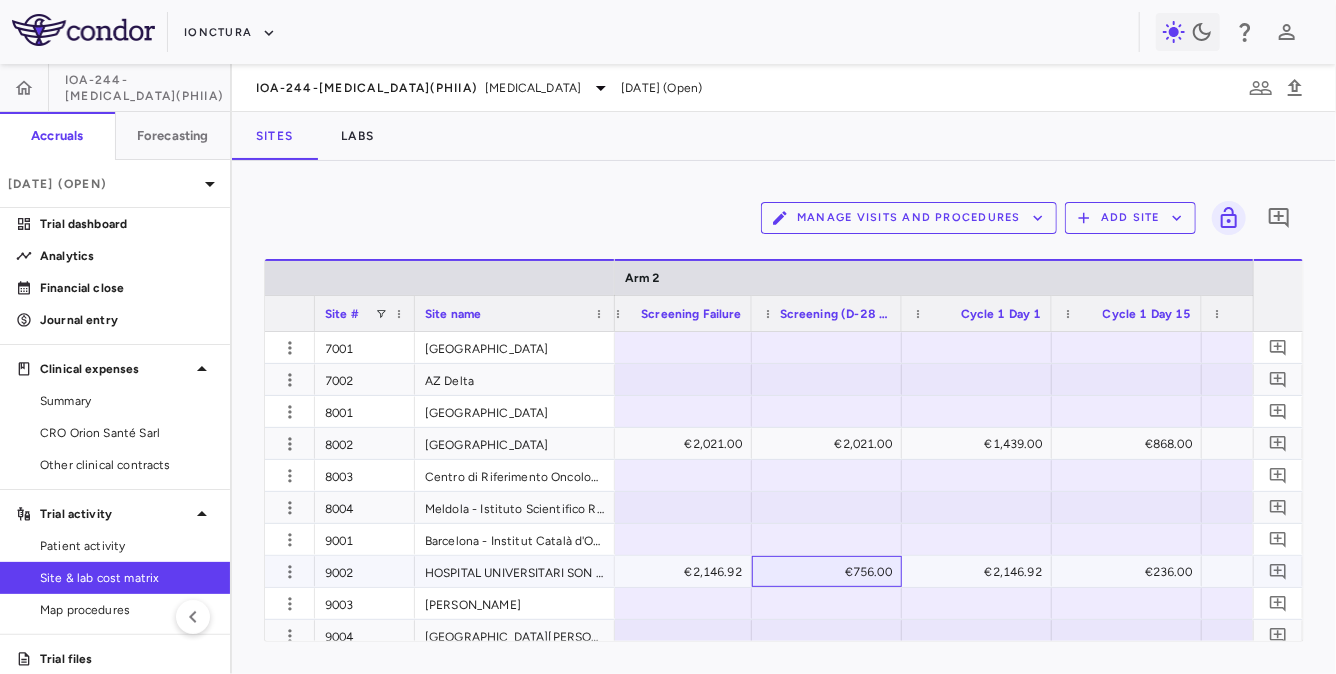 click on "€756.00" at bounding box center [831, 572] 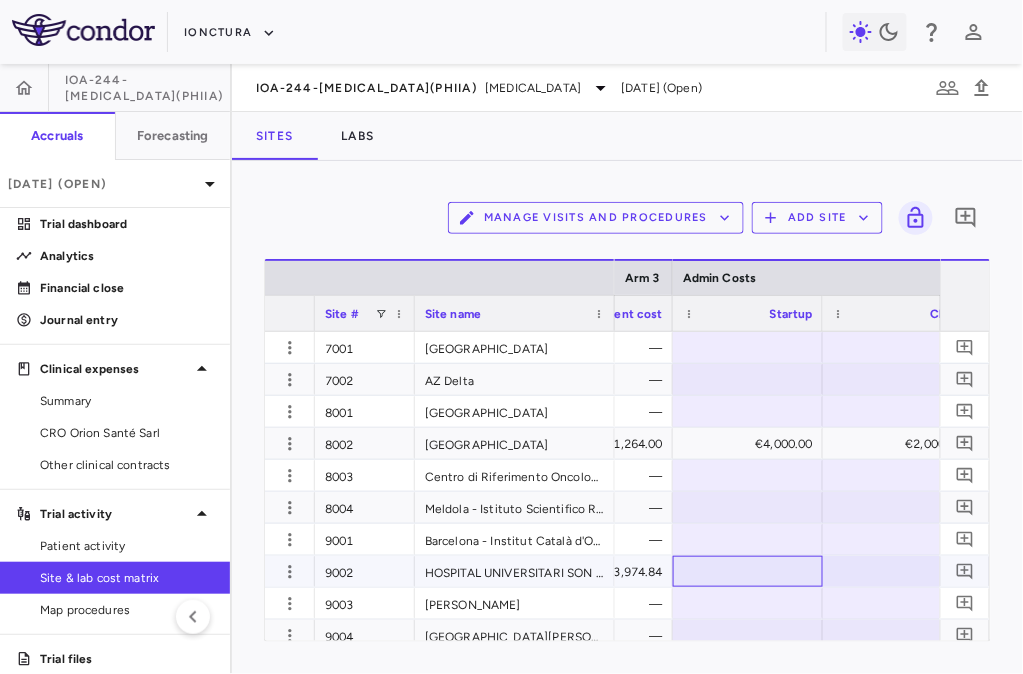 click at bounding box center [748, 571] 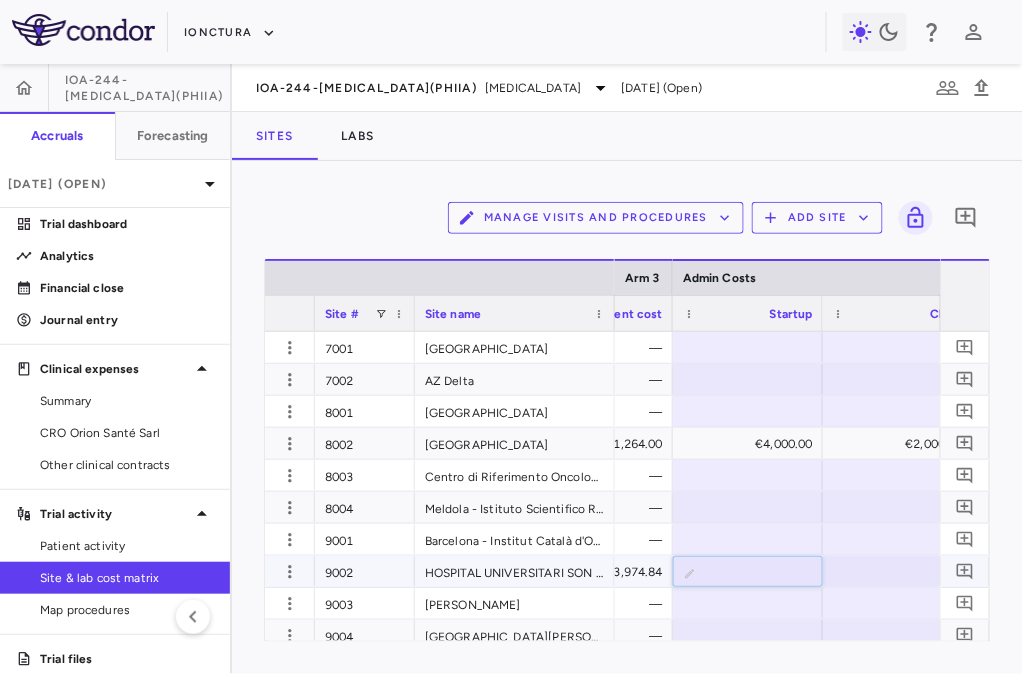 type on "****" 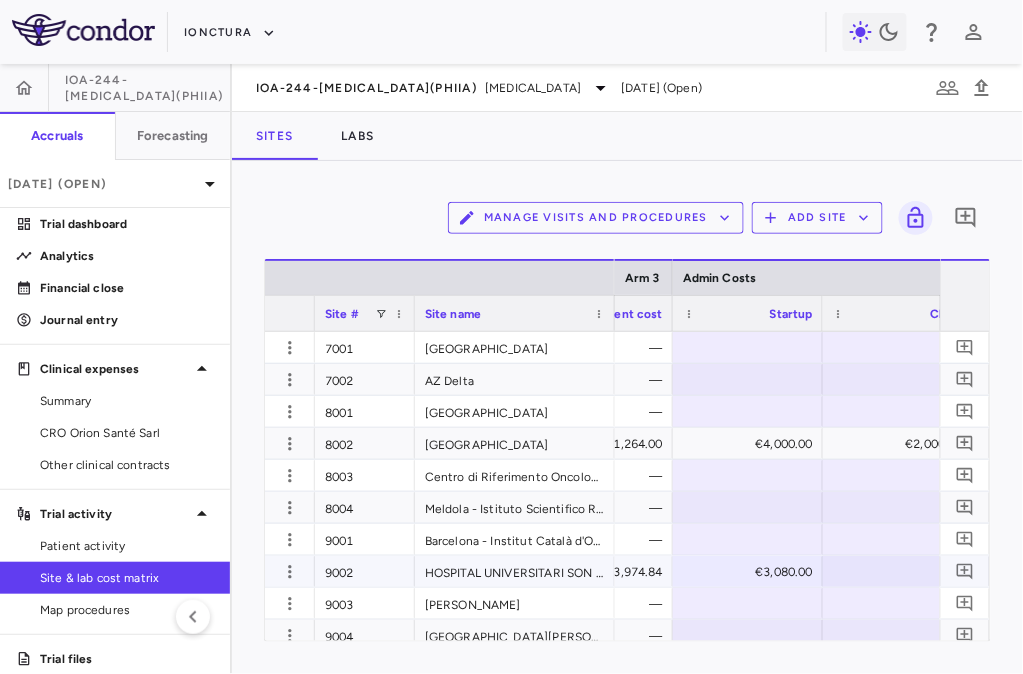 click at bounding box center (898, 571) 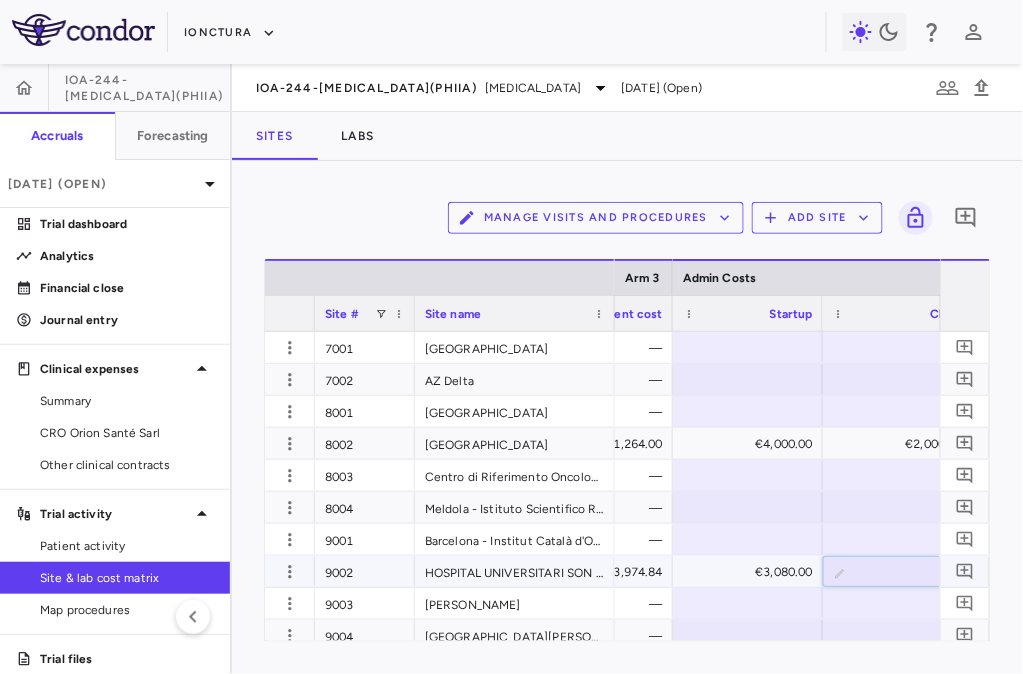 scroll, scrollTop: 0, scrollLeft: 10334, axis: horizontal 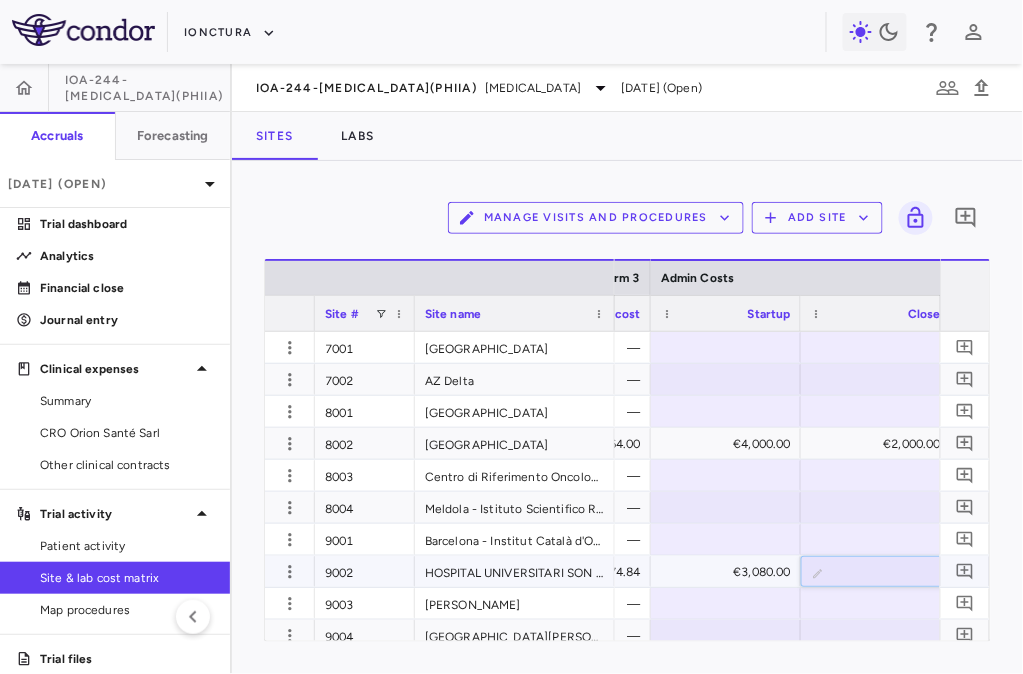 type on "***" 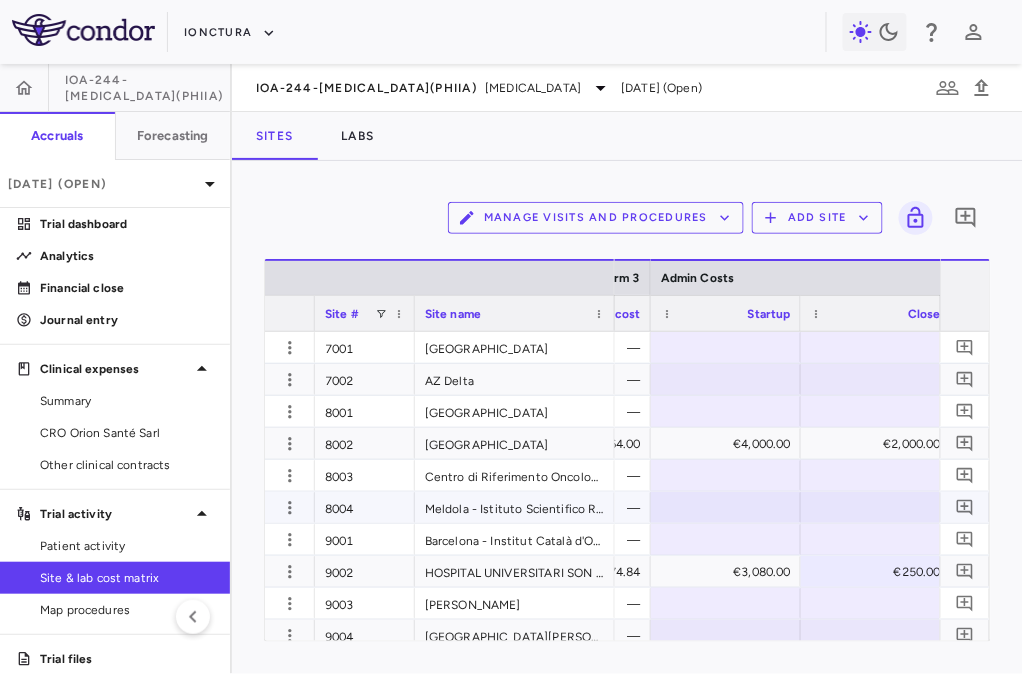 scroll, scrollTop: 0, scrollLeft: 10517, axis: horizontal 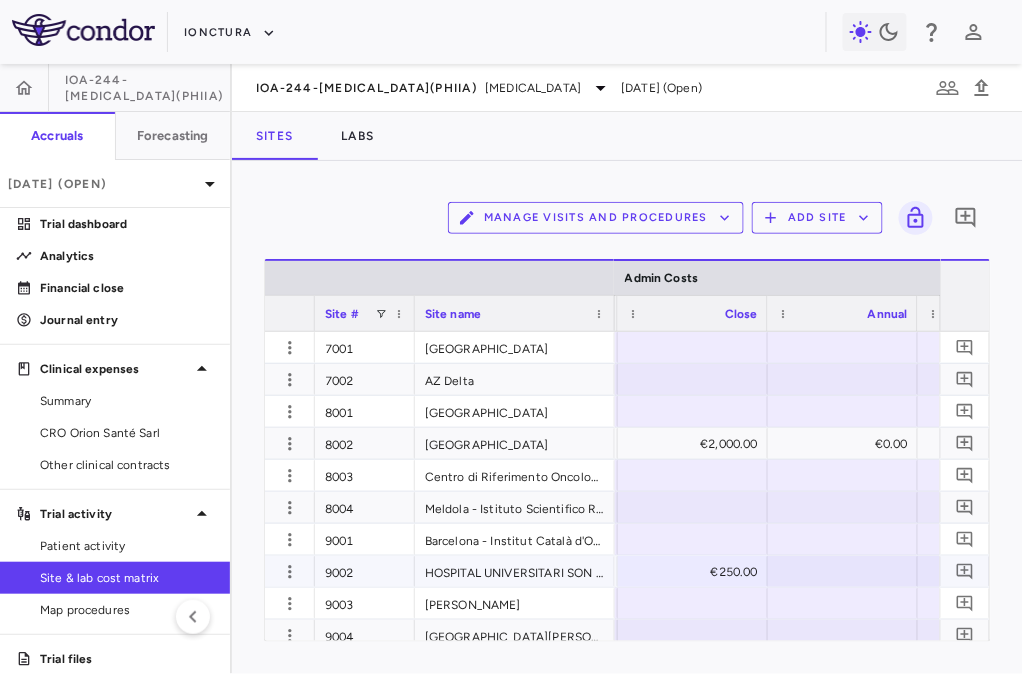 click at bounding box center (843, 571) 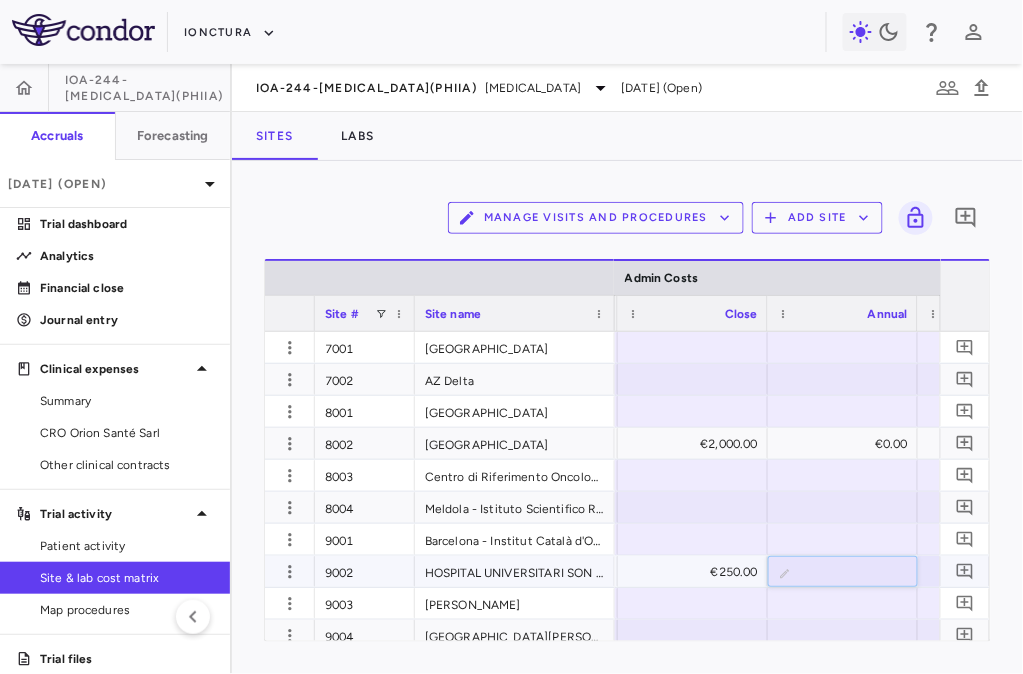 type on "*" 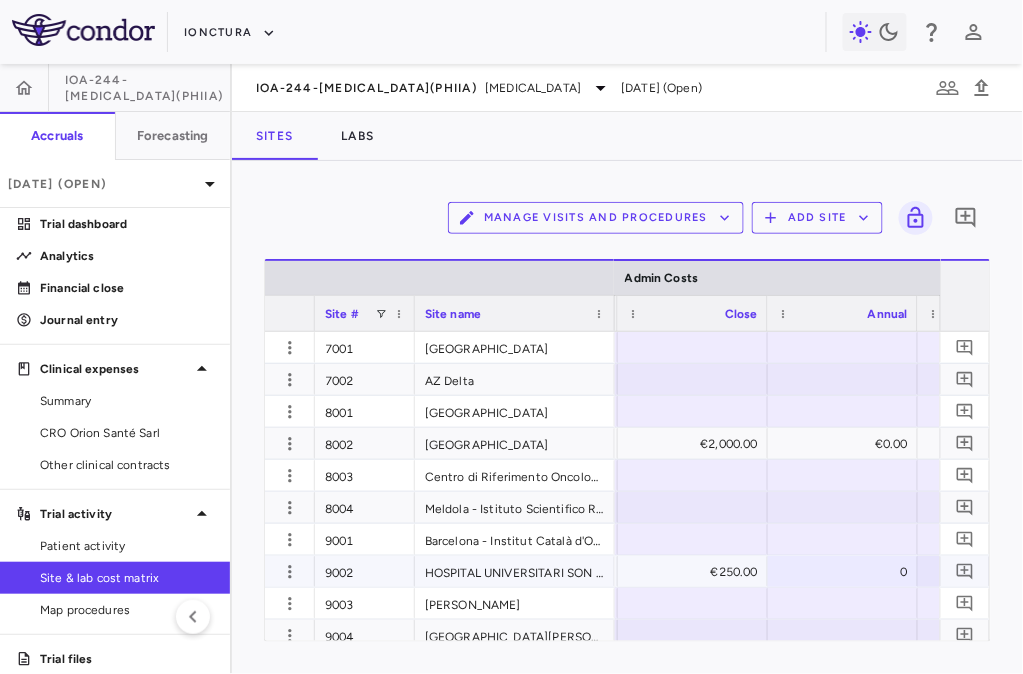 scroll, scrollTop: 0, scrollLeft: 10644, axis: horizontal 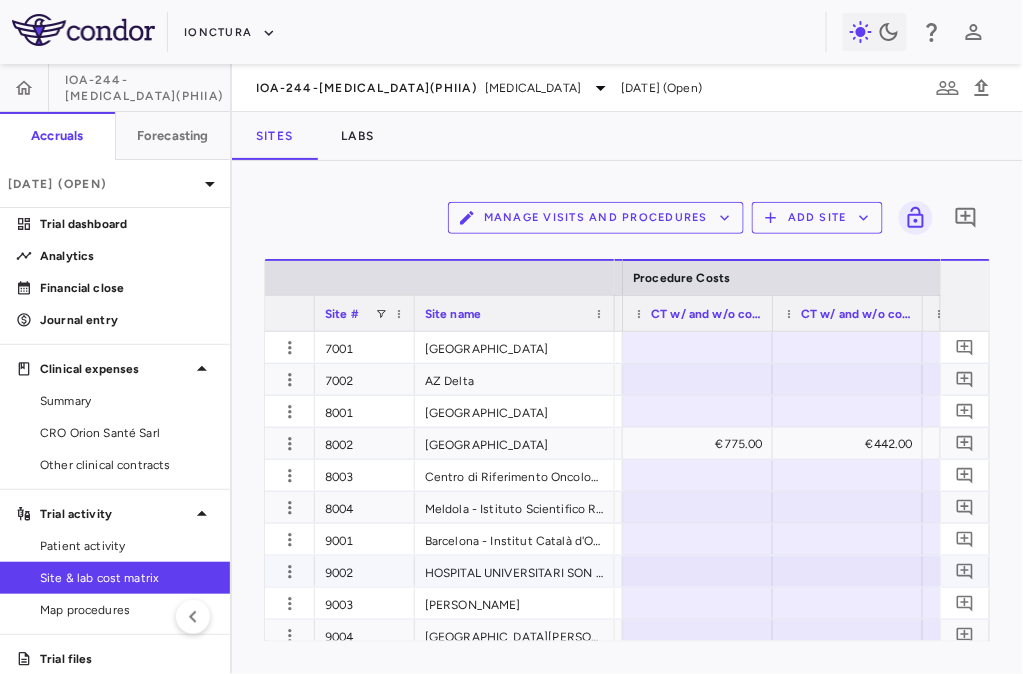 click at bounding box center [698, 571] 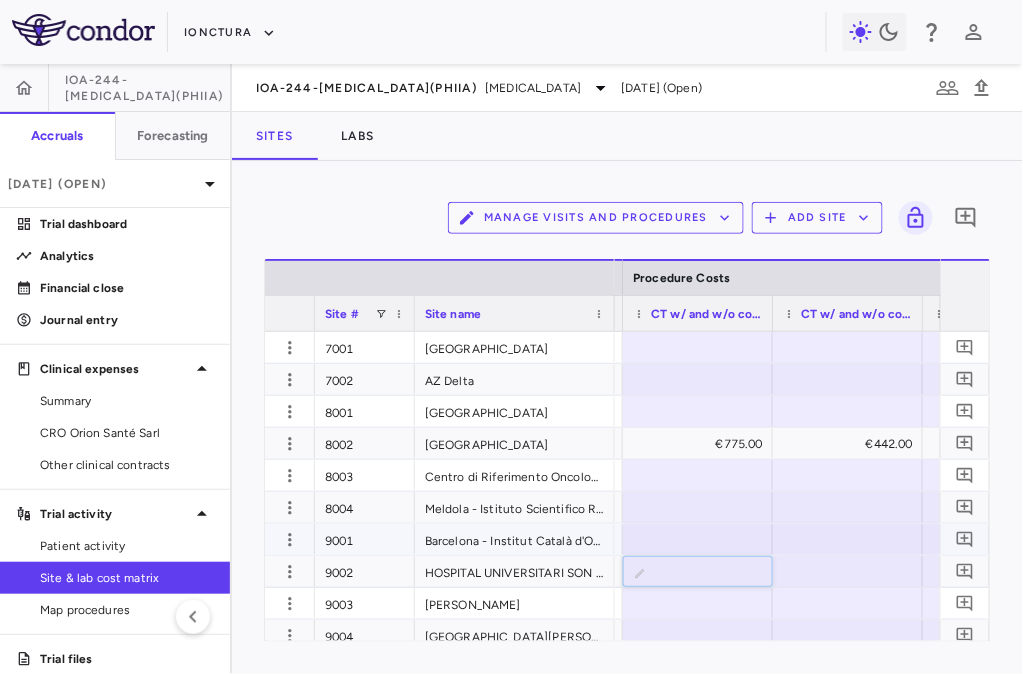 type on "*" 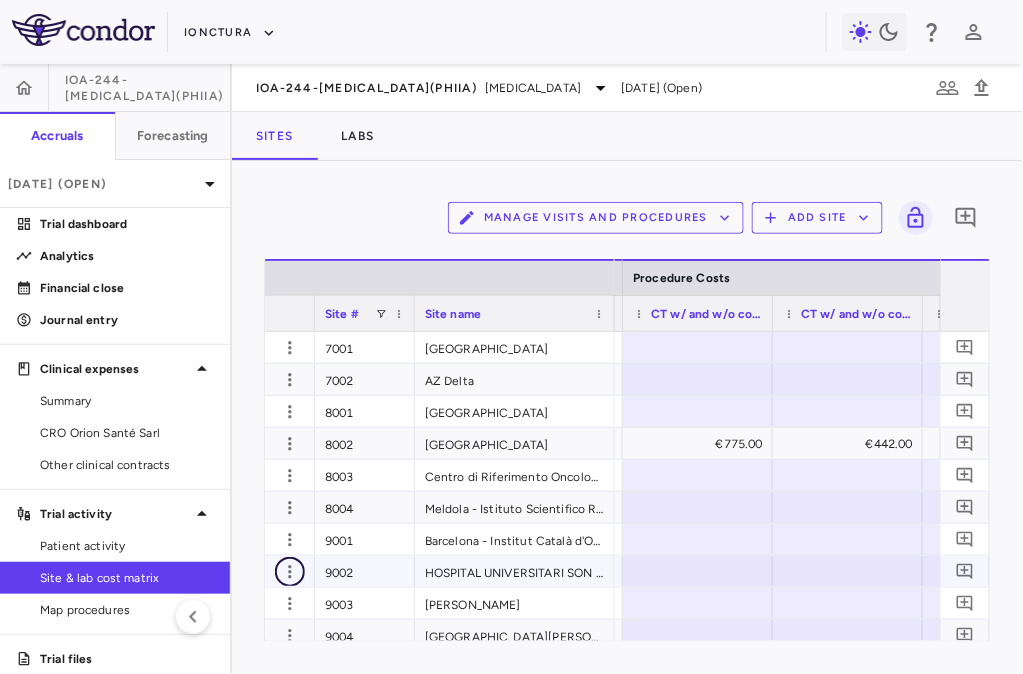click 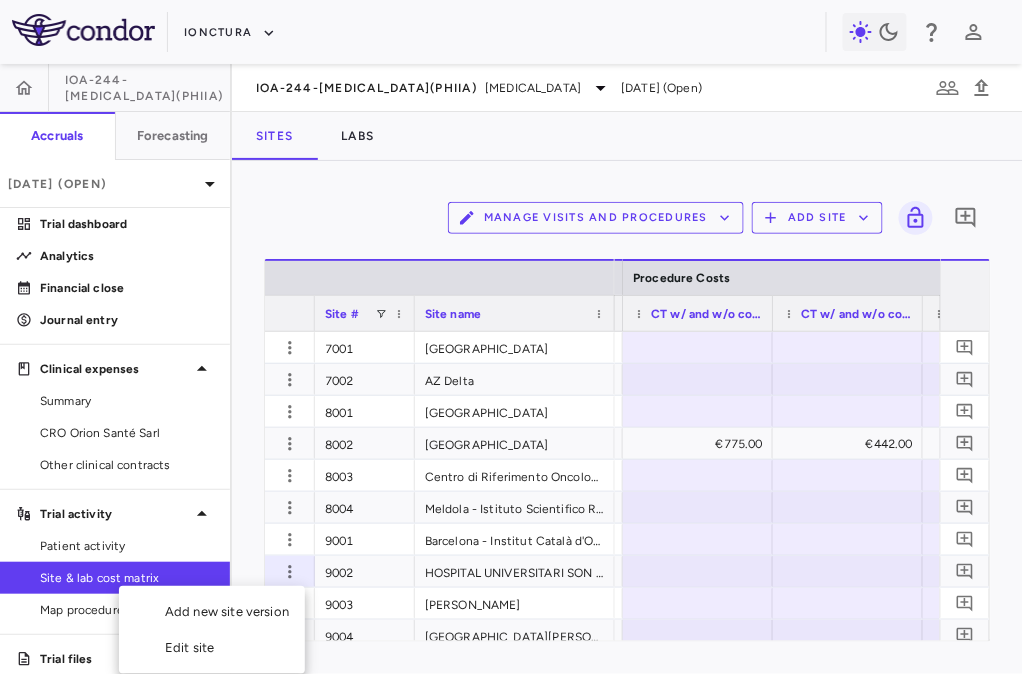 click on "Edit site" at bounding box center [212, 648] 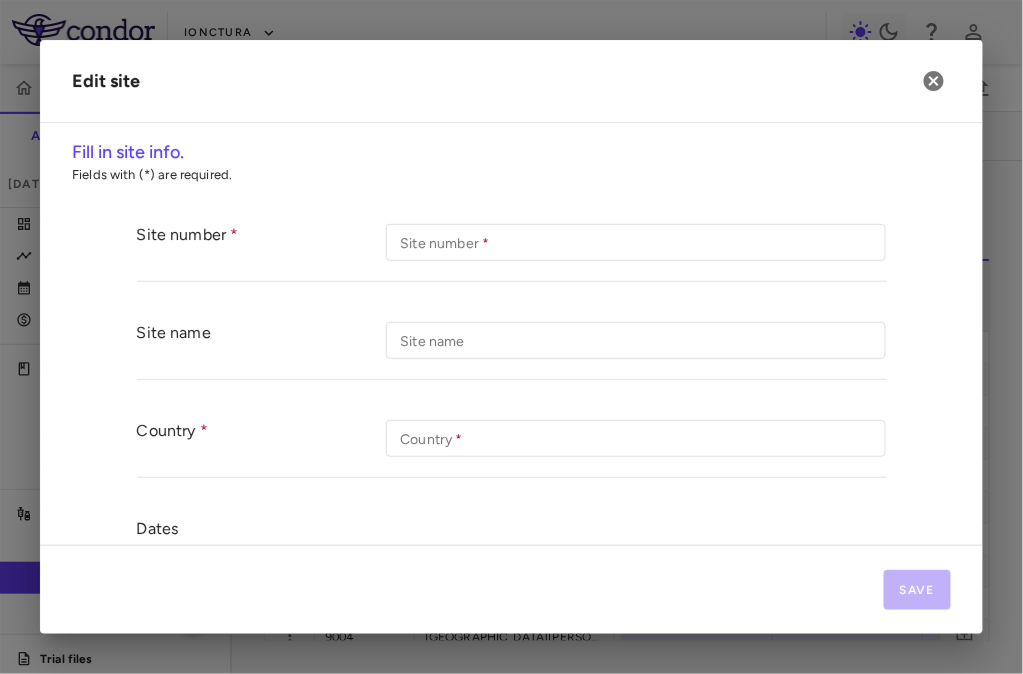 type on "****" 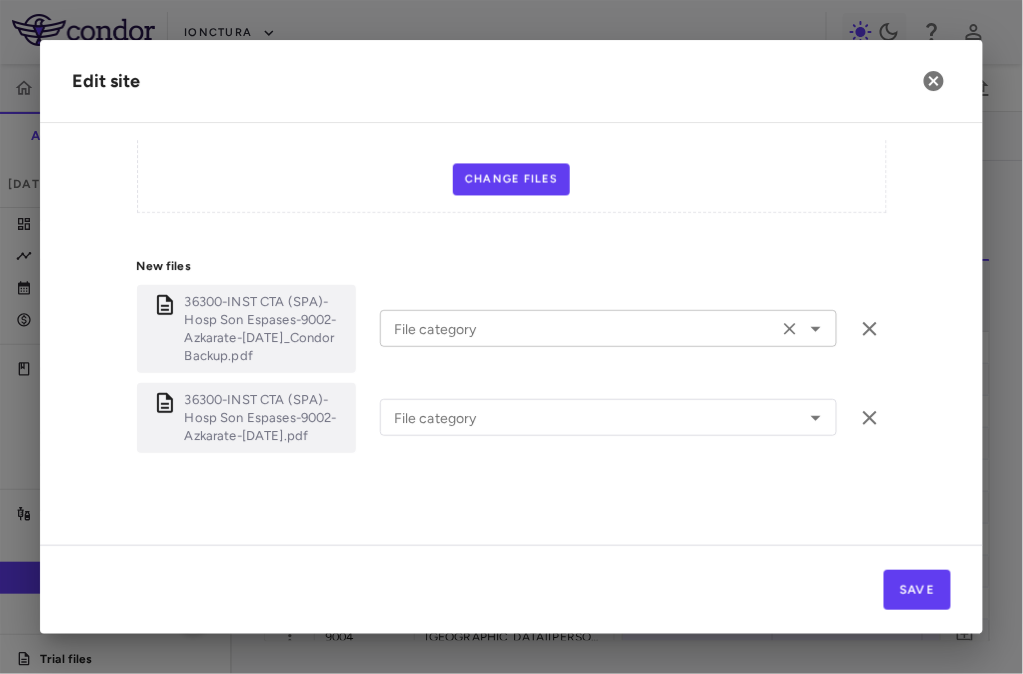click on "File category" at bounding box center (579, 328) 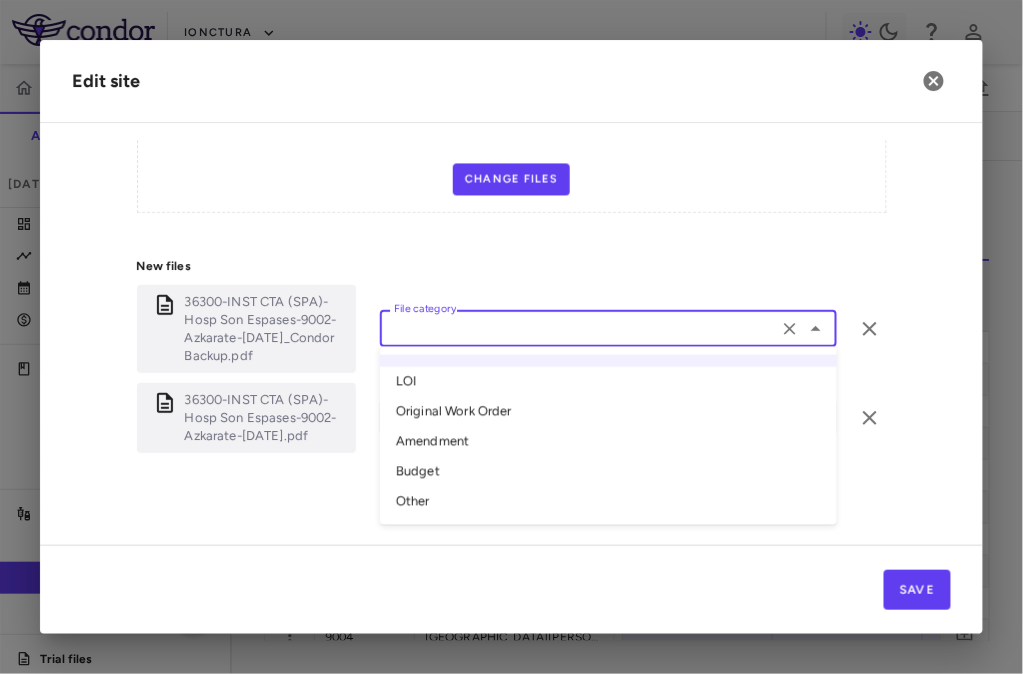 click on "Other" at bounding box center (608, 503) 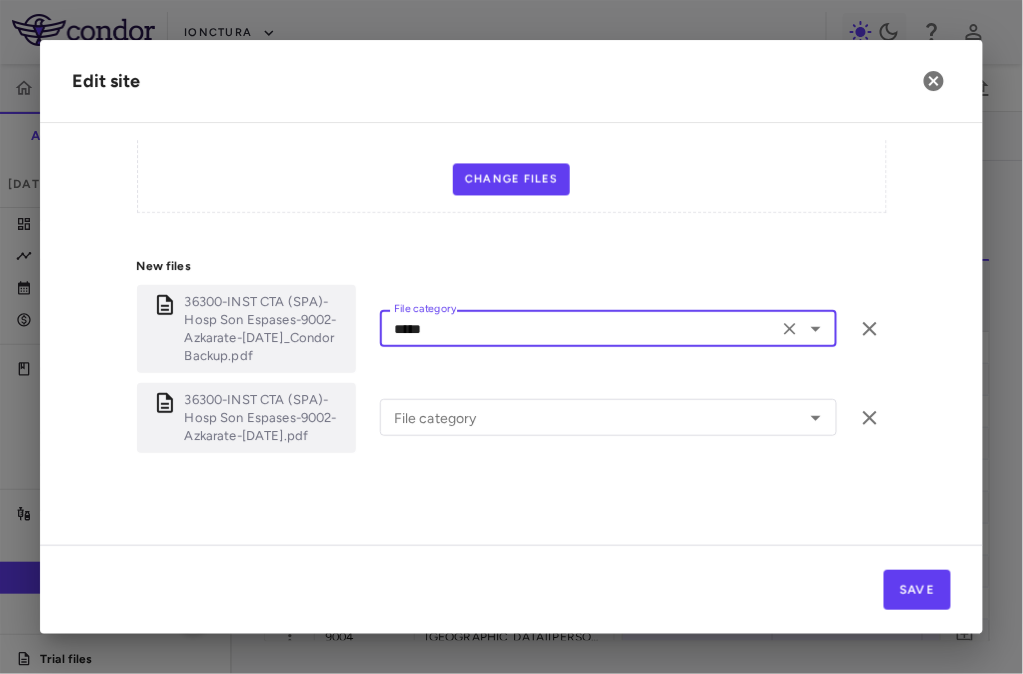 click on "36300-INST CTA (SPA)-Hosp Son Espases-9002-Azkarate-10 APR 2025.pdf File category File category" at bounding box center (512, 418) 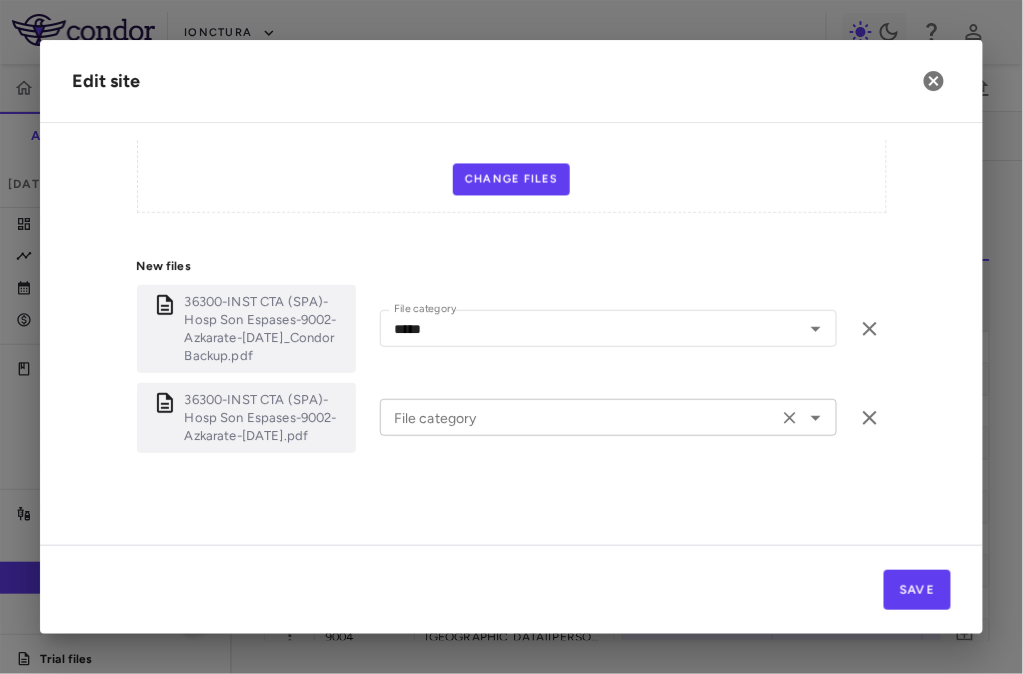 click on "File category" at bounding box center (608, 417) 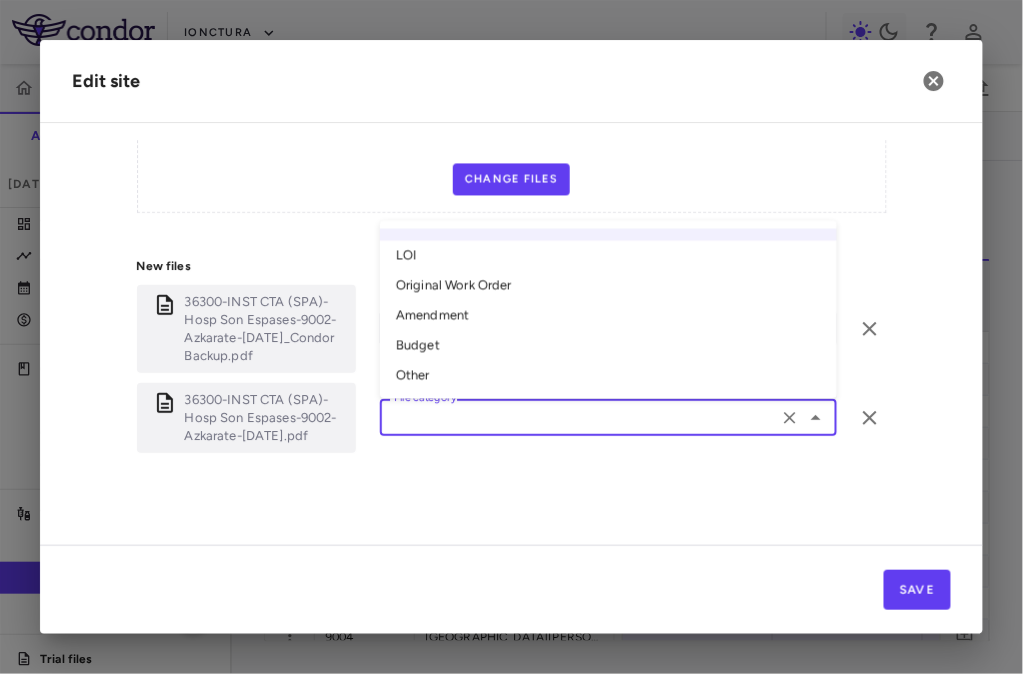 click on "Original Work Order" at bounding box center (608, 287) 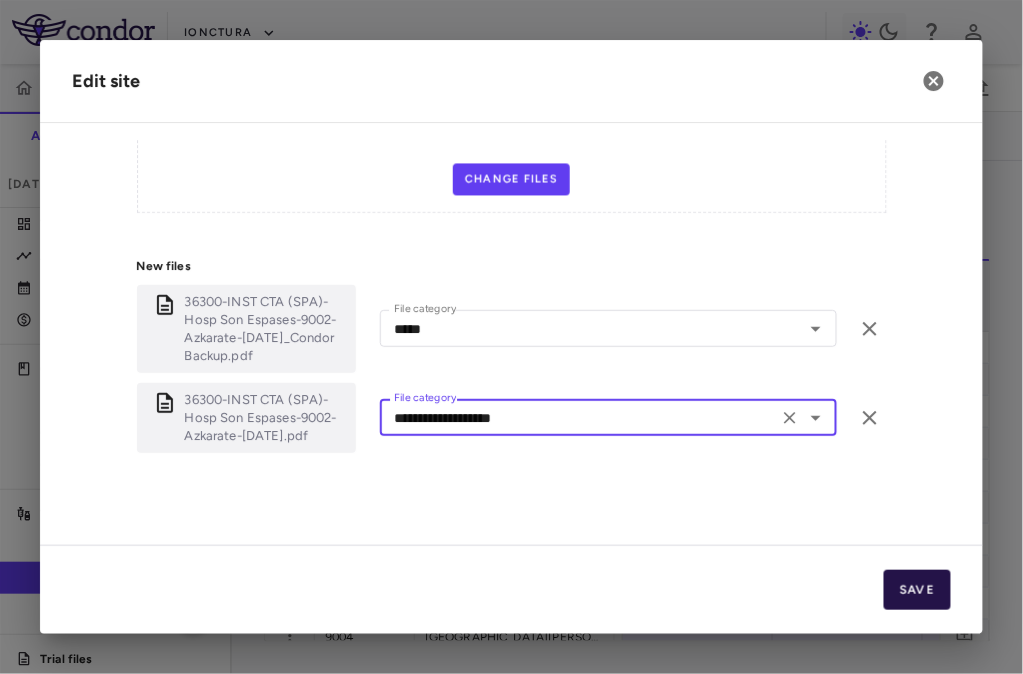click on "Save" at bounding box center [917, 590] 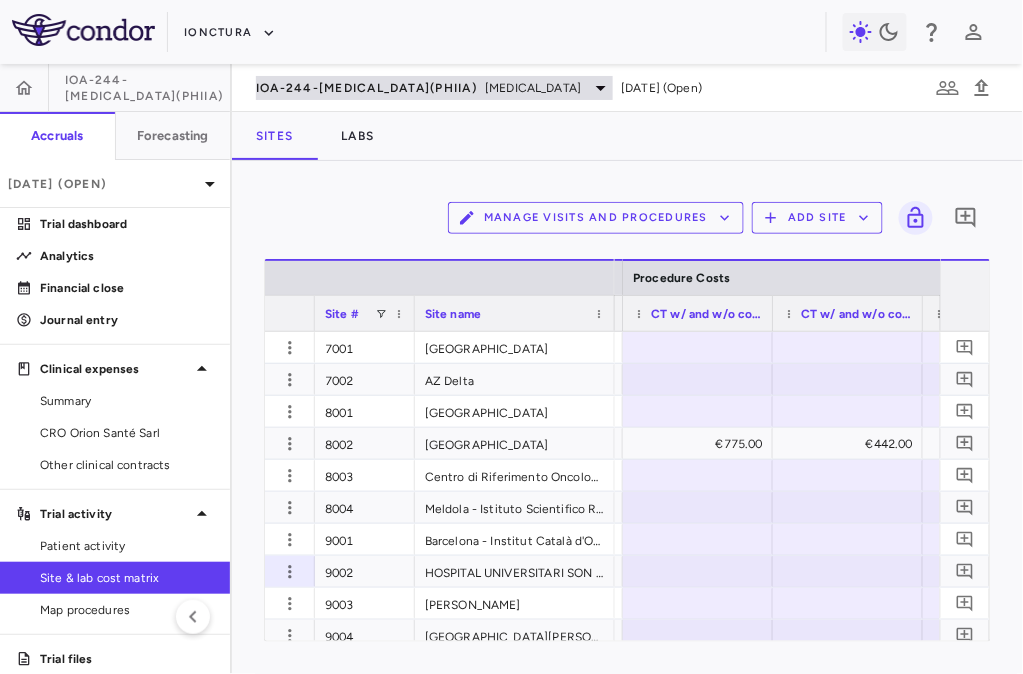 click on "IOA-244-NSCLC(PhIIa) NSCLC" at bounding box center [434, 88] 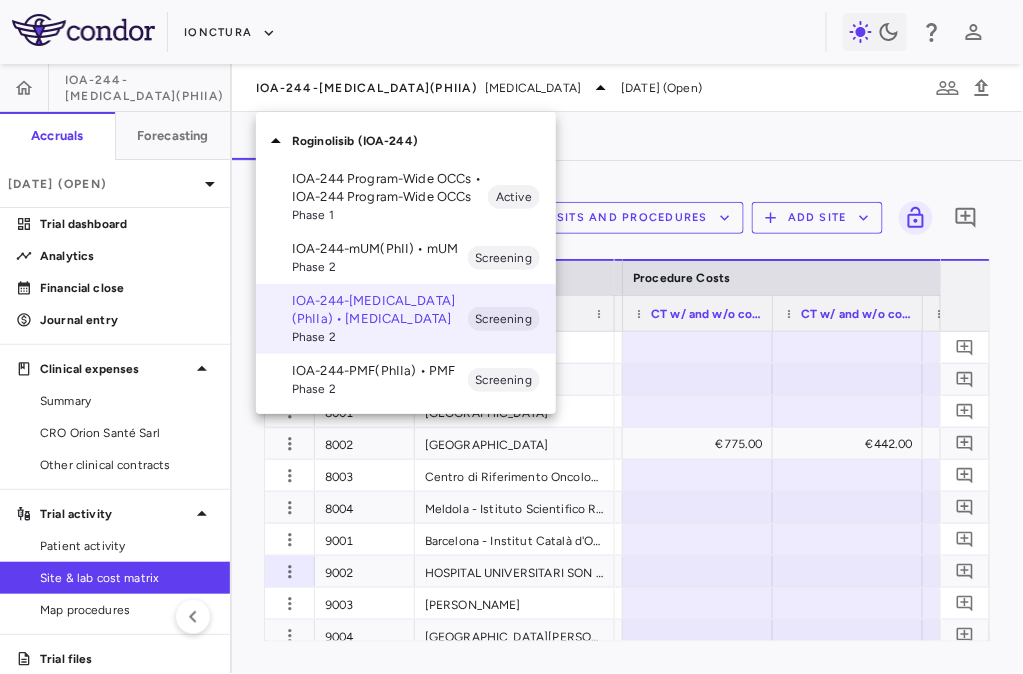 click on "IOA-244-mUM(PhII) • mUM" at bounding box center [380, 249] 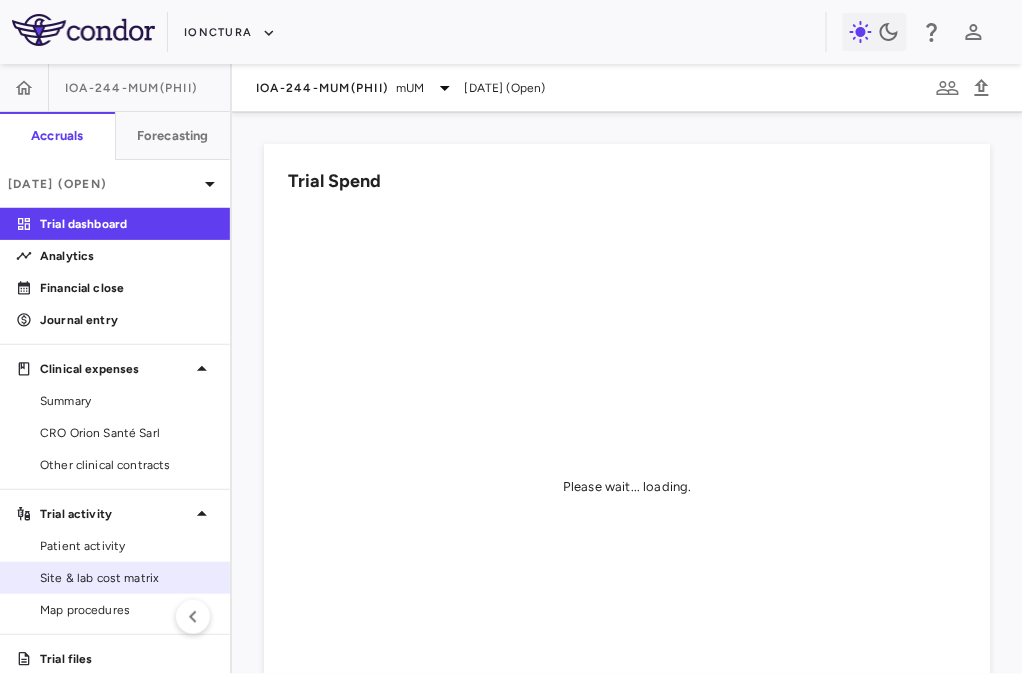 click on "Site & lab cost matrix" at bounding box center (127, 578) 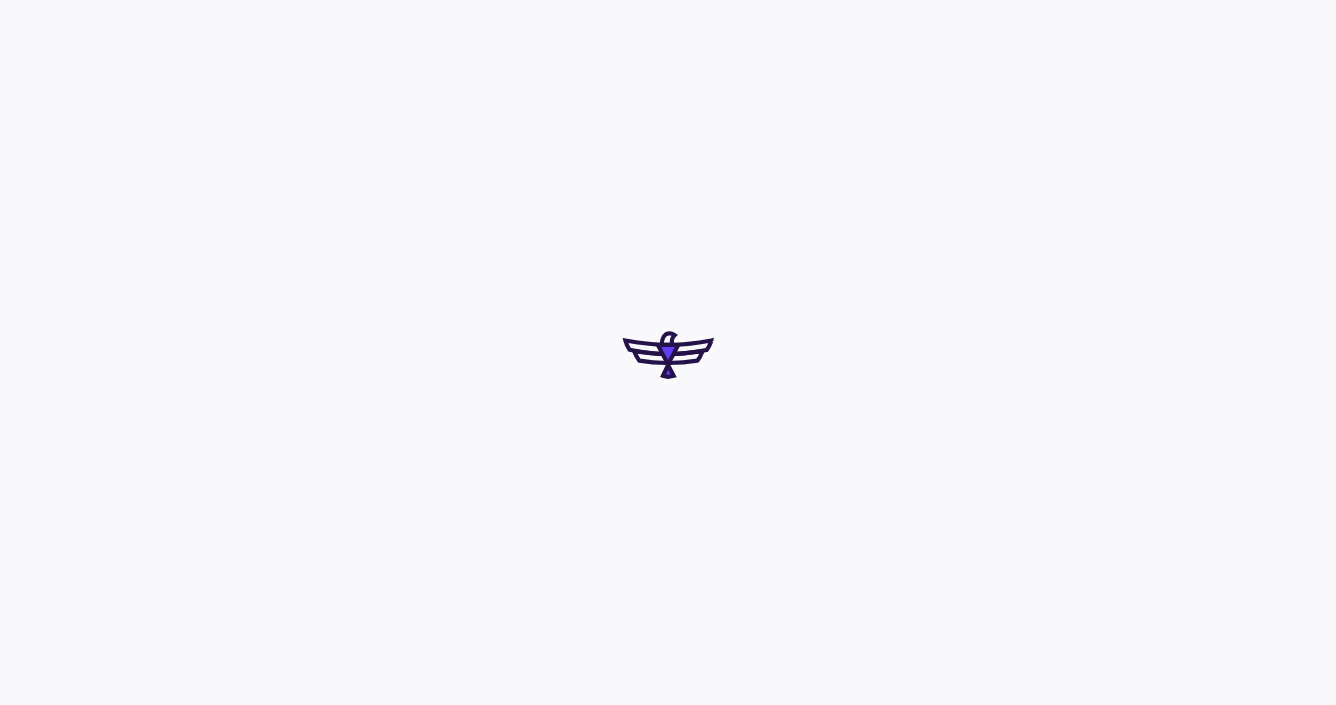 scroll, scrollTop: 0, scrollLeft: 0, axis: both 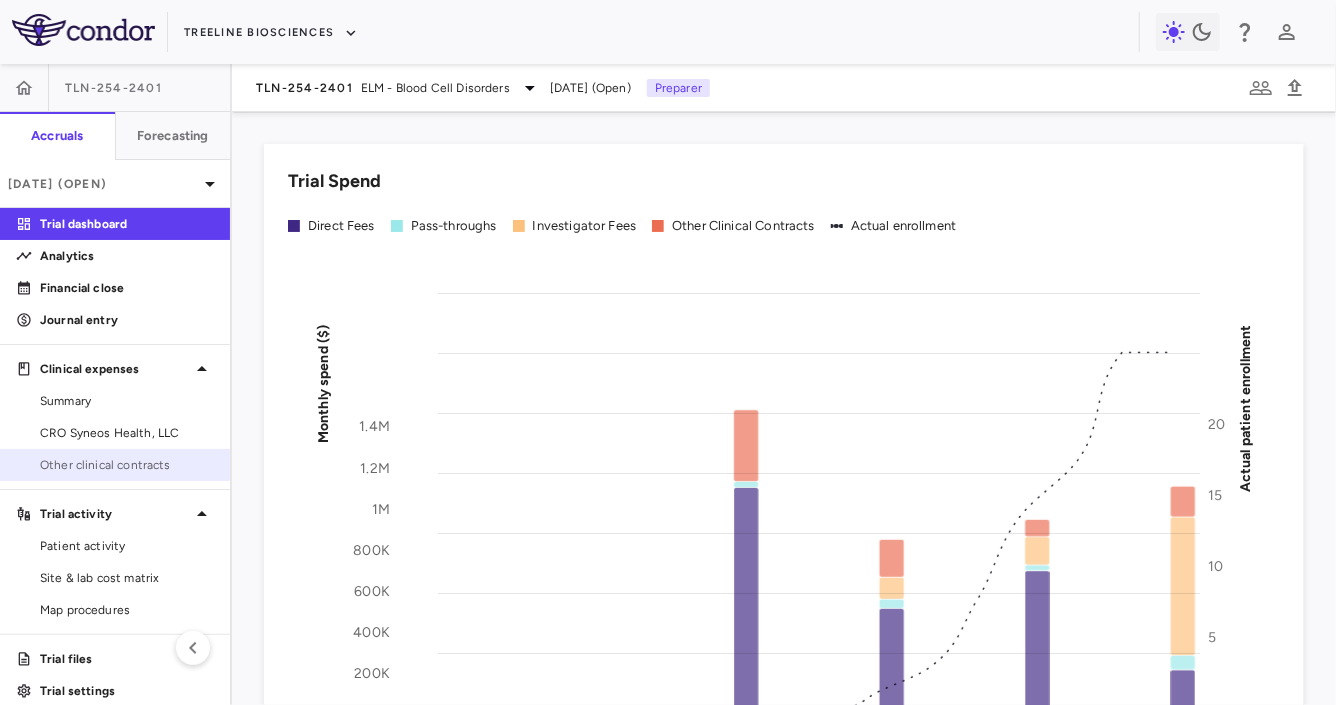 click on "Other clinical contracts" at bounding box center [127, 465] 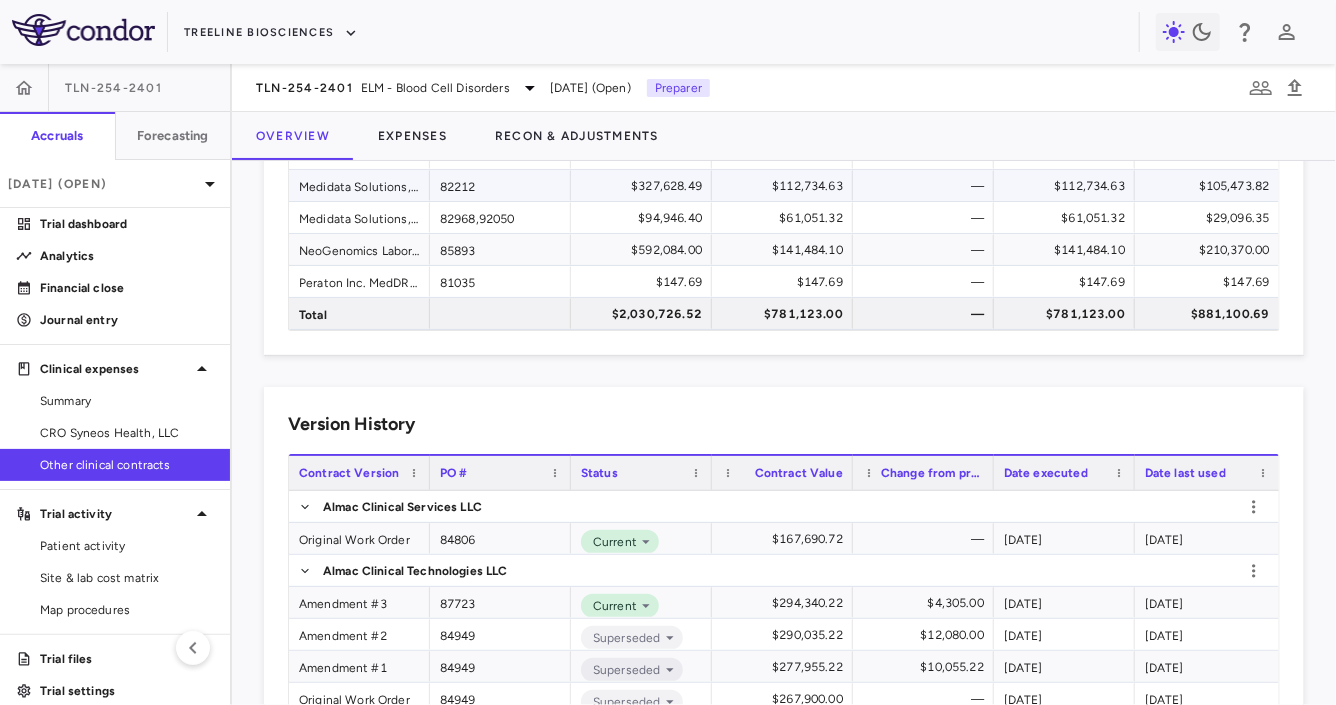 scroll, scrollTop: 234, scrollLeft: 0, axis: vertical 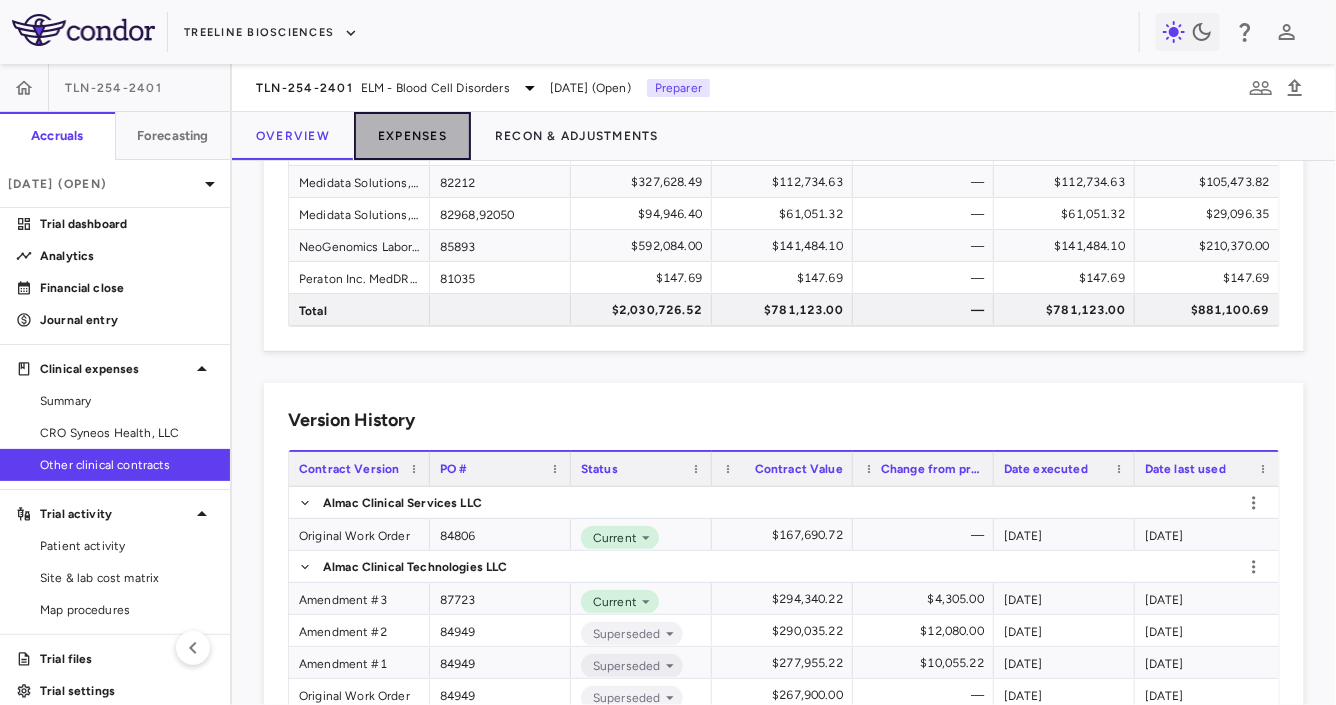 click on "Expenses" at bounding box center (412, 136) 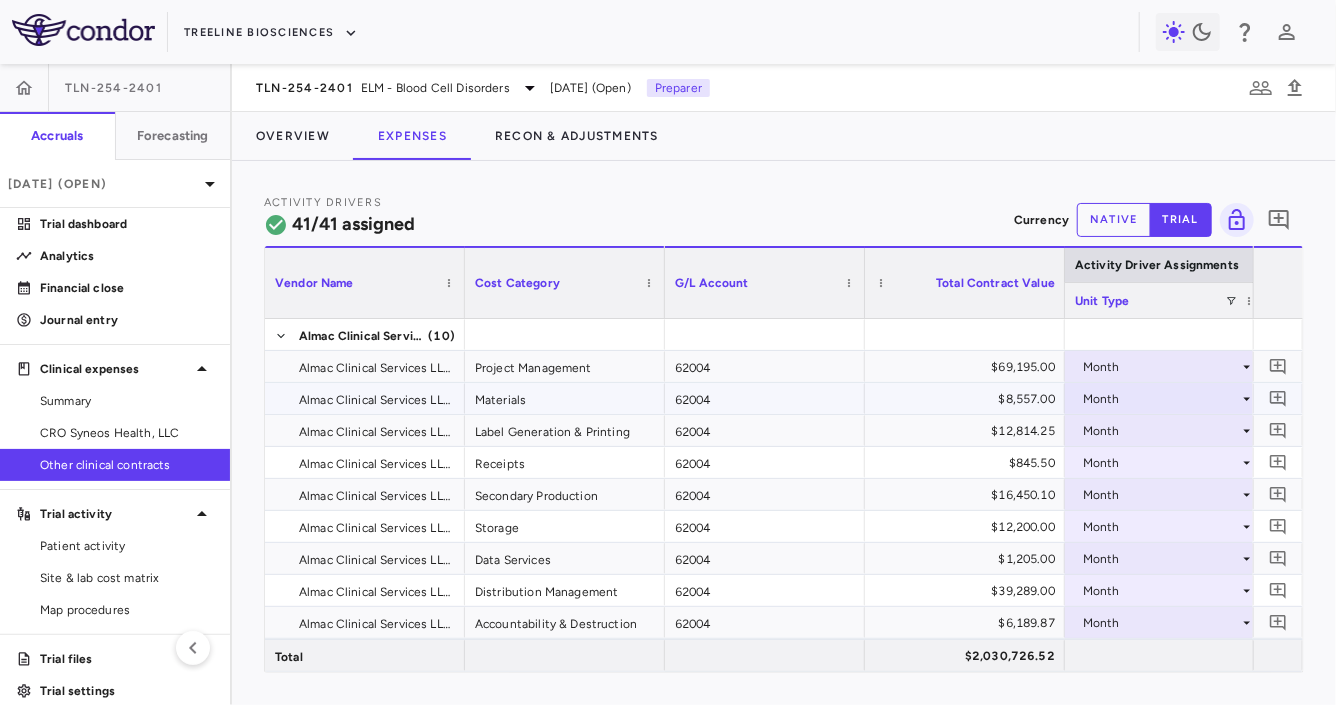 scroll, scrollTop: 52, scrollLeft: 0, axis: vertical 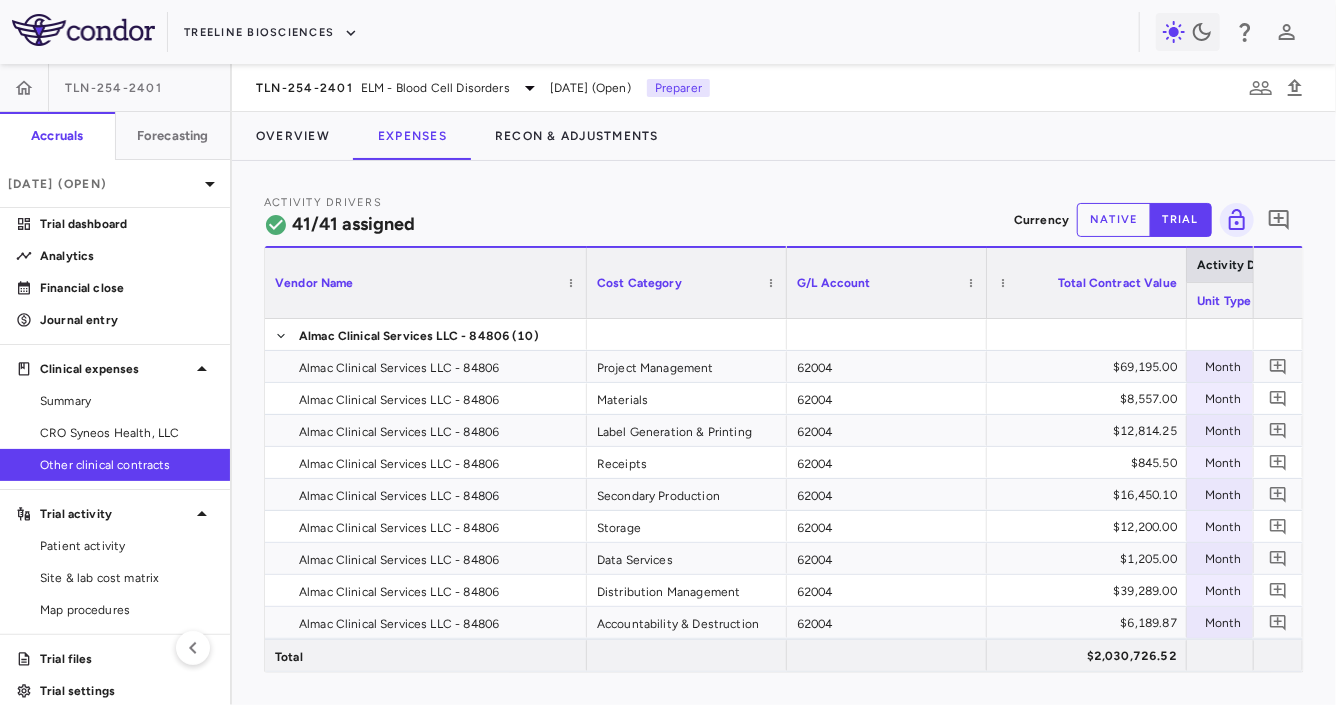 drag, startPoint x: 464, startPoint y: 284, endPoint x: 586, endPoint y: 287, distance: 122.03688 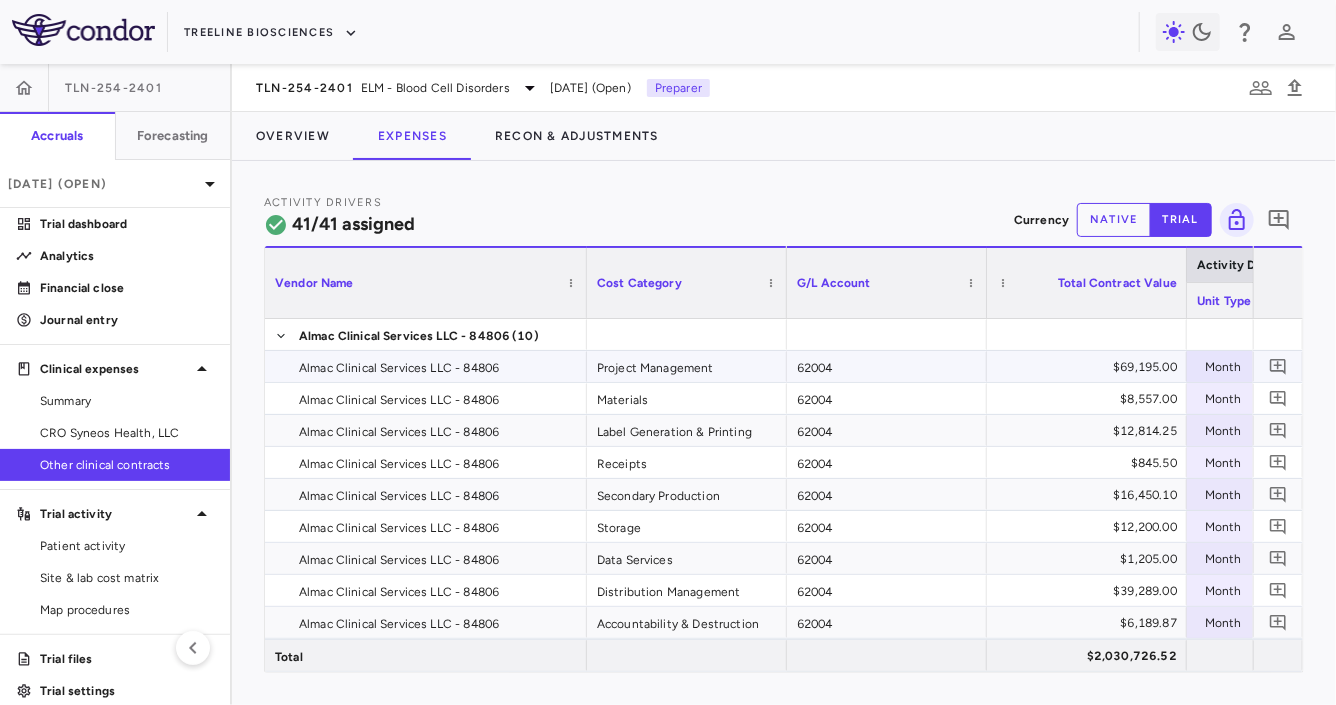 scroll, scrollTop: 126, scrollLeft: 0, axis: vertical 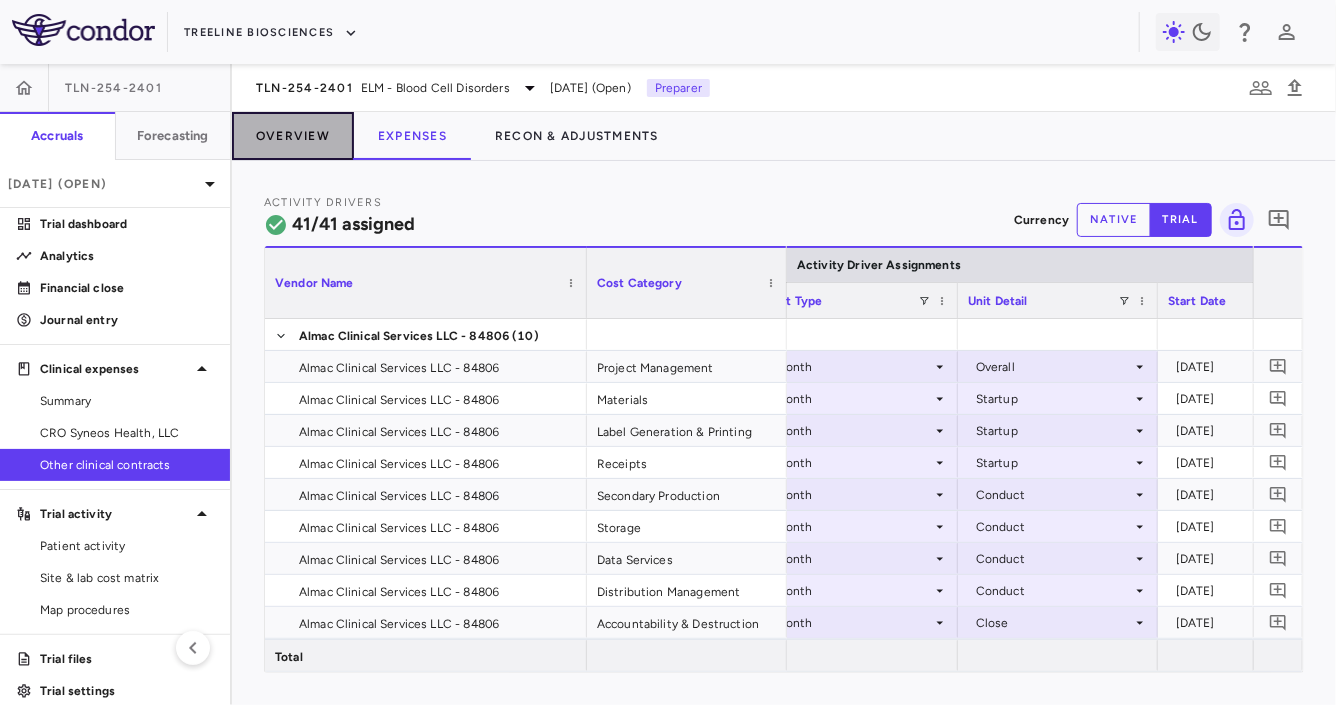 click on "Overview" at bounding box center (293, 136) 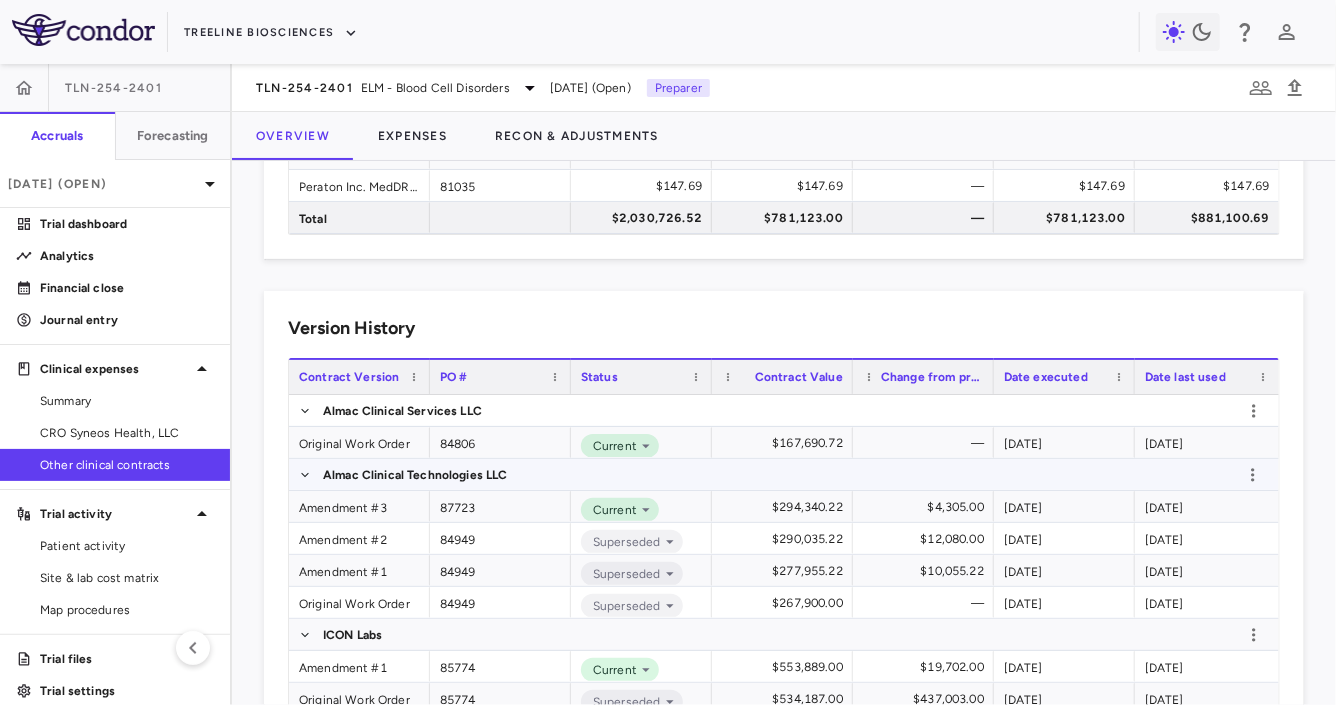 scroll, scrollTop: 331, scrollLeft: 0, axis: vertical 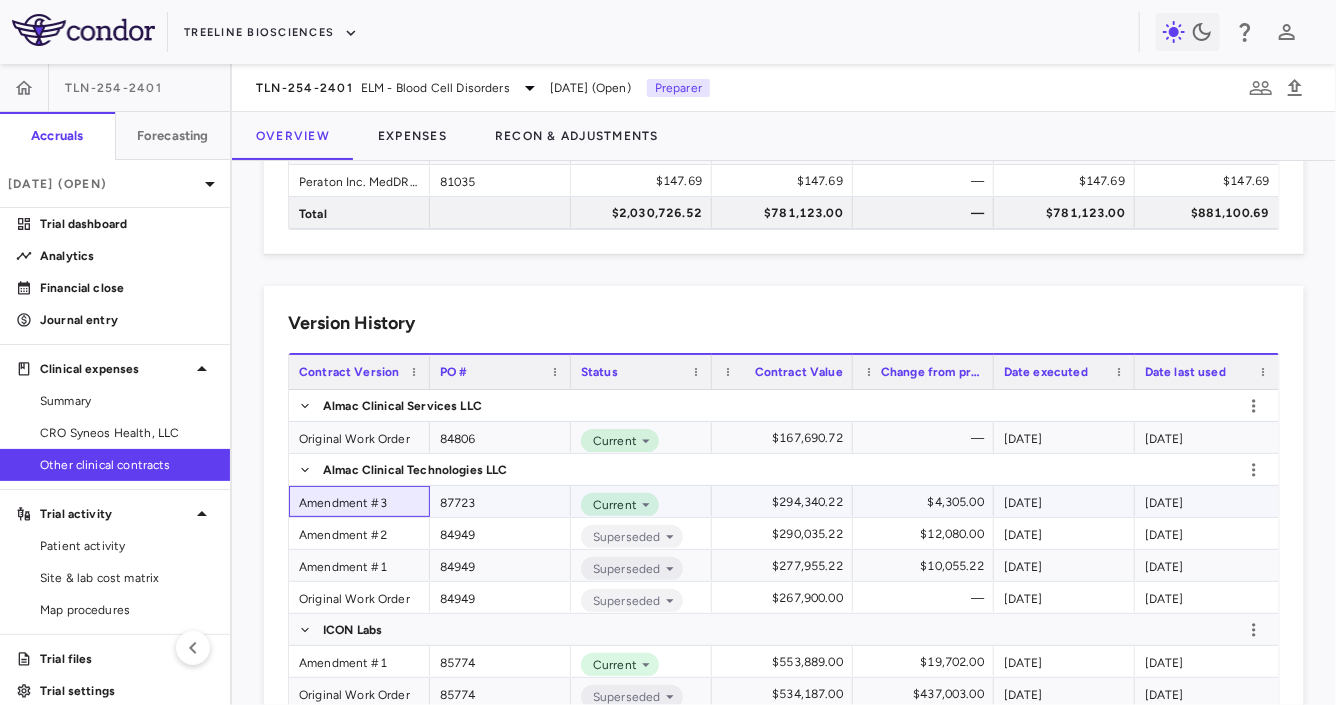 click on "Amendment #3" at bounding box center [359, 501] 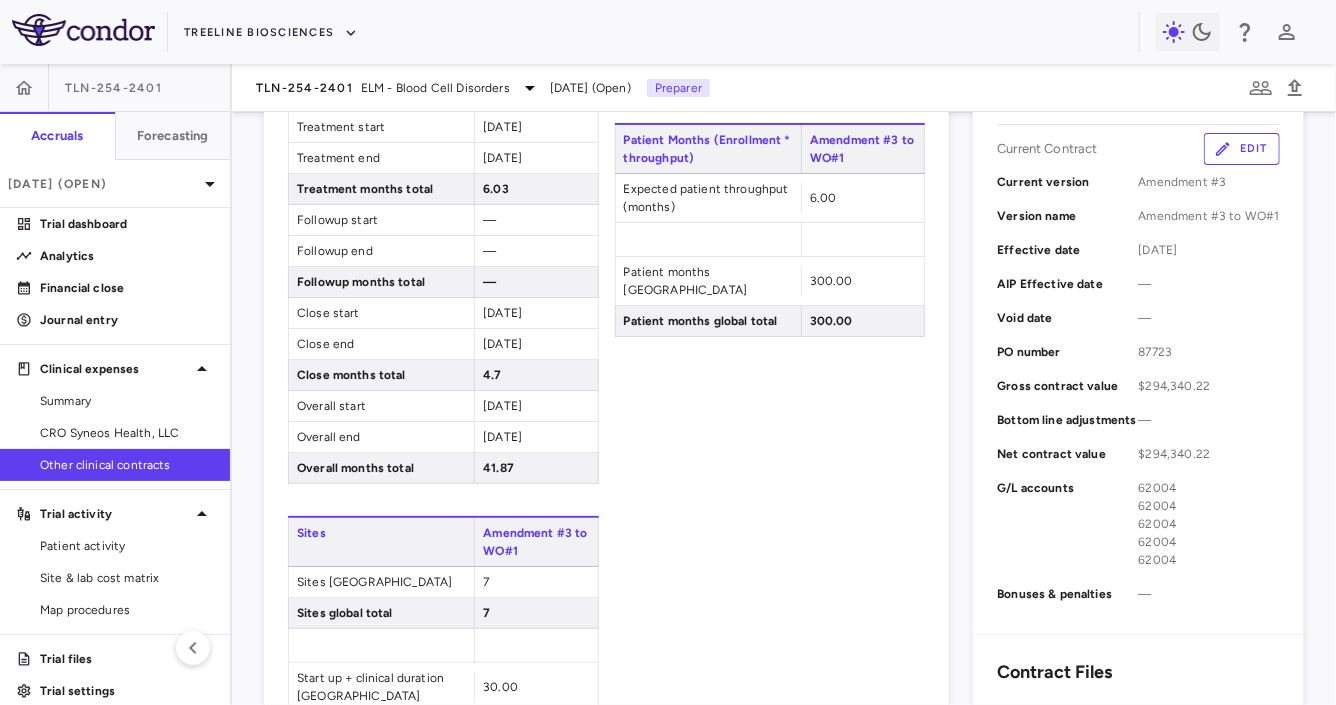 scroll, scrollTop: 520, scrollLeft: 0, axis: vertical 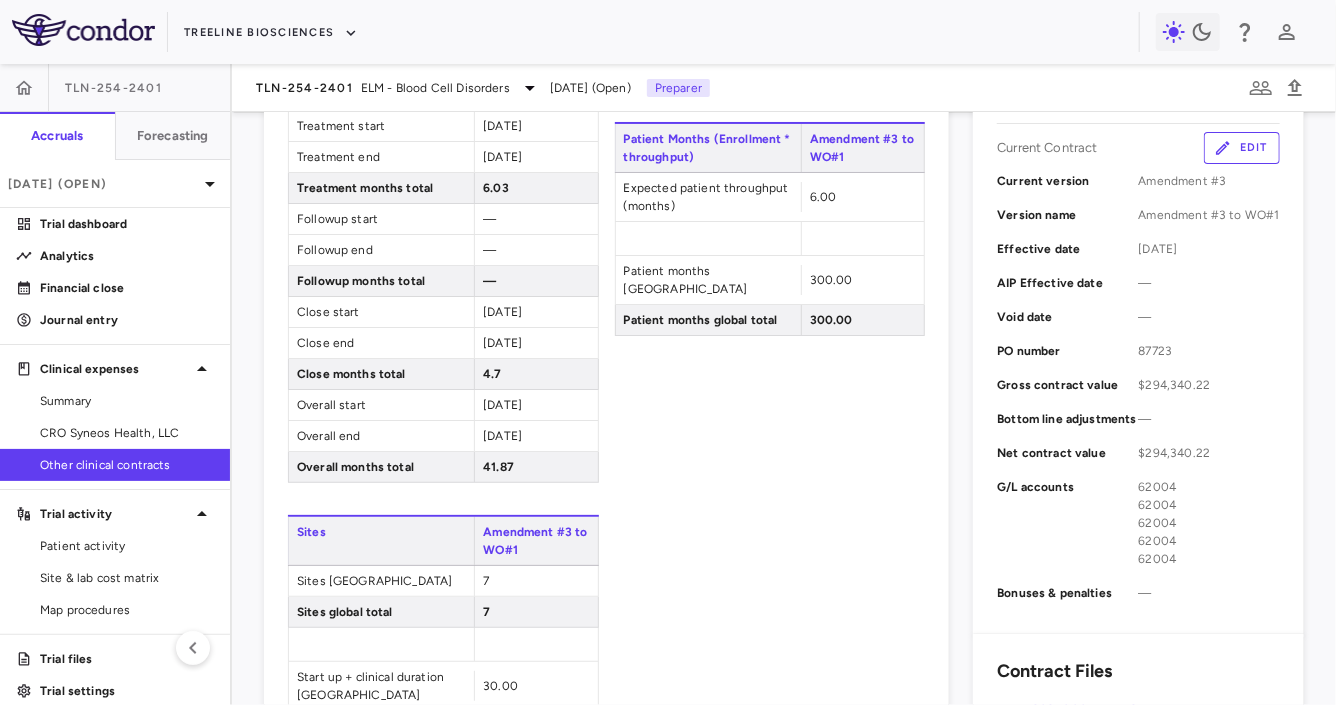 click on "Edit" at bounding box center (1242, 148) 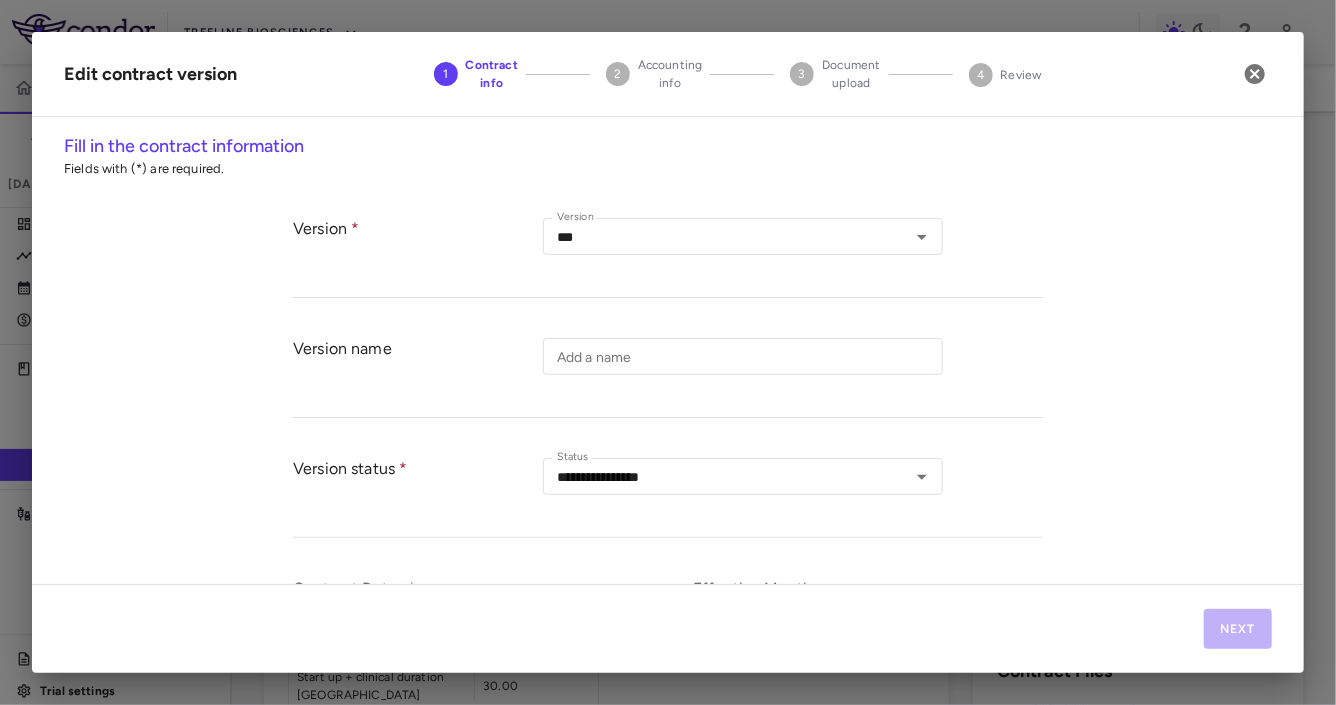 type on "**********" 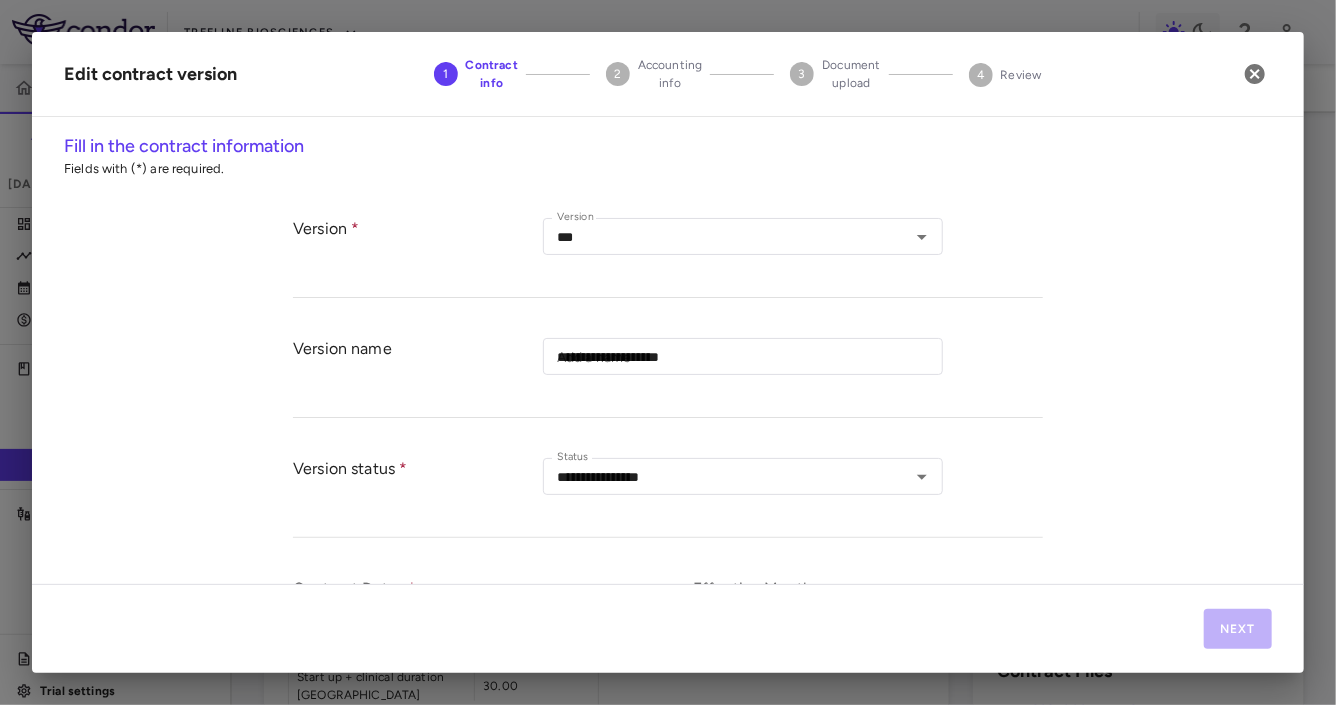 type on "*********" 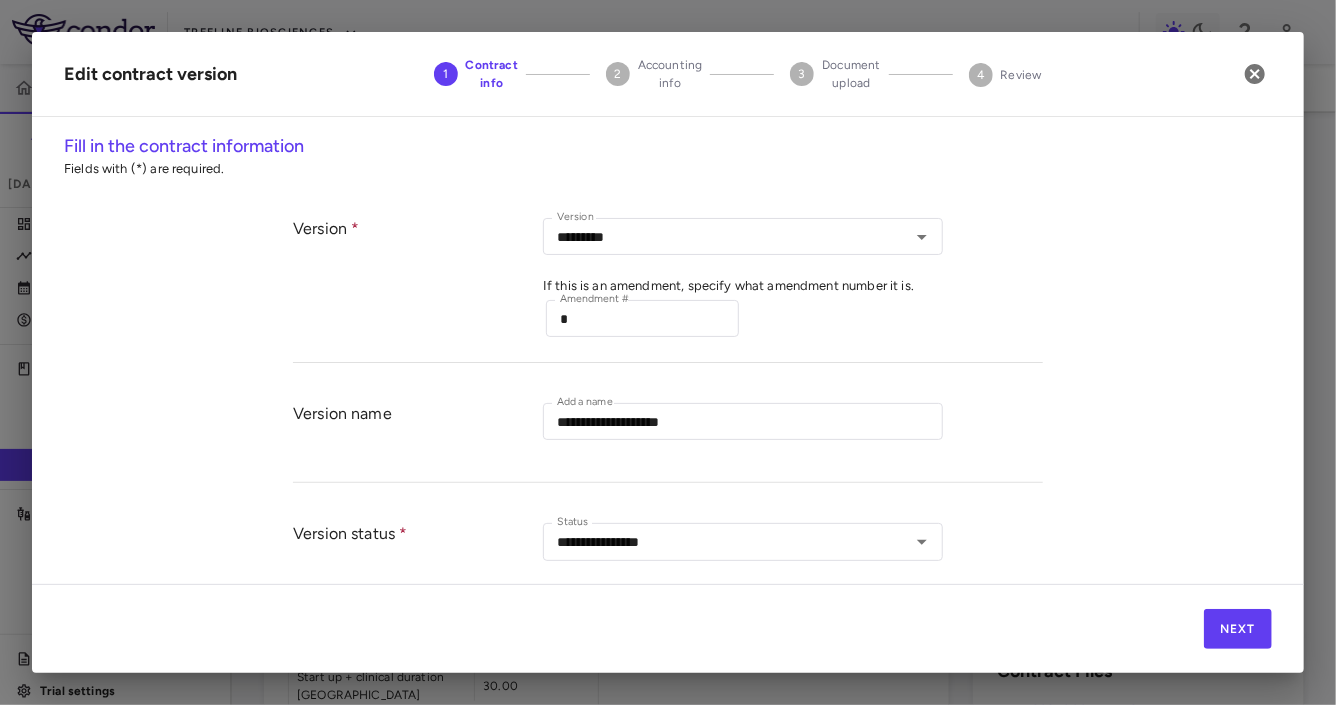 scroll, scrollTop: 197, scrollLeft: 0, axis: vertical 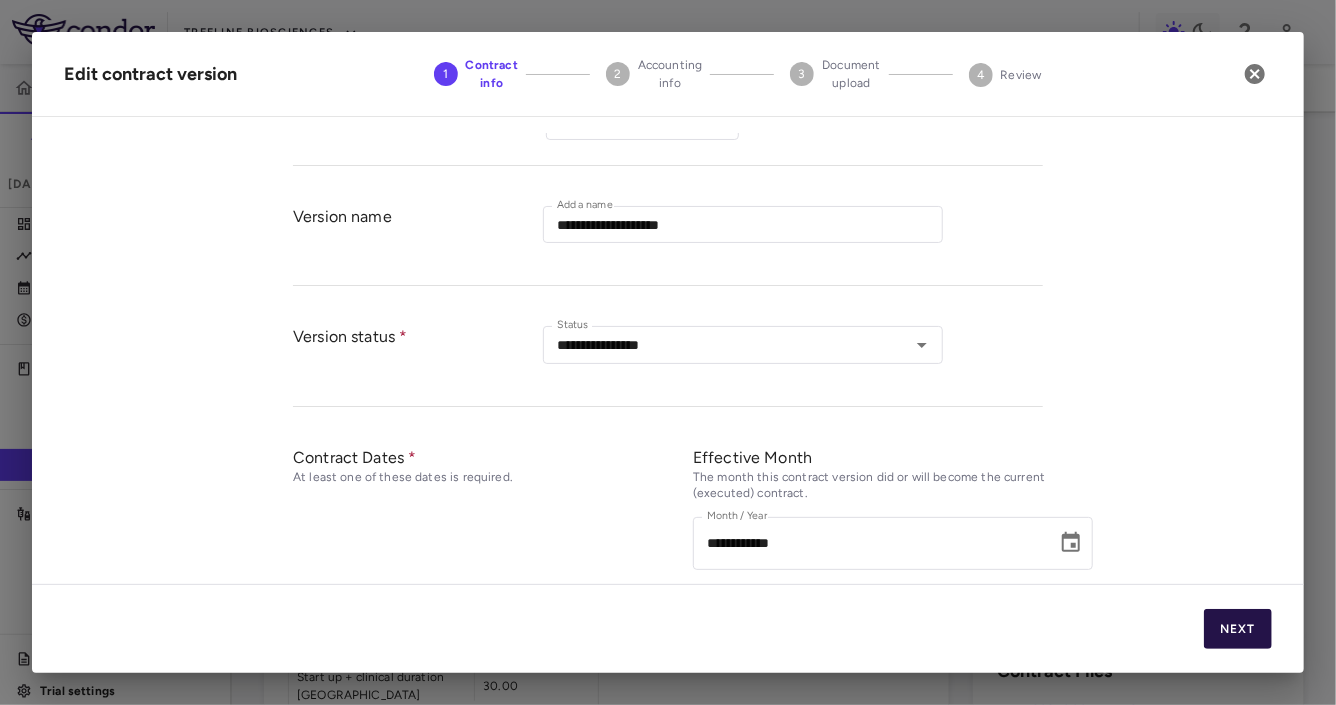 click on "Next" at bounding box center [1238, 629] 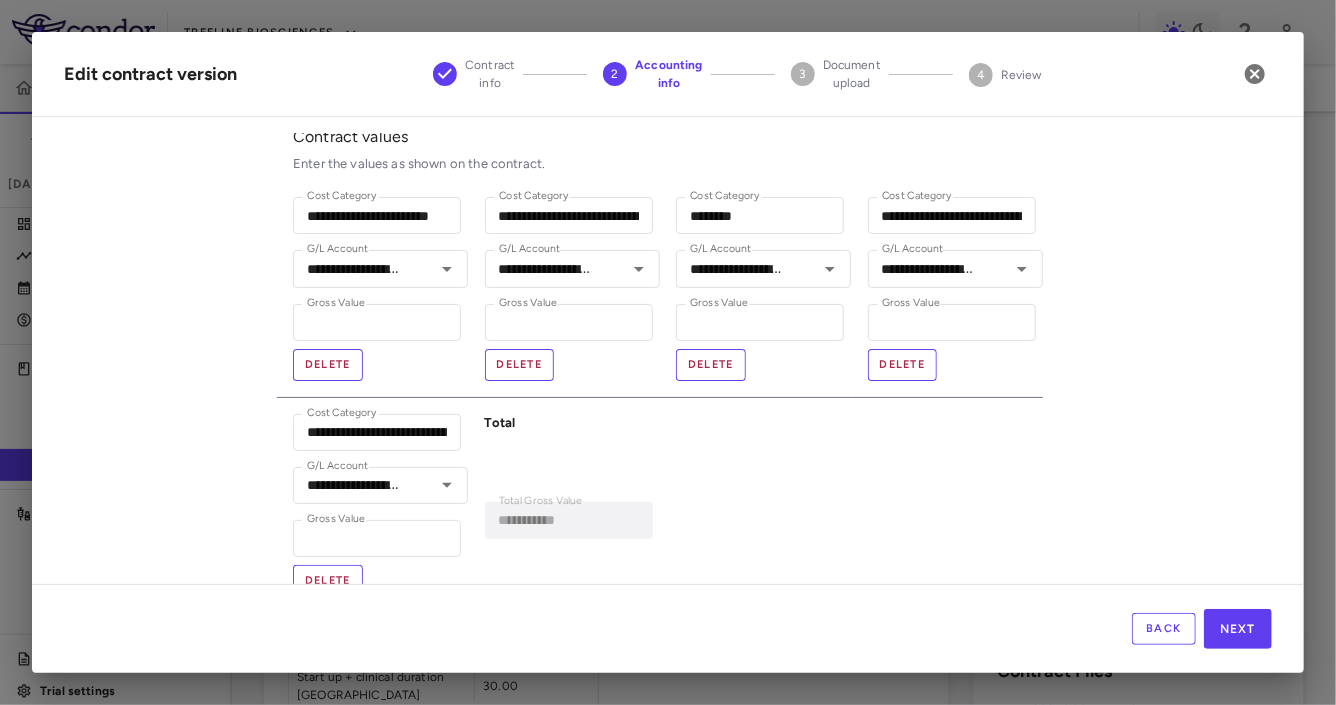 scroll, scrollTop: 90, scrollLeft: 0, axis: vertical 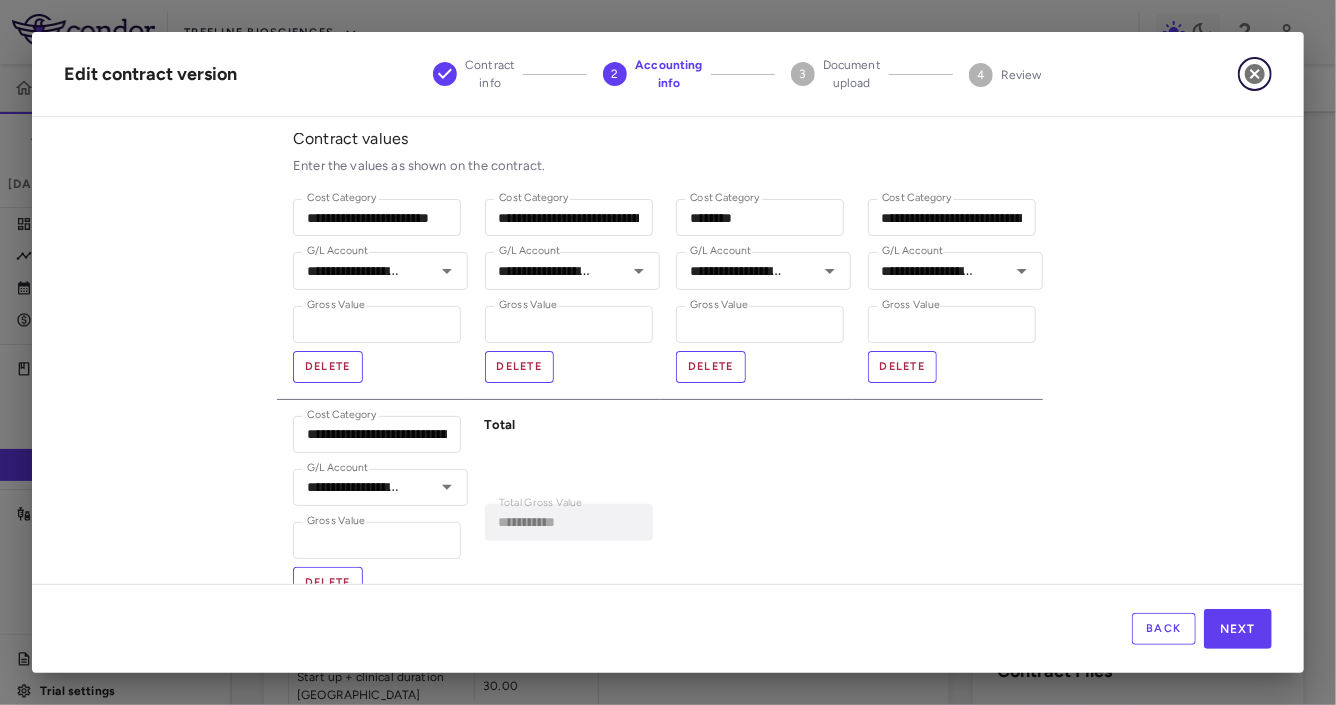 click 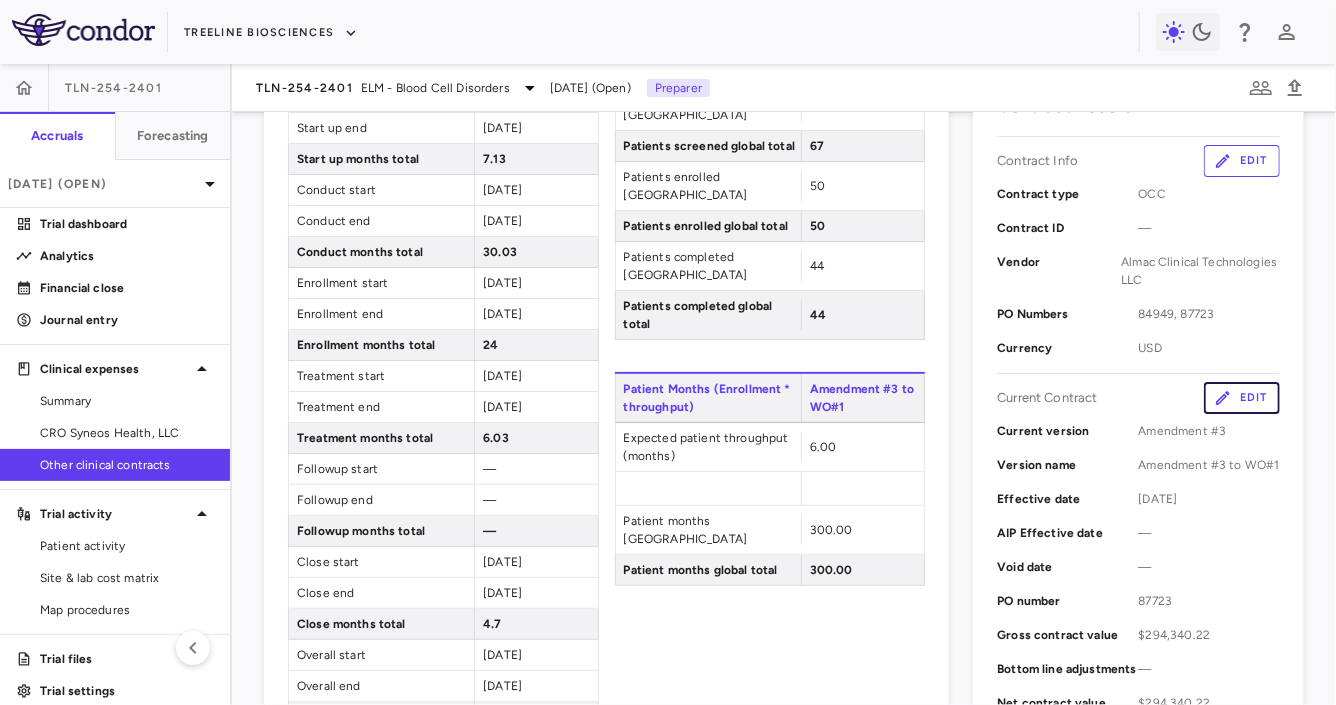 scroll, scrollTop: 0, scrollLeft: 0, axis: both 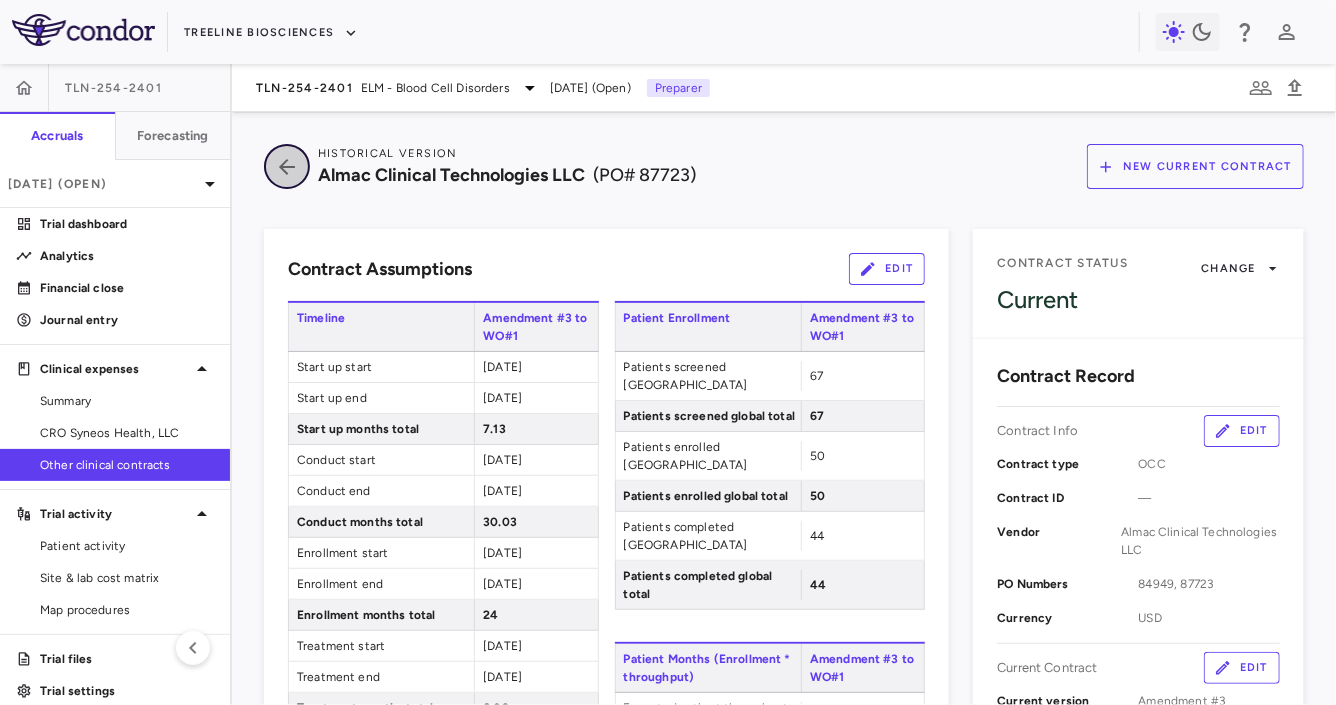 click 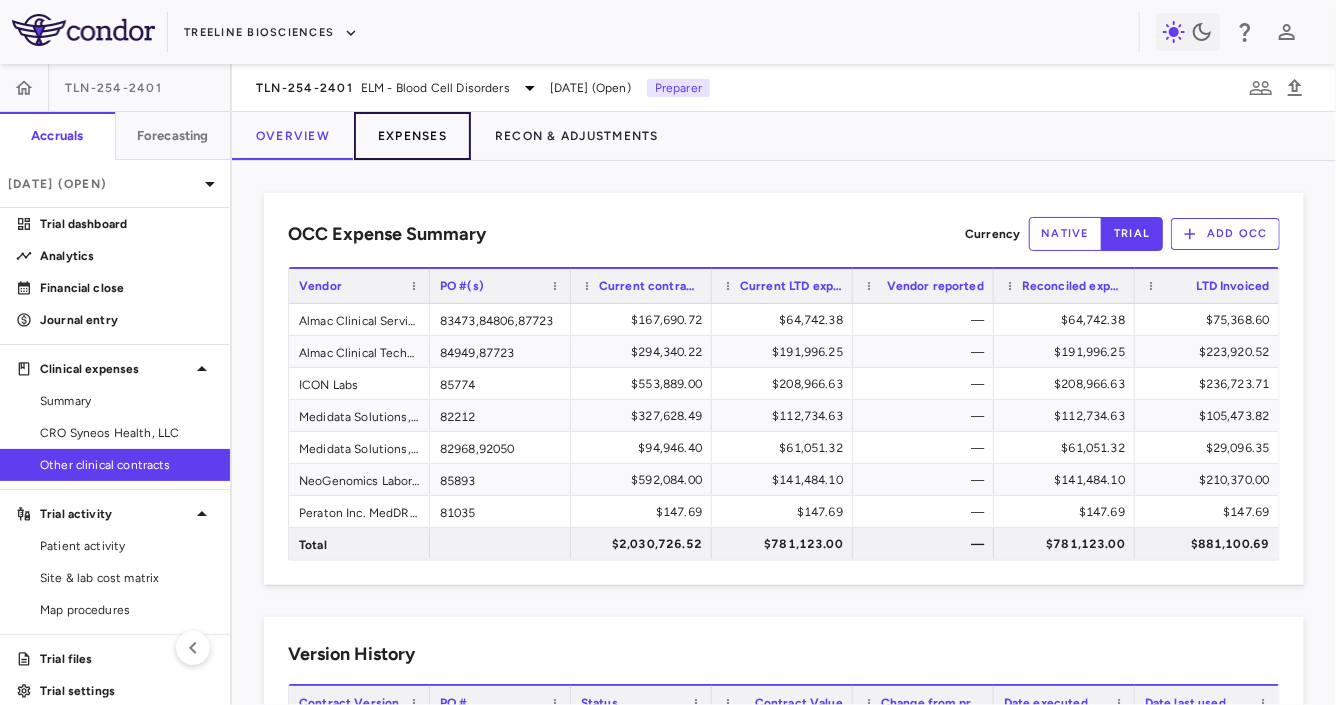 click on "Expenses" at bounding box center (412, 136) 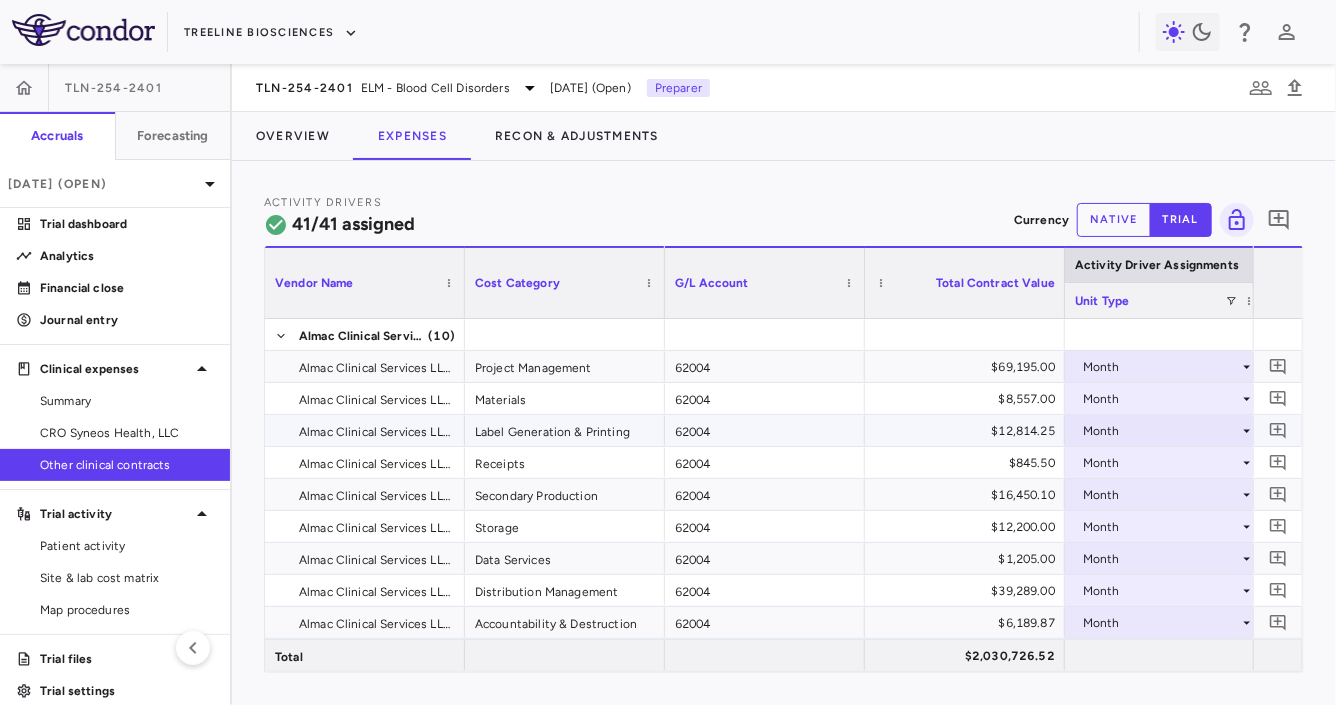 scroll, scrollTop: 224, scrollLeft: 0, axis: vertical 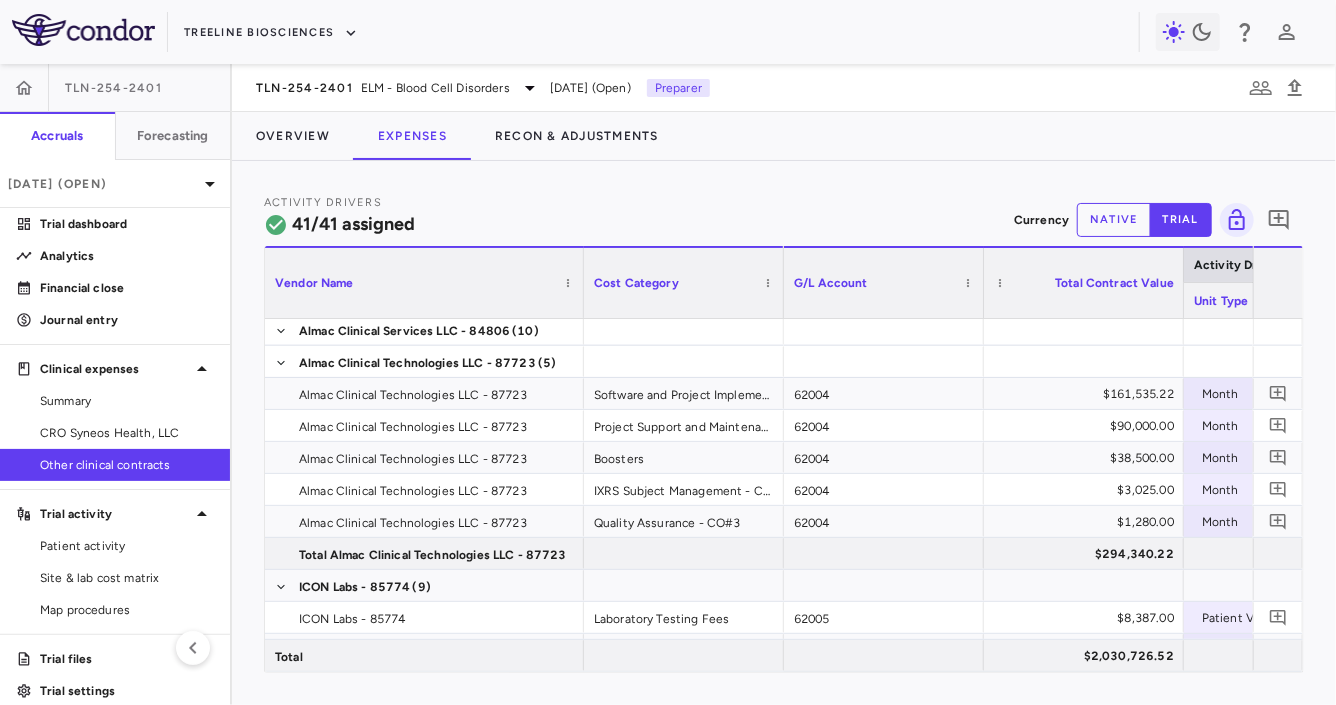 drag, startPoint x: 463, startPoint y: 295, endPoint x: 582, endPoint y: 295, distance: 119 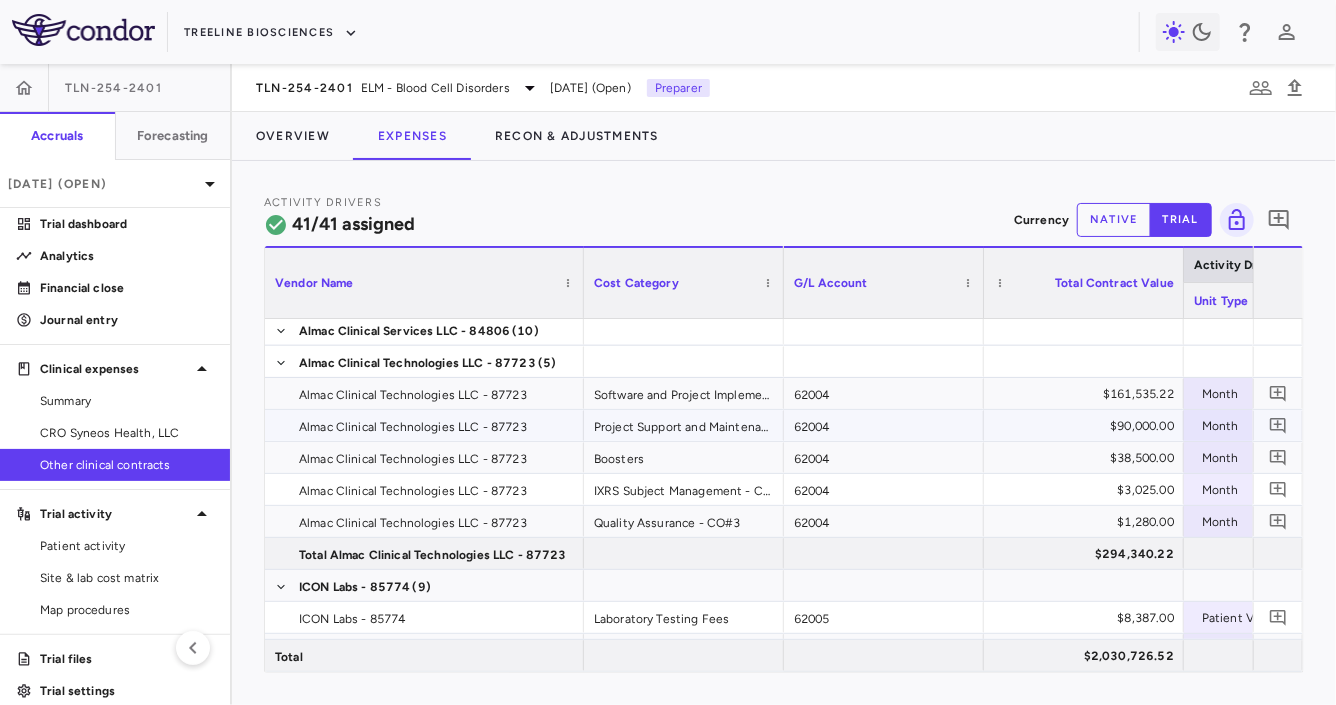 scroll, scrollTop: 289, scrollLeft: 0, axis: vertical 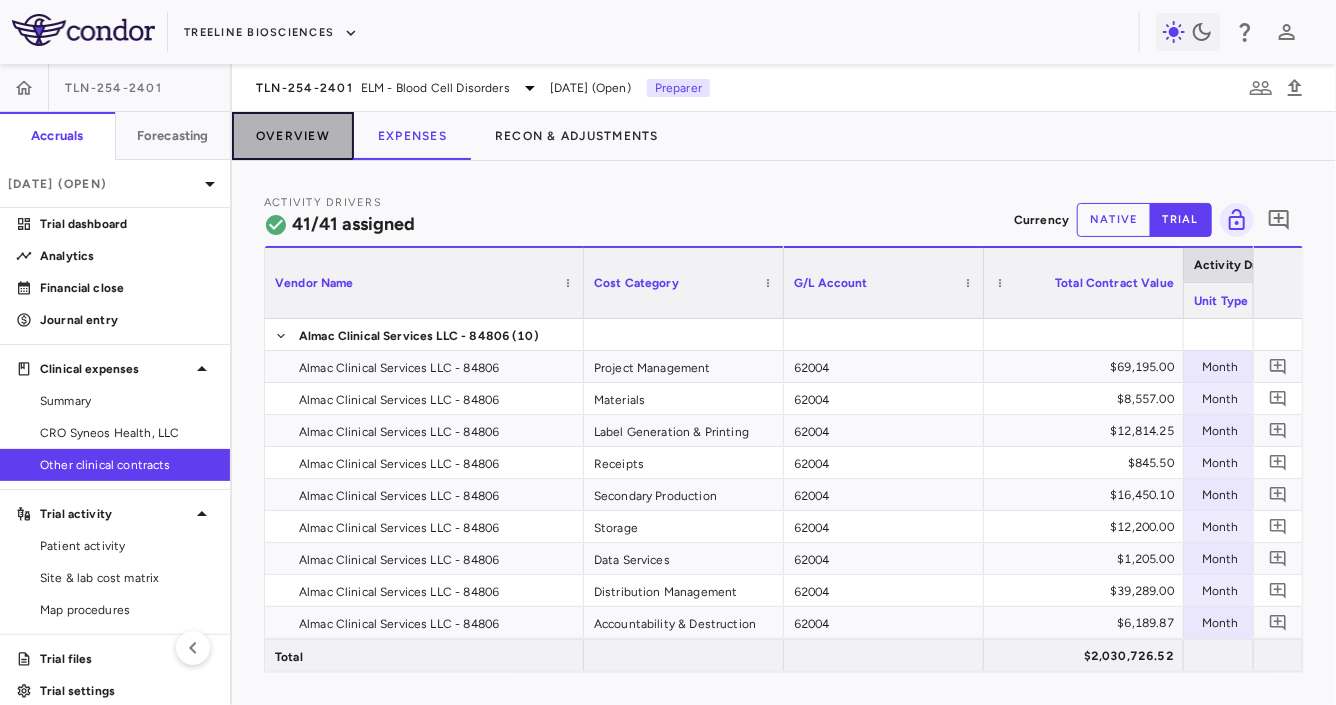 click on "Overview" at bounding box center [293, 136] 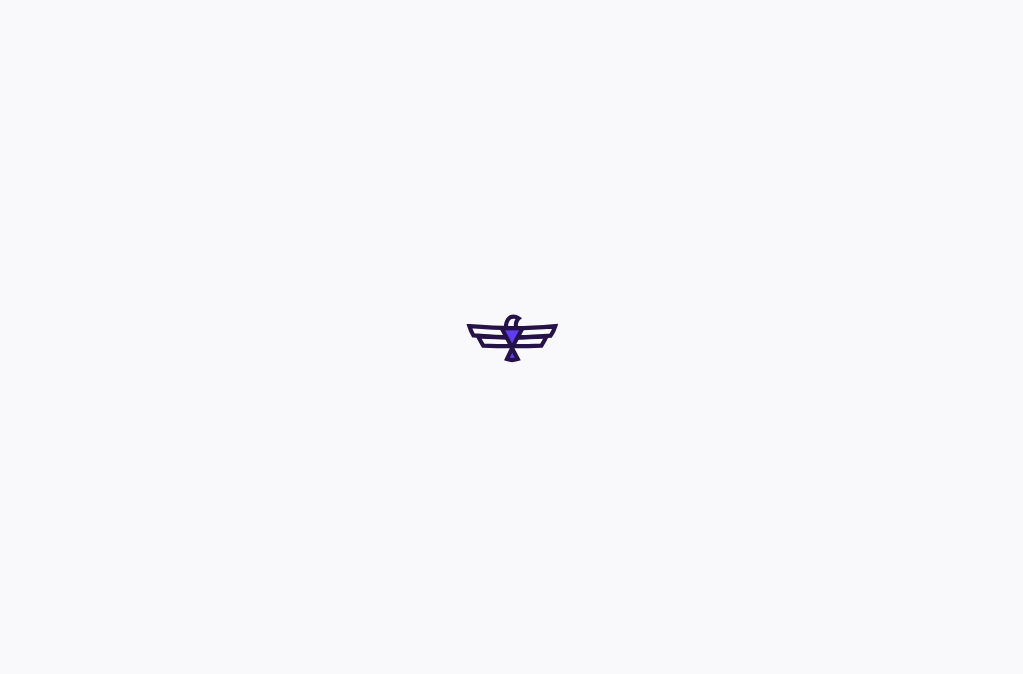 scroll, scrollTop: 0, scrollLeft: 0, axis: both 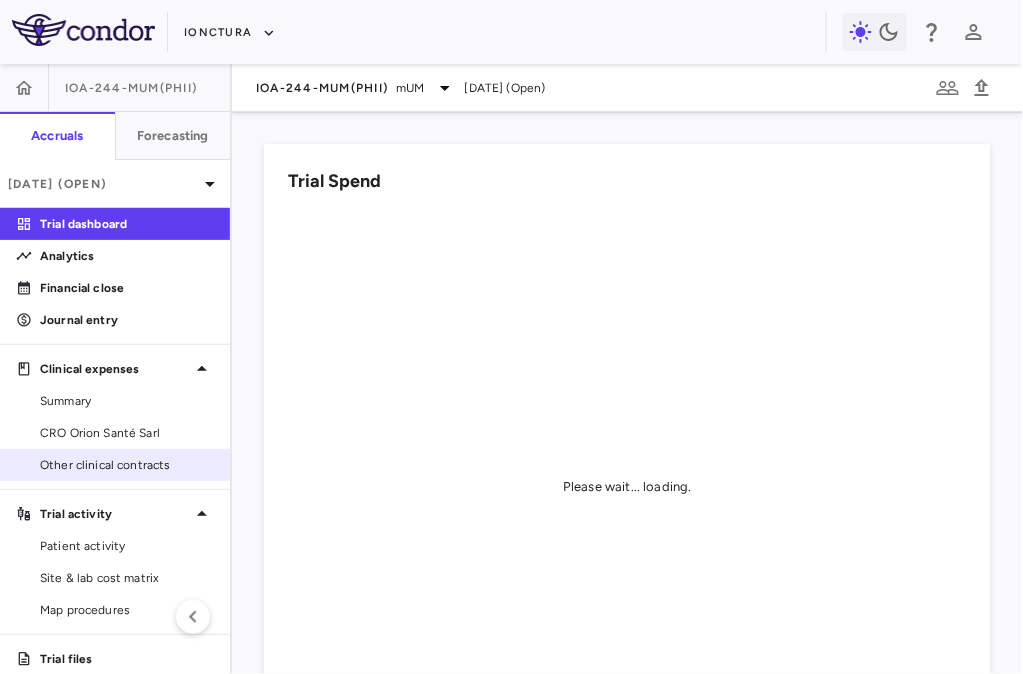 click on "Other clinical contracts" at bounding box center (115, 465) 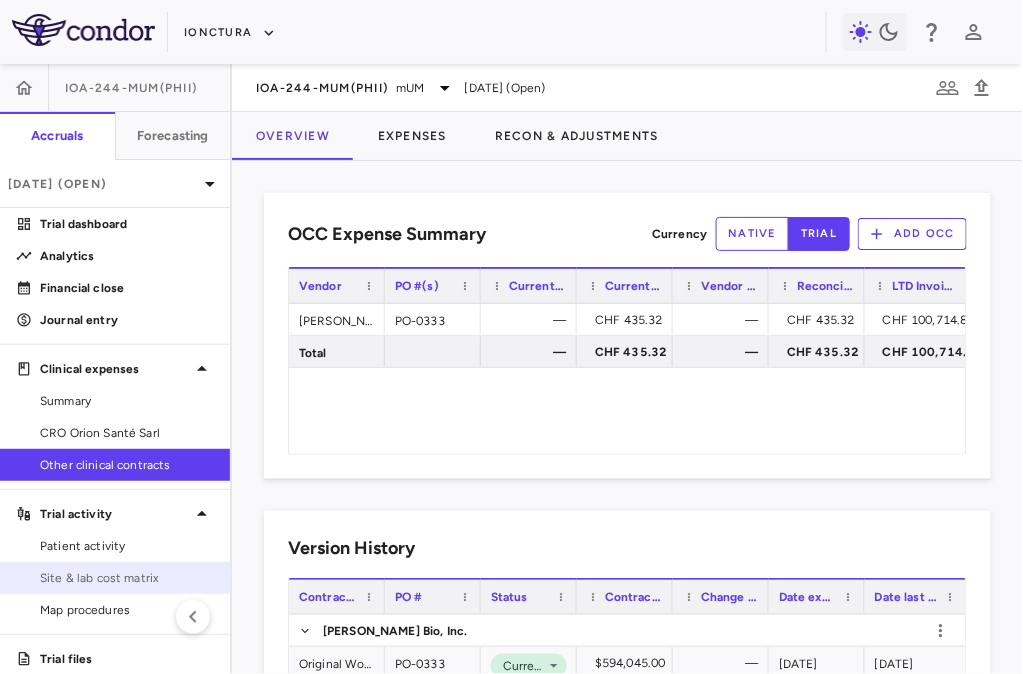 click on "Site & lab cost matrix" at bounding box center [127, 578] 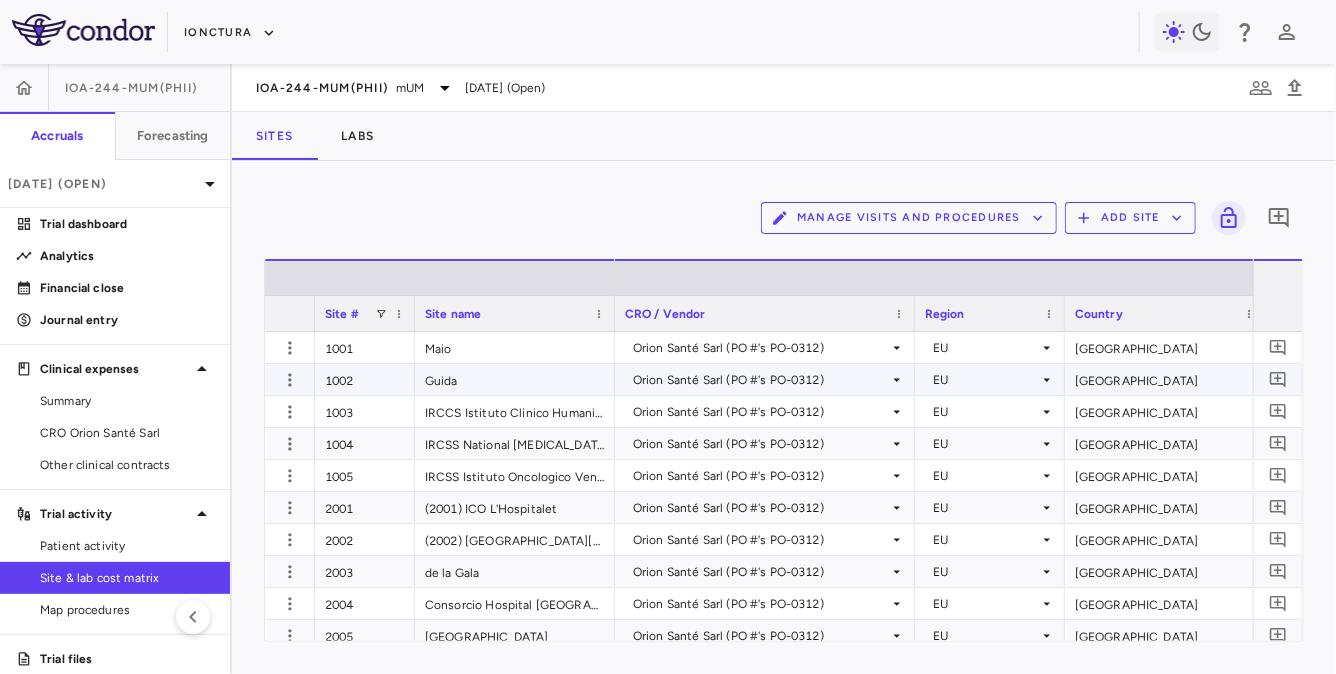 scroll, scrollTop: 0, scrollLeft: 538, axis: horizontal 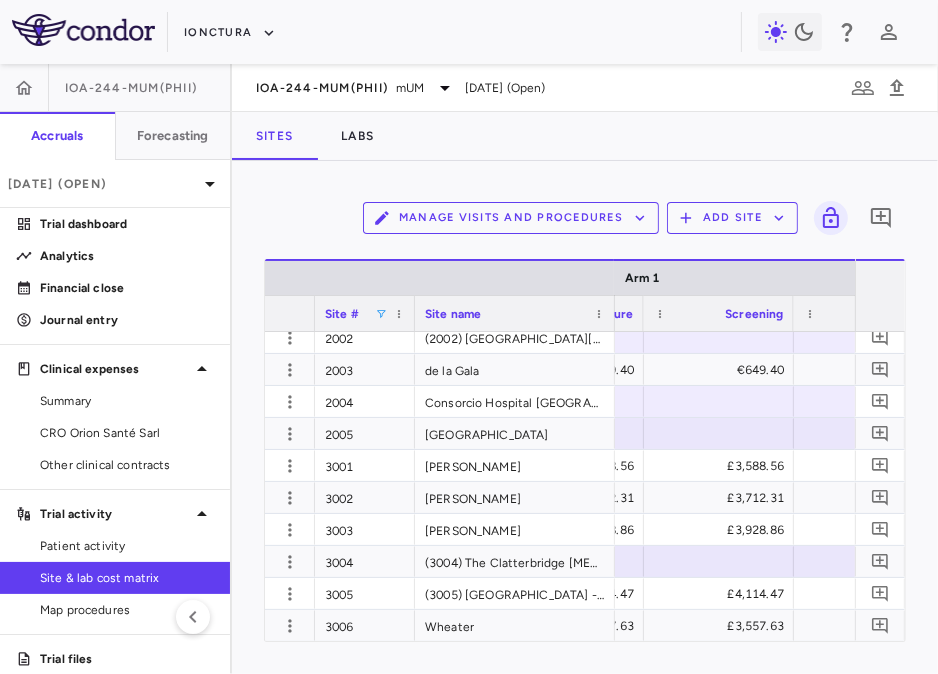 click at bounding box center (381, 314) 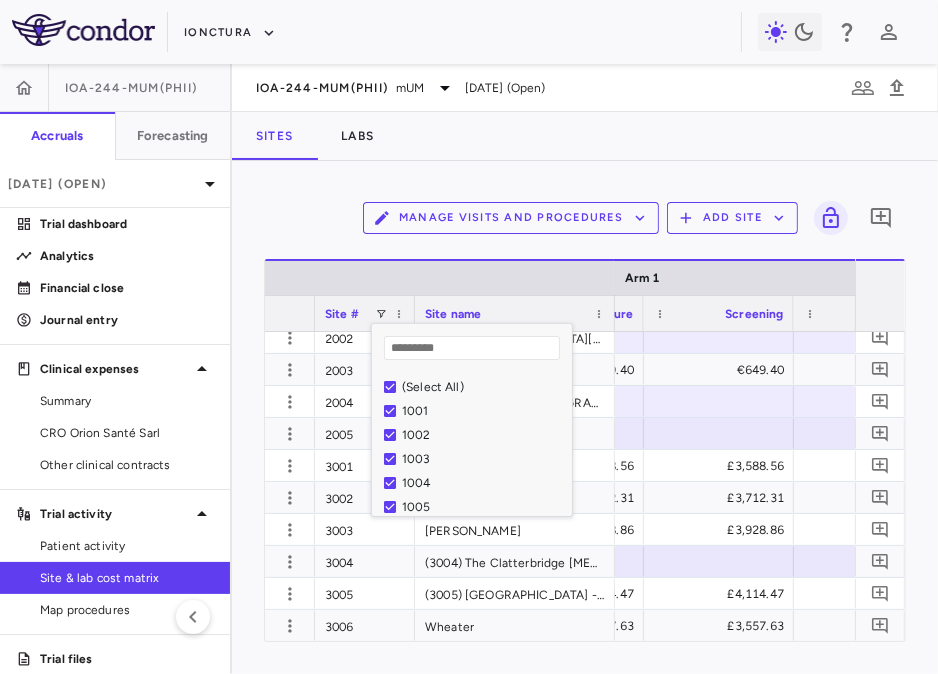 click on "Manage Visits and Procedures Add Site 0" at bounding box center [585, 218] 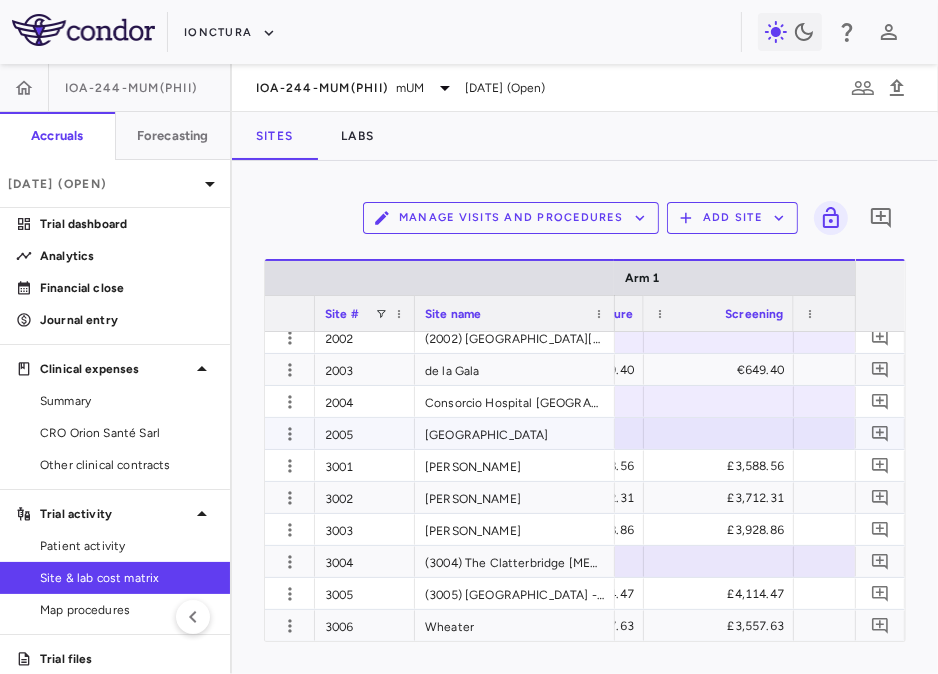 scroll, scrollTop: 177, scrollLeft: 0, axis: vertical 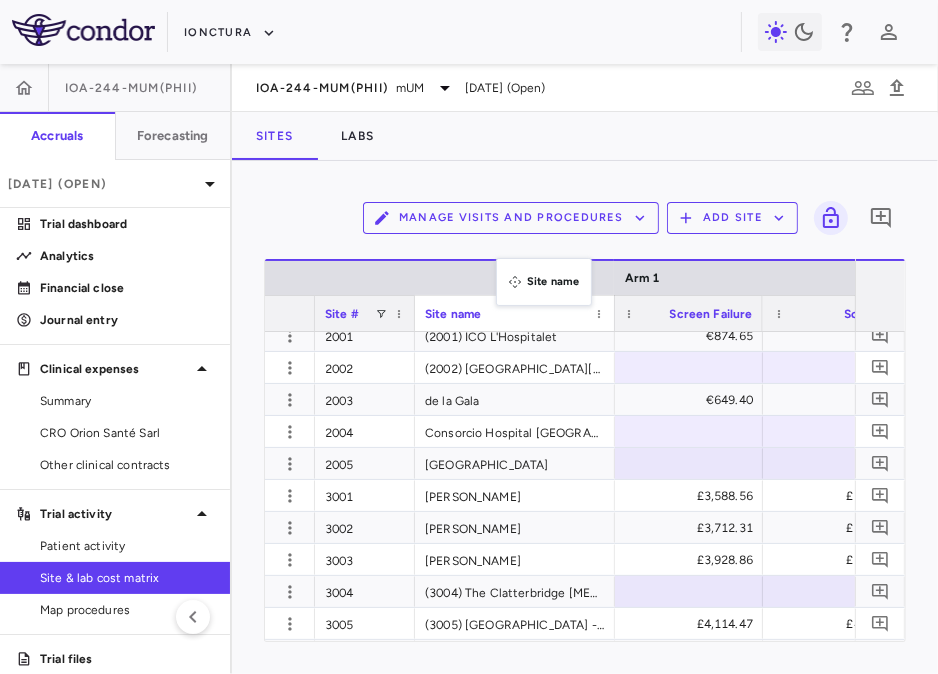 drag, startPoint x: 506, startPoint y: 305, endPoint x: 506, endPoint y: 246, distance: 59 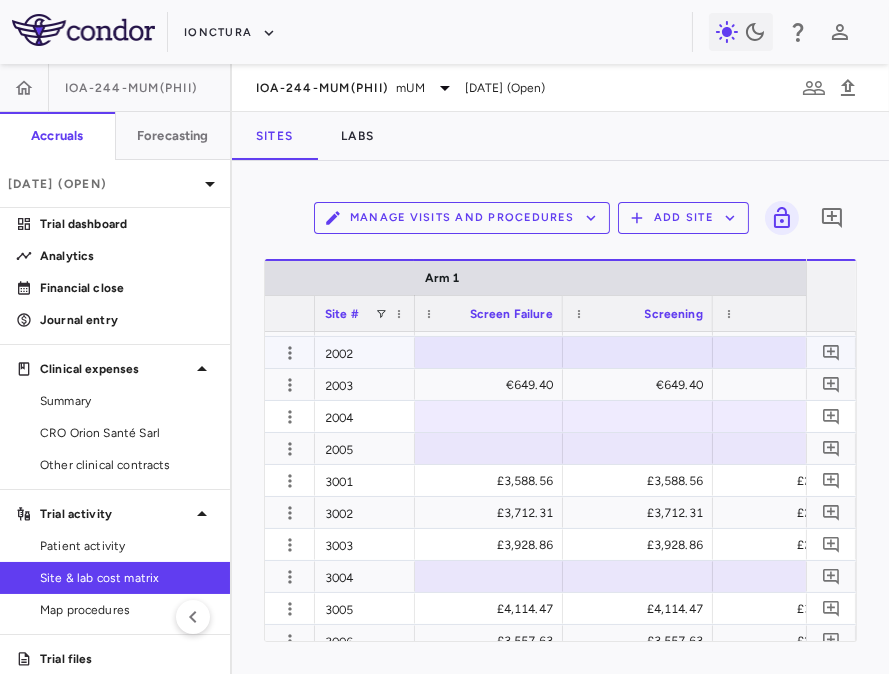 click at bounding box center [638, 352] 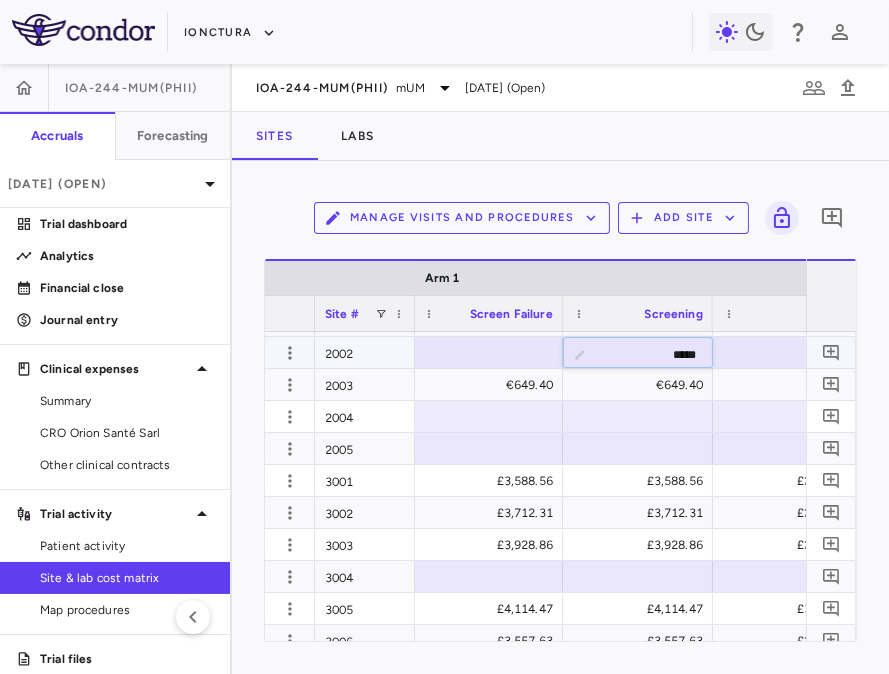 type on "******" 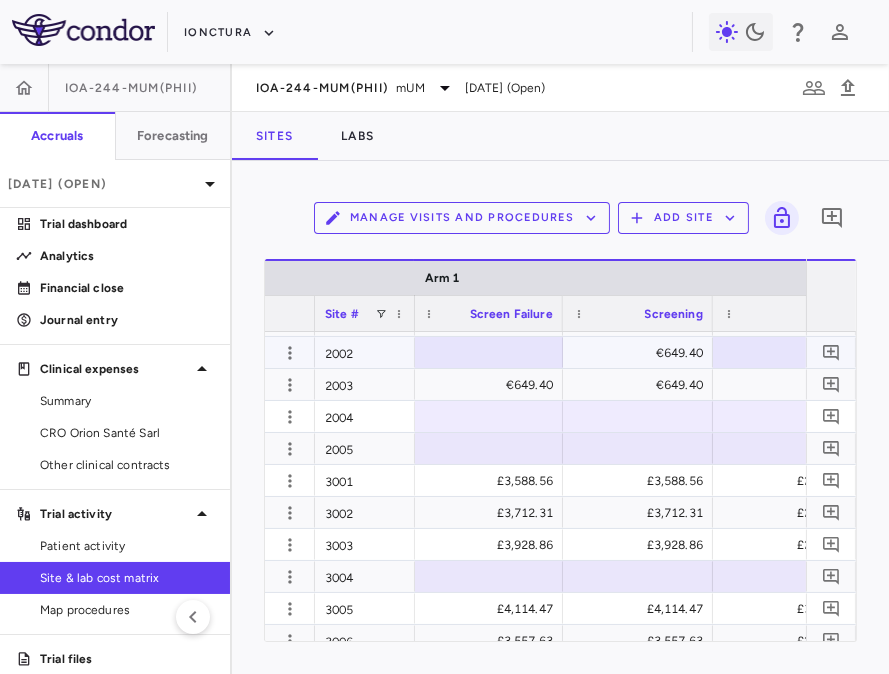 scroll, scrollTop: 0, scrollLeft: 2328, axis: horizontal 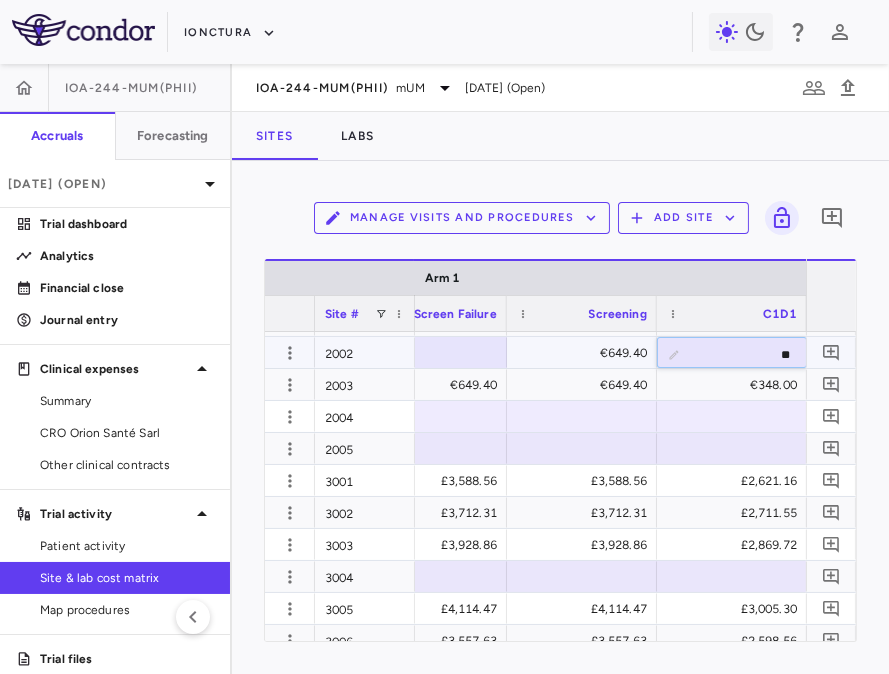 type on "***" 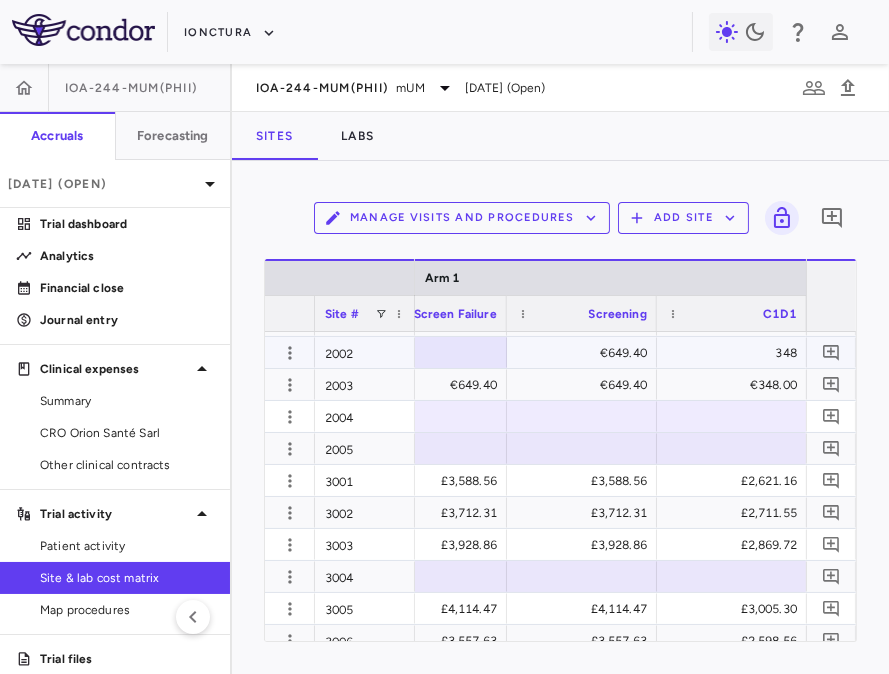 scroll, scrollTop: 0, scrollLeft: 2478, axis: horizontal 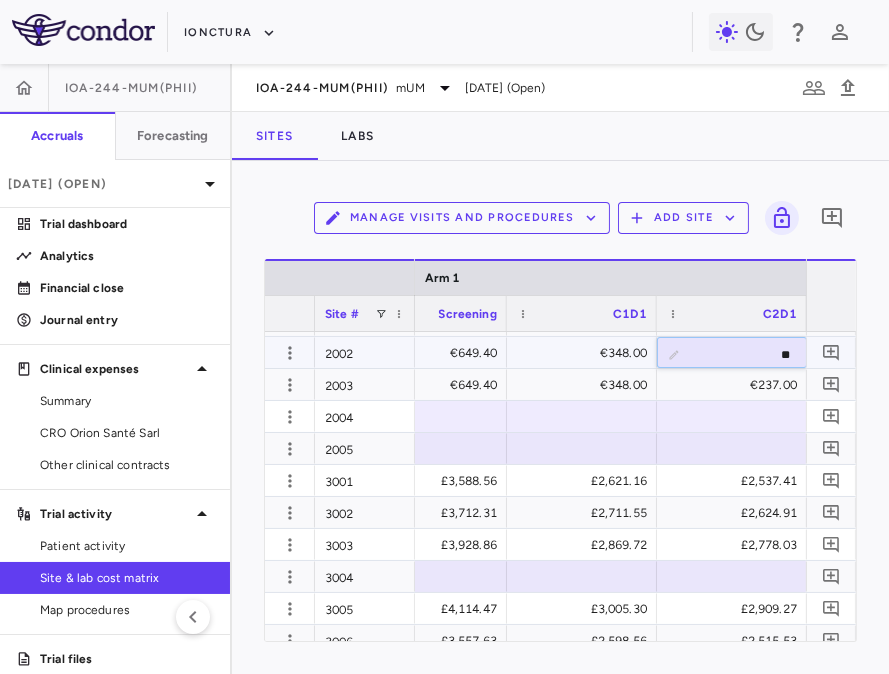 type on "***" 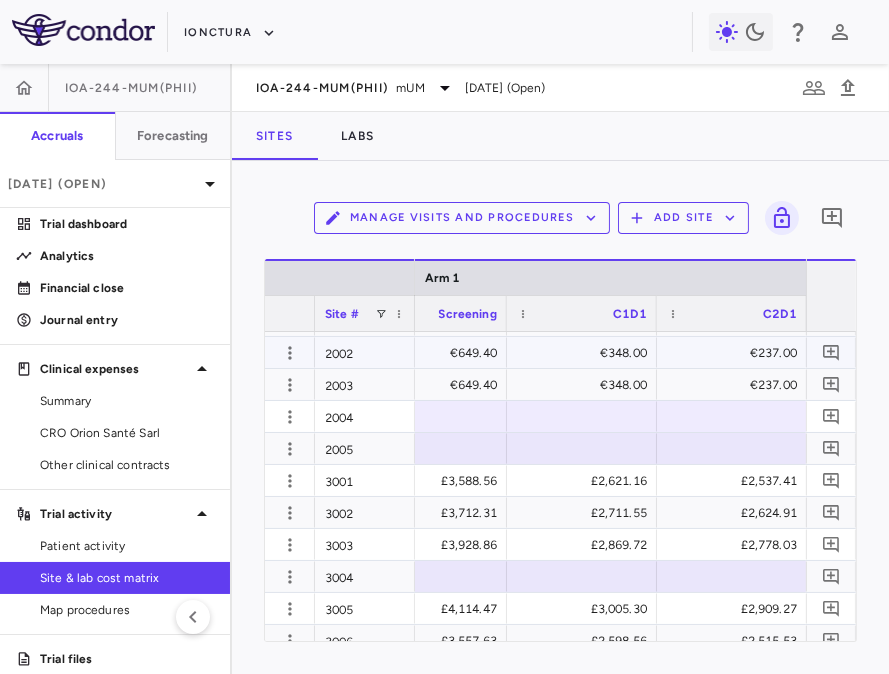 scroll, scrollTop: 0, scrollLeft: 2628, axis: horizontal 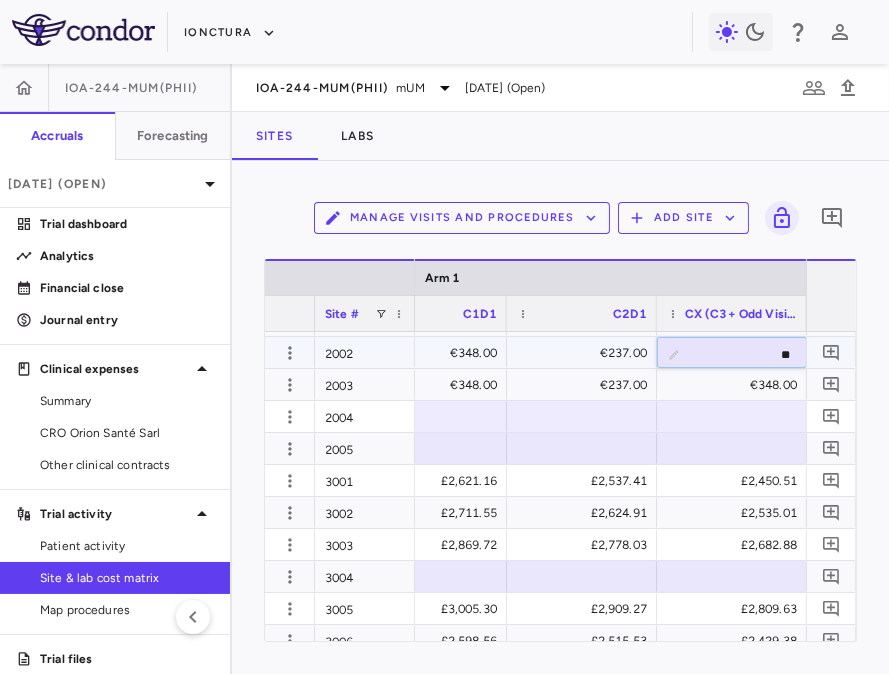 type on "***" 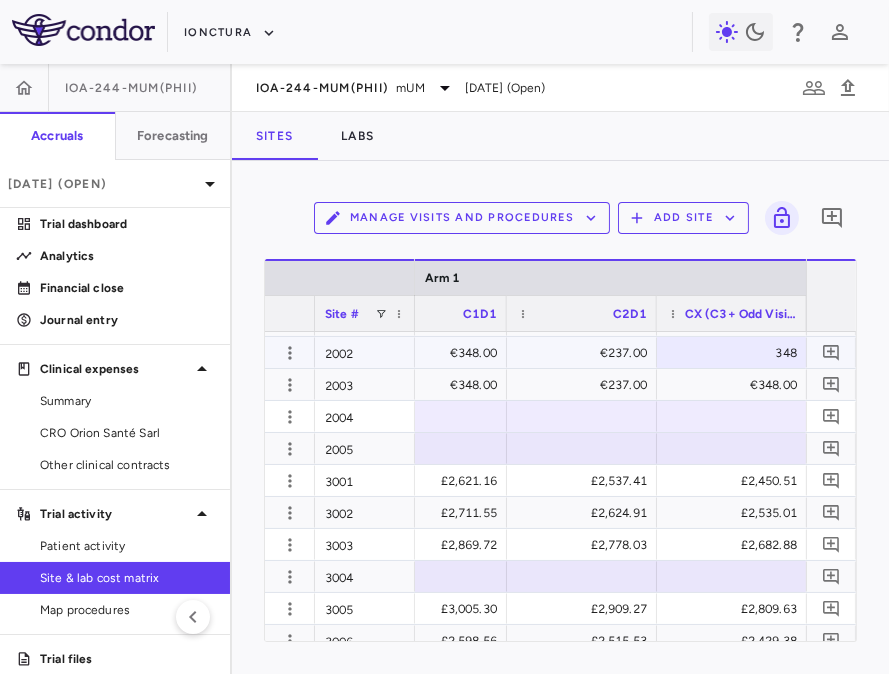 scroll, scrollTop: 0, scrollLeft: 2778, axis: horizontal 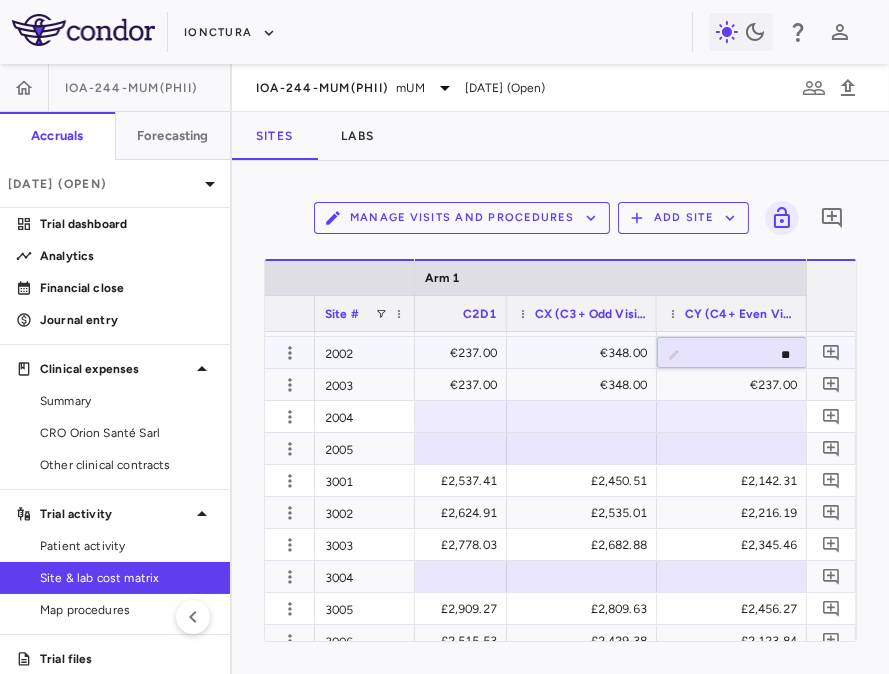 type on "***" 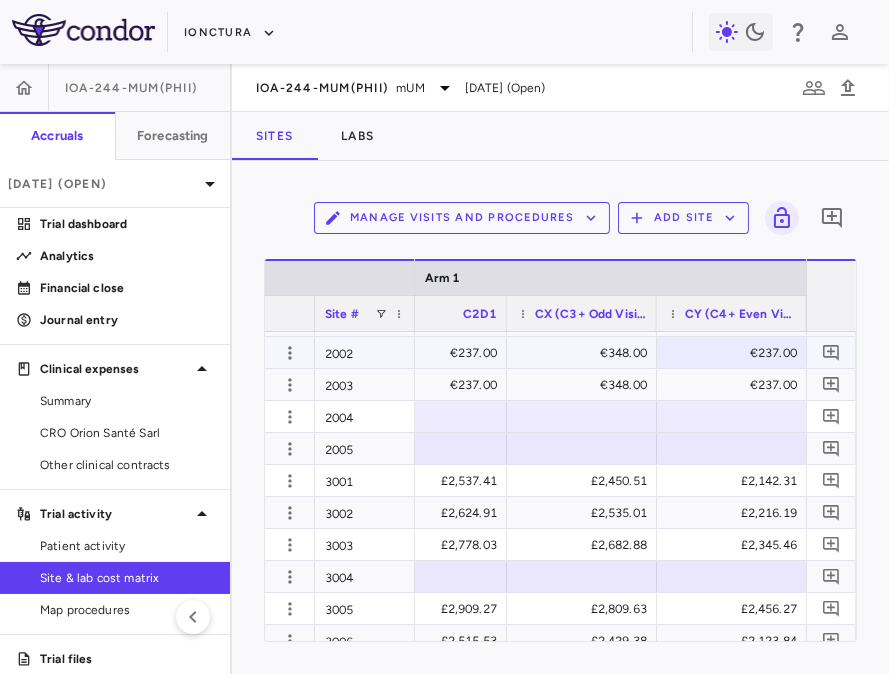 scroll, scrollTop: 0, scrollLeft: 2928, axis: horizontal 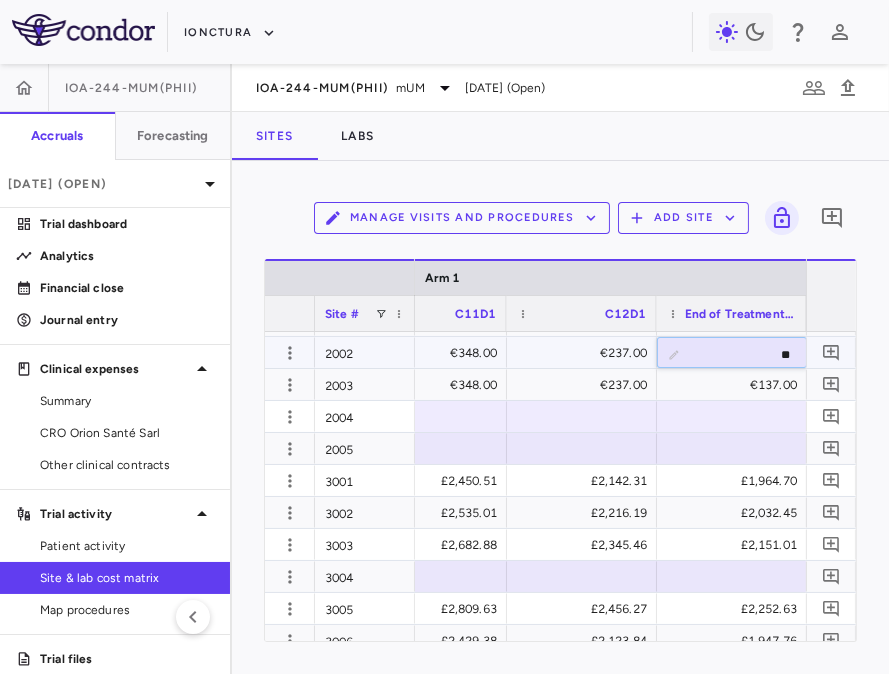 type on "***" 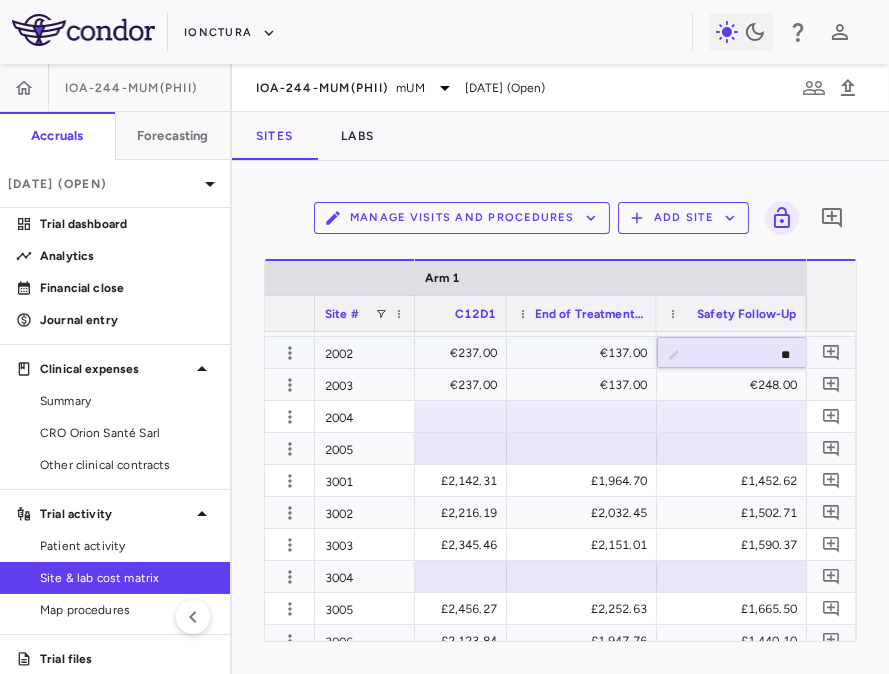 type on "***" 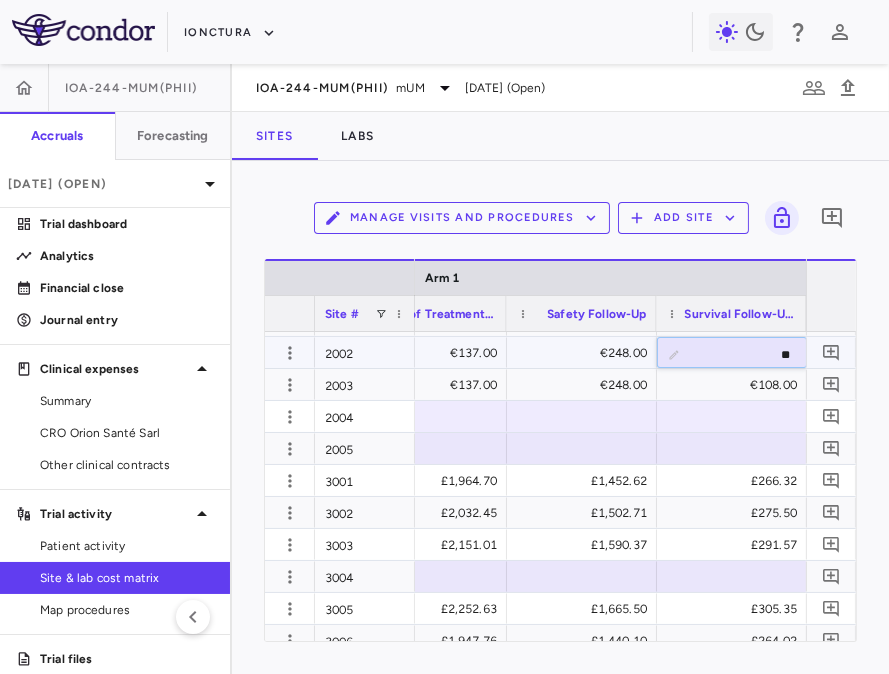 type on "***" 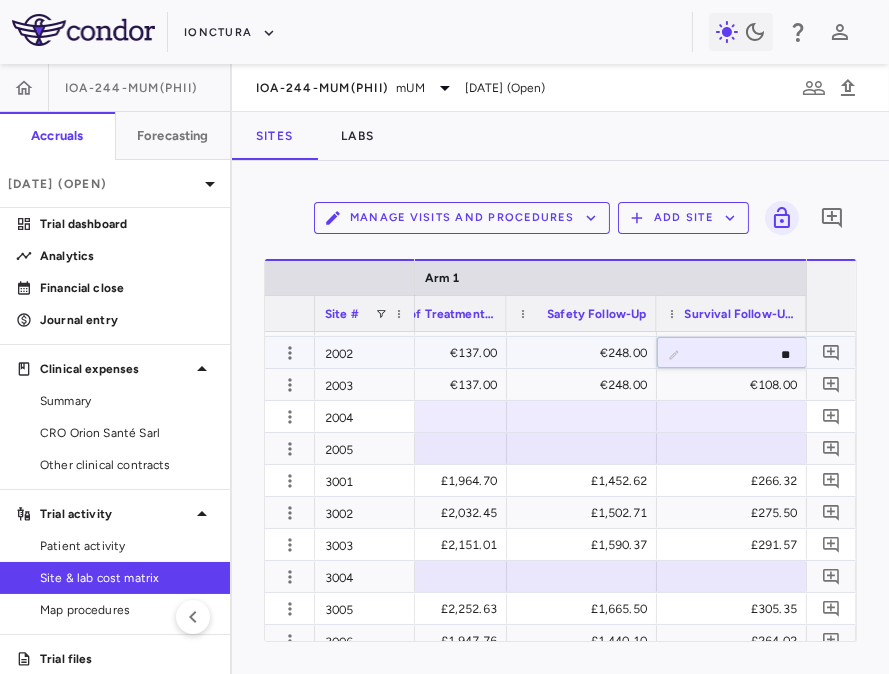 type on "*" 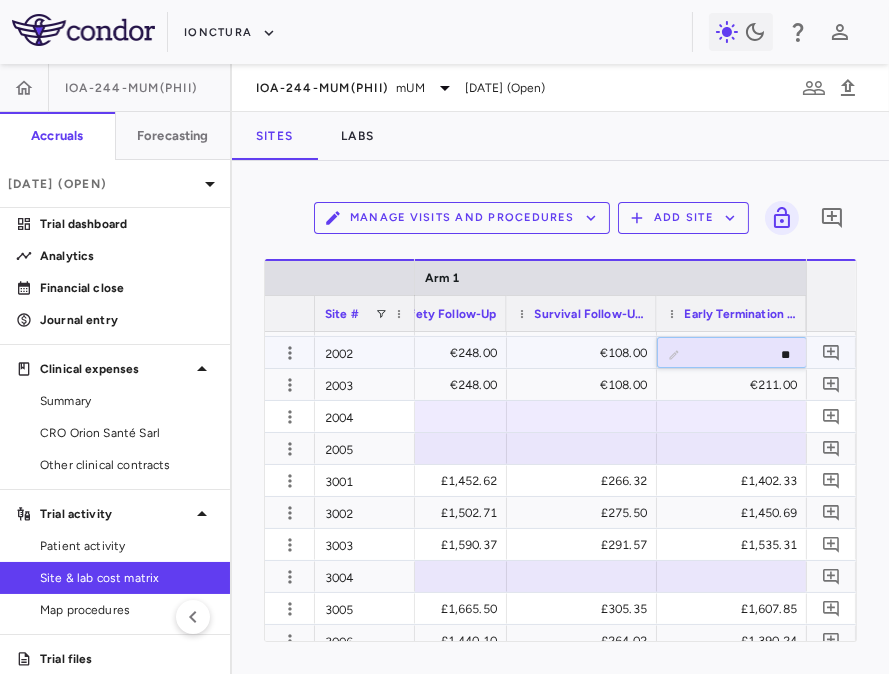 type on "***" 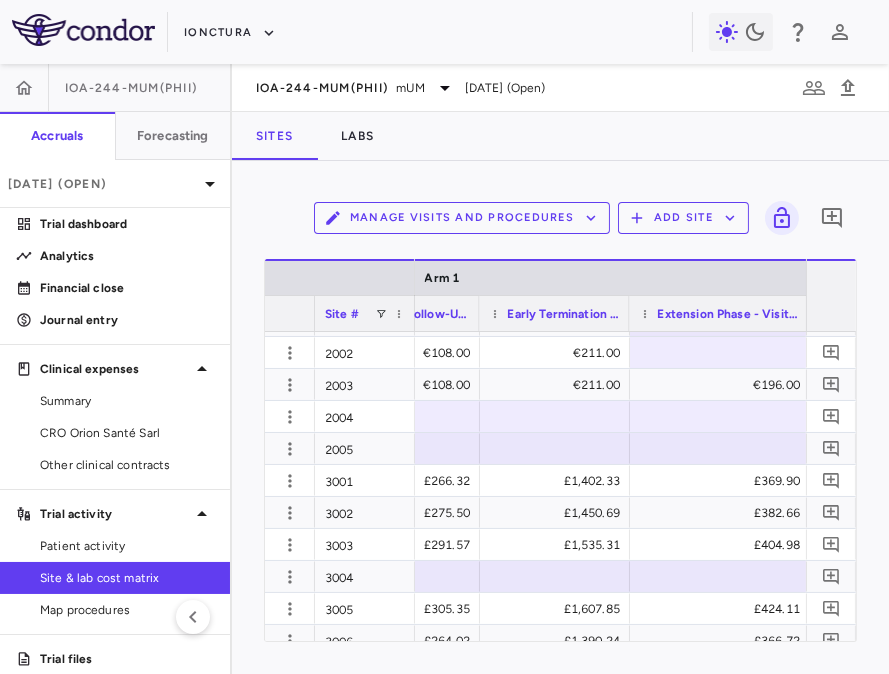 drag, startPoint x: 775, startPoint y: 311, endPoint x: 807, endPoint y: 310, distance: 32.01562 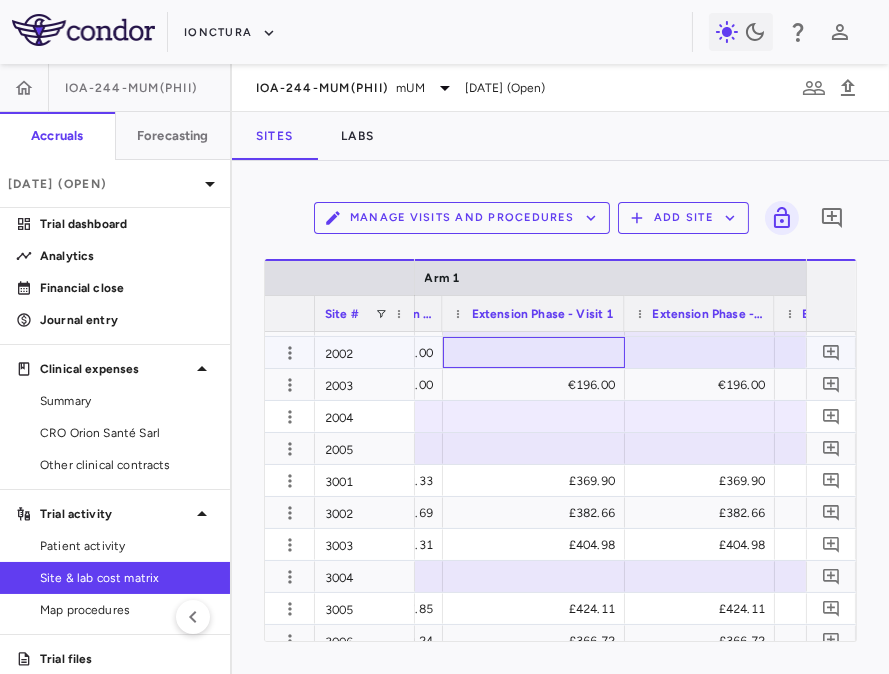 click at bounding box center [534, 352] 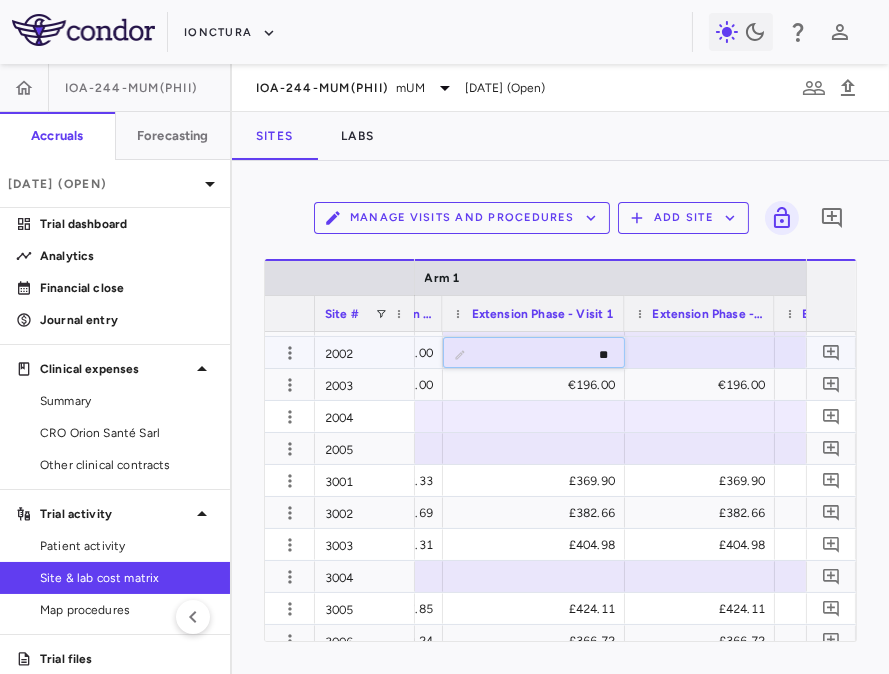 type on "***" 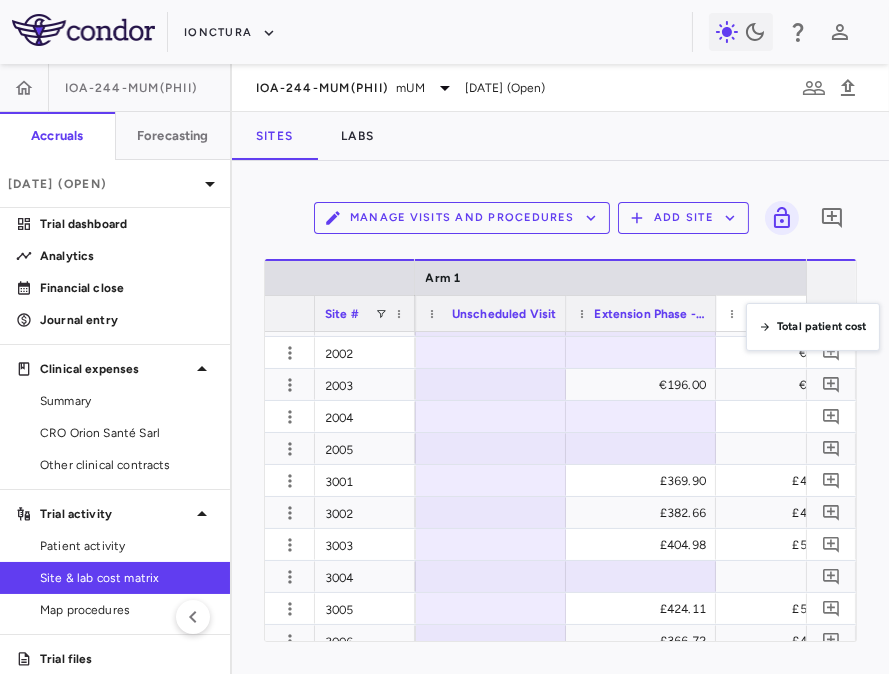 drag, startPoint x: 715, startPoint y: 315, endPoint x: 766, endPoint y: 315, distance: 51 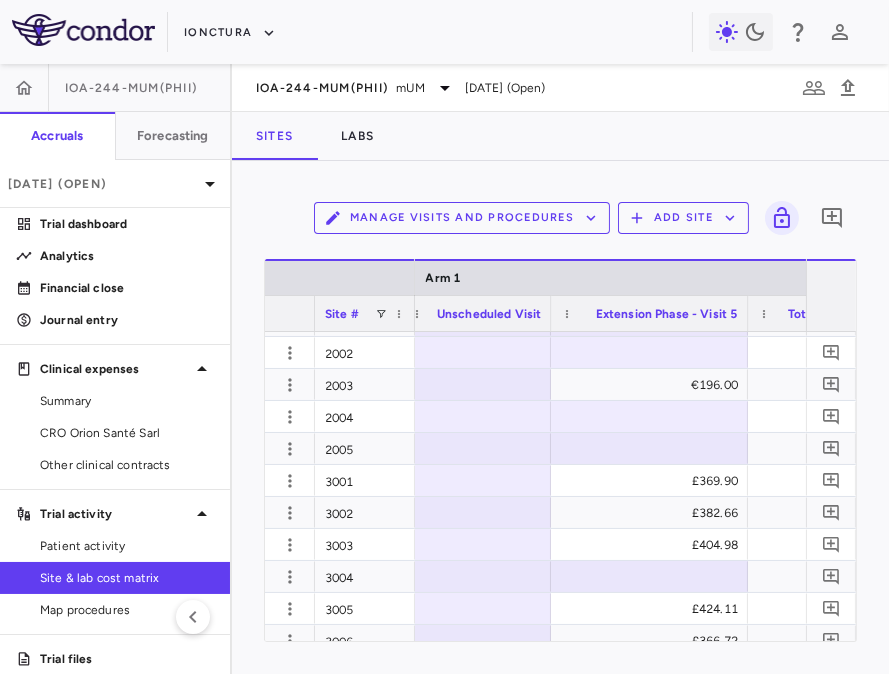 drag, startPoint x: 698, startPoint y: 315, endPoint x: 746, endPoint y: 311, distance: 48.166378 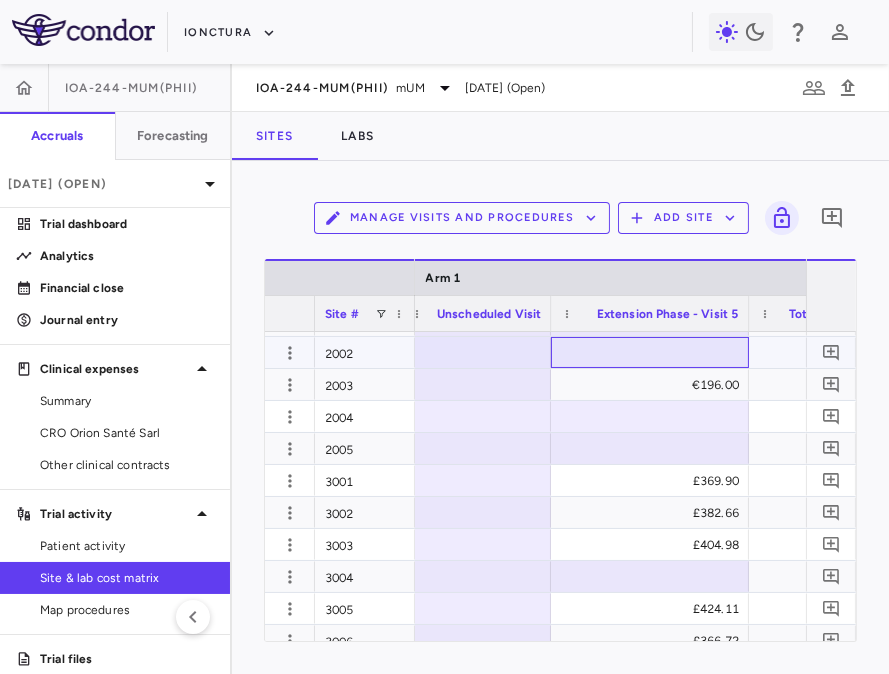 click at bounding box center (650, 352) 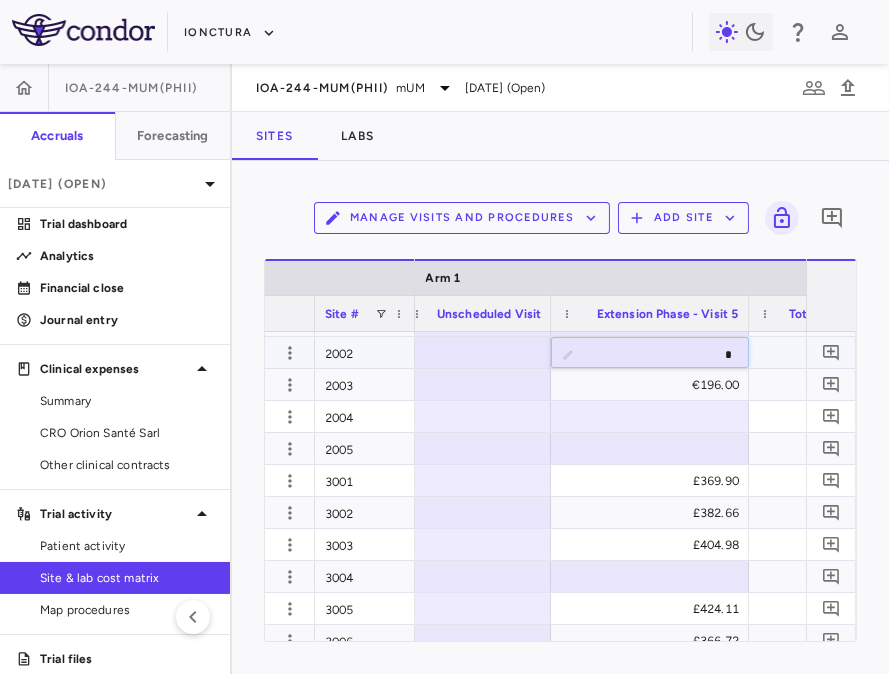 type on "**" 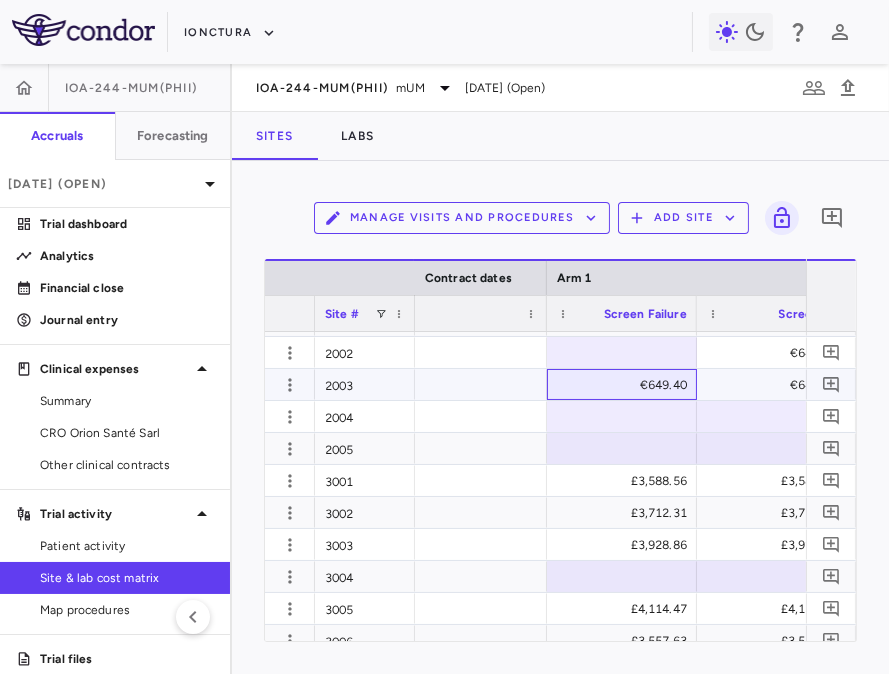 click on "€649.40" at bounding box center (626, 385) 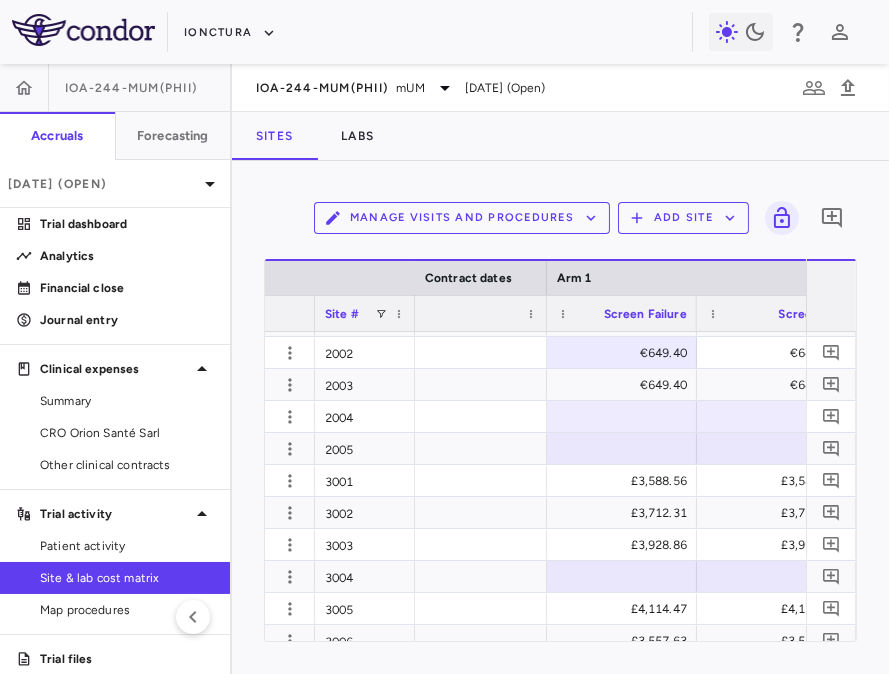 click on "Manage Visits and Procedures" at bounding box center (462, 218) 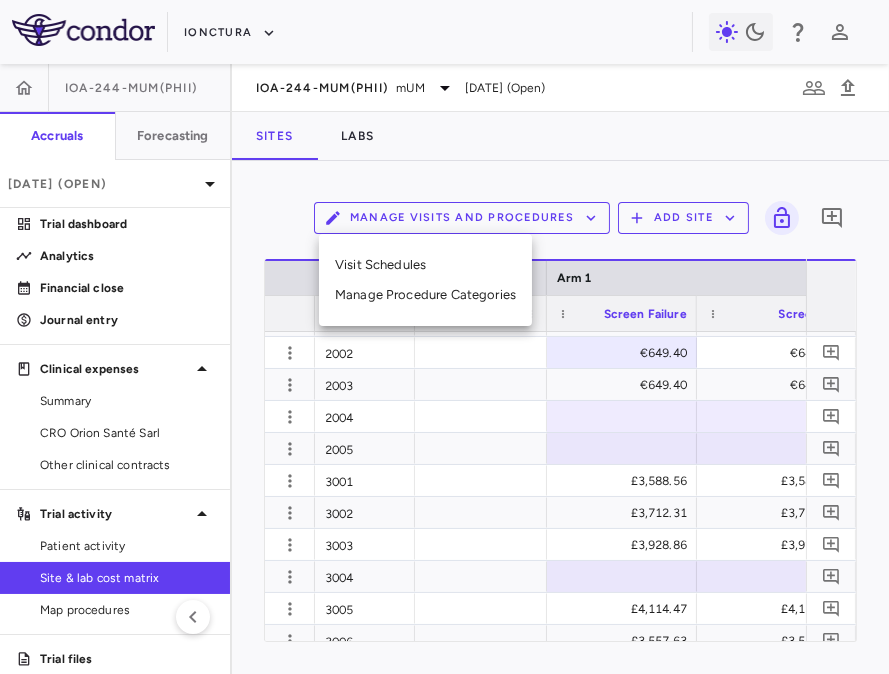 click on "Visit Schedules" at bounding box center (425, 265) 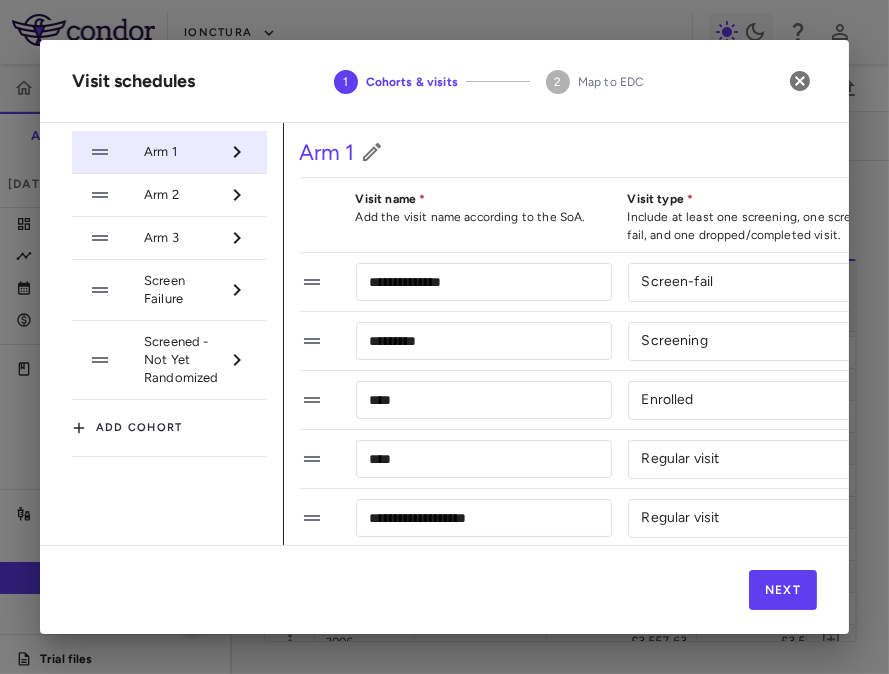 click on "Arm 2" at bounding box center (169, 195) 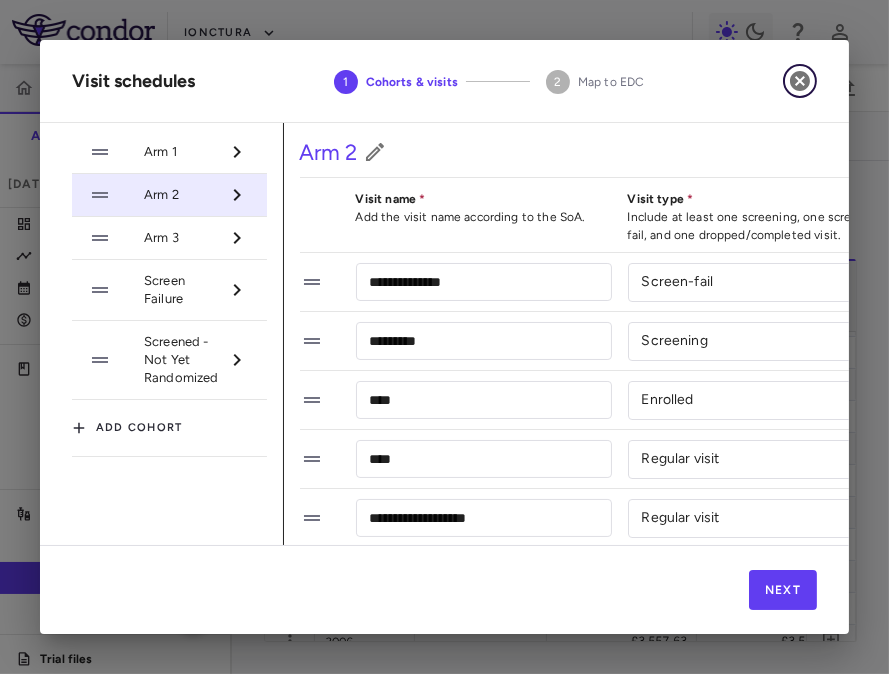 click 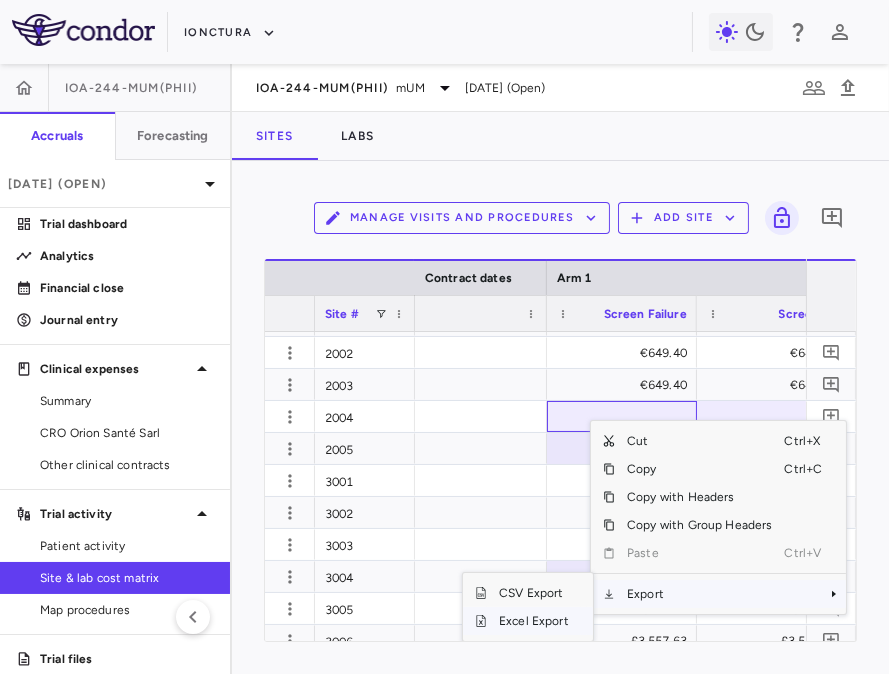 click on "Excel Export" at bounding box center [534, 621] 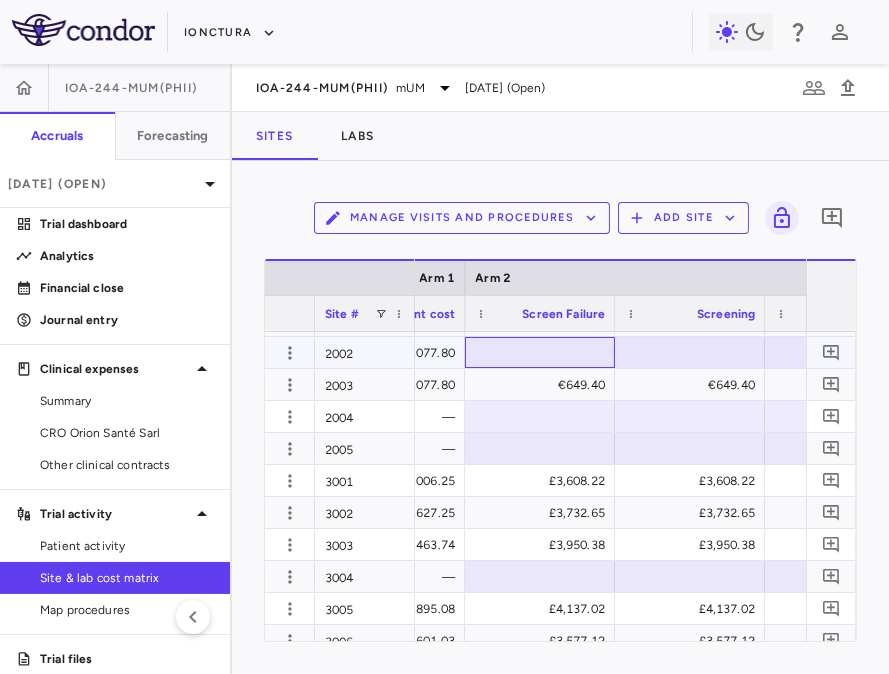 click at bounding box center (540, 352) 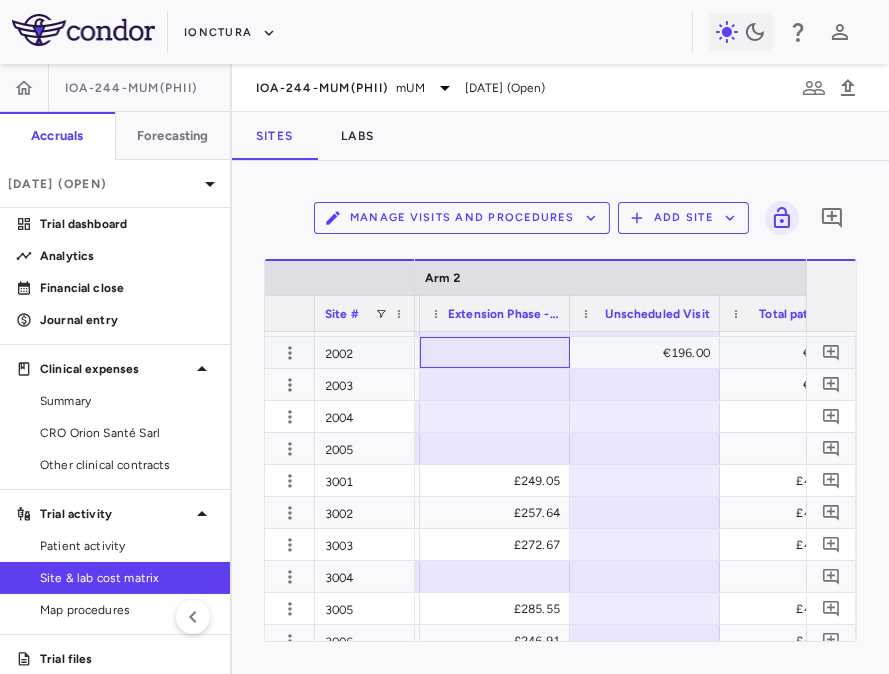 click at bounding box center (495, 352) 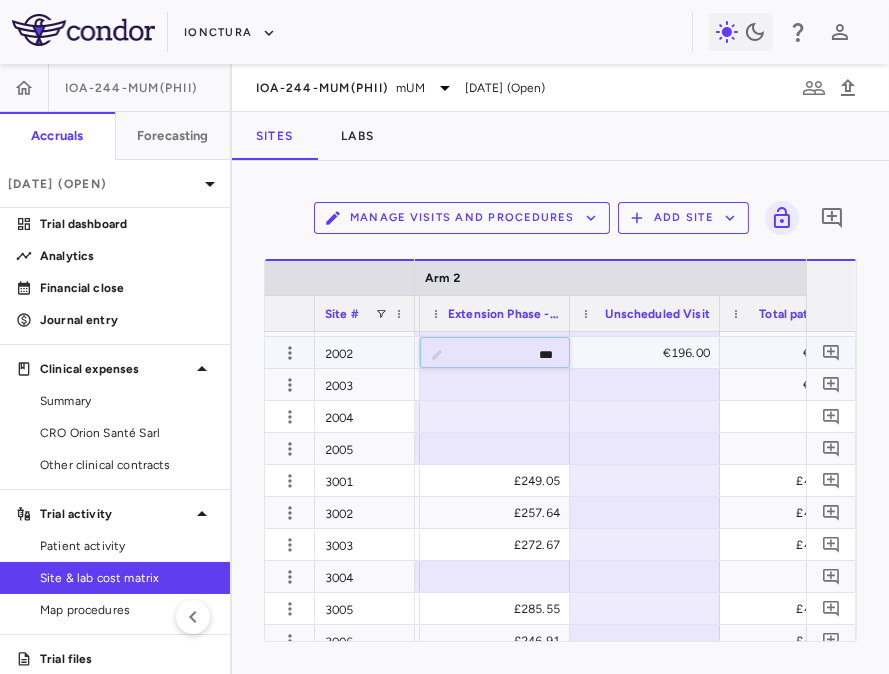type on "**" 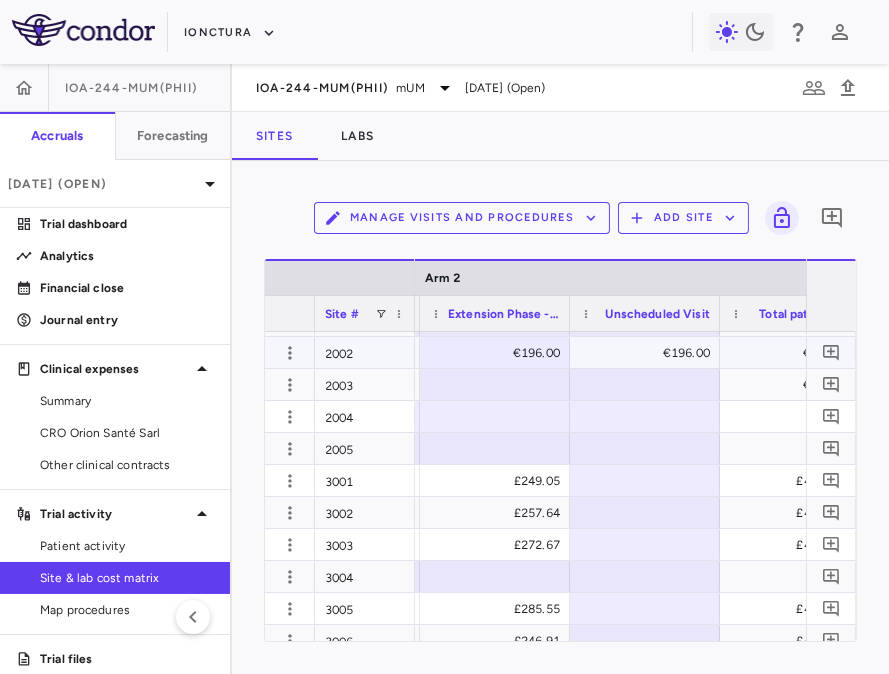 click on "€196.00" at bounding box center [649, 353] 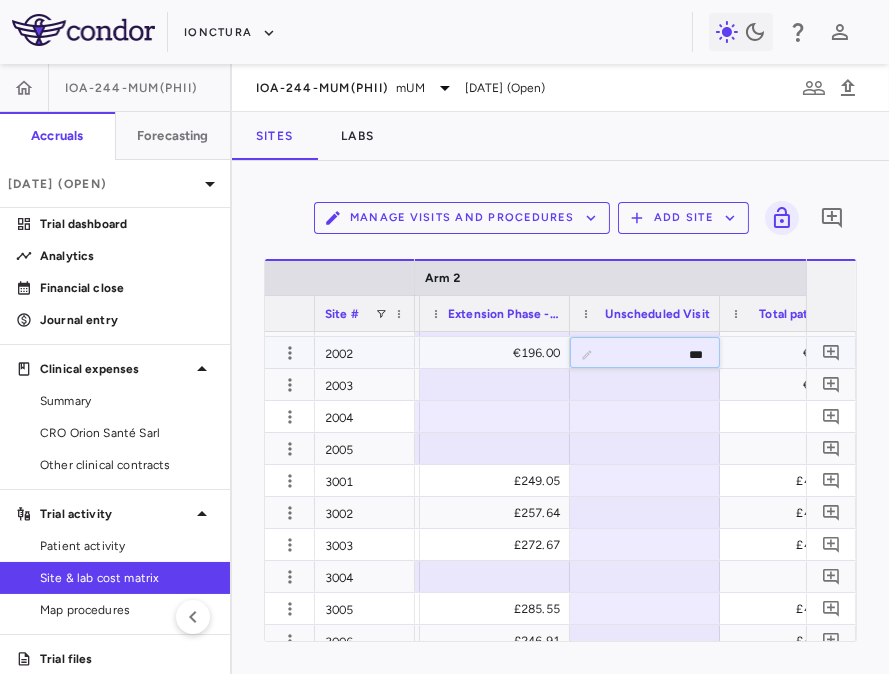 click on "***" at bounding box center [660, 354] 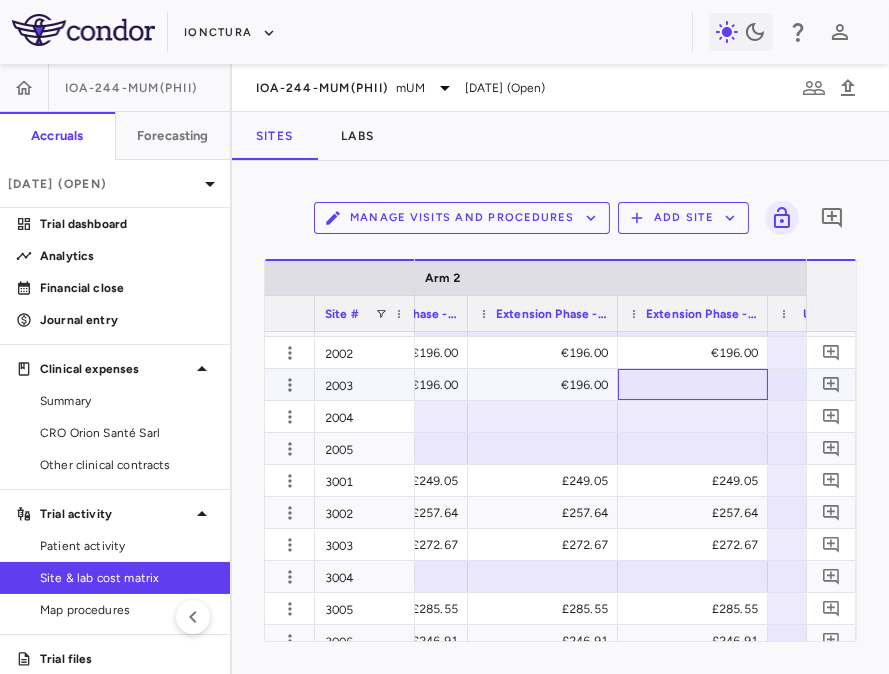click at bounding box center (693, 384) 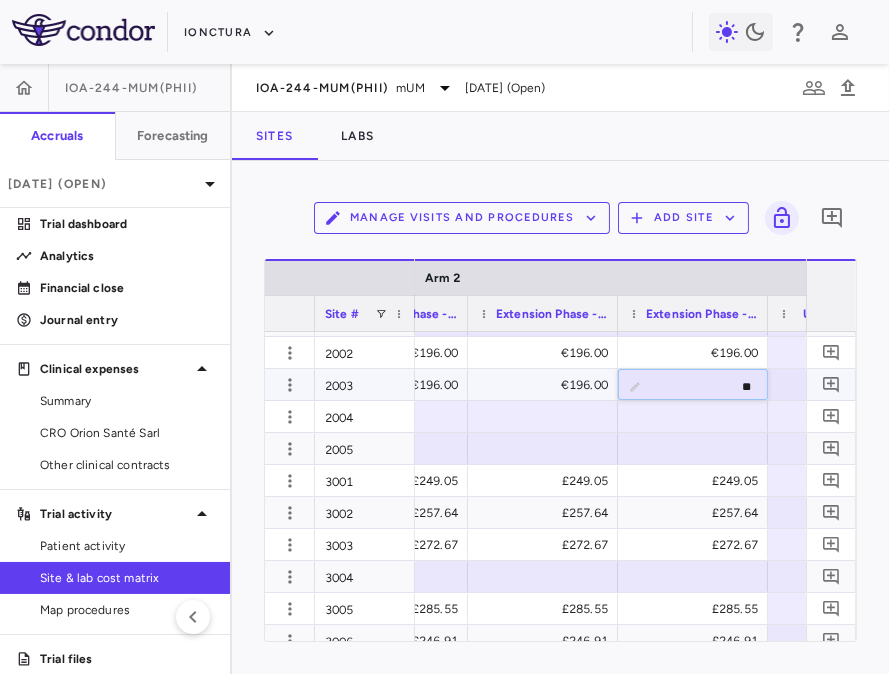 type on "***" 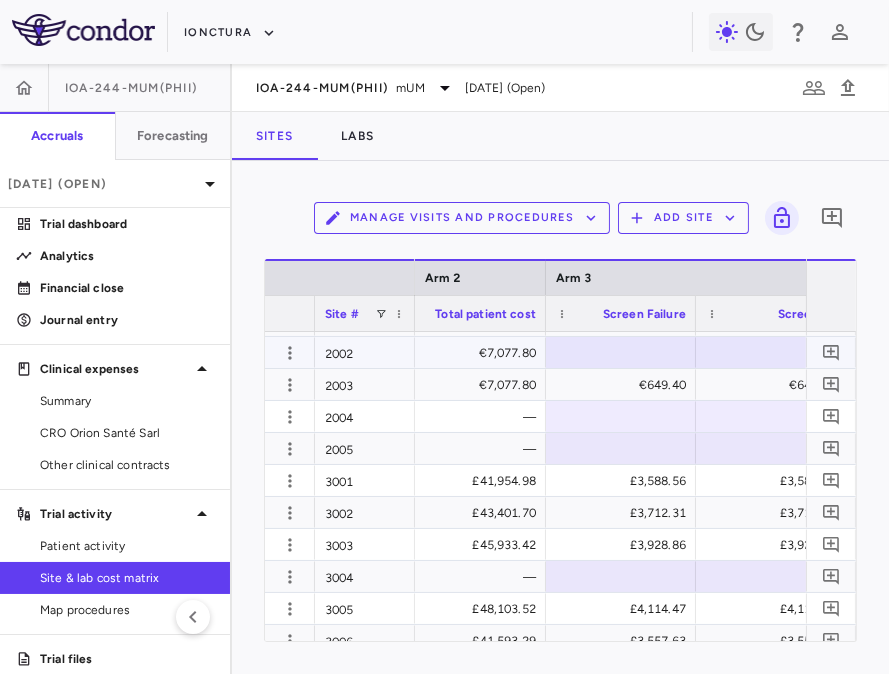 click at bounding box center (621, 352) 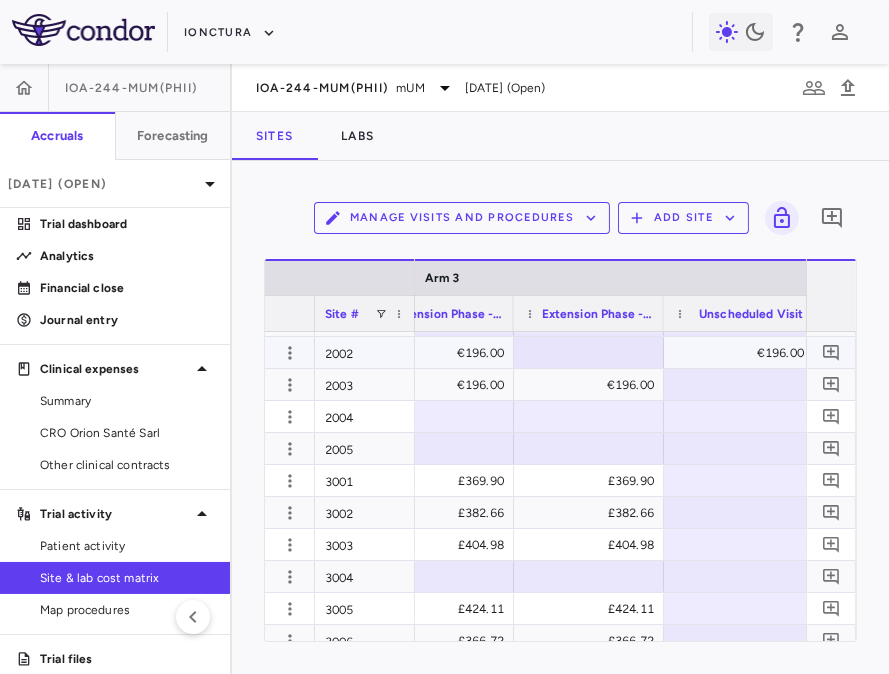 click on "€196.00" at bounding box center (743, 353) 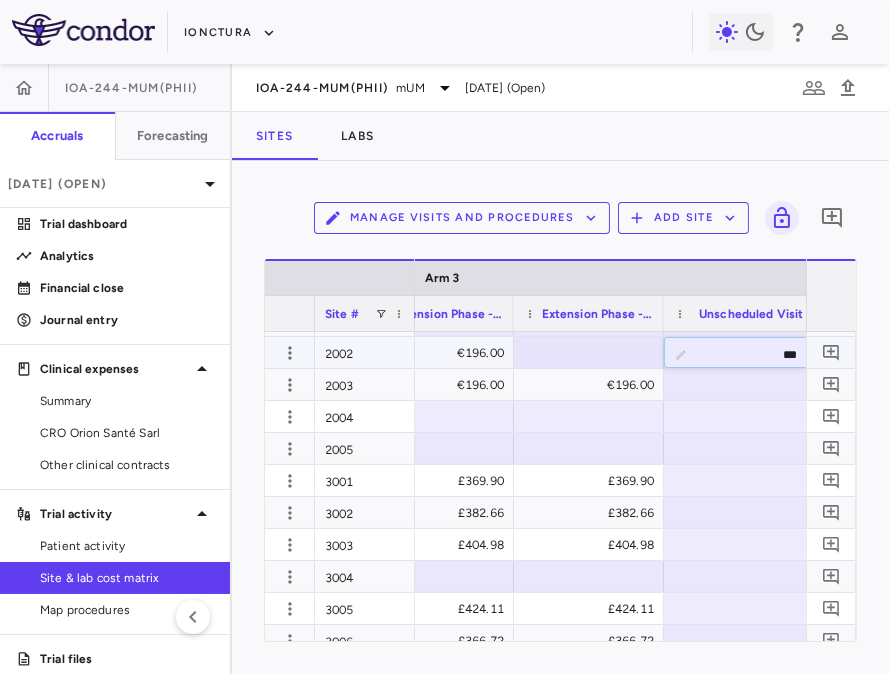 click on "***" at bounding box center [754, 354] 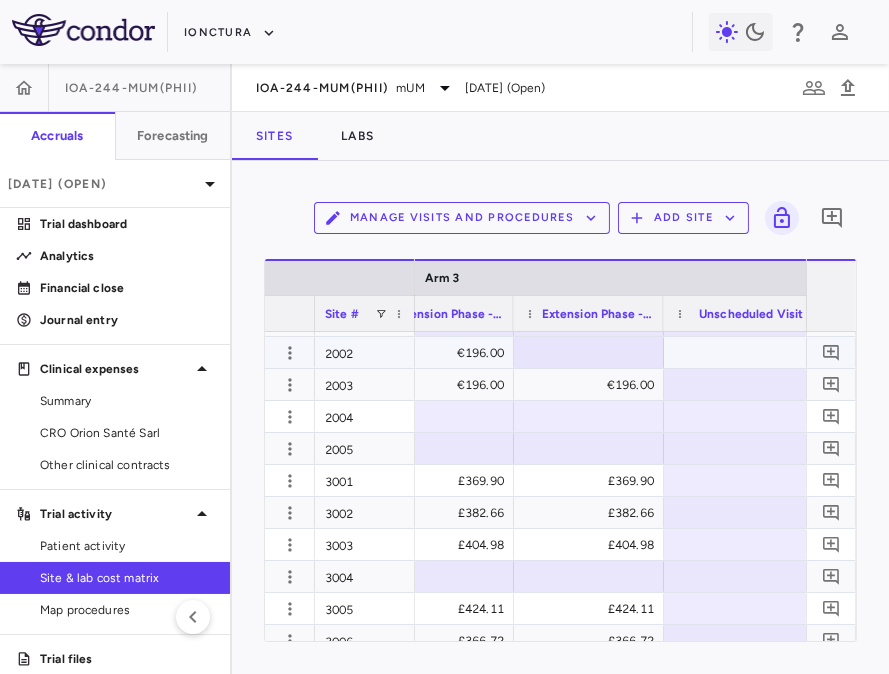 click at bounding box center [589, 352] 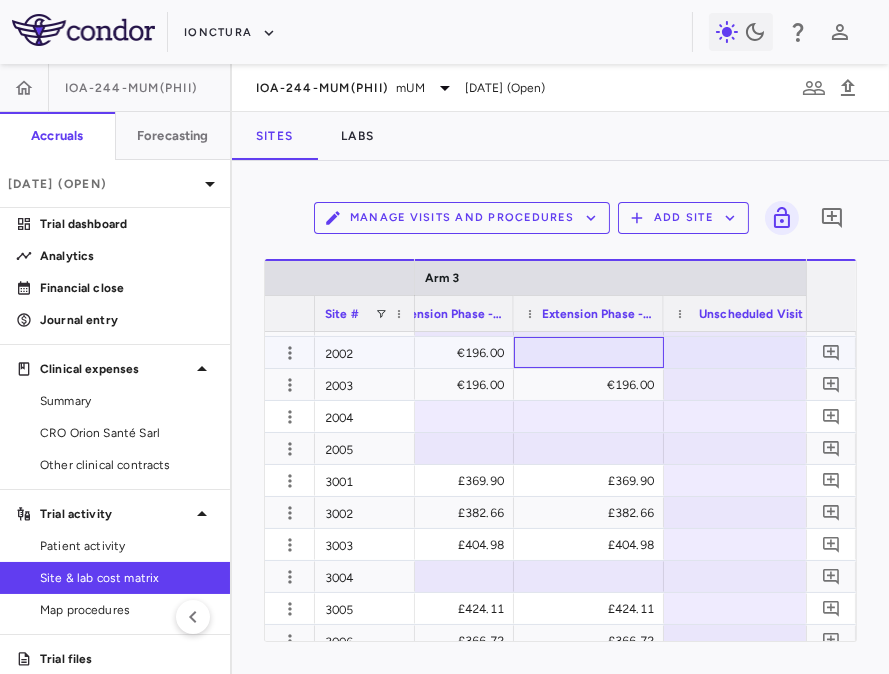 click at bounding box center [589, 352] 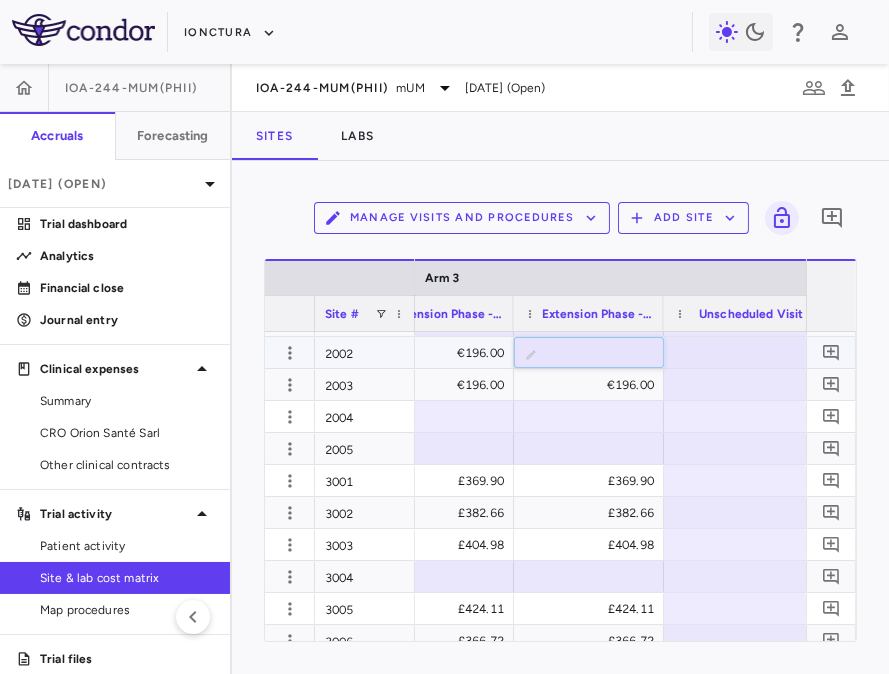 type on "***" 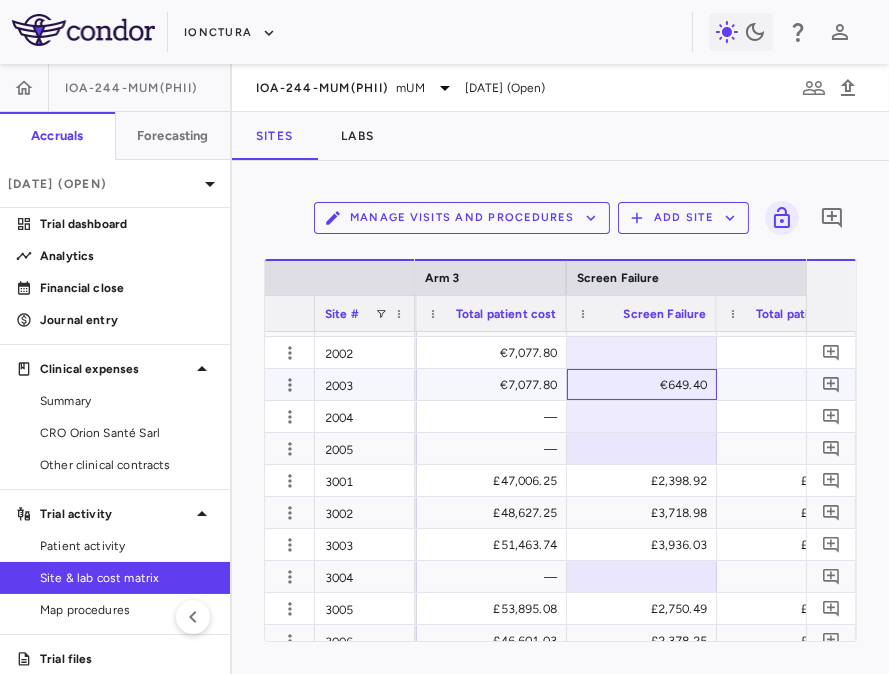click on "€649.40" at bounding box center [646, 385] 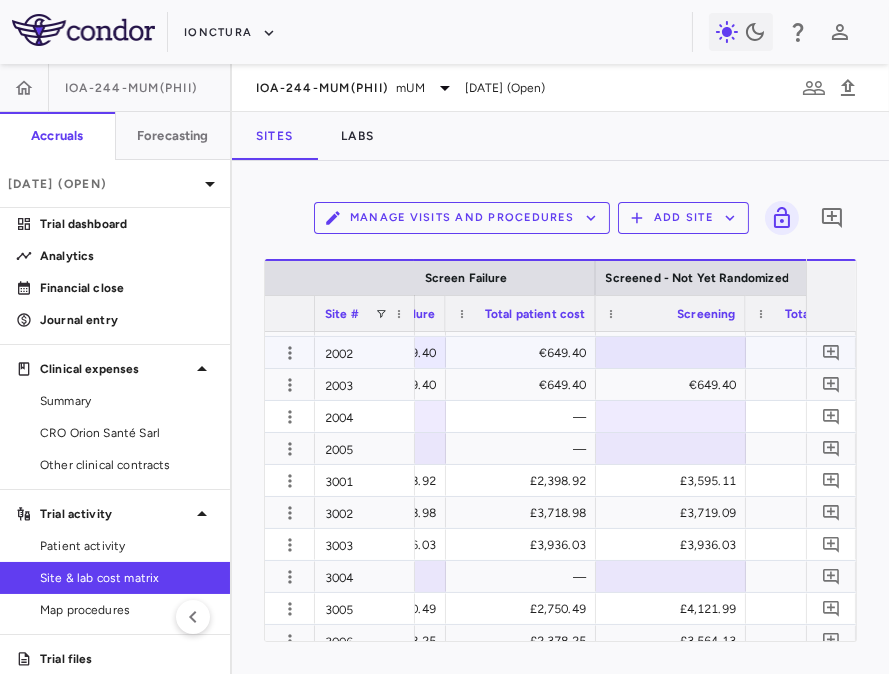 click at bounding box center [671, 352] 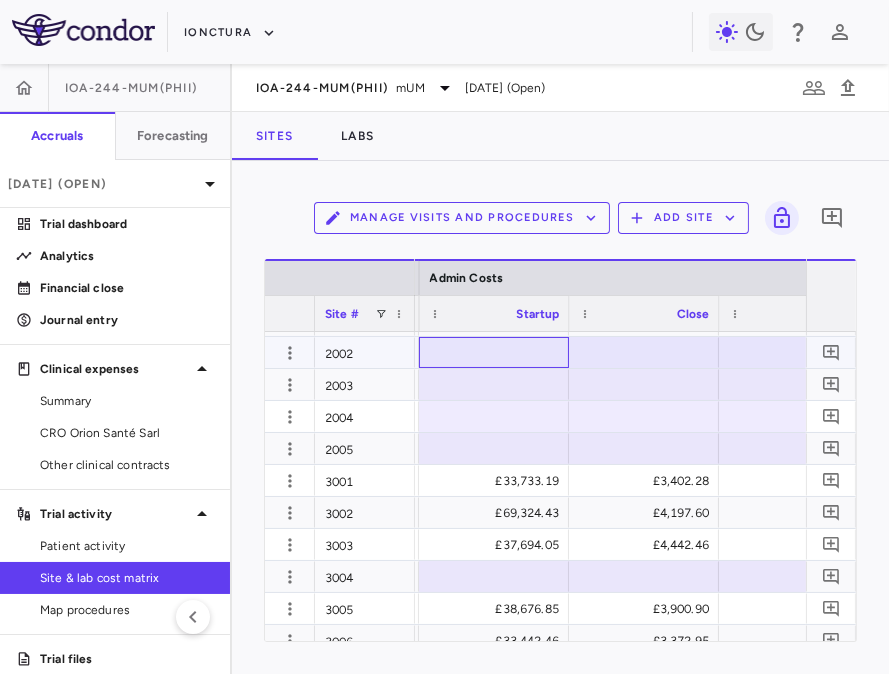 click at bounding box center (494, 352) 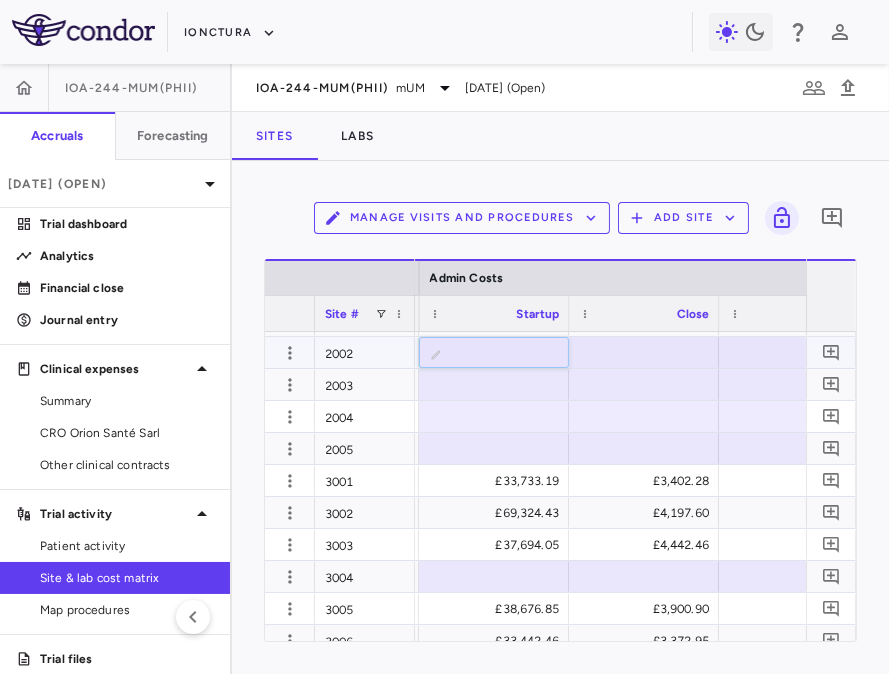 type on "****" 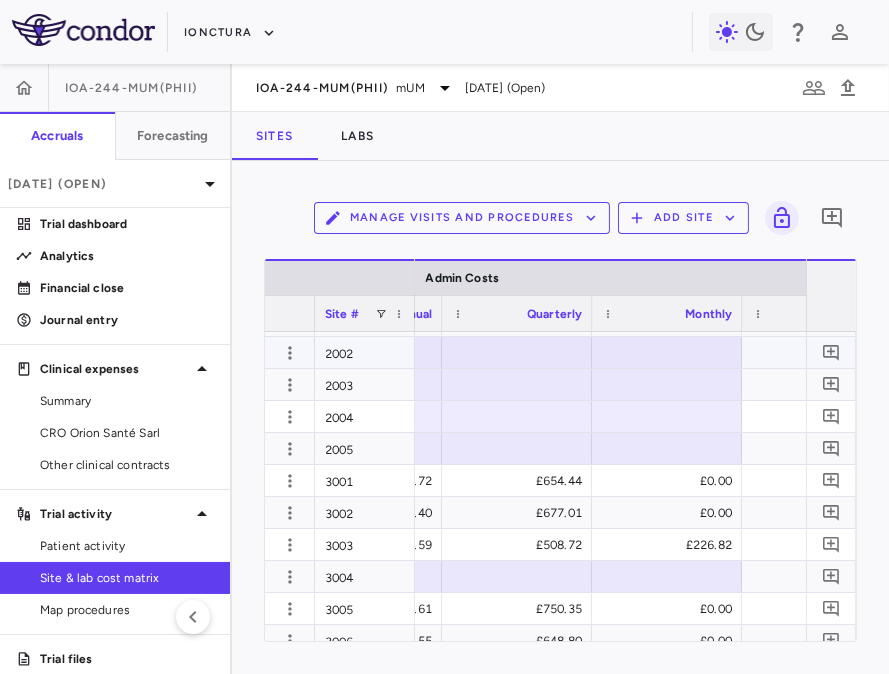 click at bounding box center (667, 352) 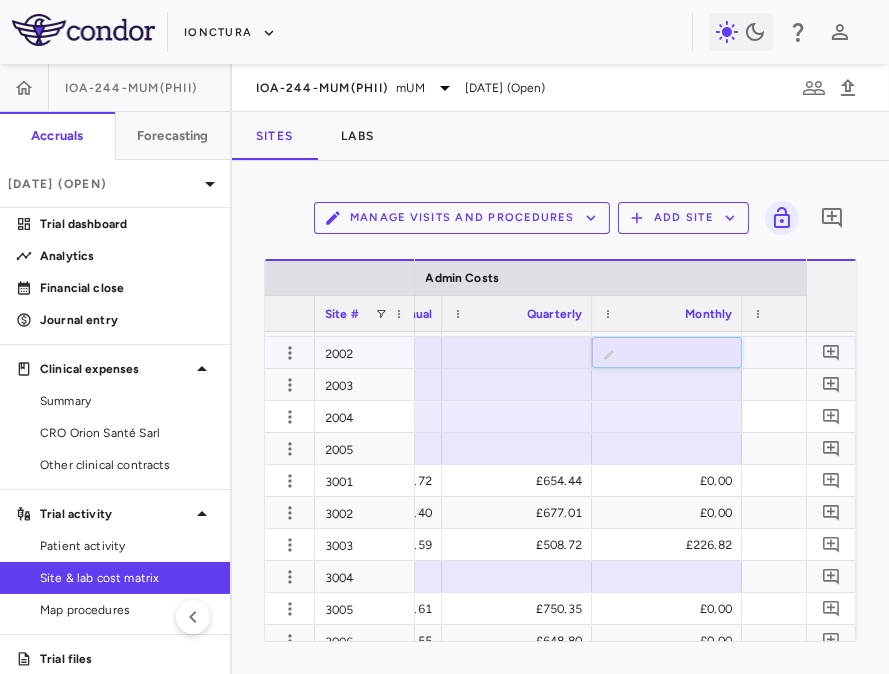 type on "*" 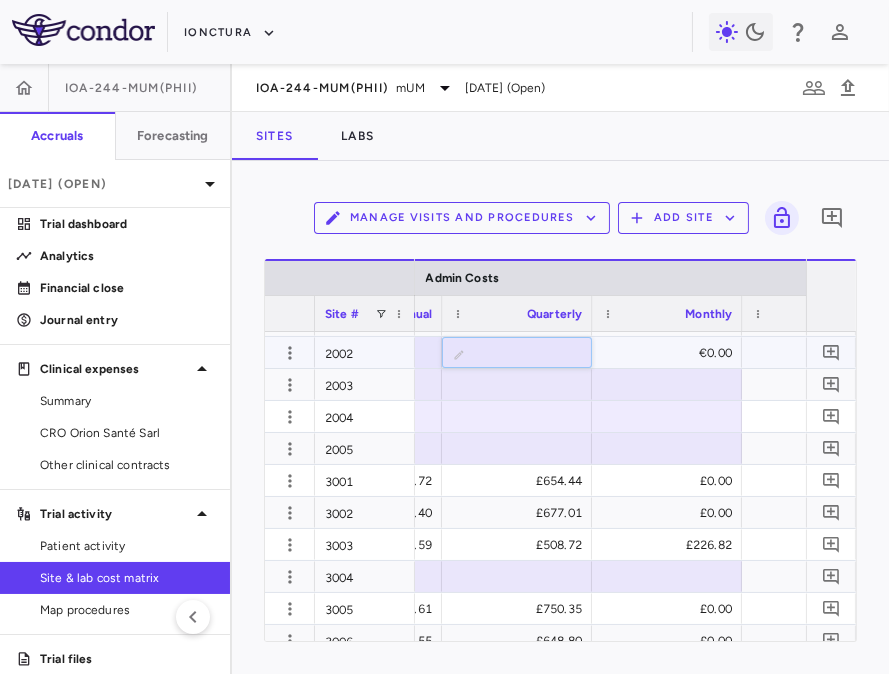 type on "*" 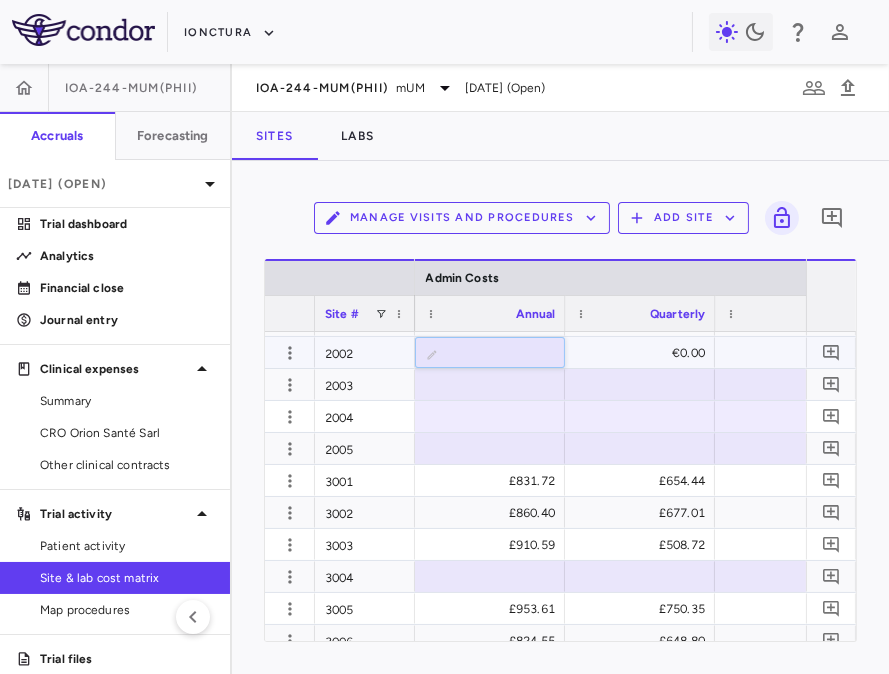 type on "*" 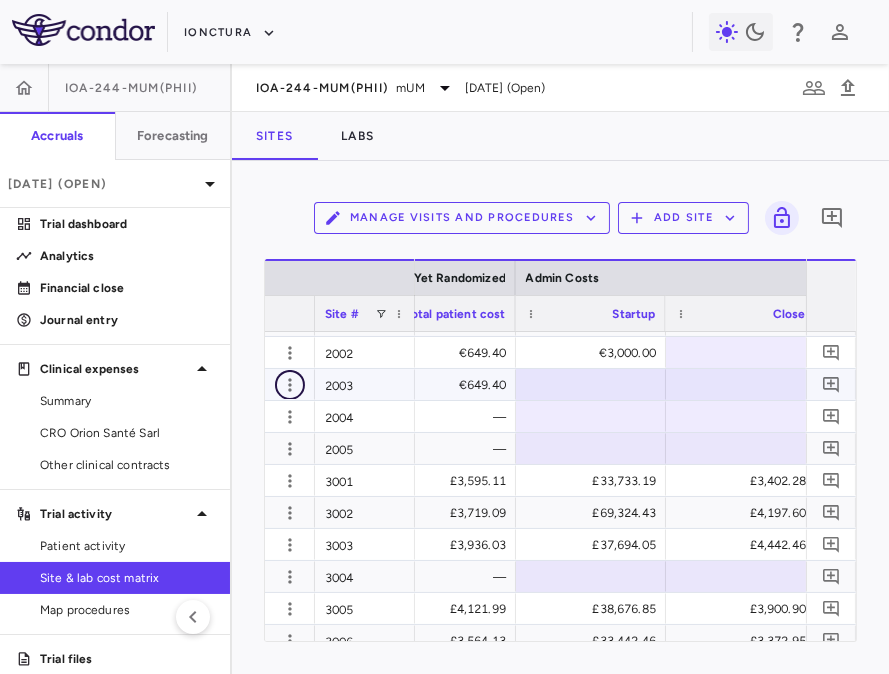 click 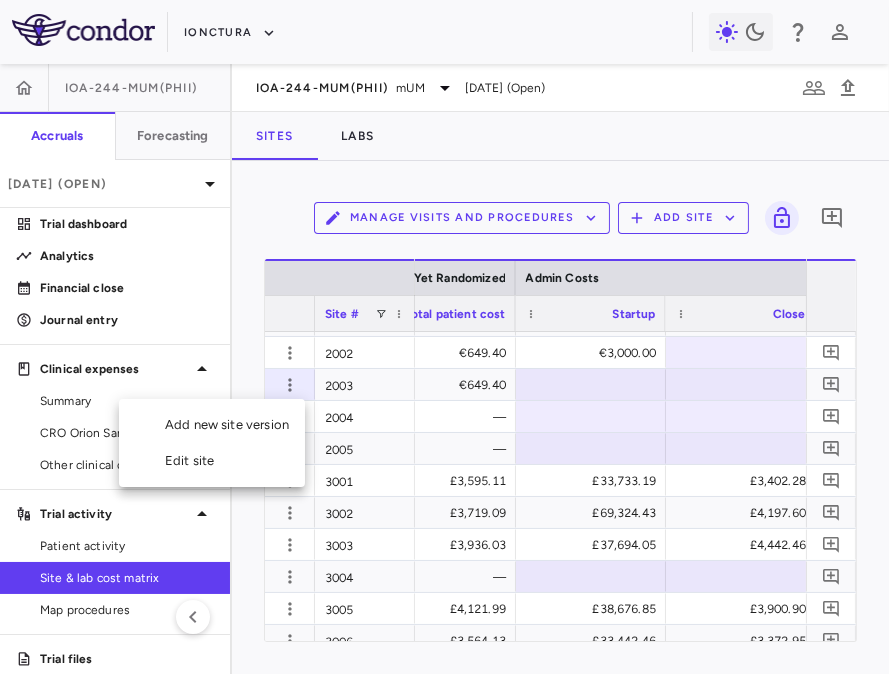 click on "Edit site" at bounding box center [212, 461] 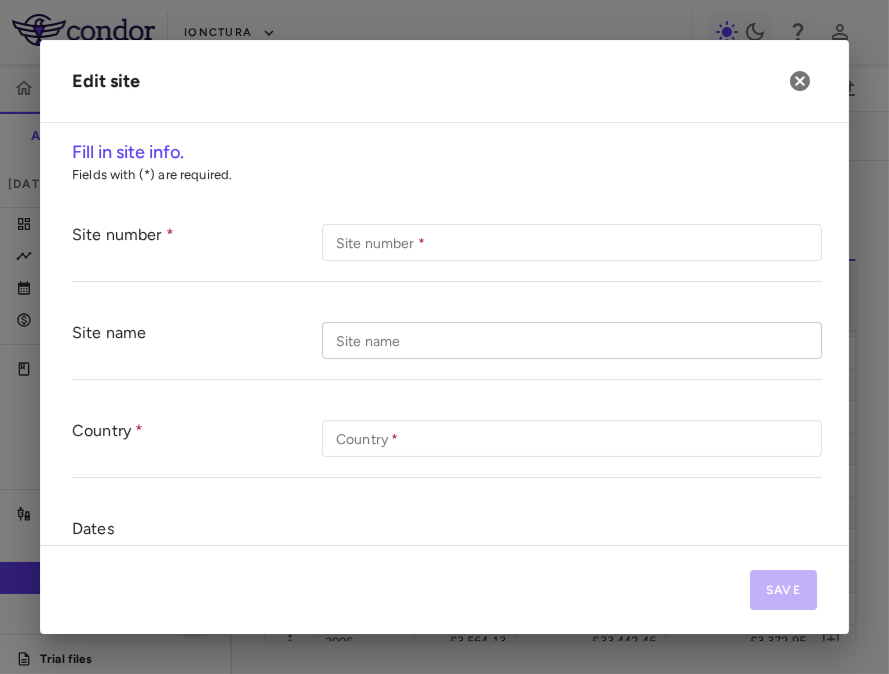 type on "****" 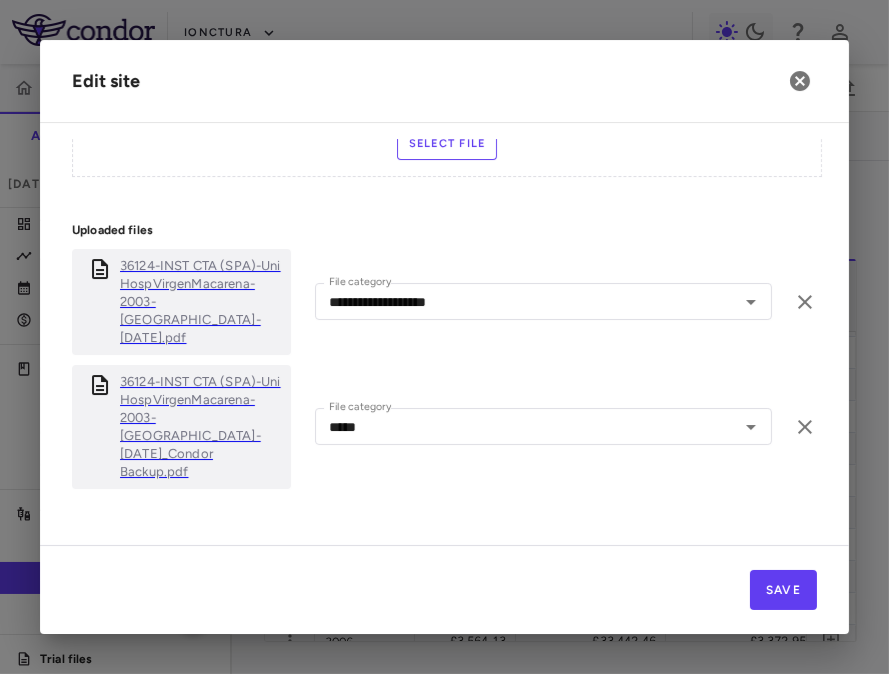 click on "36124-INST CTA (SPA)-Uni HospVirgenMacarena-2003-[GEOGRAPHIC_DATA]-[DATE]_Condor Backup.pdf" at bounding box center [201, 427] 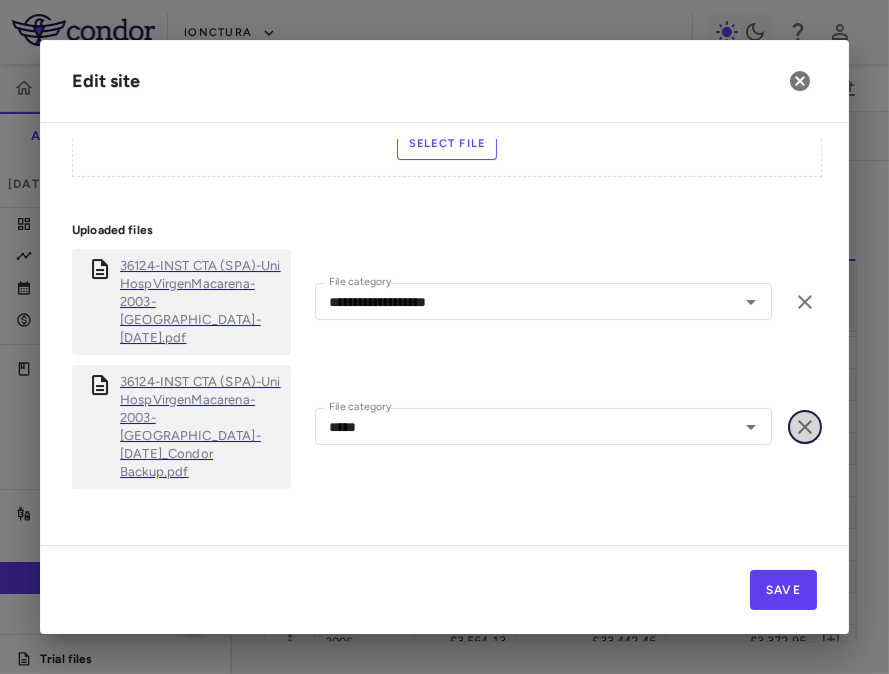 click 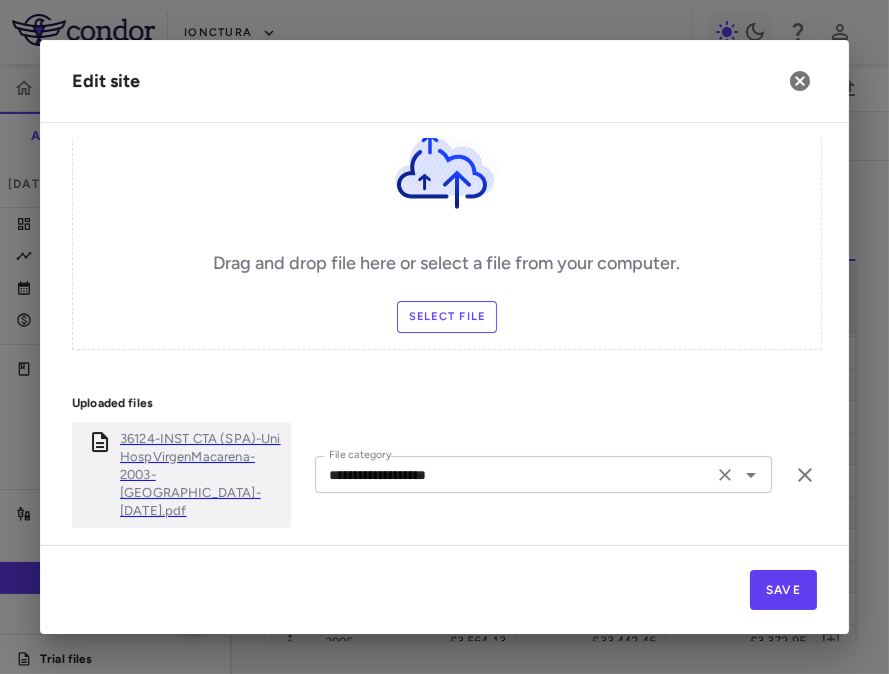 scroll, scrollTop: 706, scrollLeft: 0, axis: vertical 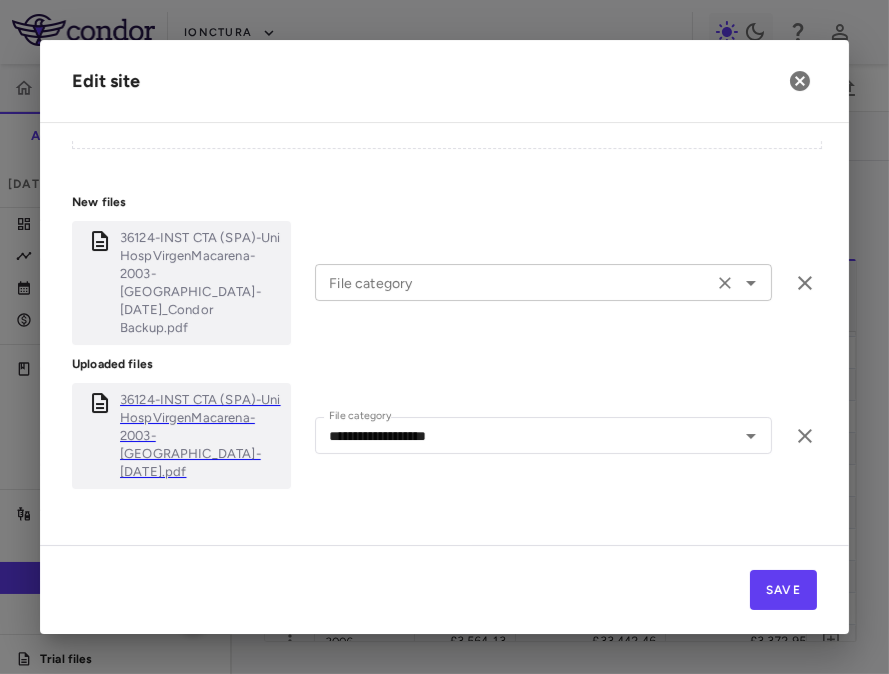 click on "File category" at bounding box center [514, 282] 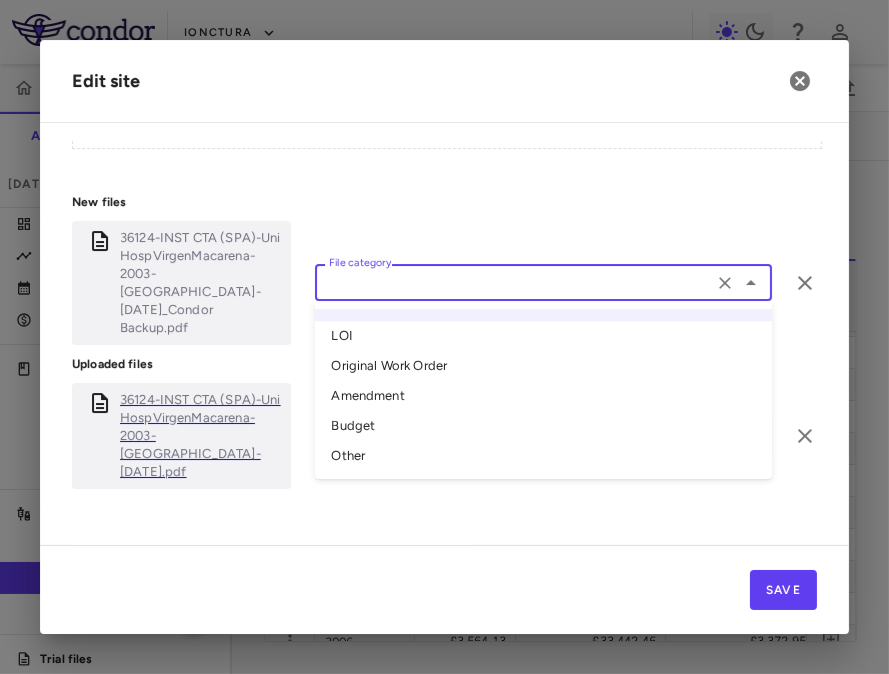 click on "Other" at bounding box center (543, 457) 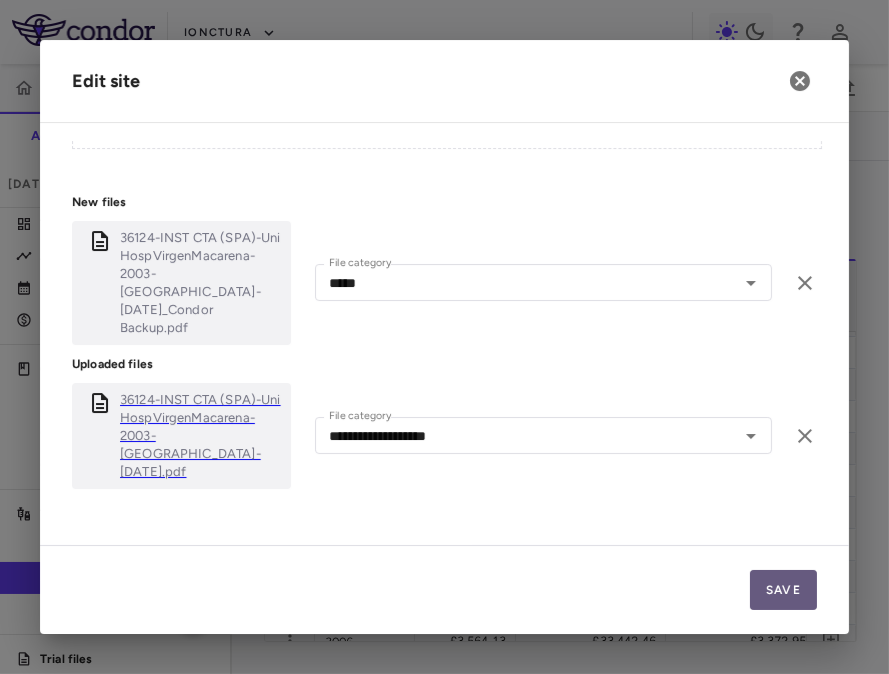 click on "Save" at bounding box center [783, 590] 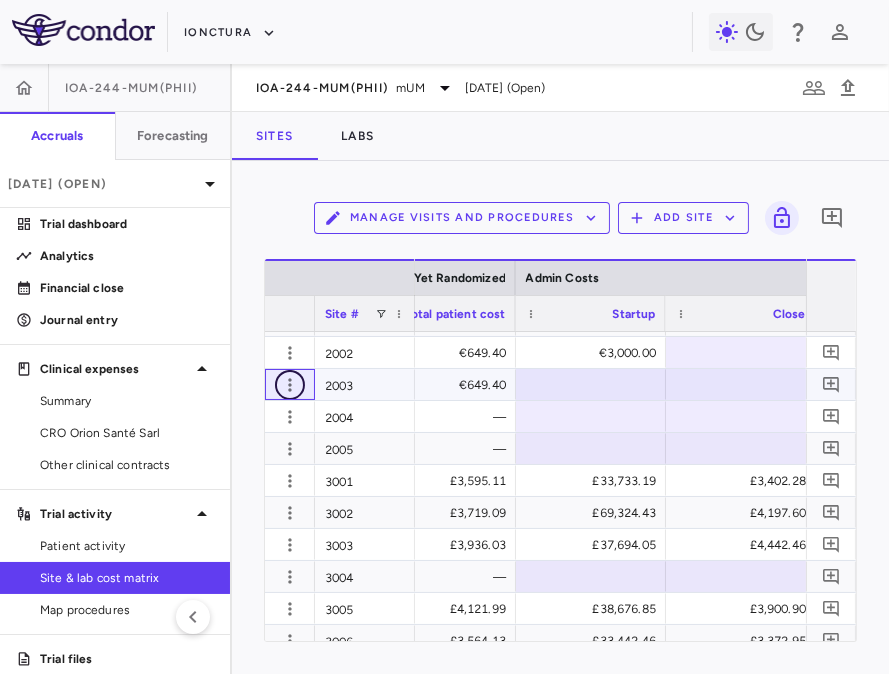 scroll, scrollTop: 0, scrollLeft: 15083, axis: horizontal 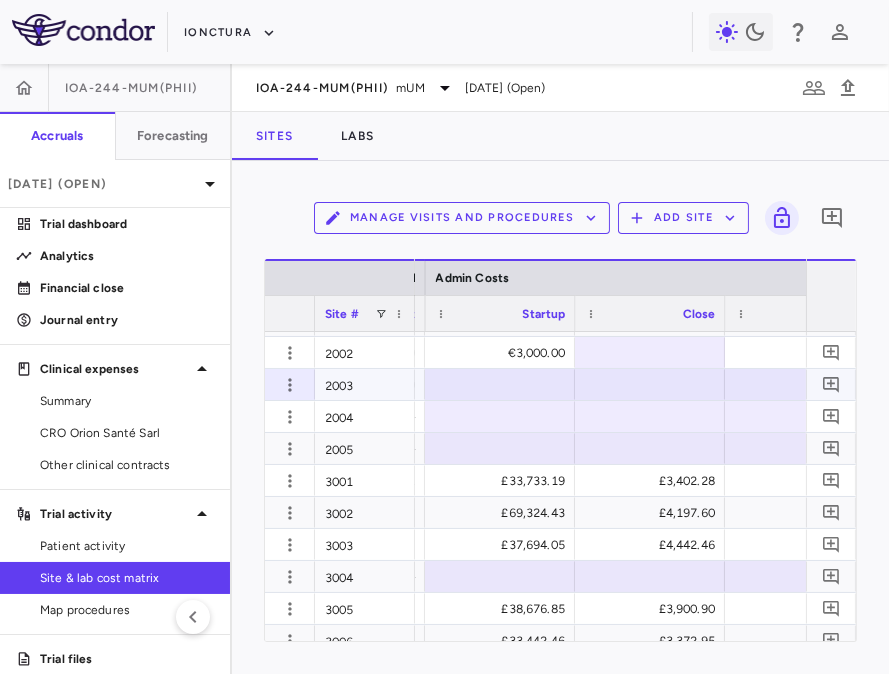 click at bounding box center (650, 384) 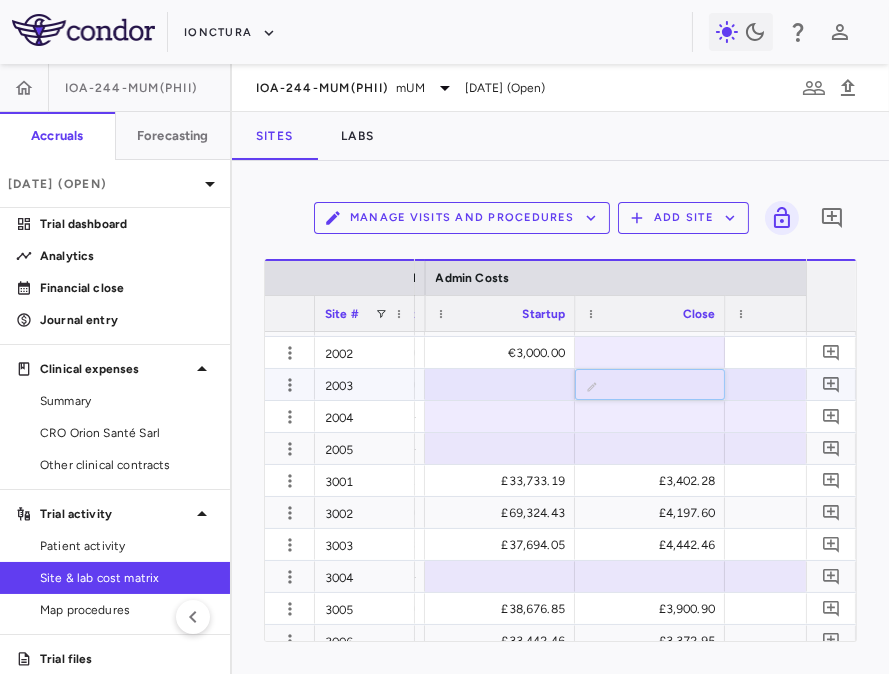 type on "*****" 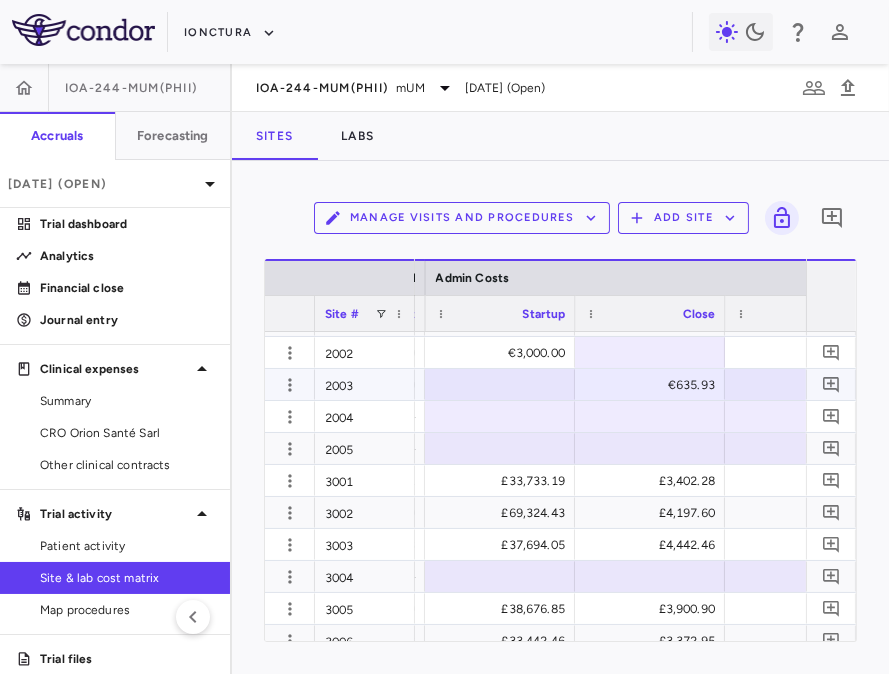 click at bounding box center (500, 384) 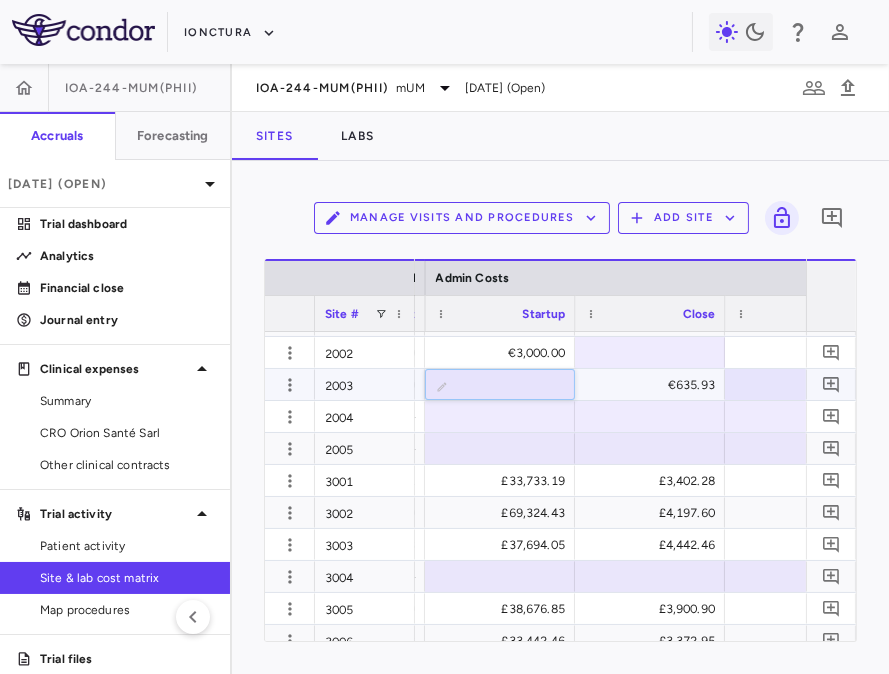 type on "*" 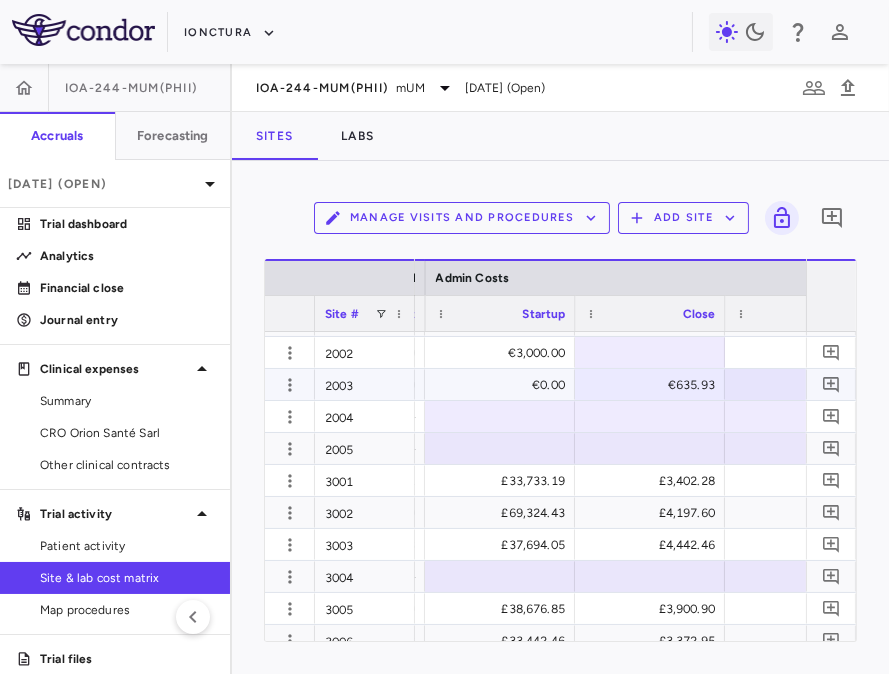 scroll, scrollTop: 0, scrollLeft: 15158, axis: horizontal 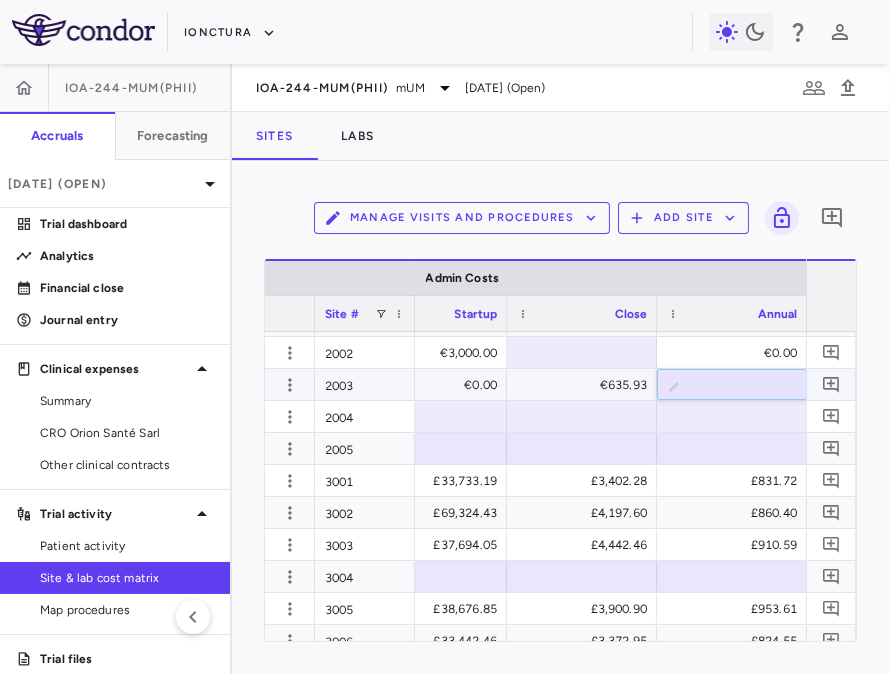 type on "*" 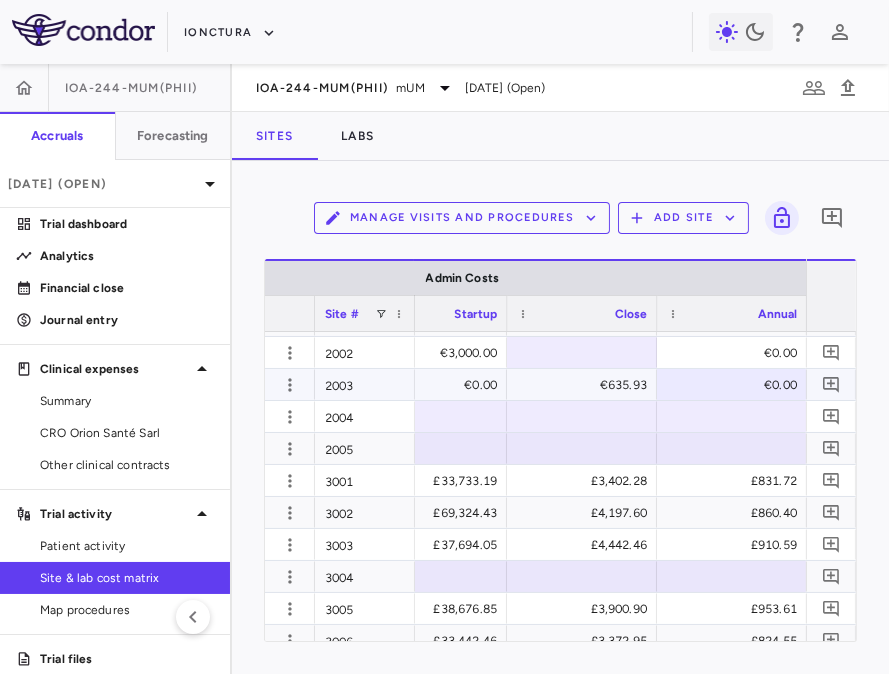scroll, scrollTop: 0, scrollLeft: 15308, axis: horizontal 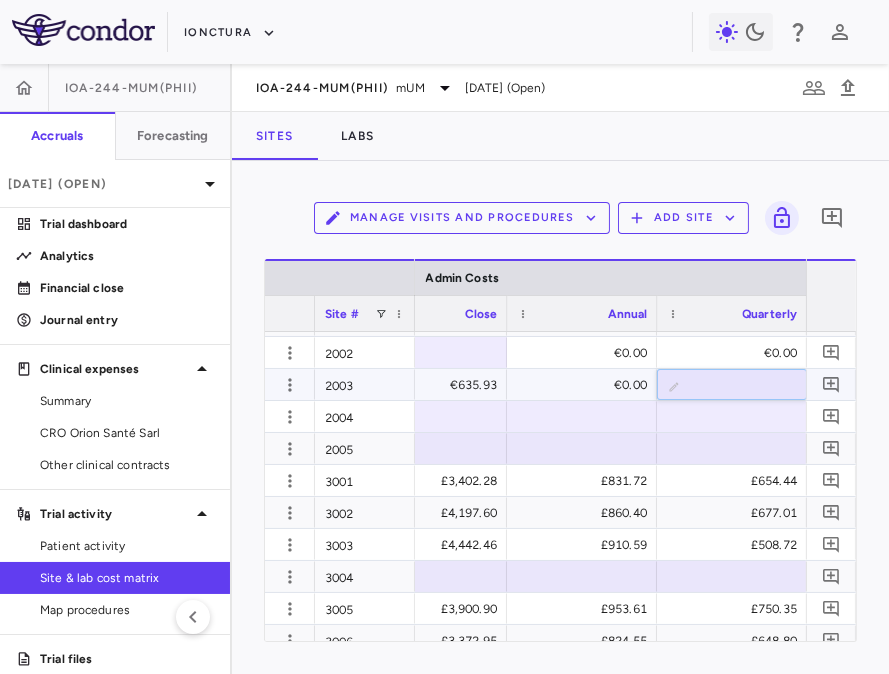 type on "*" 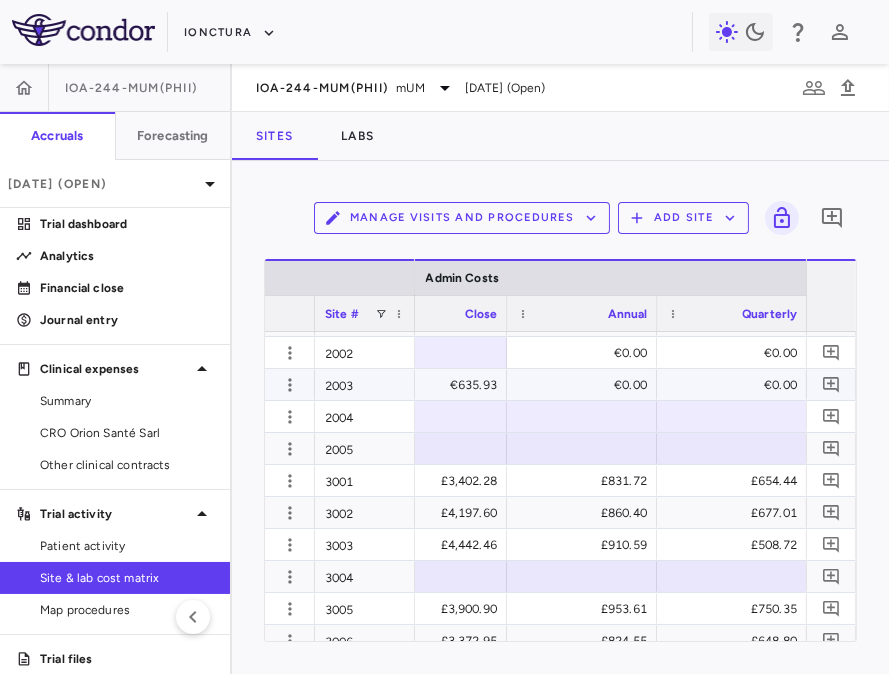 scroll, scrollTop: 0, scrollLeft: 15458, axis: horizontal 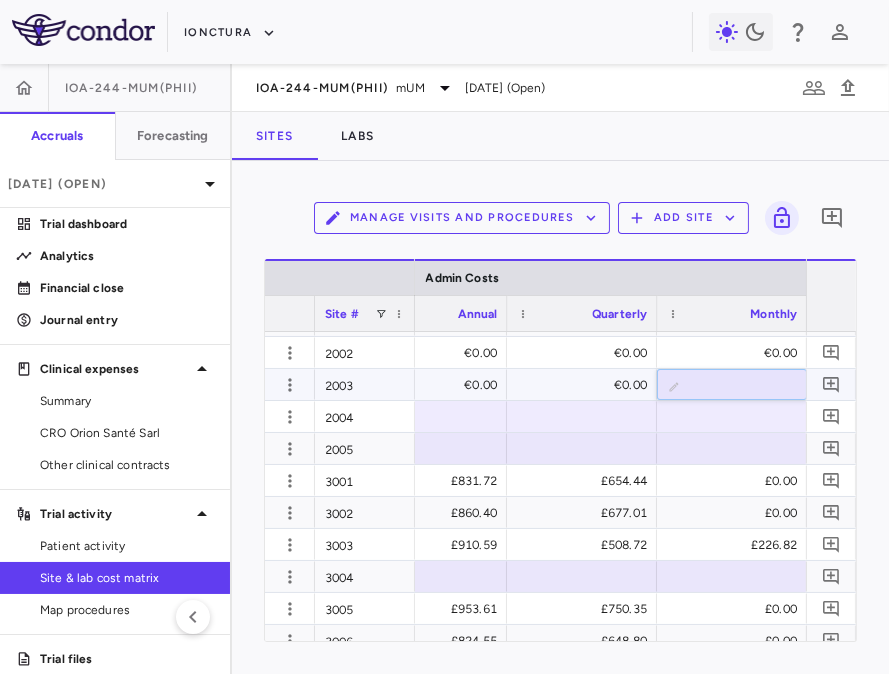 type on "*" 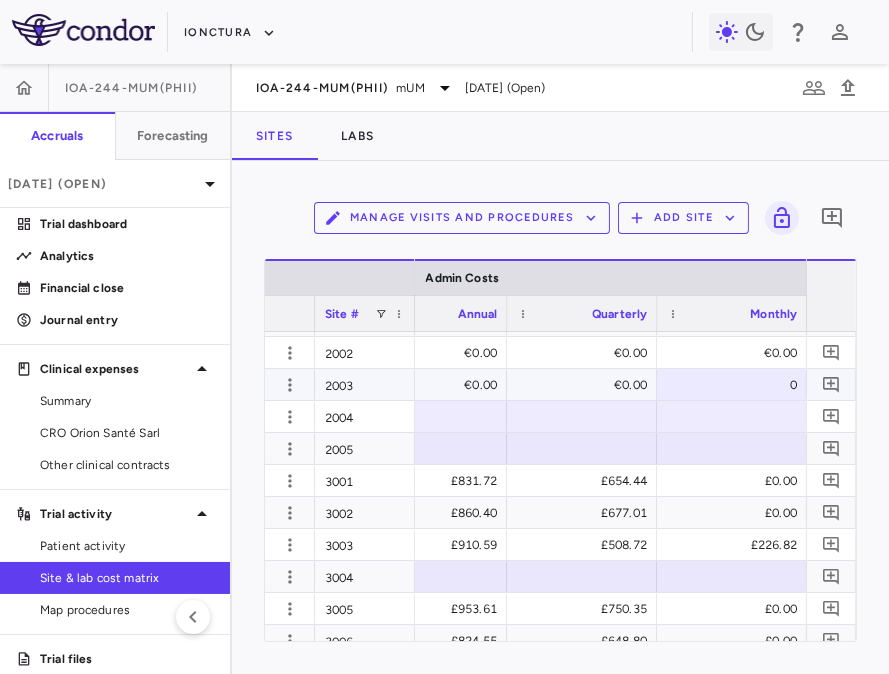 scroll, scrollTop: 0, scrollLeft: 15608, axis: horizontal 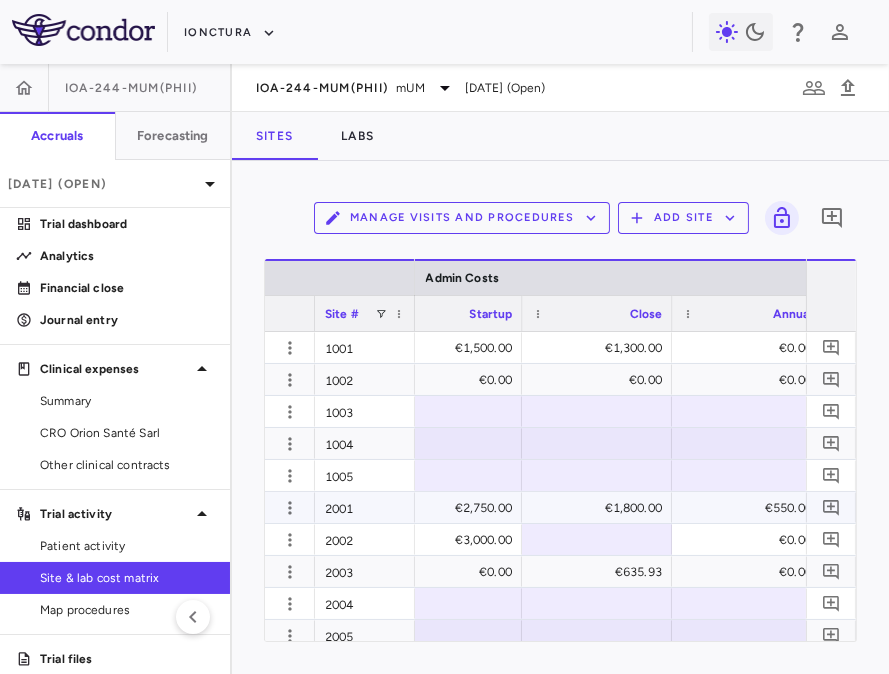 click at bounding box center [597, 539] 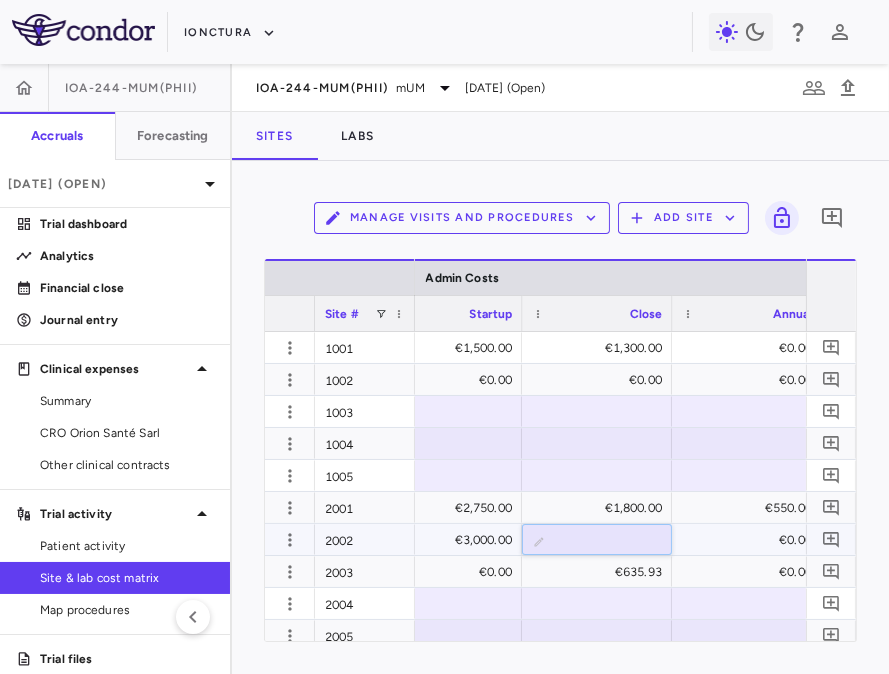 type on "*" 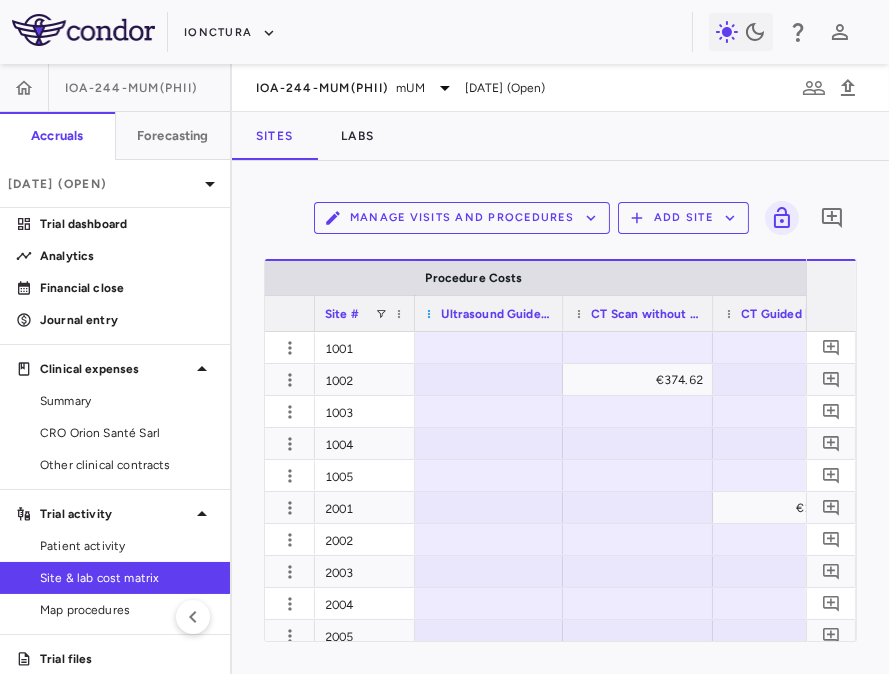 click at bounding box center [429, 314] 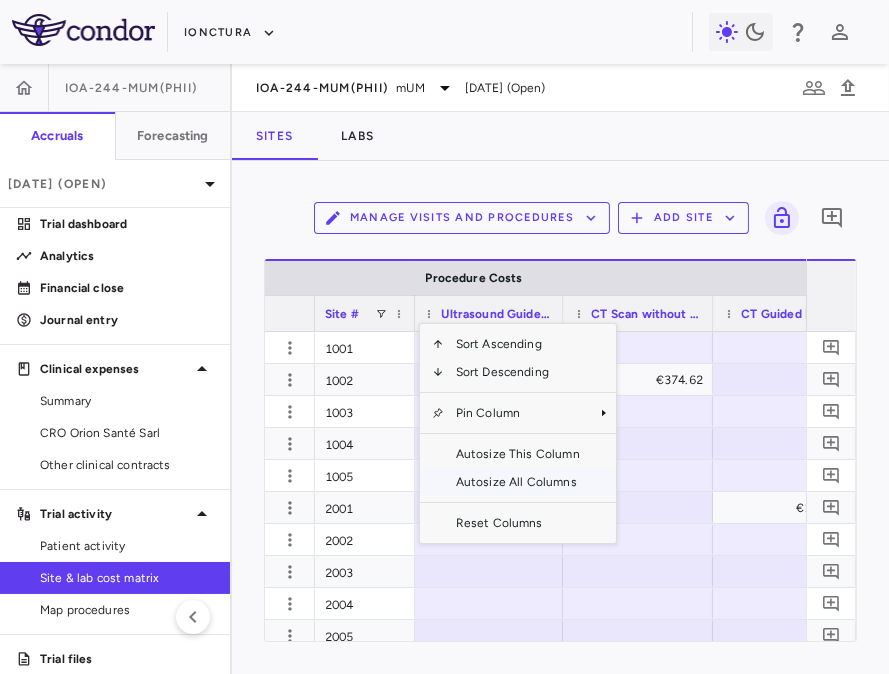 click on "Autosize All Columns" at bounding box center (518, 482) 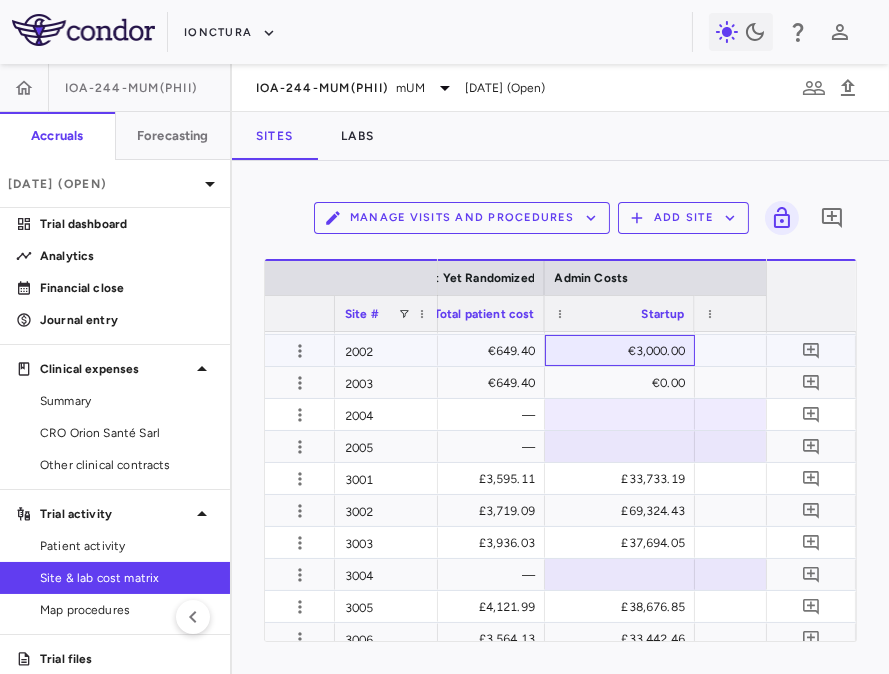 click on "€3,000.00" at bounding box center [624, 351] 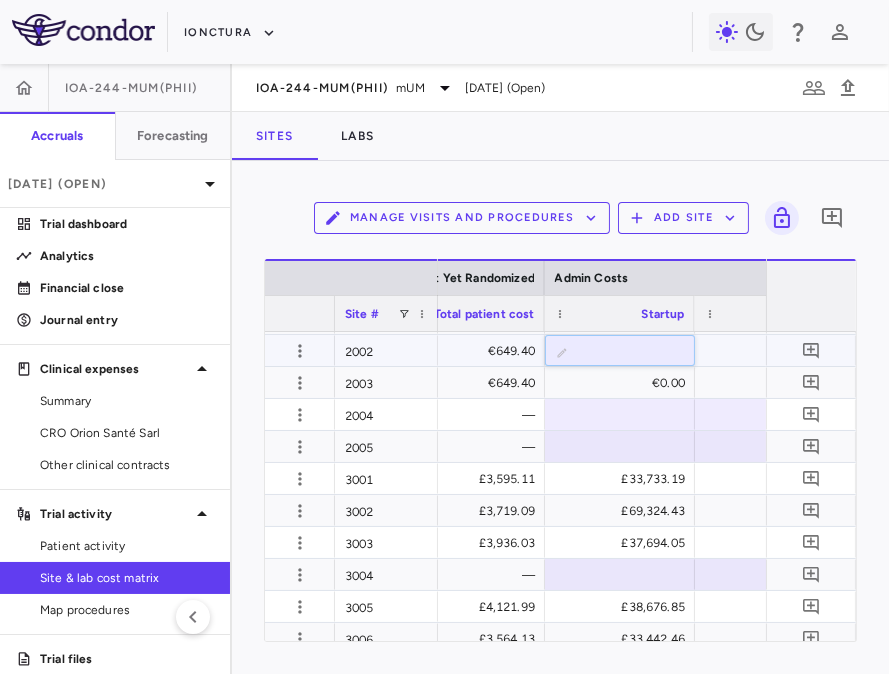 click on "****" at bounding box center [635, 352] 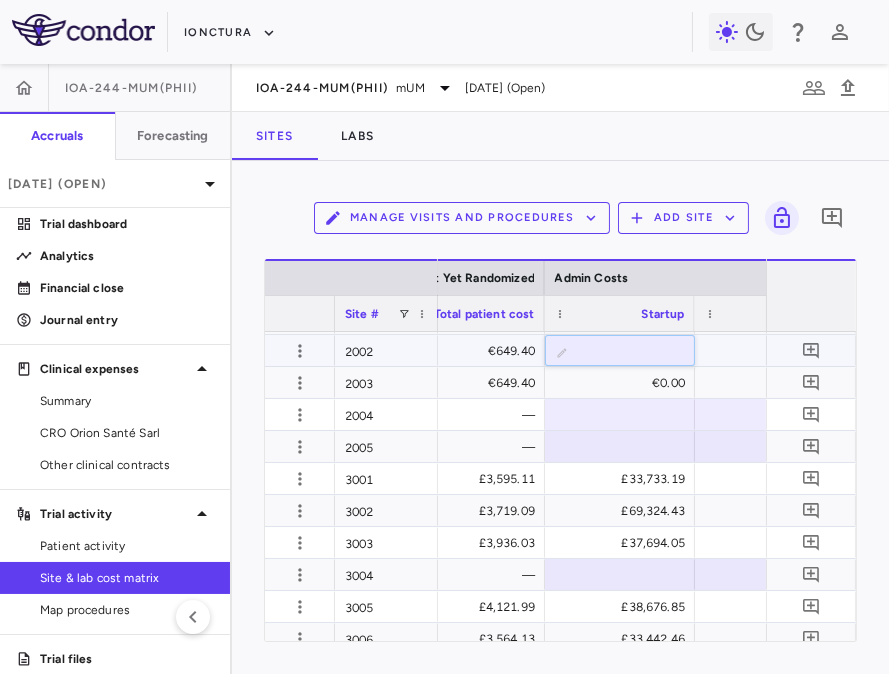 type on "****" 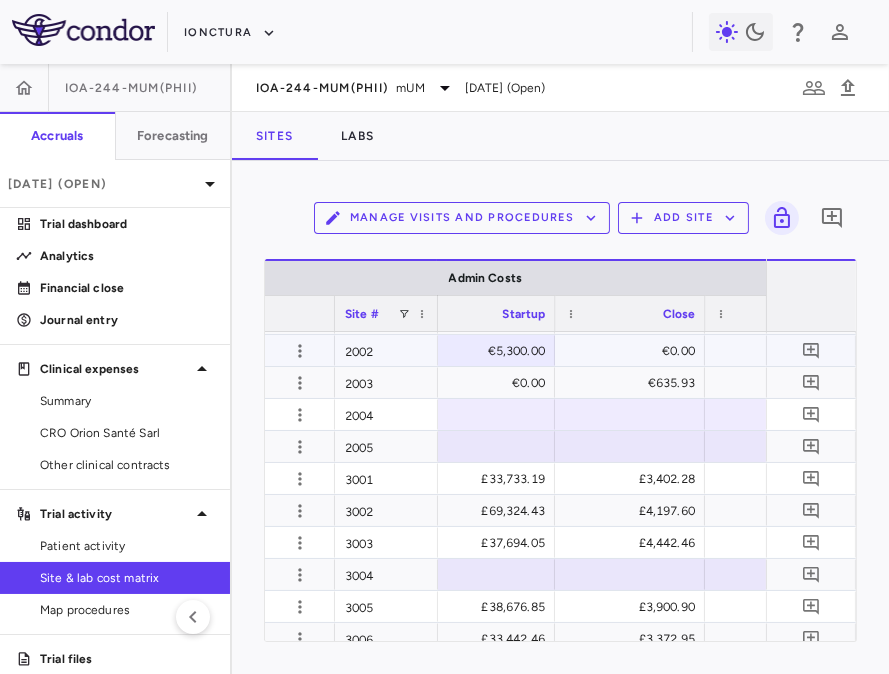 click on "€0.00" at bounding box center (634, 351) 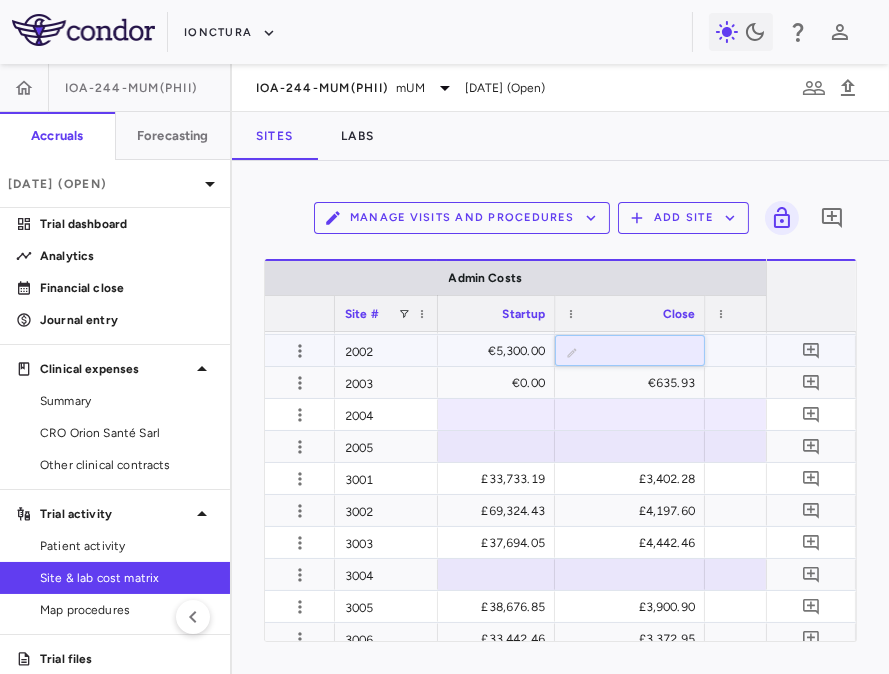 type on "**" 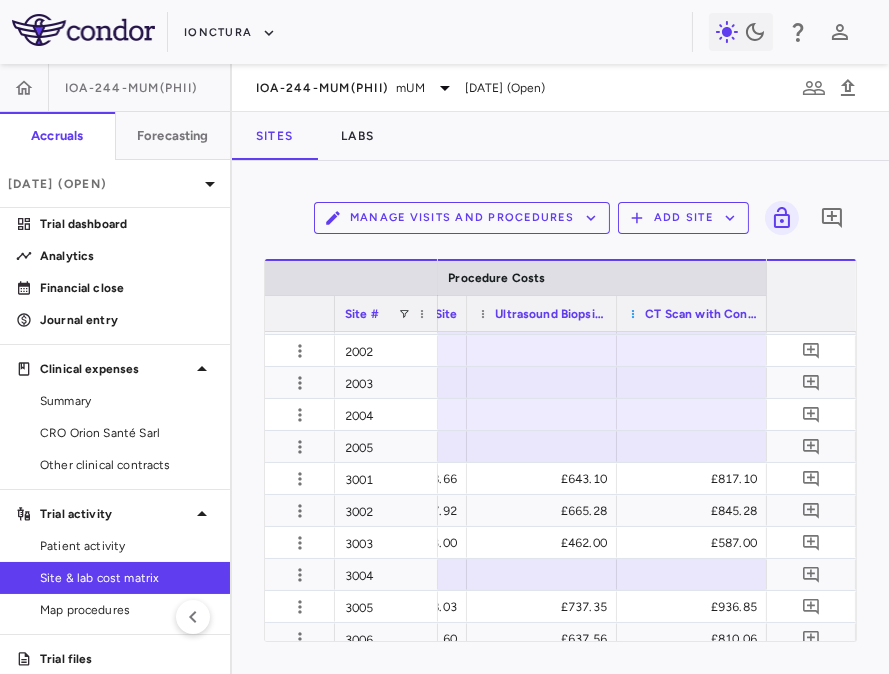 click at bounding box center [633, 314] 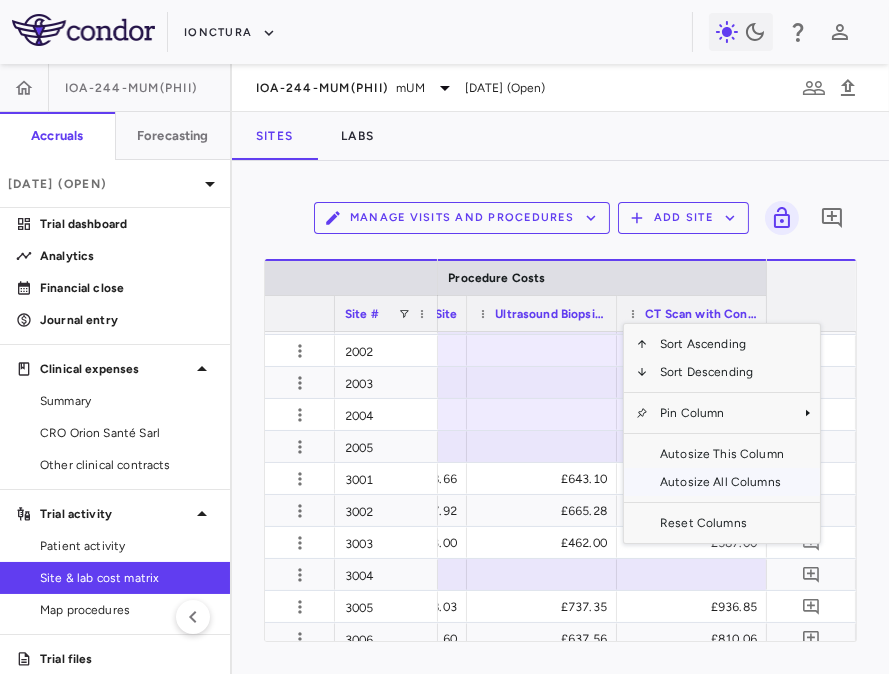 click on "Autosize All Columns" at bounding box center [722, 482] 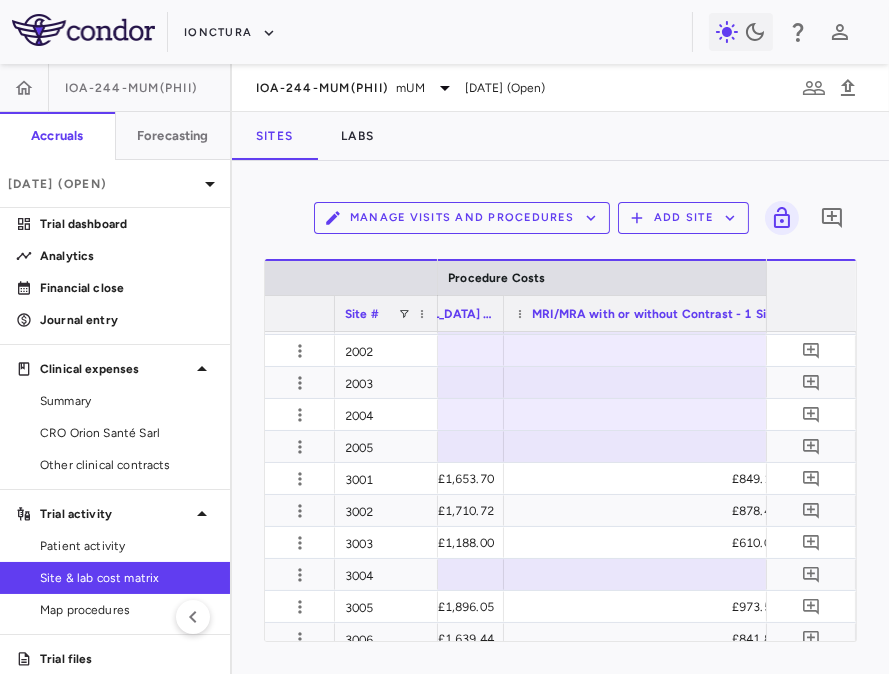 drag, startPoint x: 650, startPoint y: 315, endPoint x: 784, endPoint y: 321, distance: 134.13426 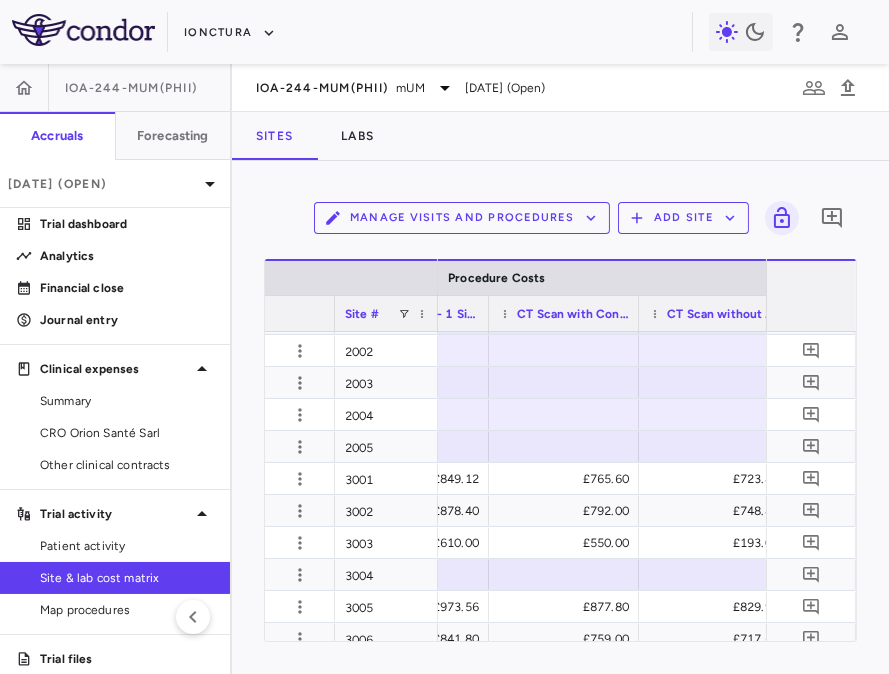 click on "Manage Visits and Procedures" at bounding box center [462, 218] 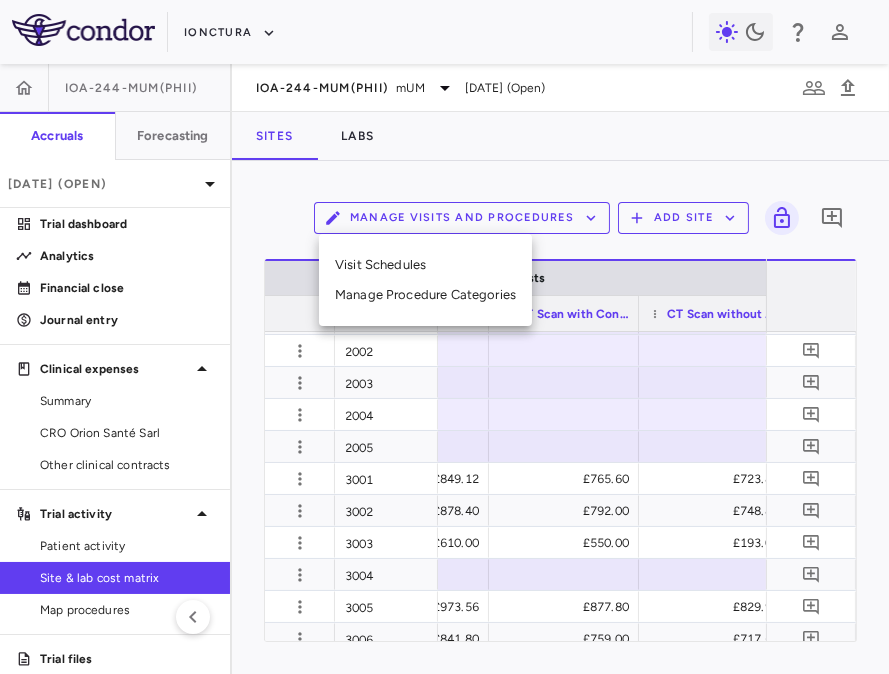 click on "Manage Procedure Categories" at bounding box center (425, 295) 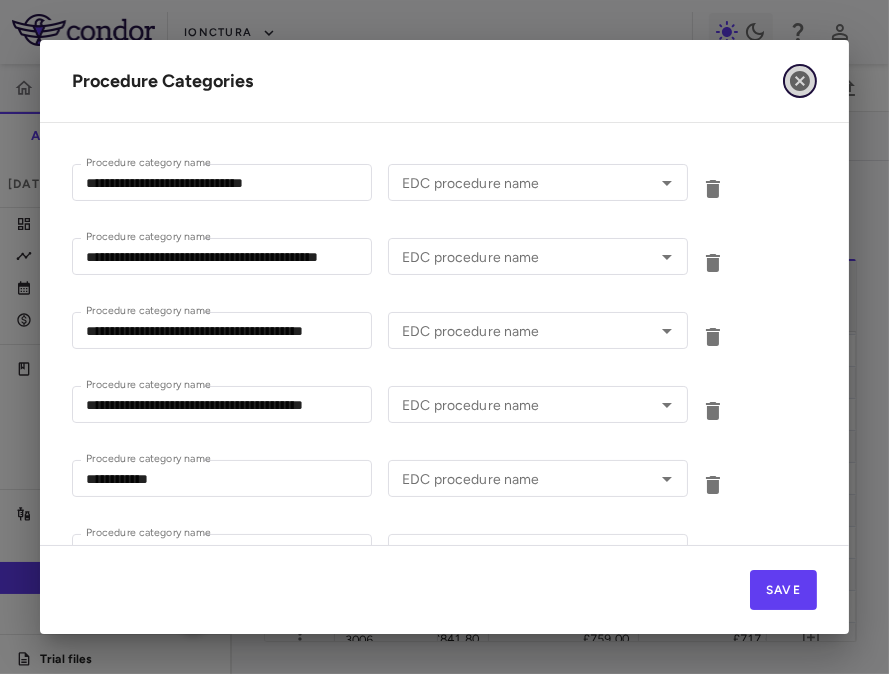 click 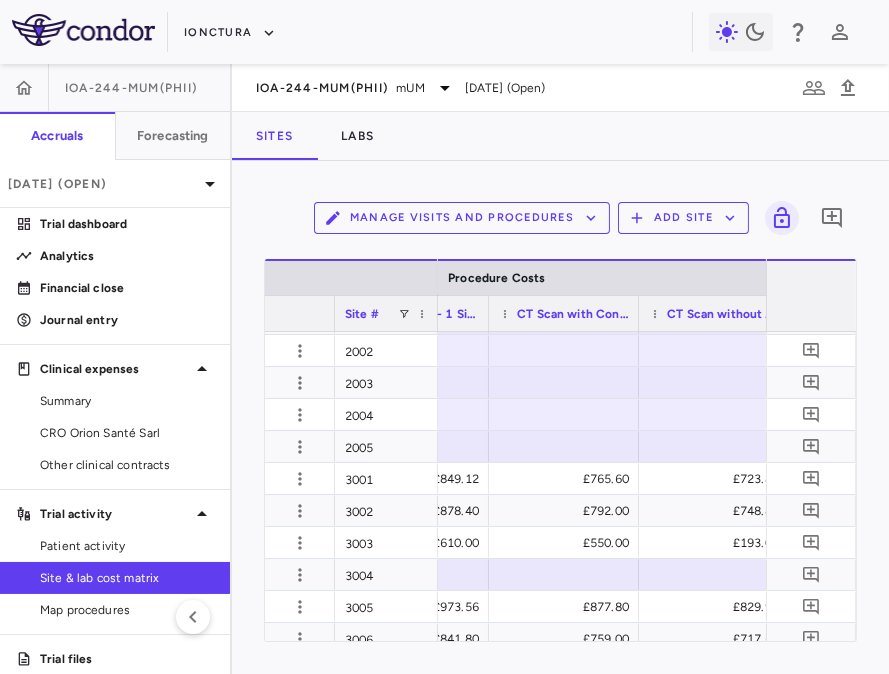 click on "Manage Visits and Procedures" at bounding box center (462, 218) 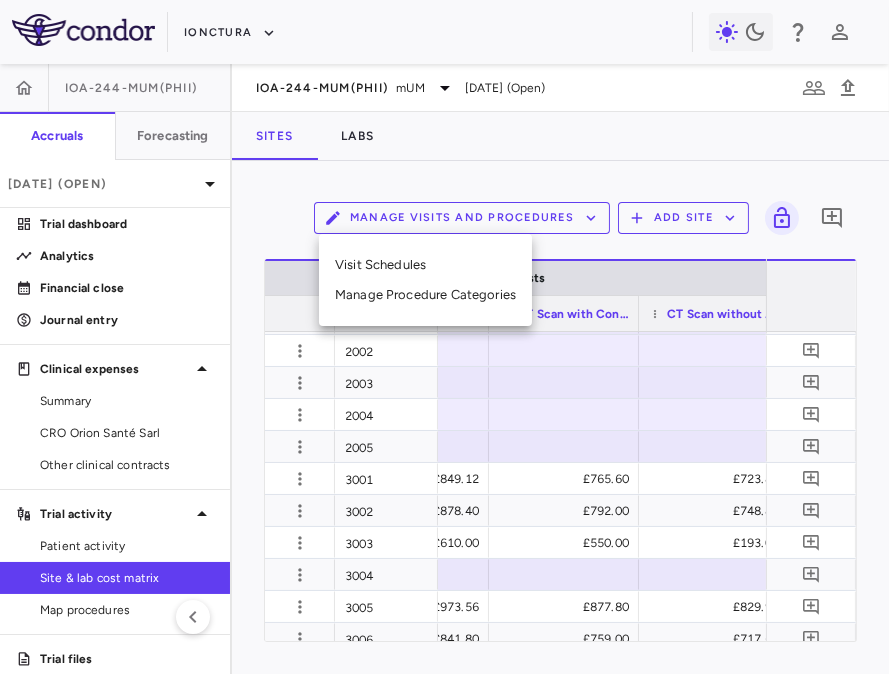 click on "Manage Procedure Categories" at bounding box center [425, 295] 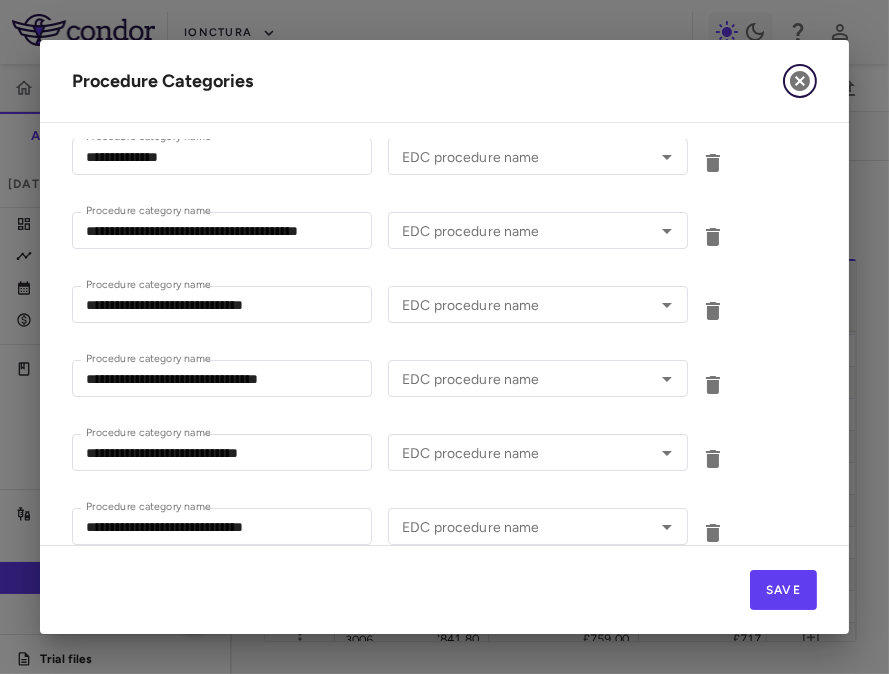 click 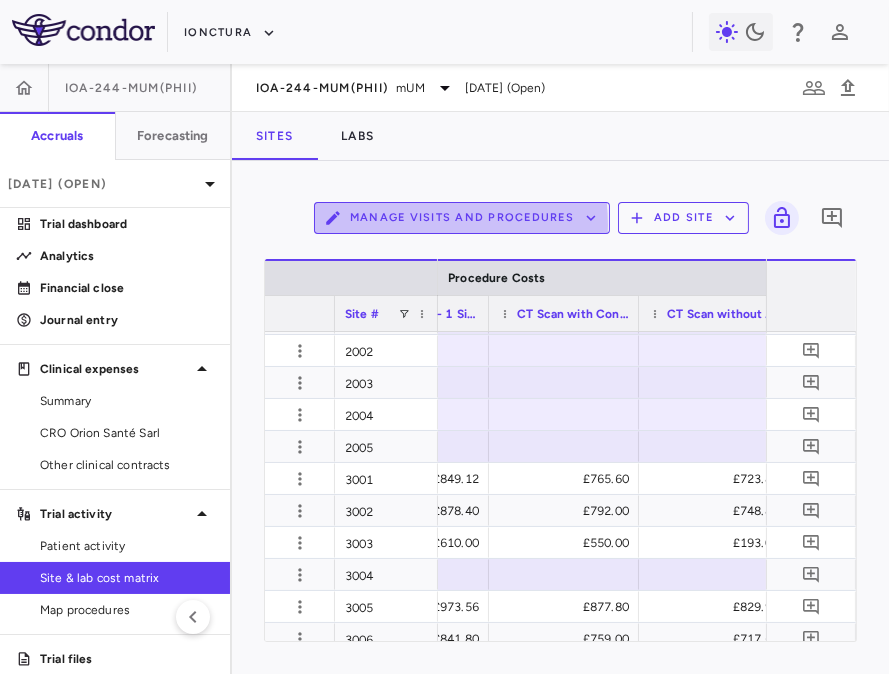 click on "Manage Visits and Procedures" at bounding box center [462, 218] 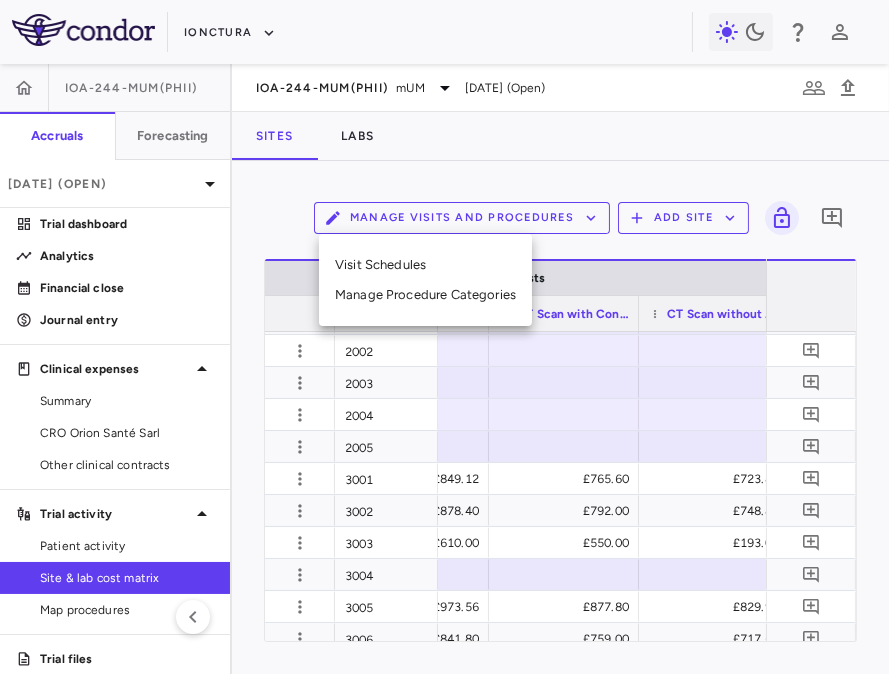 click on "Manage Procedure Categories" at bounding box center (425, 295) 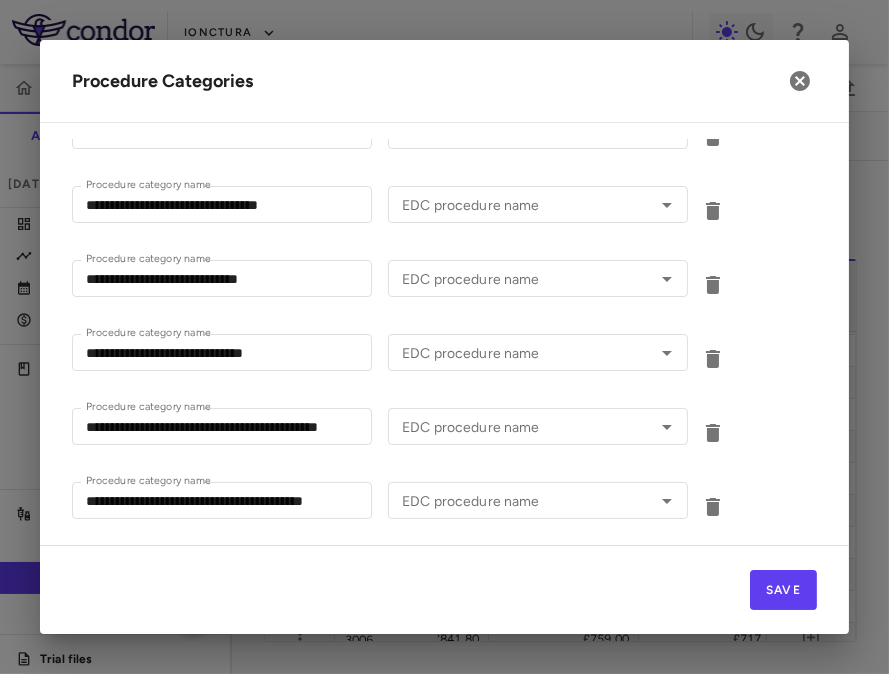 scroll, scrollTop: 1321, scrollLeft: 0, axis: vertical 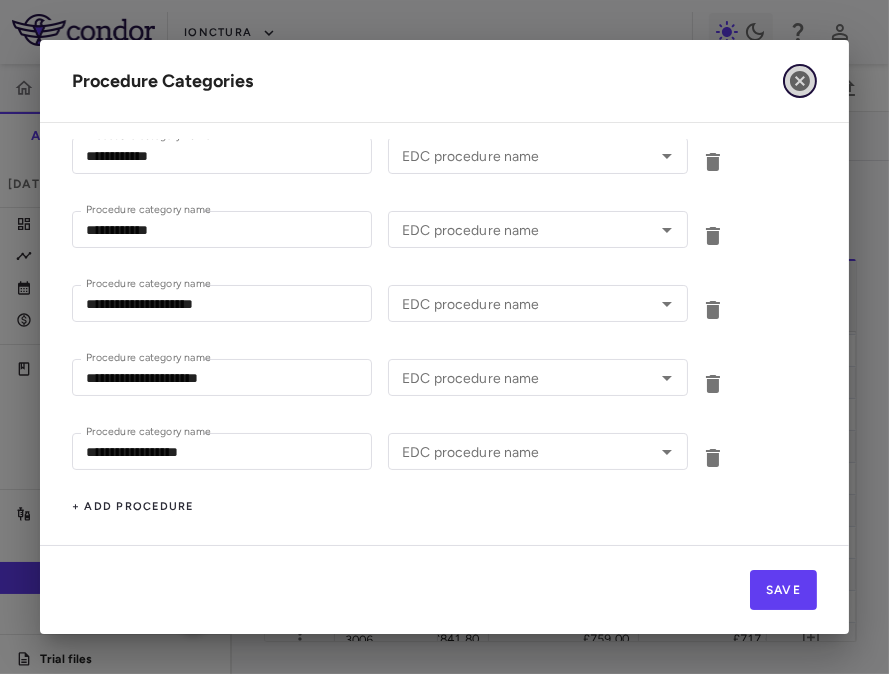 click 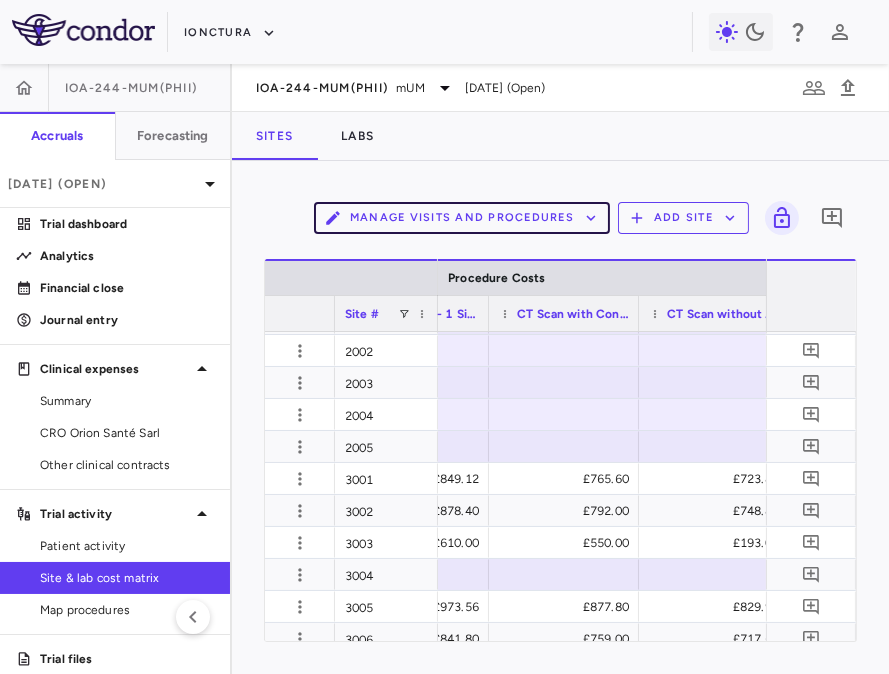 scroll, scrollTop: 0, scrollLeft: 19091, axis: horizontal 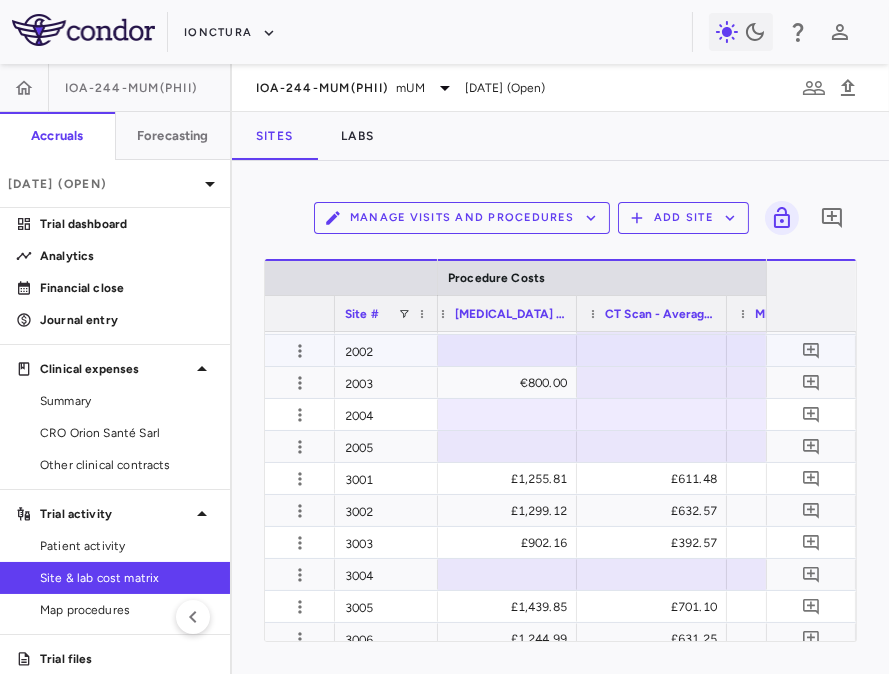 click at bounding box center (502, 350) 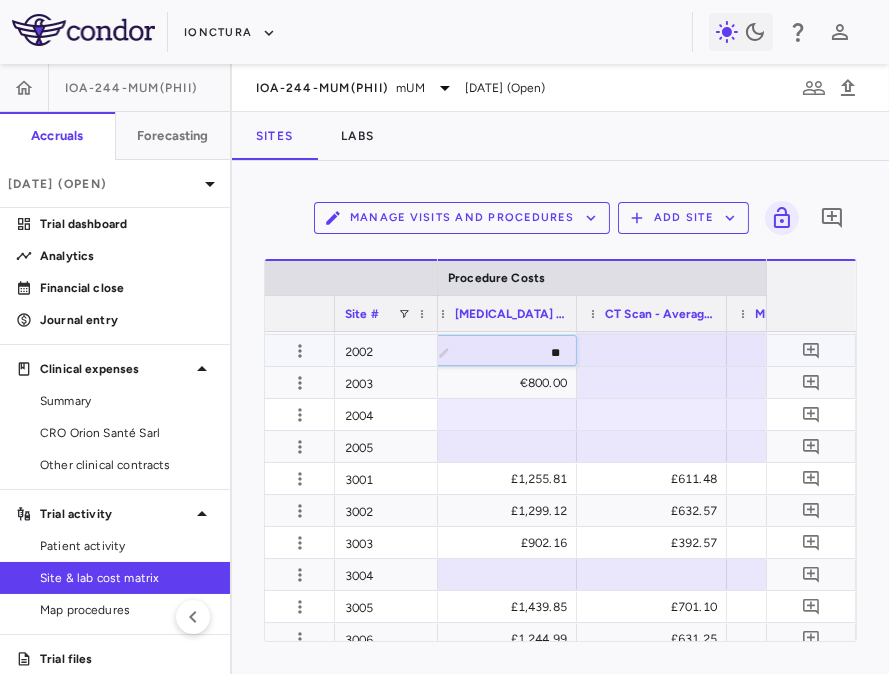 type on "***" 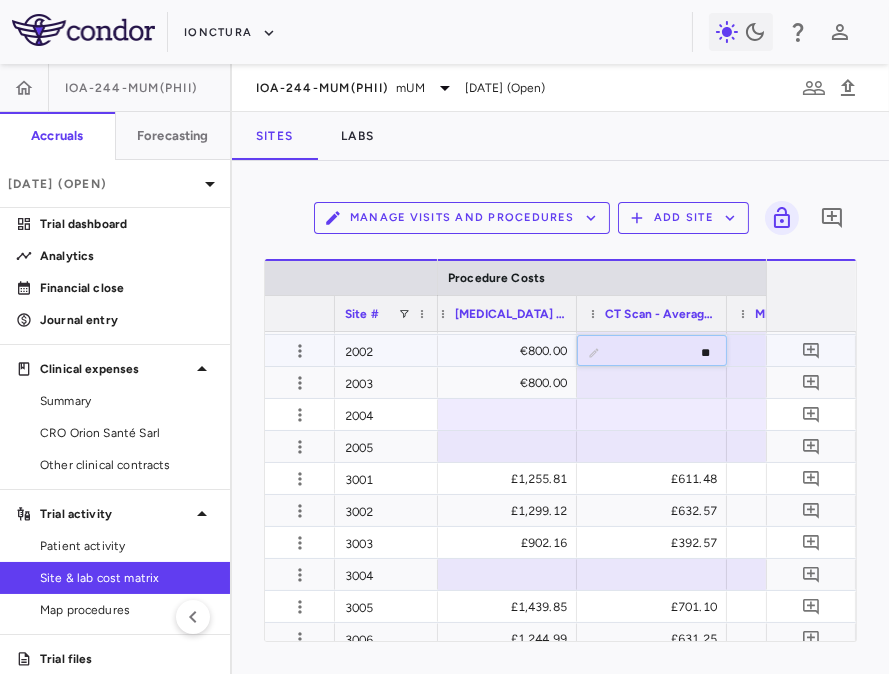 type on "***" 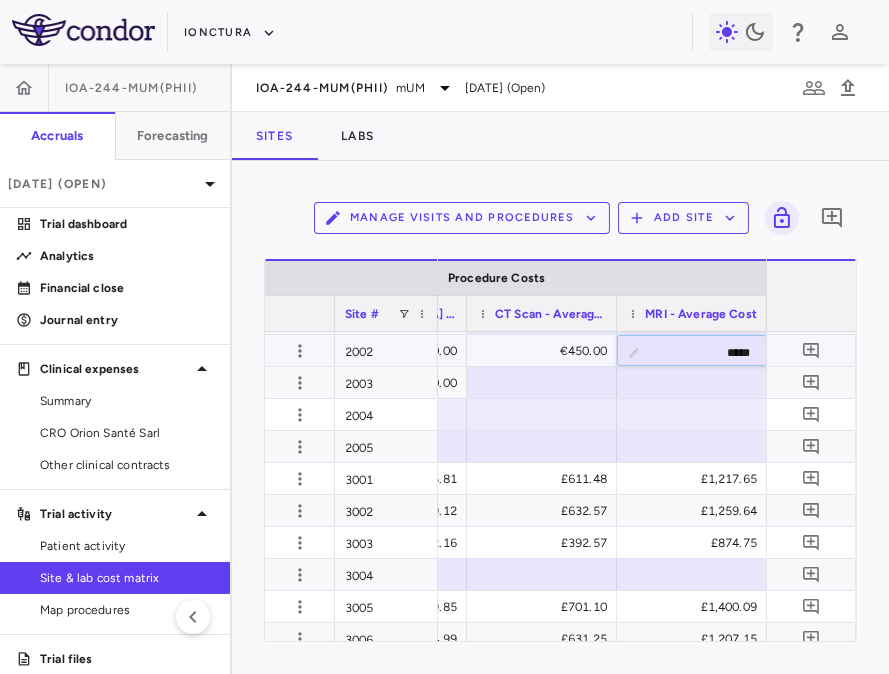 type on "******" 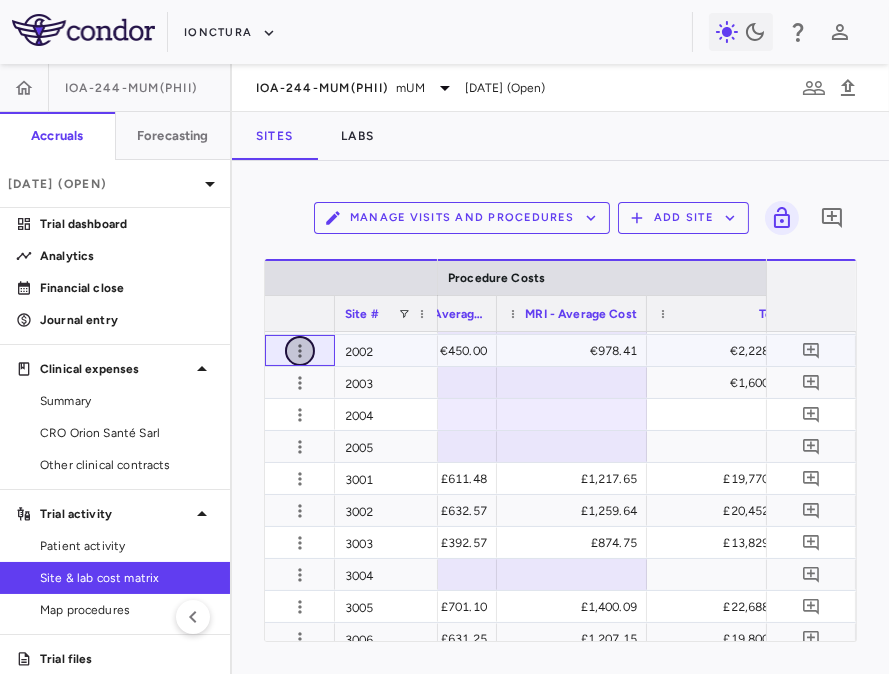 click 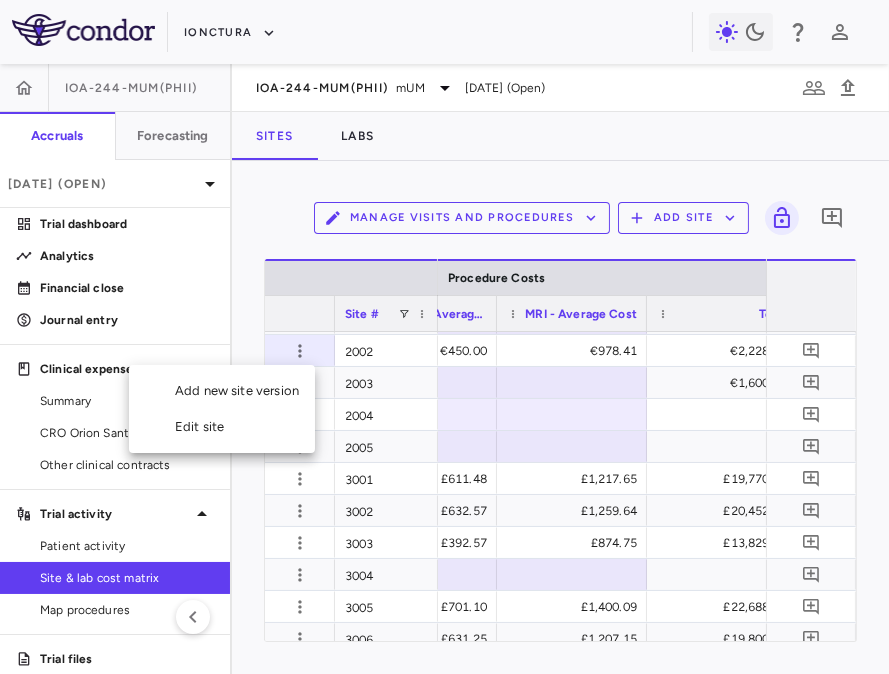 click on "Edit site" at bounding box center [222, 427] 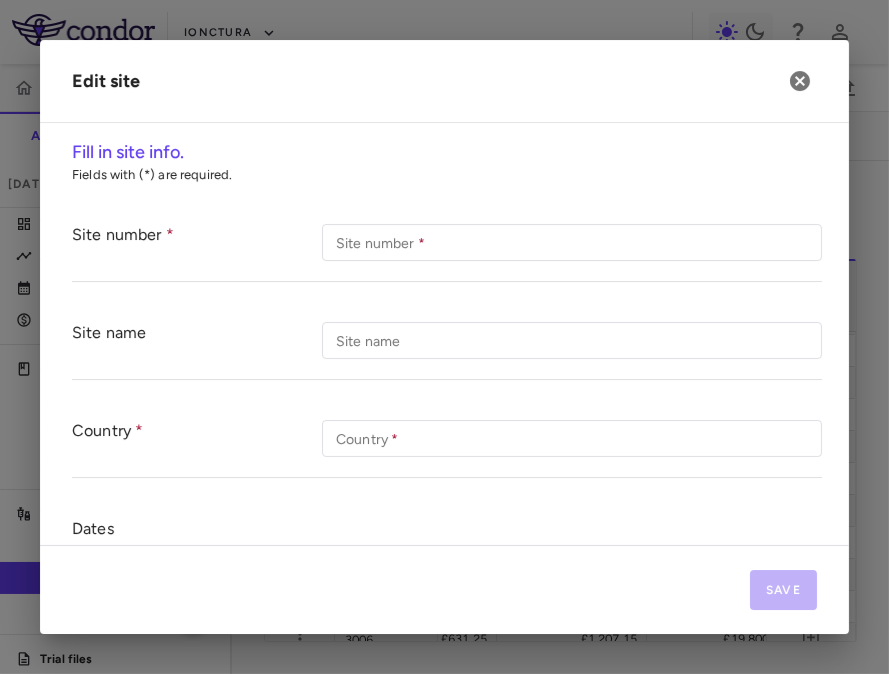 type on "****" 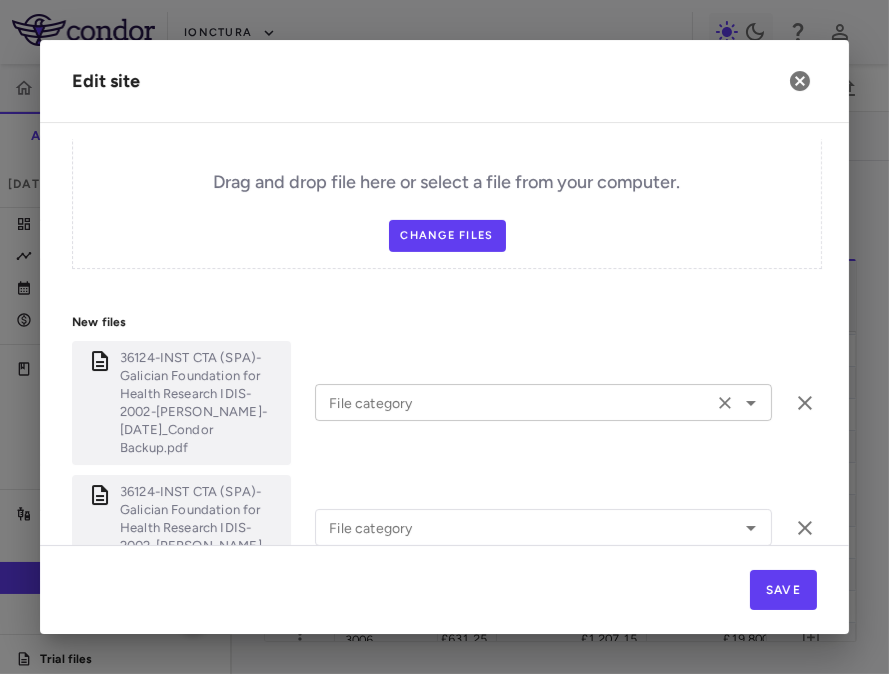 click on "File category" at bounding box center [514, 402] 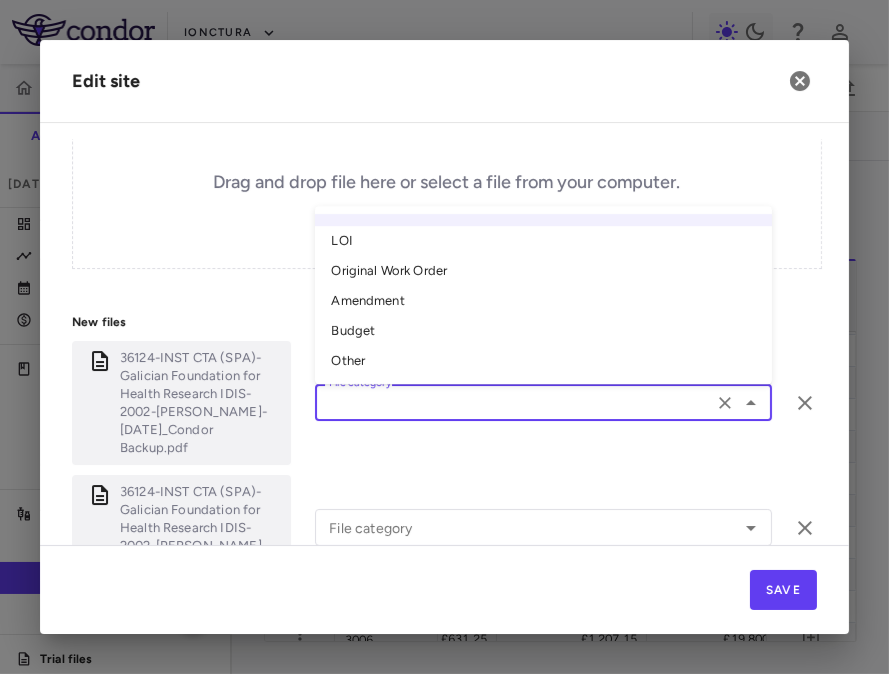 click on "Other" at bounding box center [543, 362] 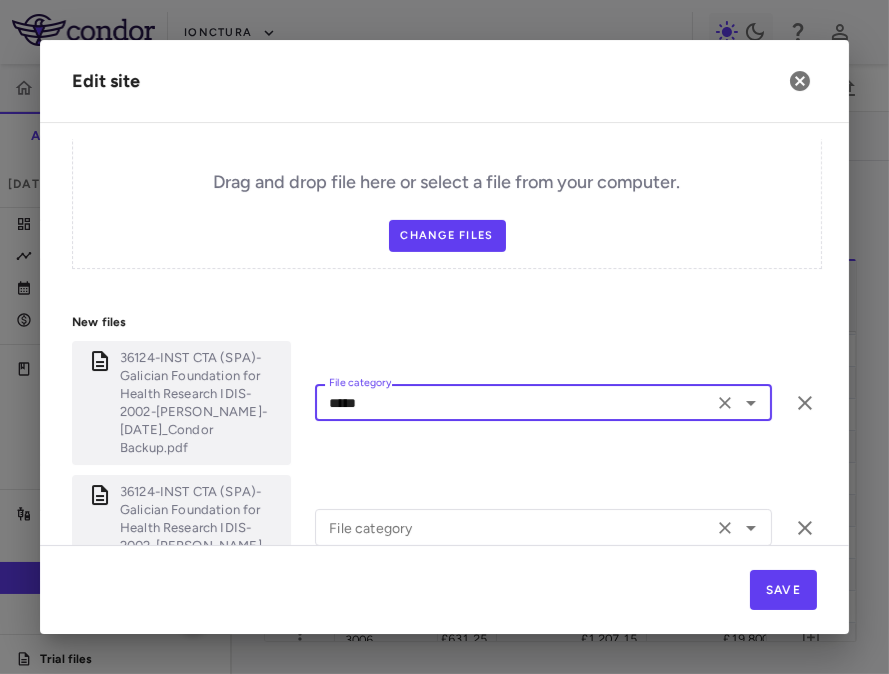 click on "File category File category" at bounding box center [543, 527] 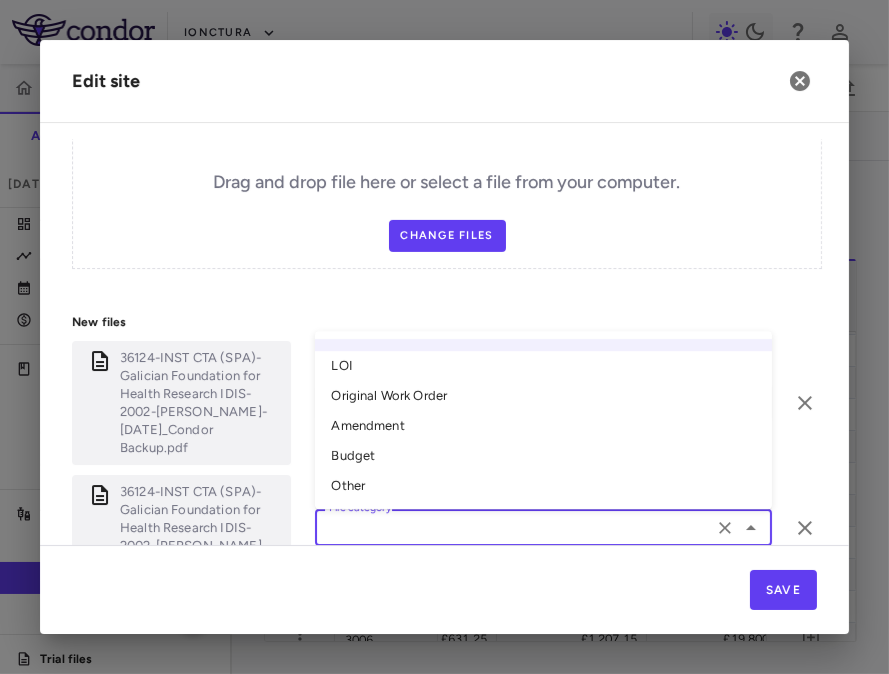 click on "Original Work Order" at bounding box center [543, 397] 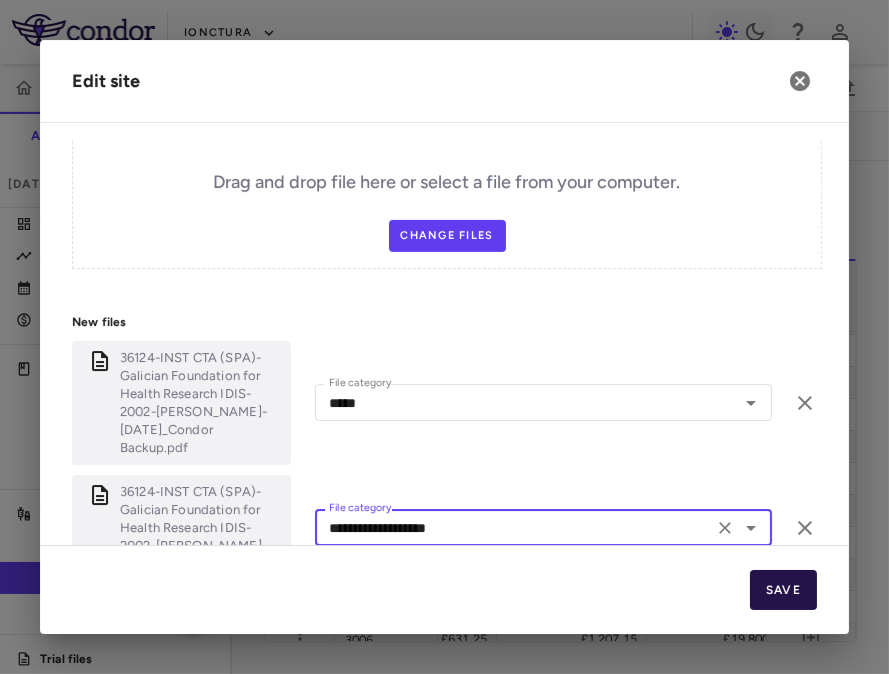 click on "Save" at bounding box center (783, 590) 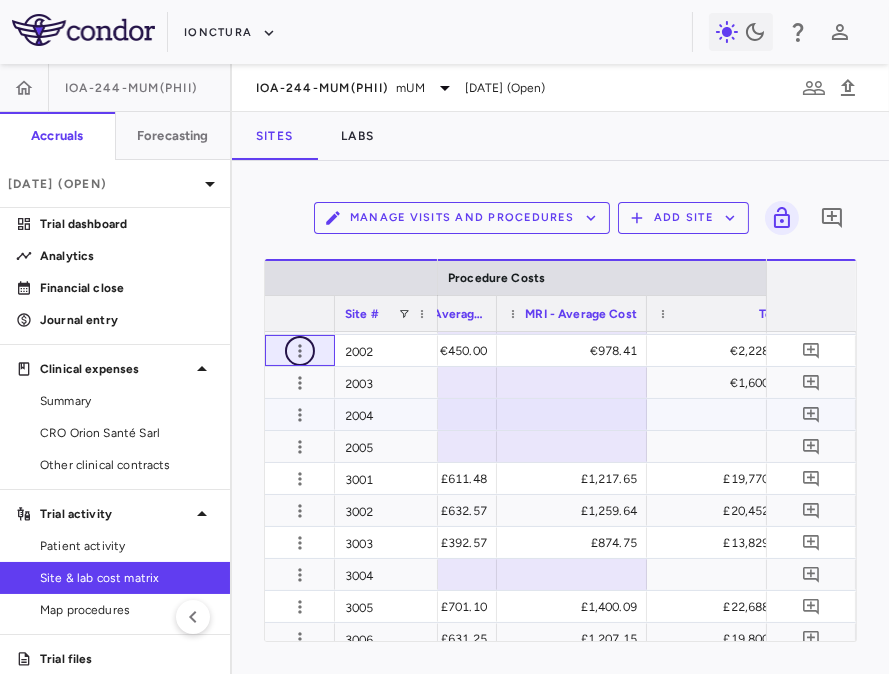 type 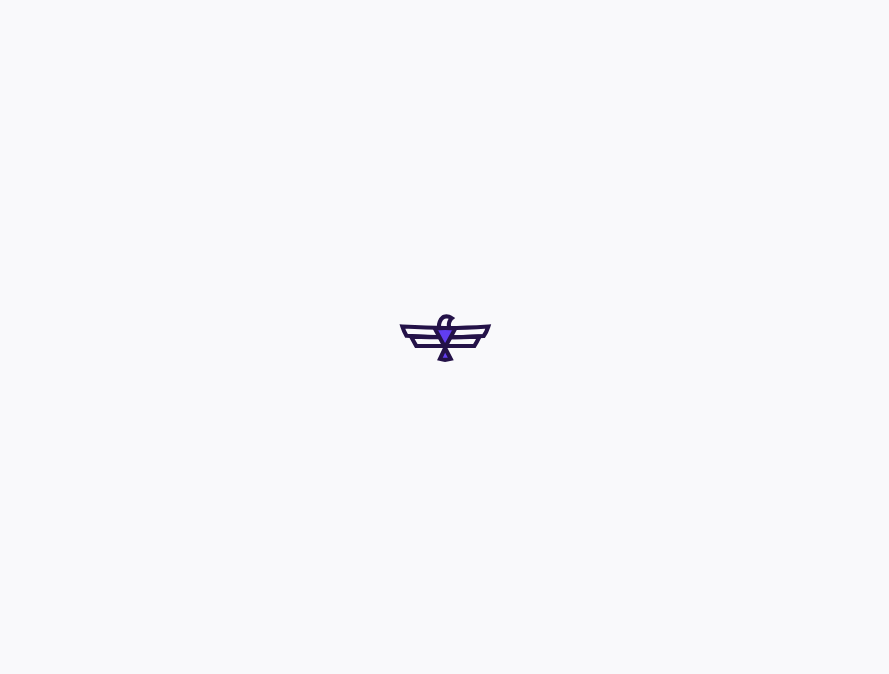 scroll, scrollTop: 0, scrollLeft: 0, axis: both 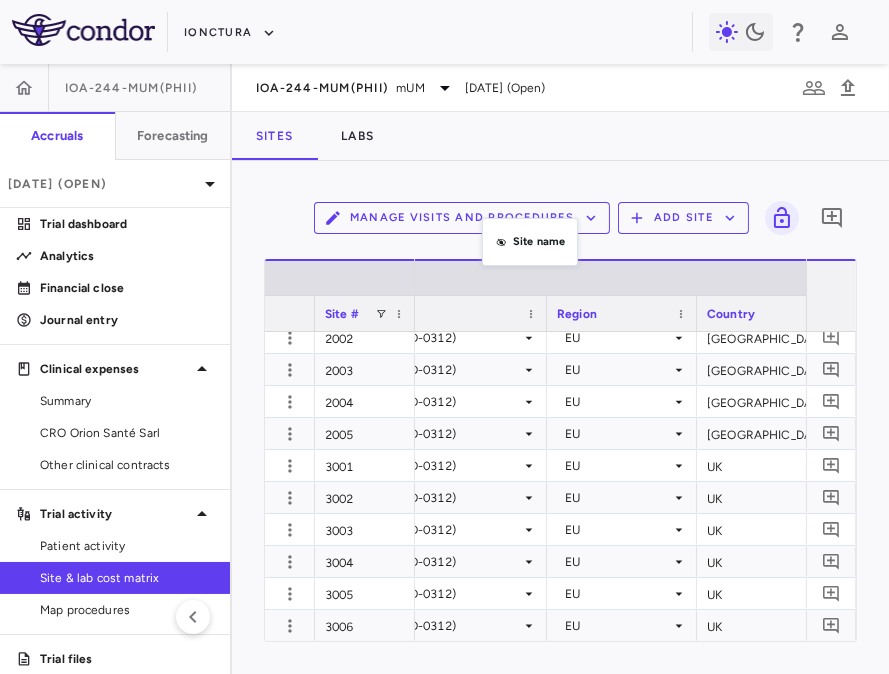 drag, startPoint x: 488, startPoint y: 309, endPoint x: 495, endPoint y: 213, distance: 96.25487 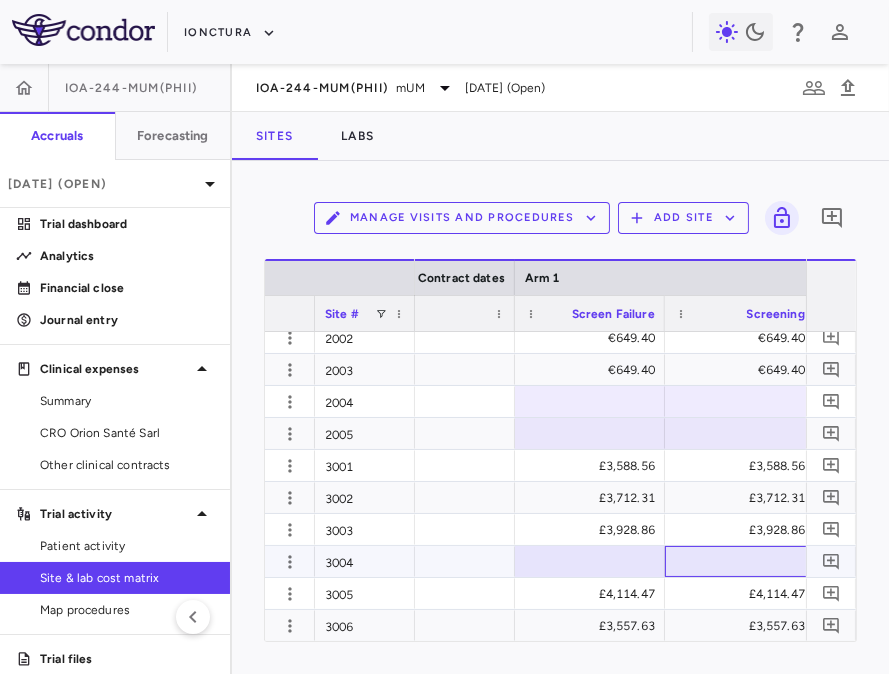 click at bounding box center (740, 561) 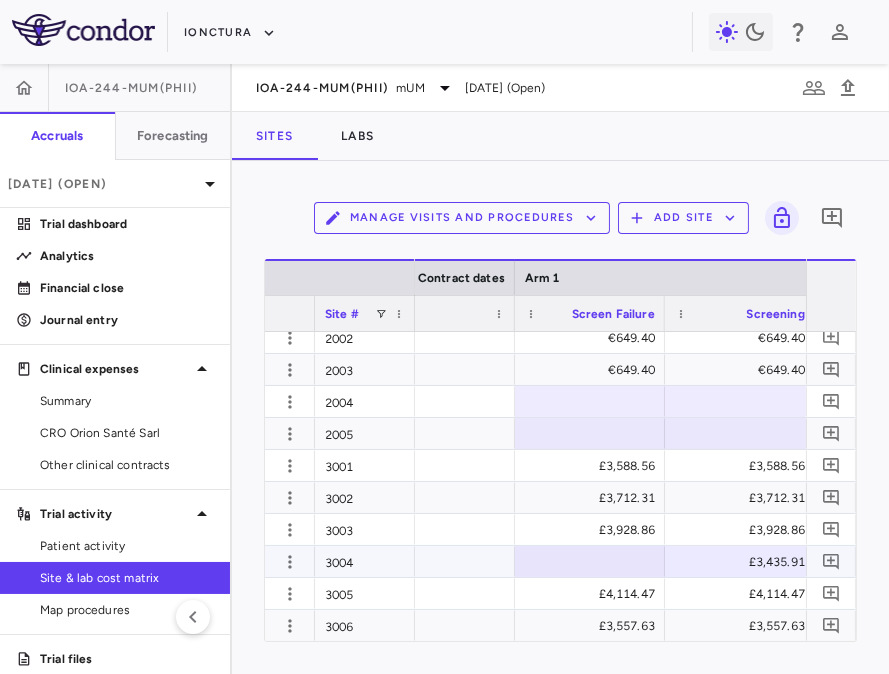 click on "£3,435.91" at bounding box center [744, 562] 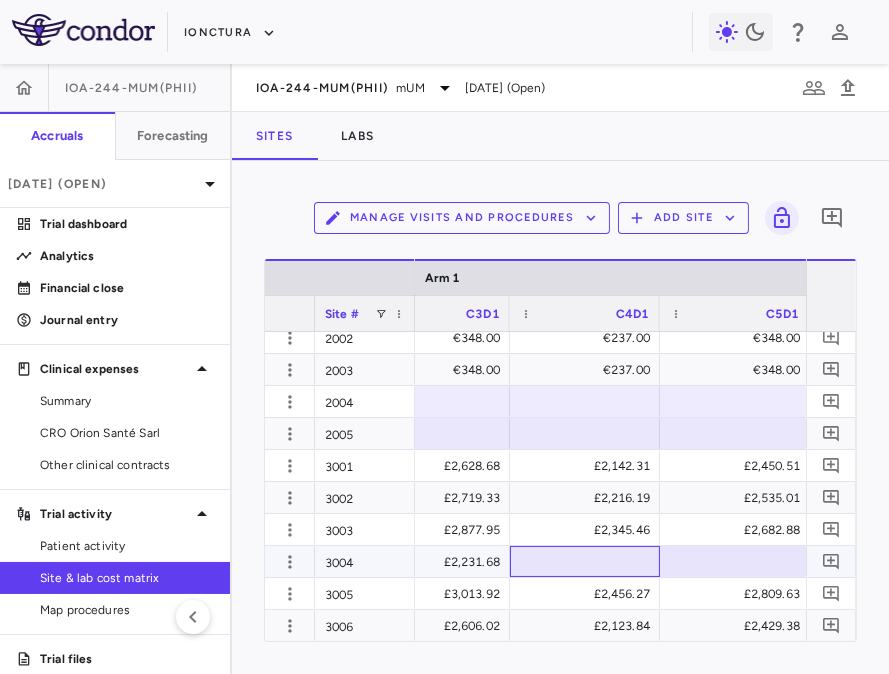 click at bounding box center [585, 561] 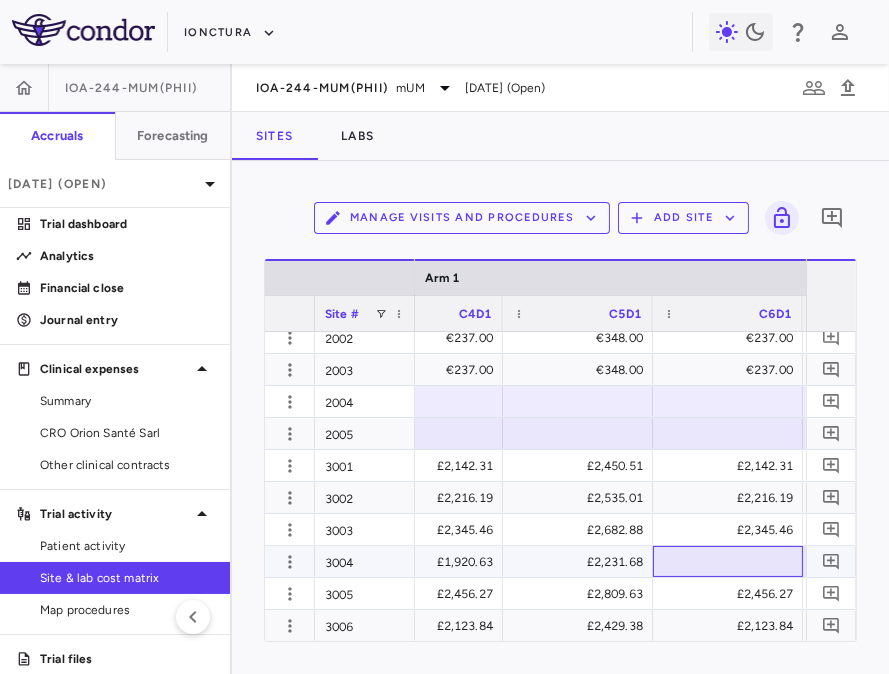 click at bounding box center (728, 561) 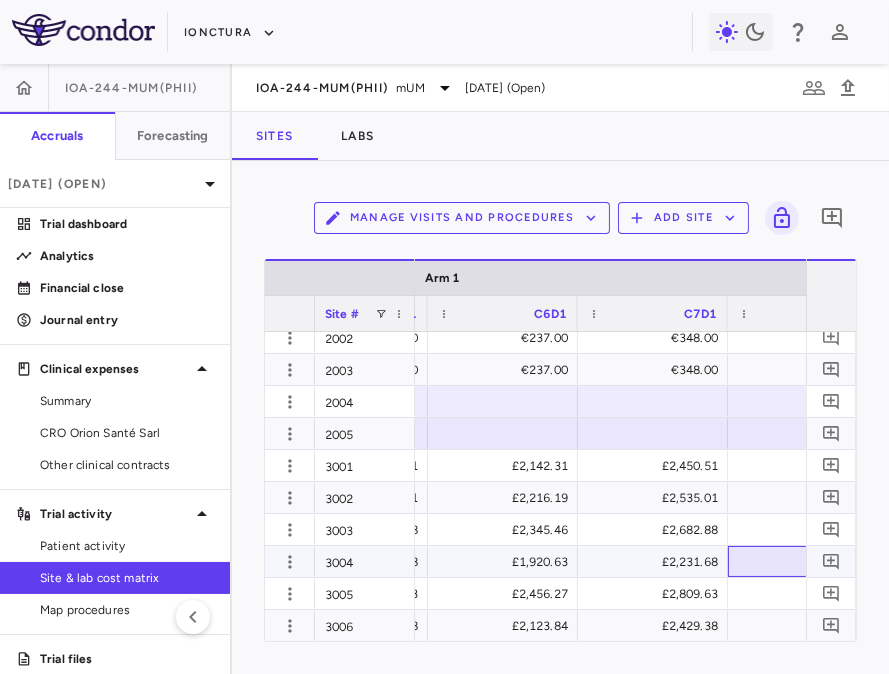 click at bounding box center [803, 561] 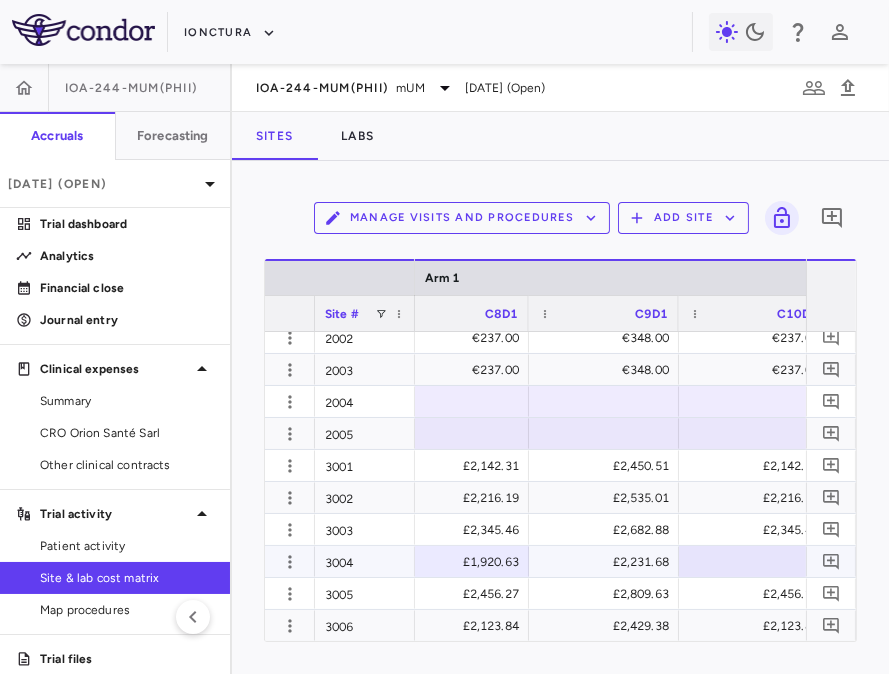 click at bounding box center (754, 561) 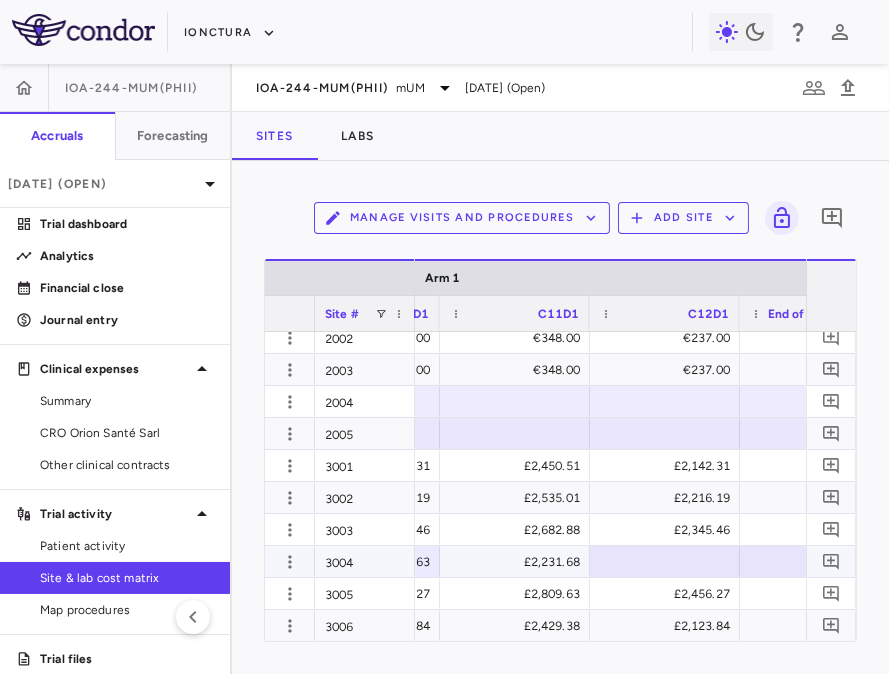 click at bounding box center [665, 561] 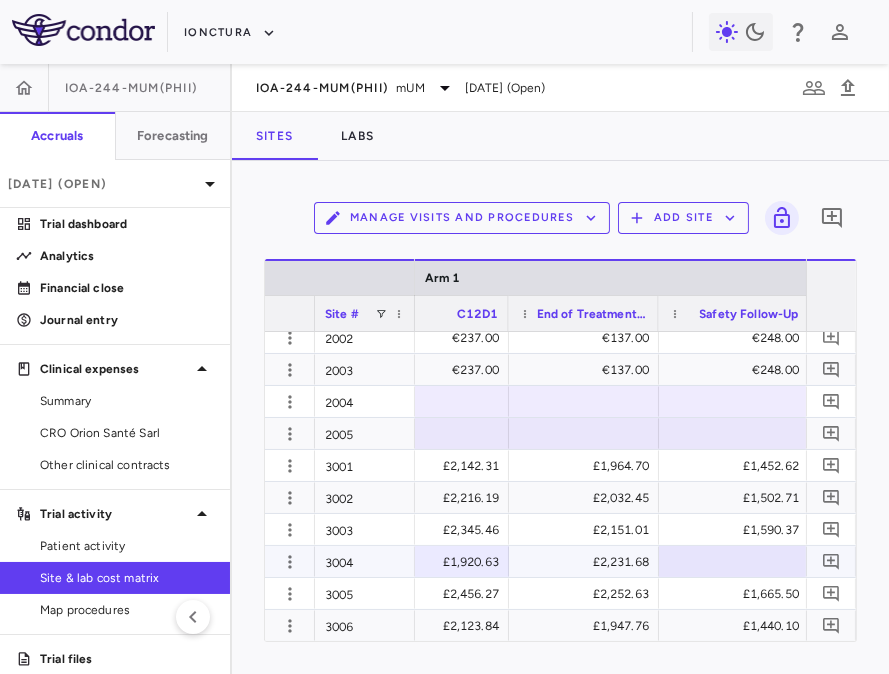 click on "£2,231.68" at bounding box center (588, 562) 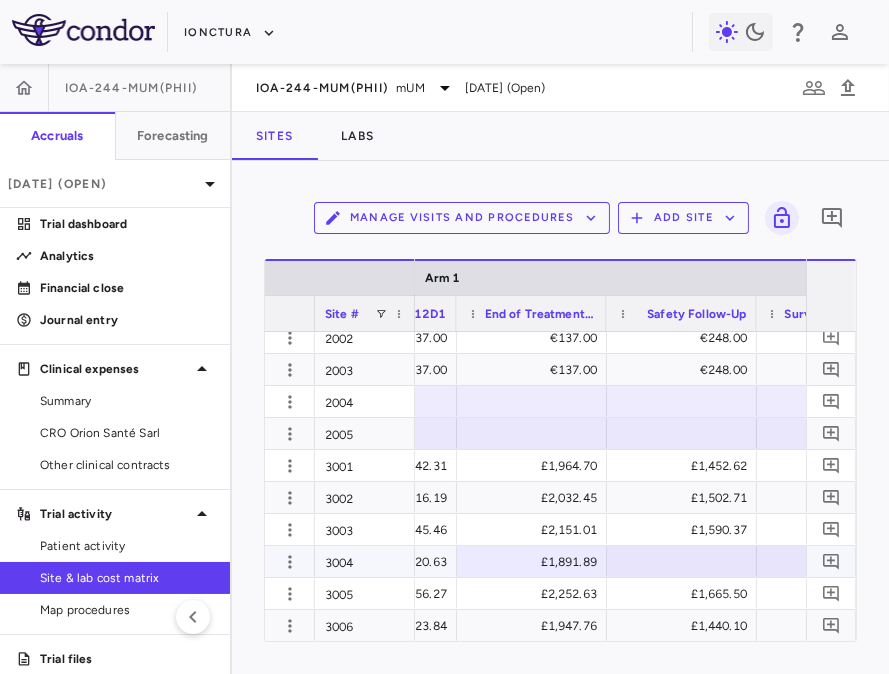 click at bounding box center (682, 561) 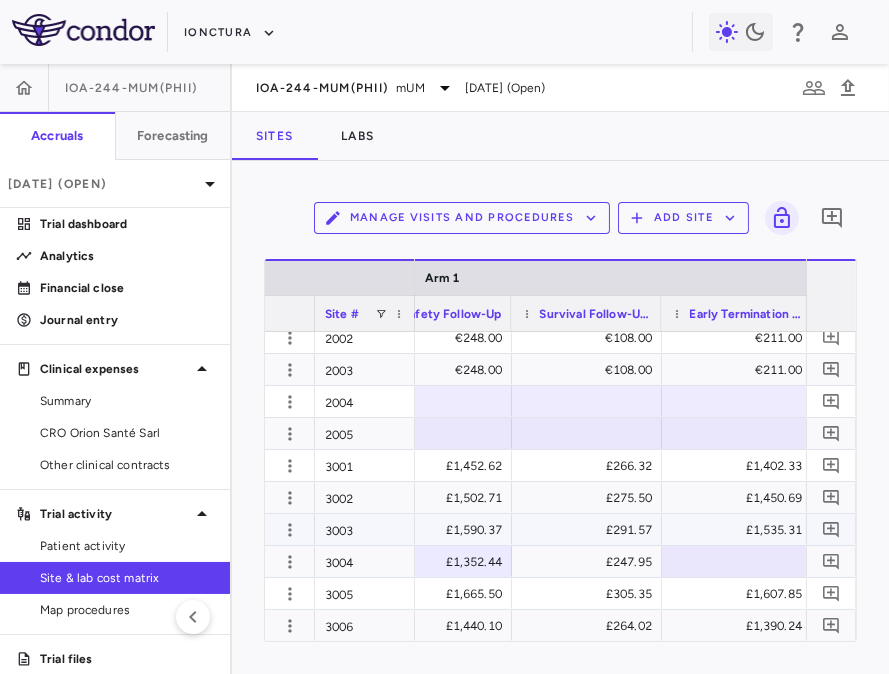 click at bounding box center (737, 561) 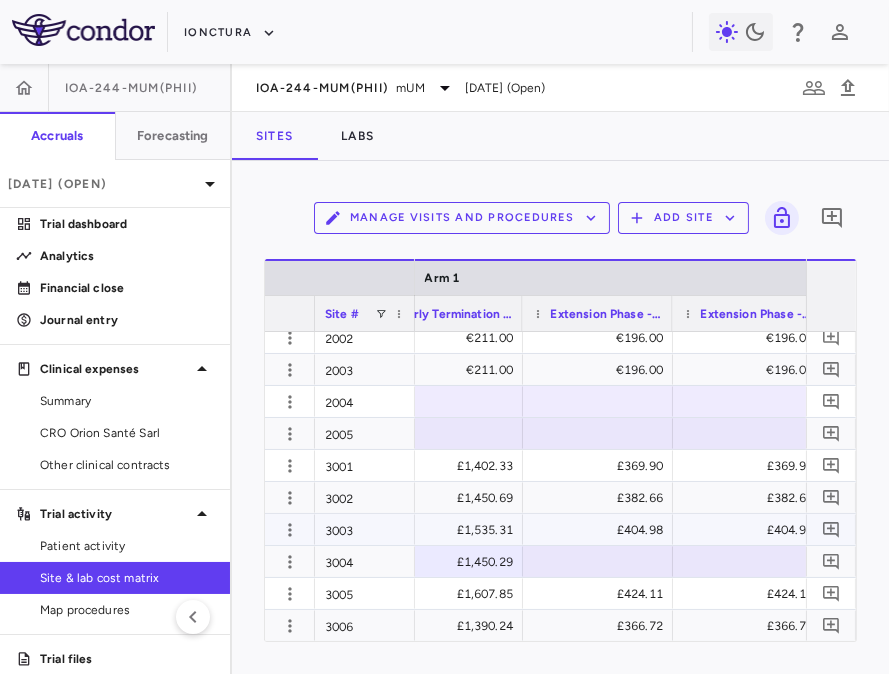 click at bounding box center [598, 561] 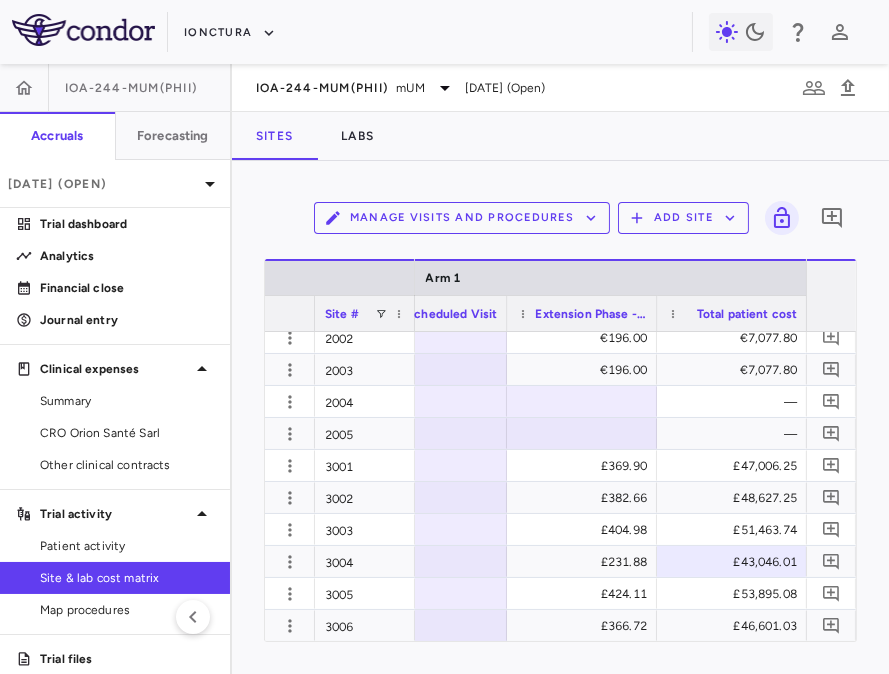 click on "Manage Visits and Procedures" at bounding box center [462, 218] 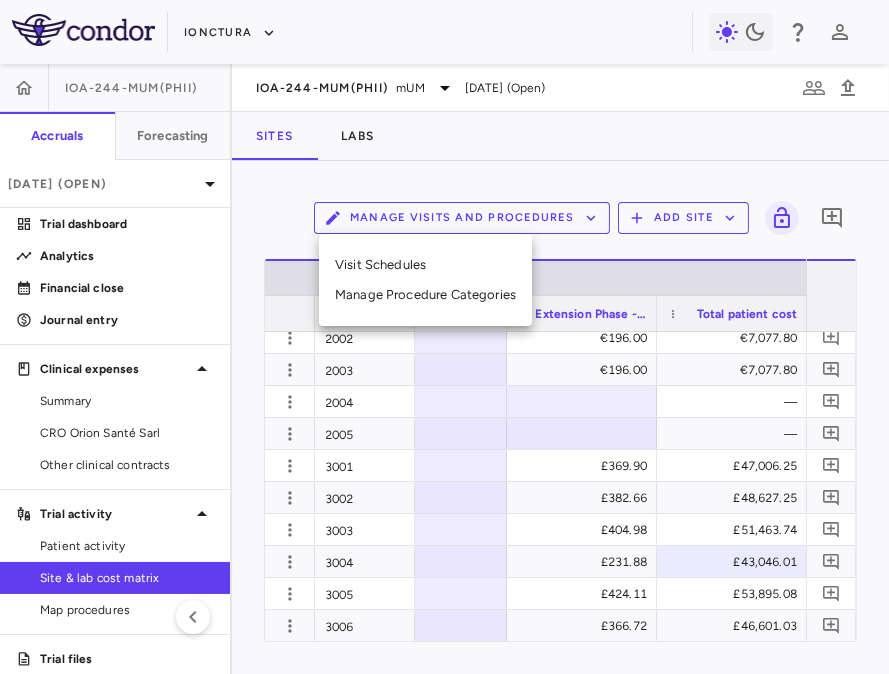 click on "Visit Schedules" at bounding box center [425, 265] 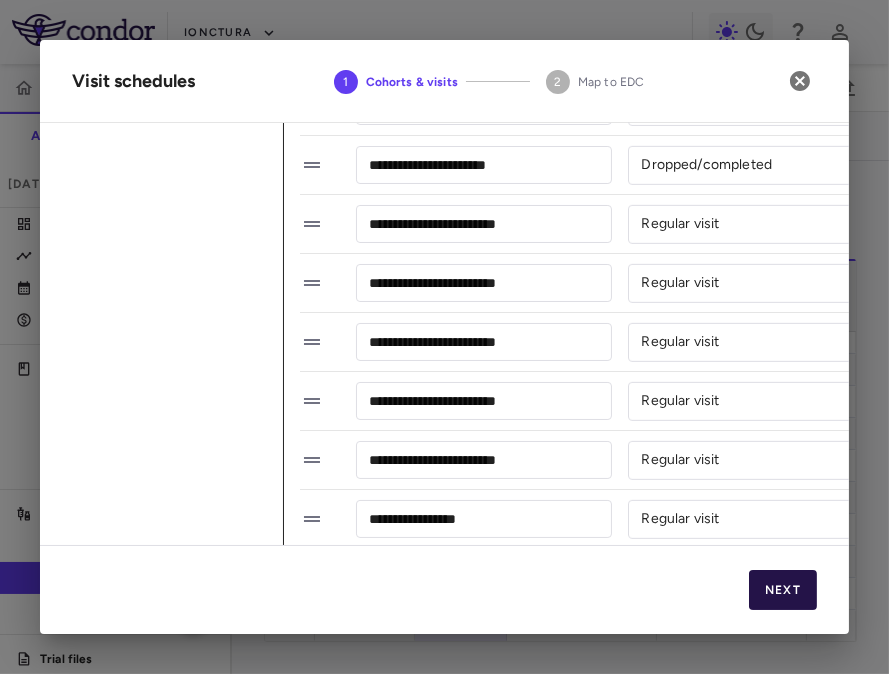 click on "Next" at bounding box center (783, 590) 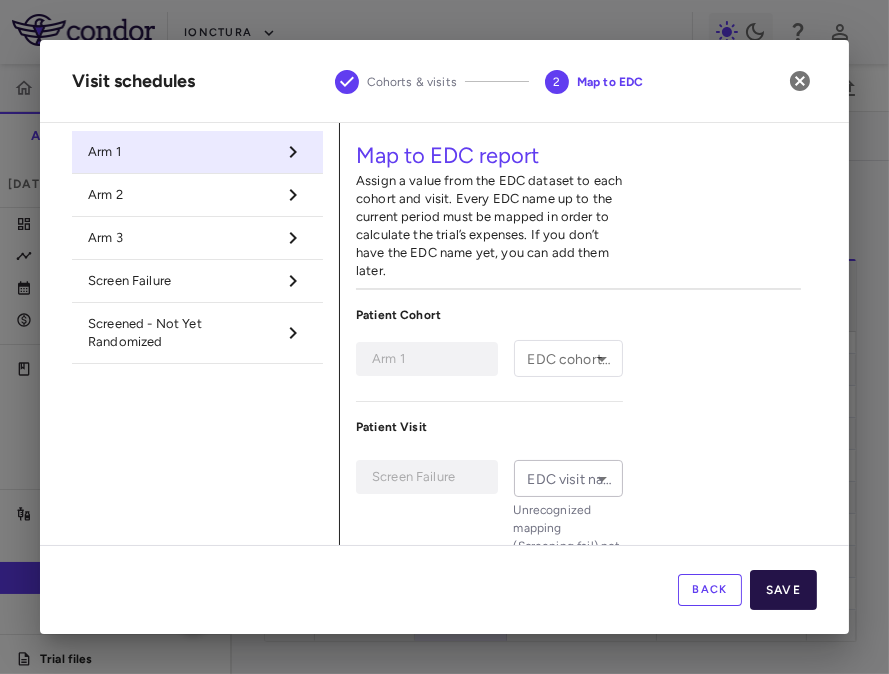 click on "Save" at bounding box center [783, 590] 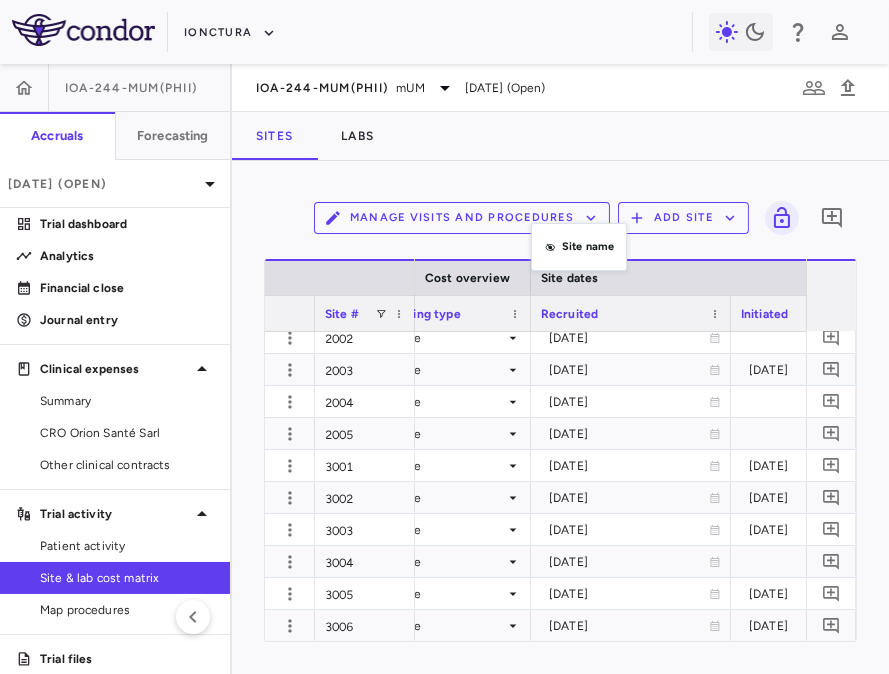 drag, startPoint x: 542, startPoint y: 314, endPoint x: 541, endPoint y: 212, distance: 102.0049 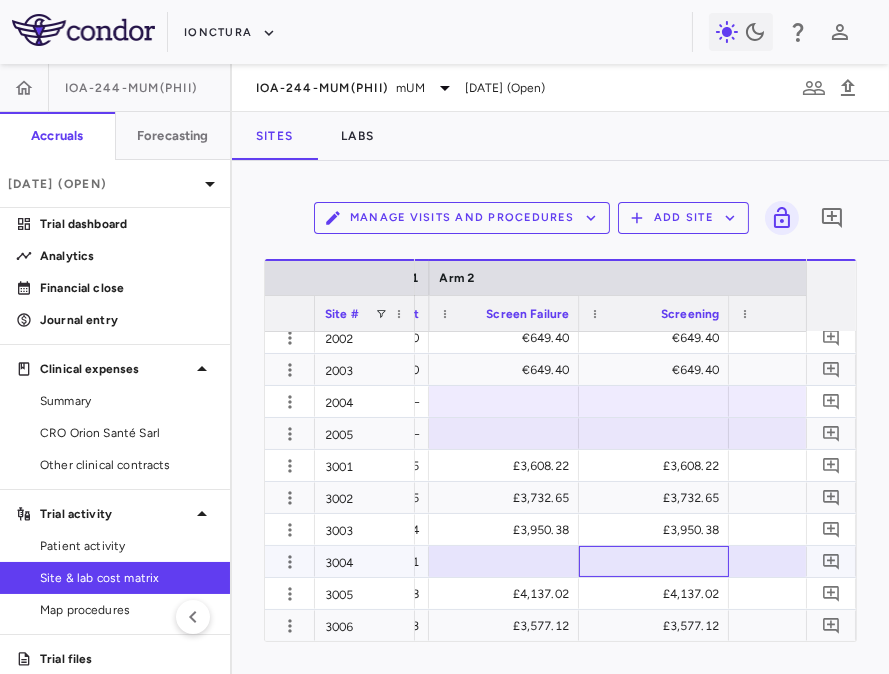 click at bounding box center [654, 561] 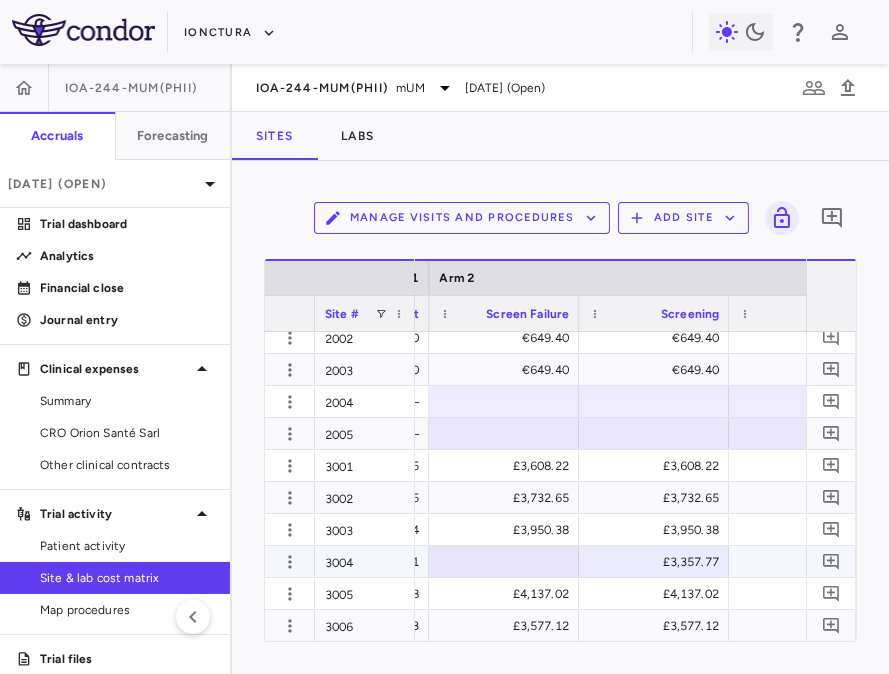 click on "£3,357.77" at bounding box center [658, 562] 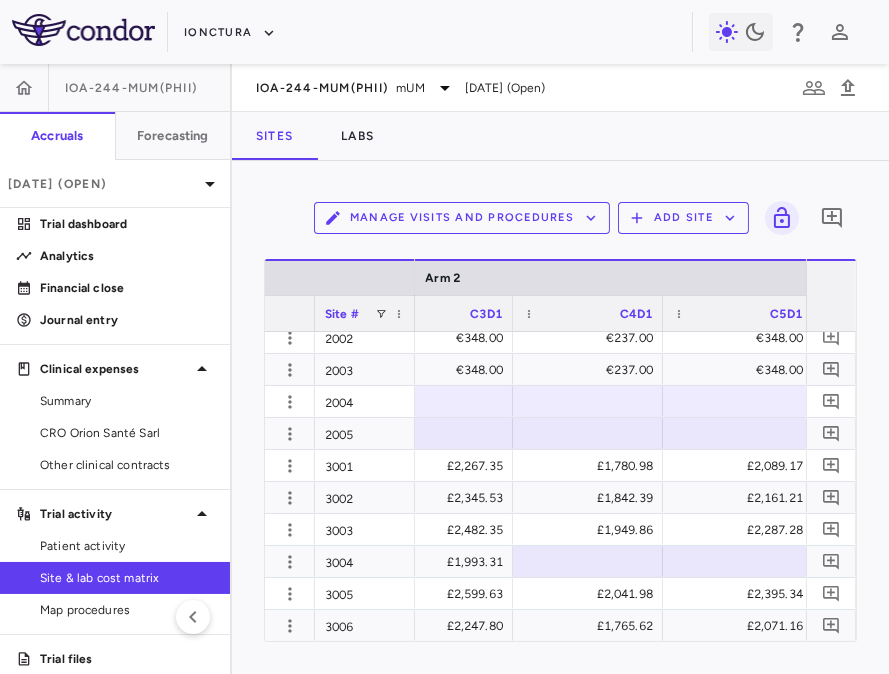 click at bounding box center (588, 561) 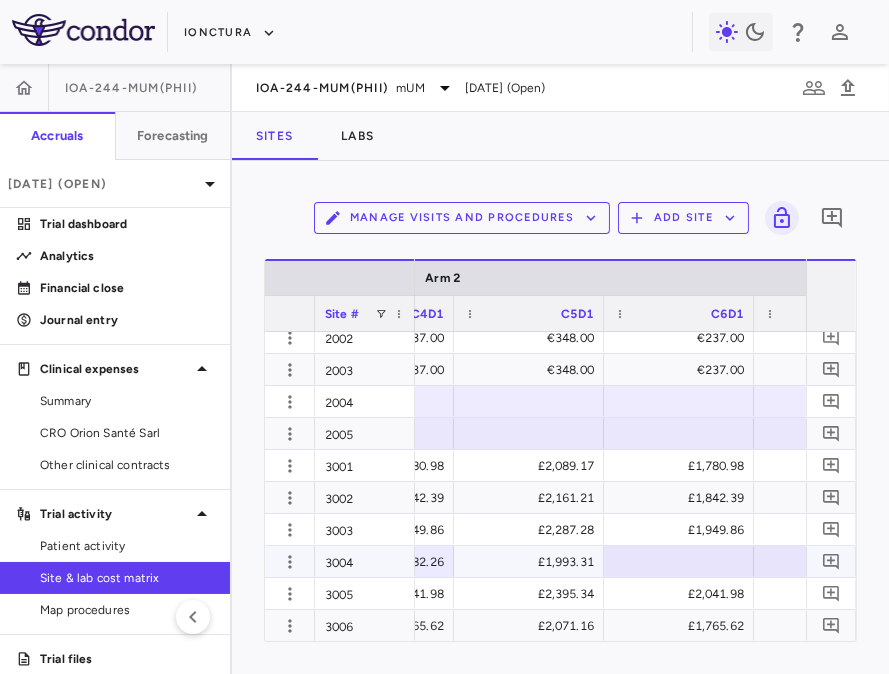 click at bounding box center (679, 561) 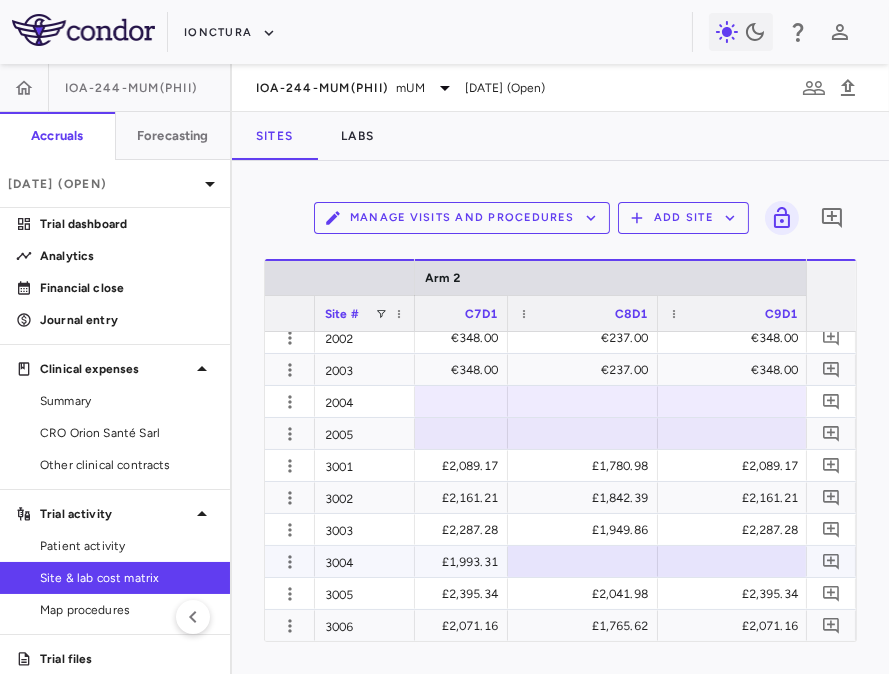 click at bounding box center [583, 561] 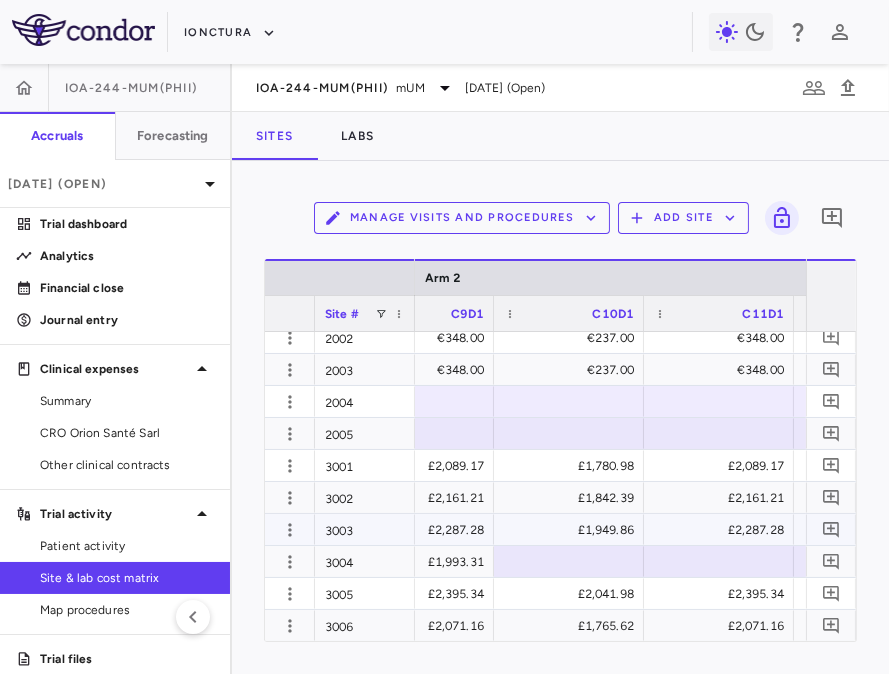 click at bounding box center [569, 561] 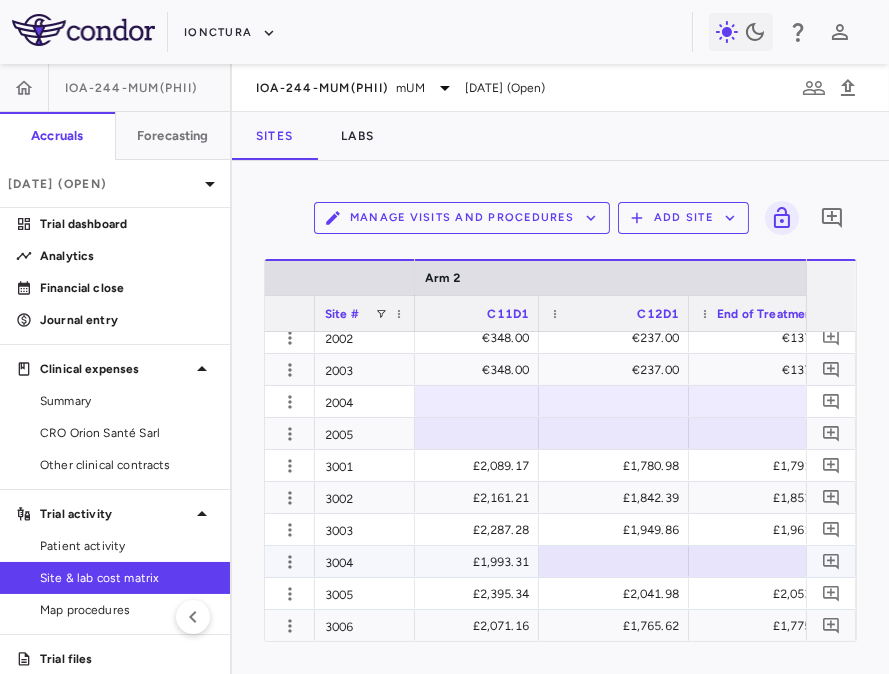 click at bounding box center (614, 561) 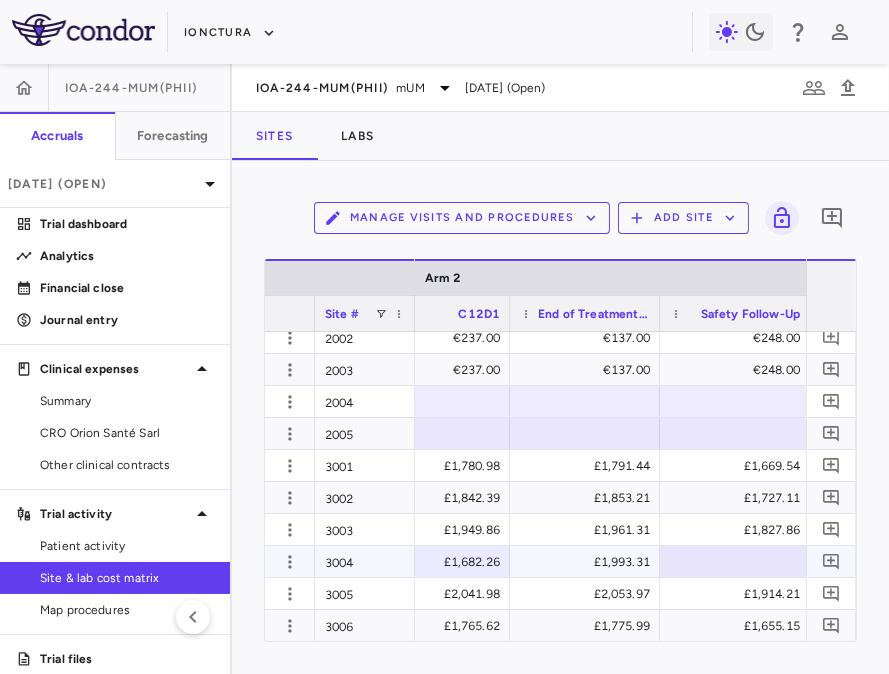click on "£1,993.31" at bounding box center (589, 562) 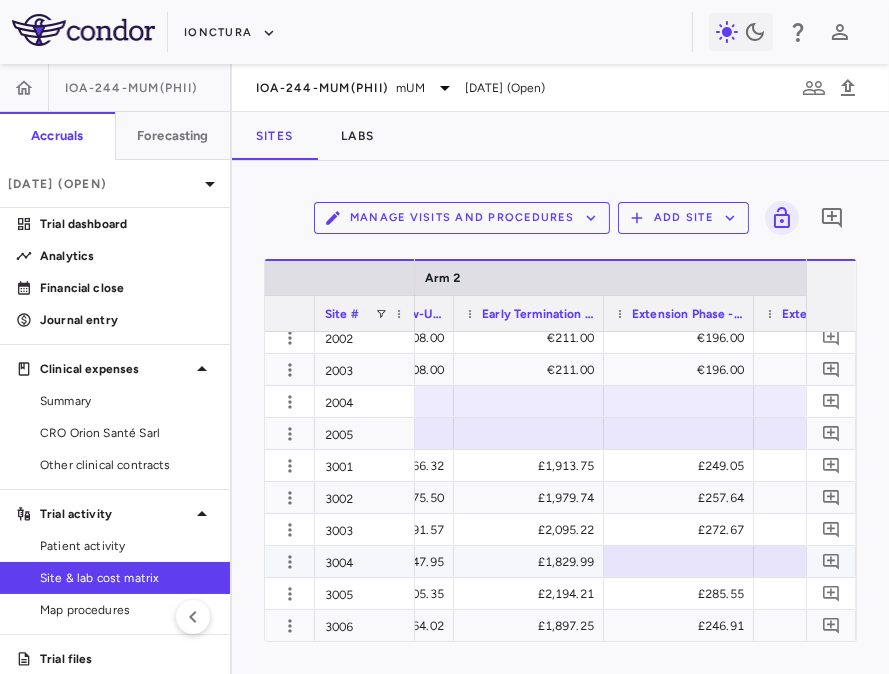 click at bounding box center [679, 561] 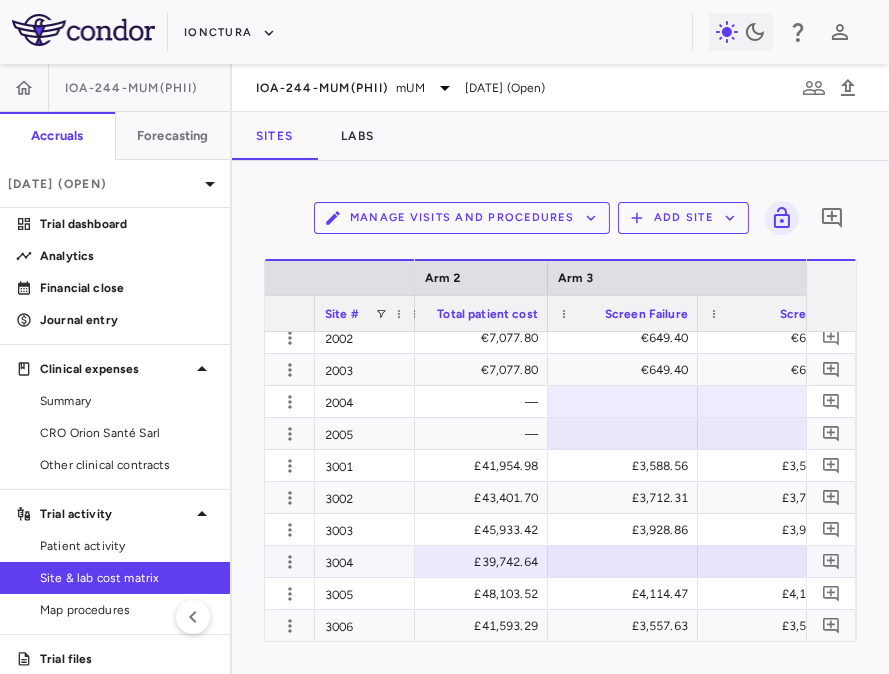 click at bounding box center [623, 561] 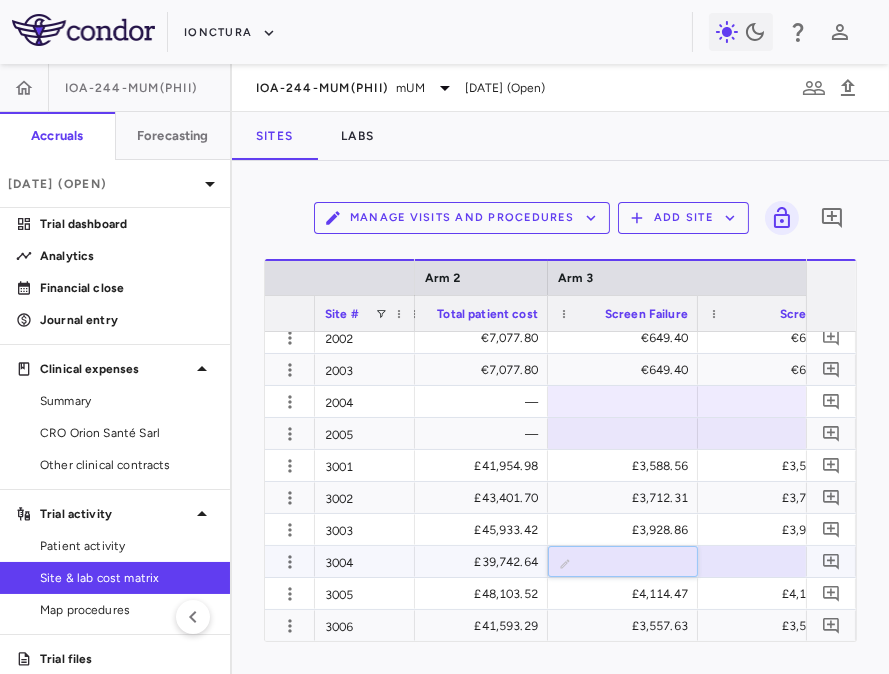 click at bounding box center [773, 561] 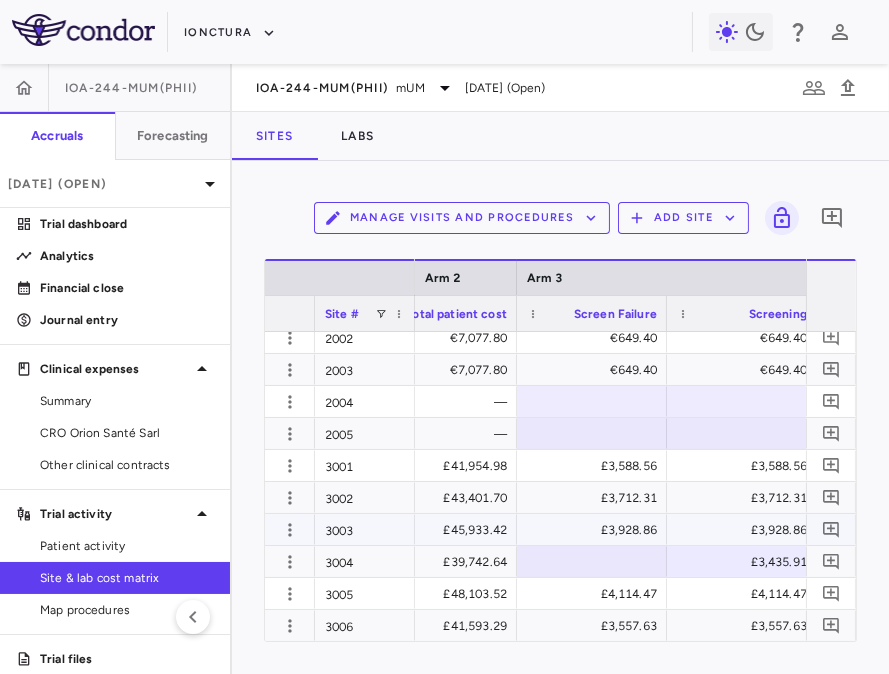 click on "£3,435.91" at bounding box center (746, 562) 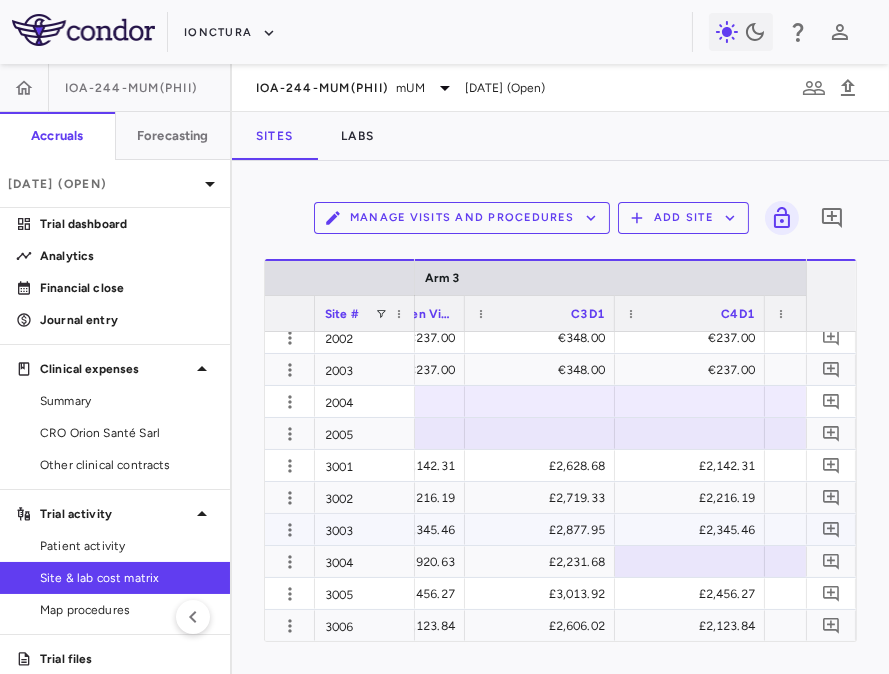 click at bounding box center (690, 561) 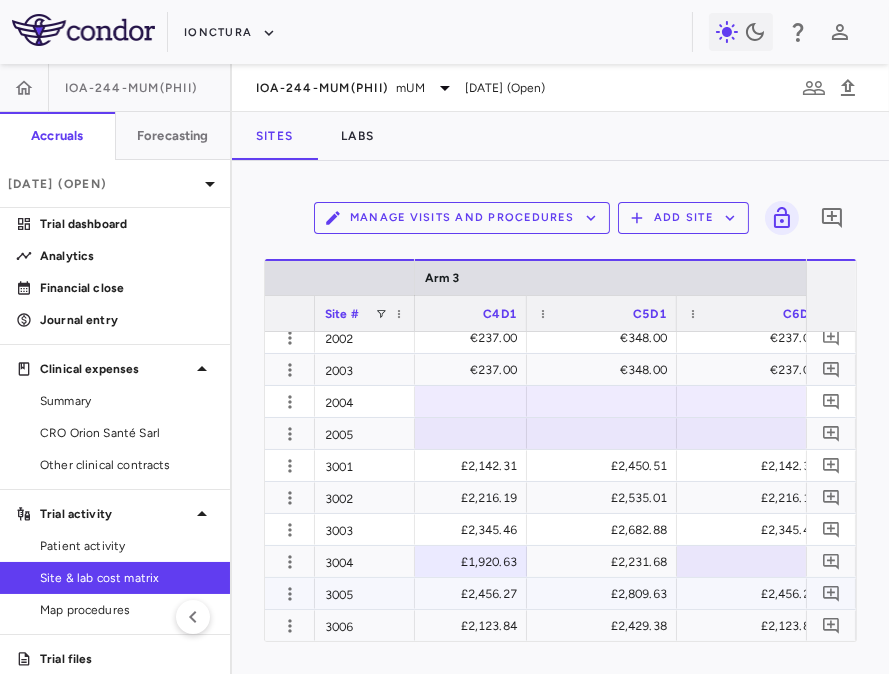 click on "£2,456.27" at bounding box center [756, 594] 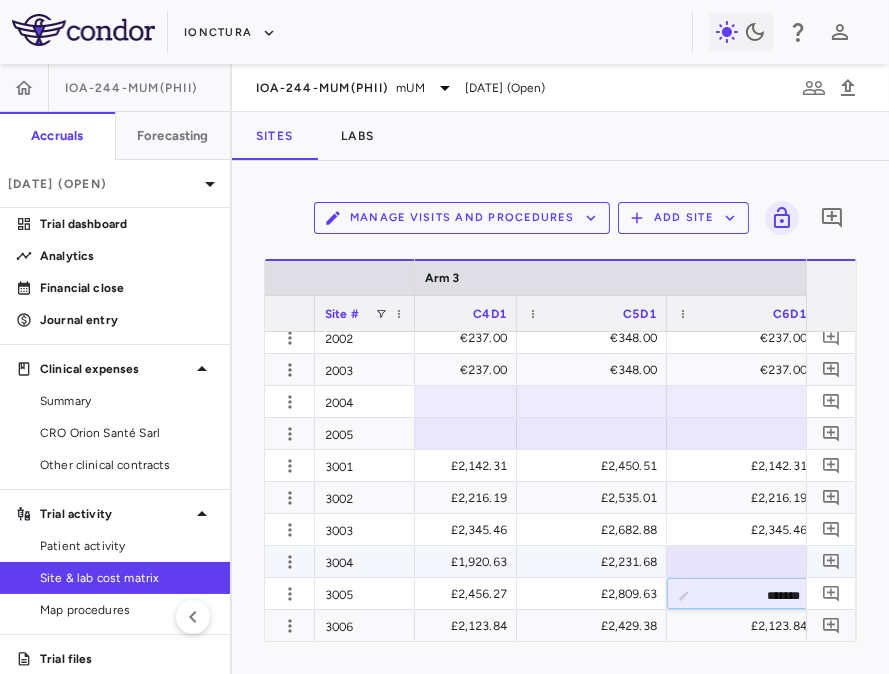 click on "£2,345.46" at bounding box center (742, 529) 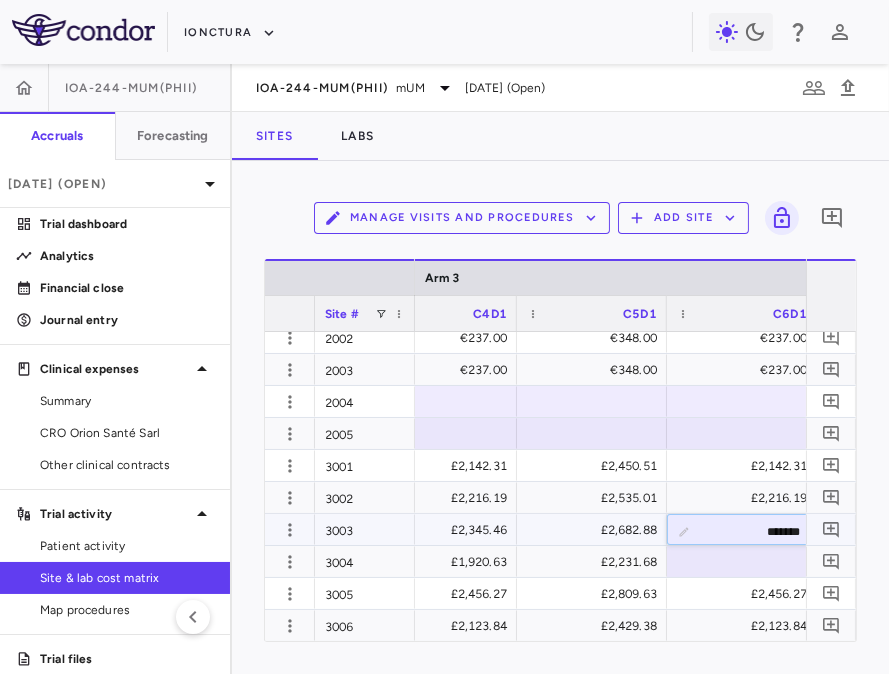 click at bounding box center [742, 561] 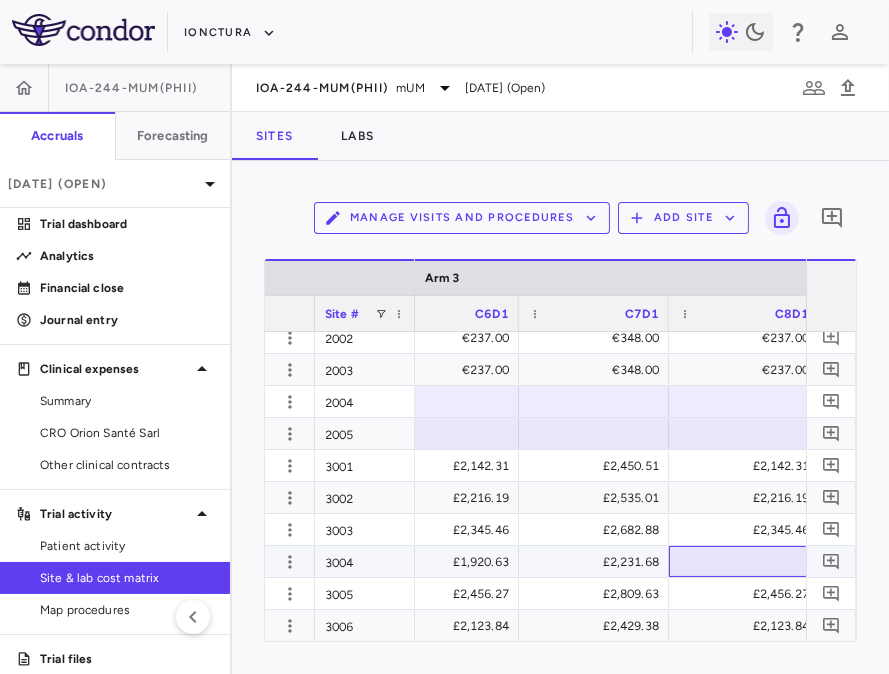click at bounding box center [744, 561] 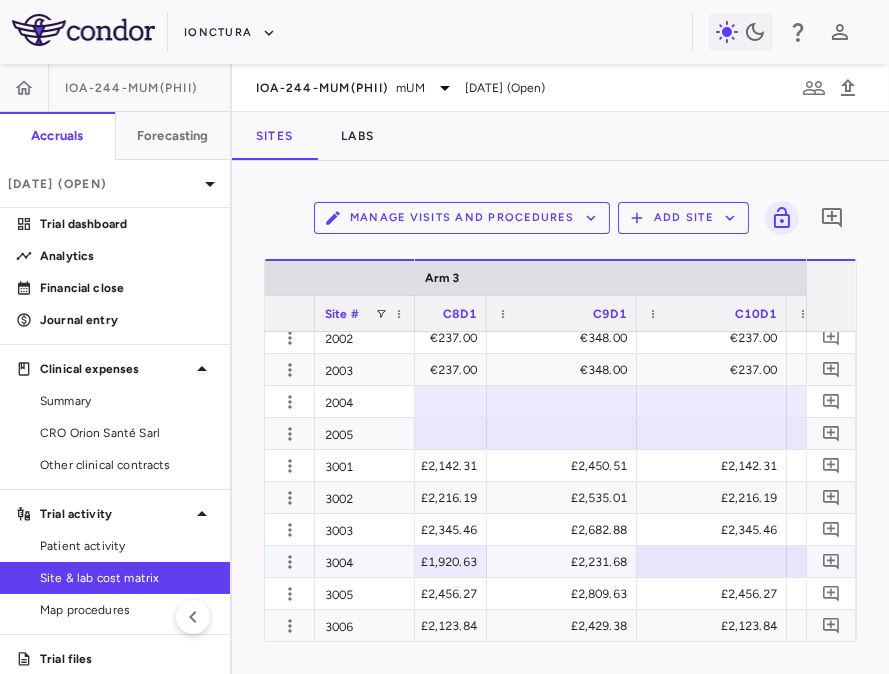 click at bounding box center [712, 561] 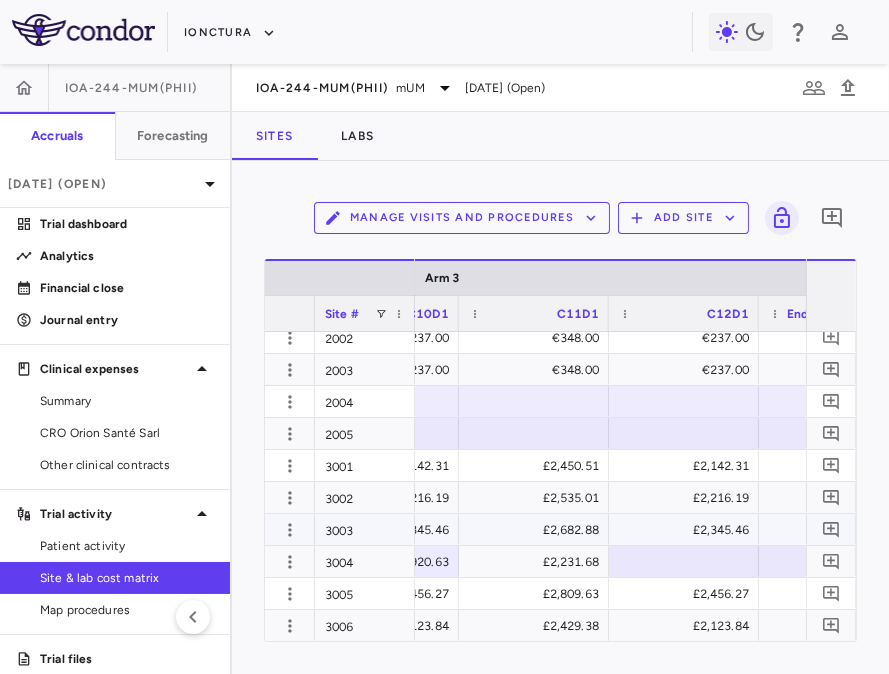 click at bounding box center [684, 561] 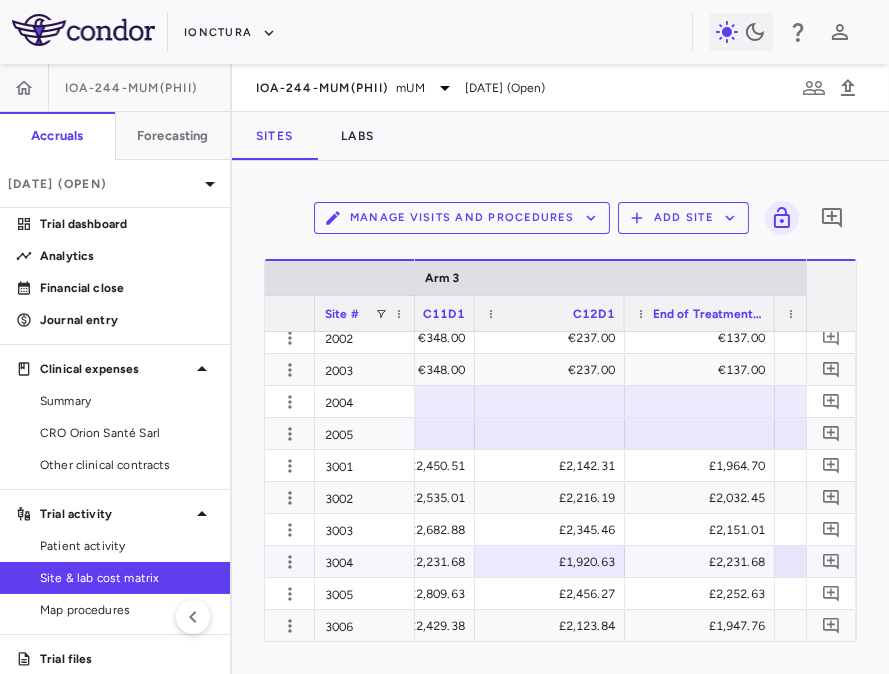 click on "£2,231.68" at bounding box center [704, 562] 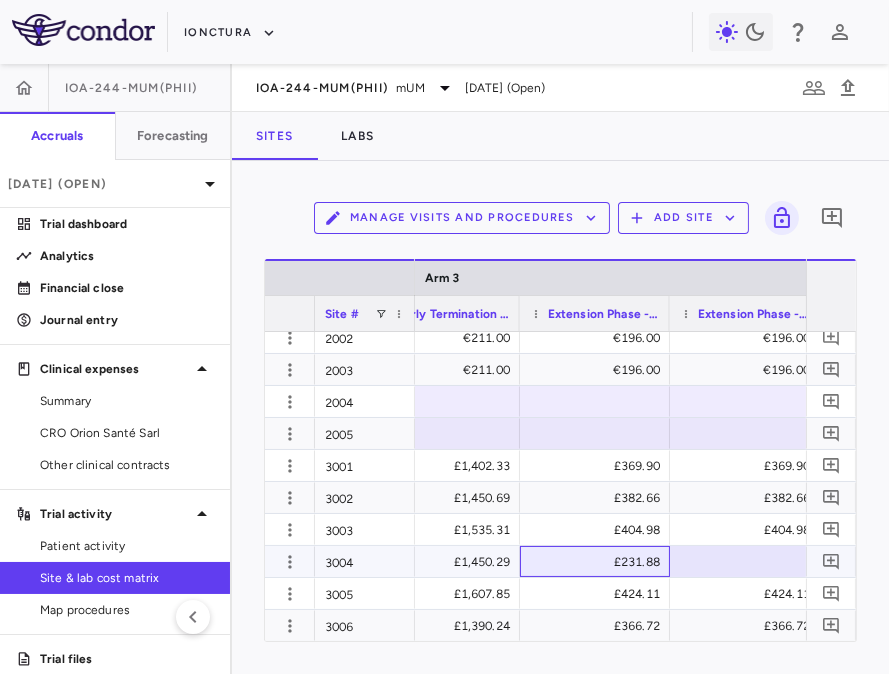 click on "£231.88" at bounding box center (599, 562) 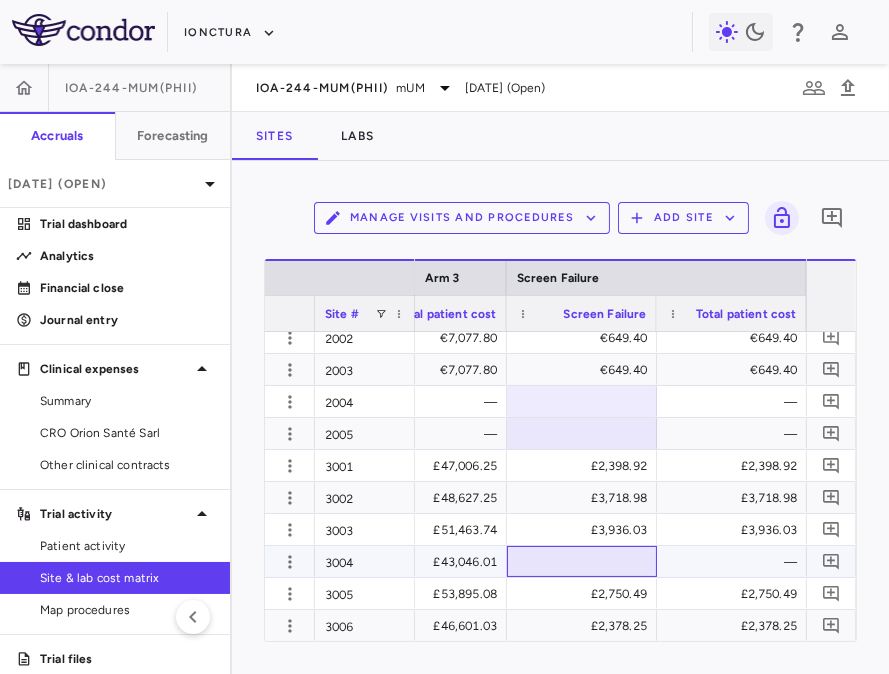 click at bounding box center [582, 561] 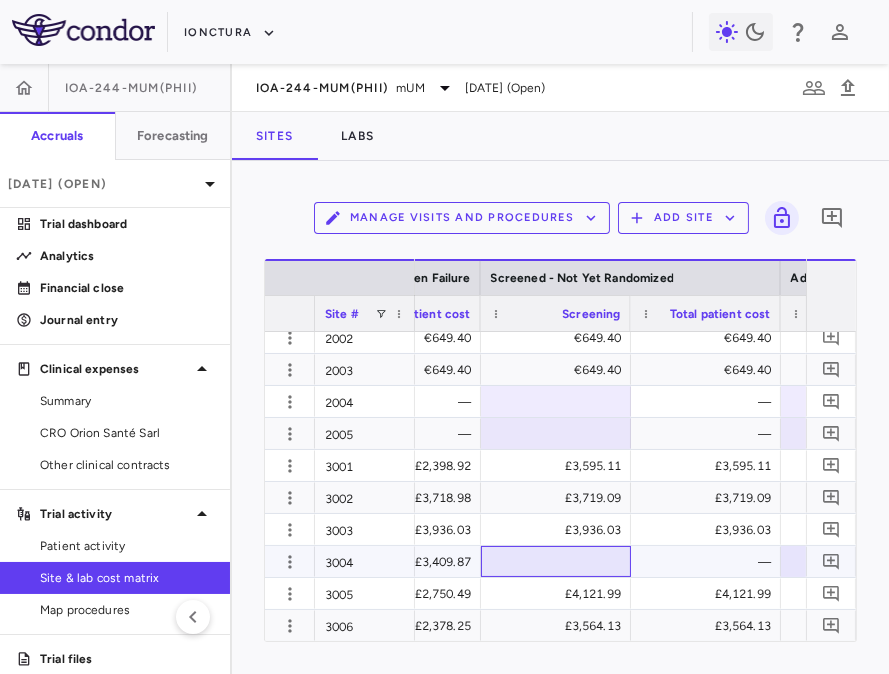 click at bounding box center [556, 561] 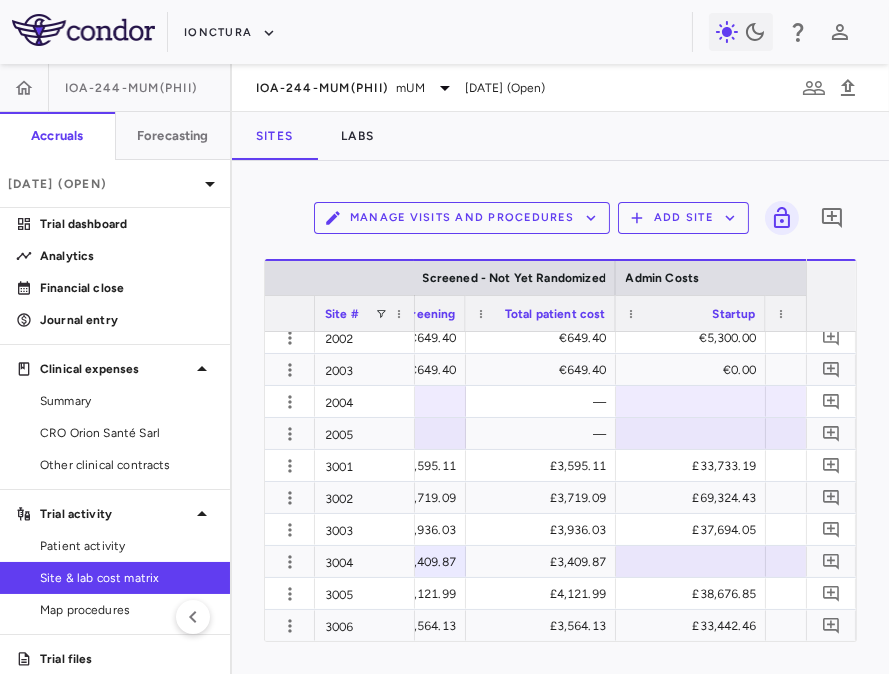 scroll, scrollTop: 0, scrollLeft: 14857, axis: horizontal 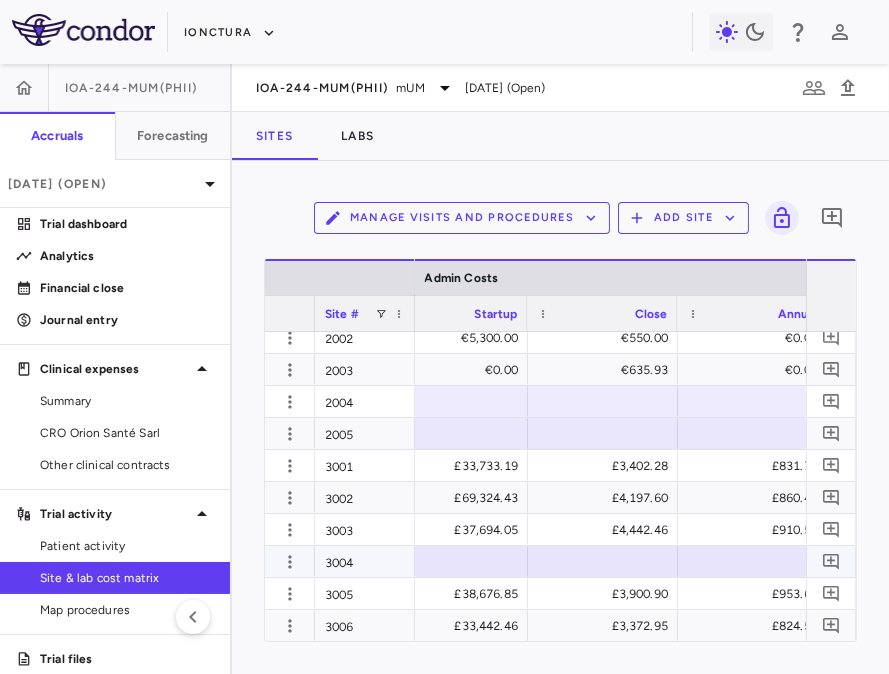 click at bounding box center (453, 561) 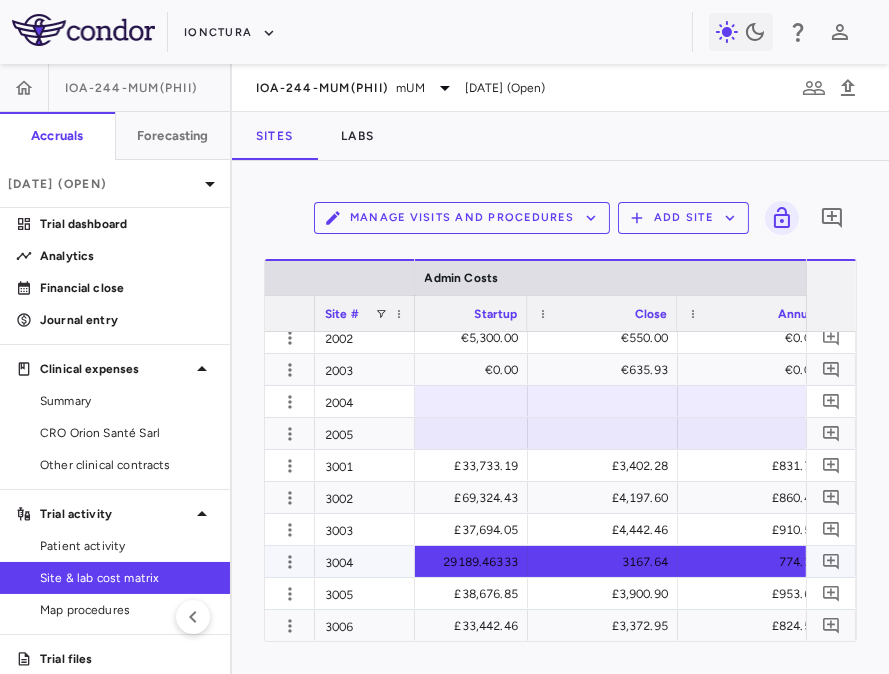 scroll, scrollTop: 0, scrollLeft: 15275, axis: horizontal 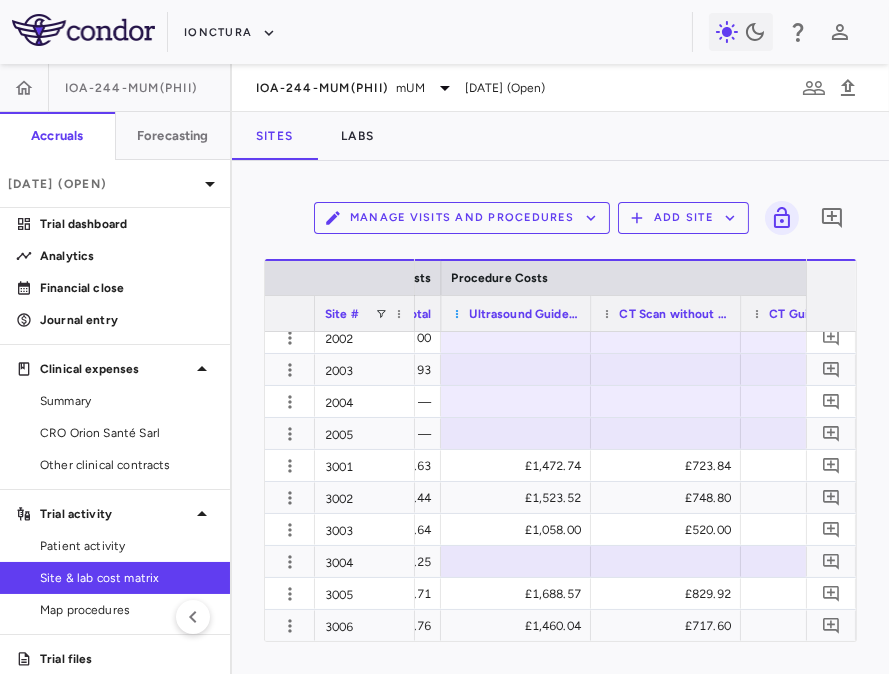 click at bounding box center [457, 314] 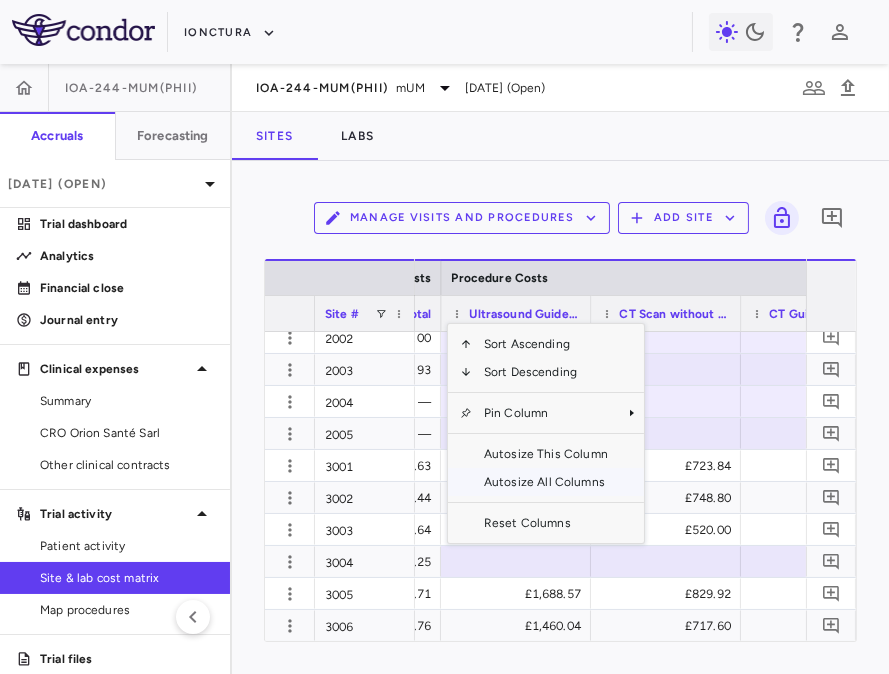 click on "Autosize All Columns" at bounding box center (546, 482) 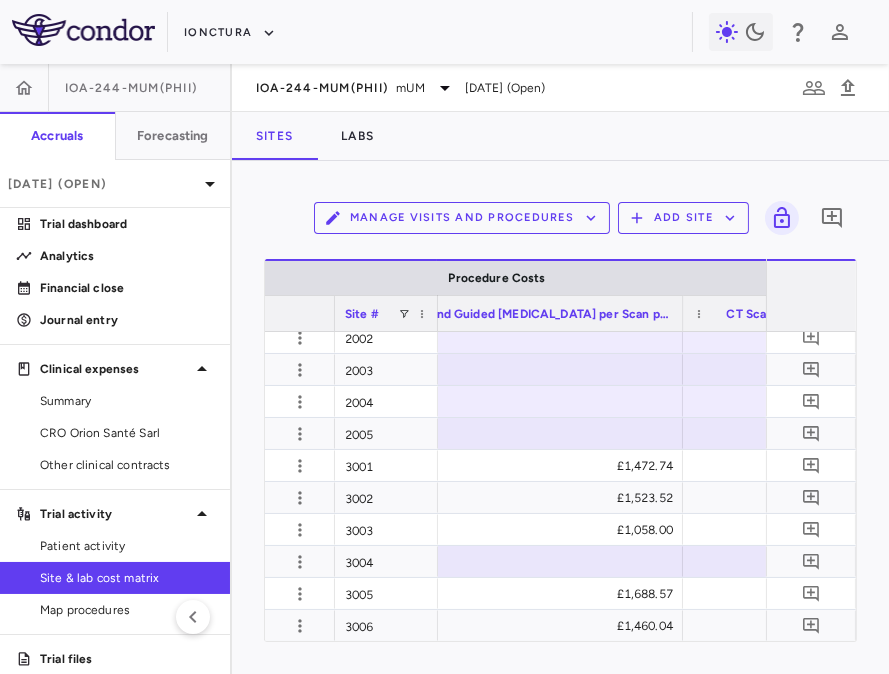click on "Ultrasound Guided [MEDICAL_DATA] per Scan per Patient" at bounding box center (530, 314) 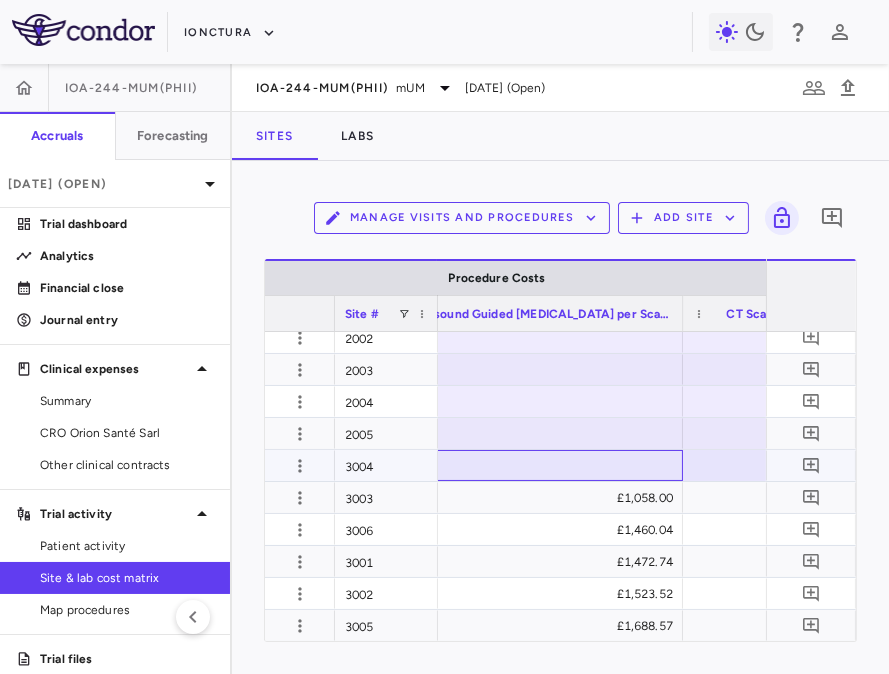click at bounding box center [521, 465] 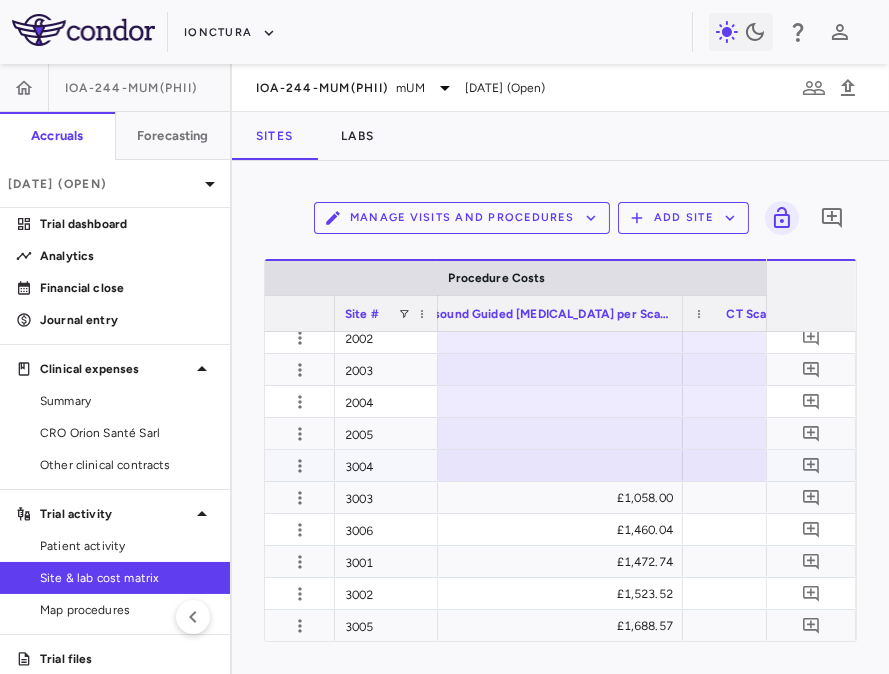 scroll, scrollTop: 0, scrollLeft: 15879, axis: horizontal 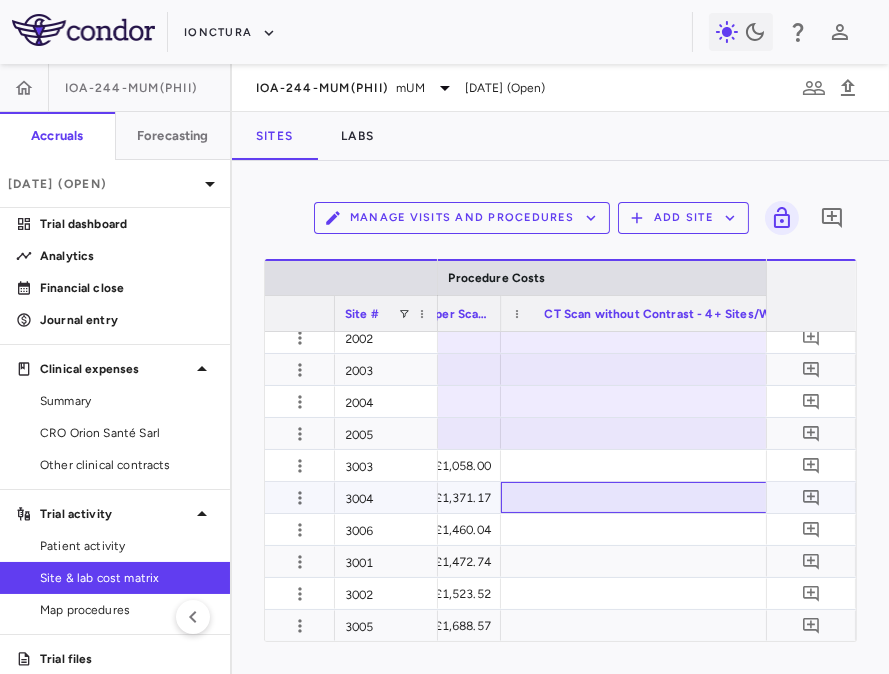 click at bounding box center [669, 497] 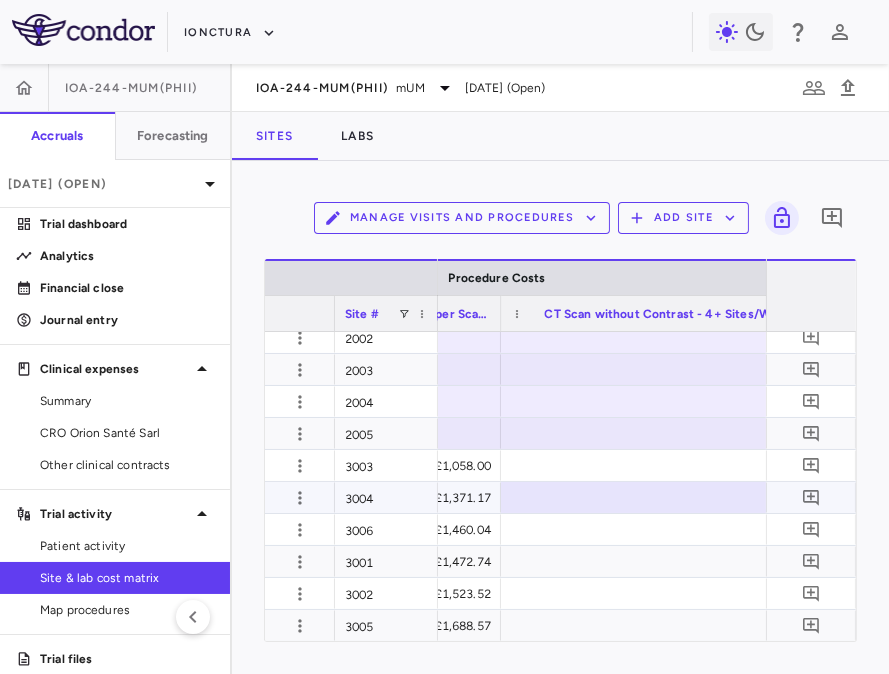 scroll, scrollTop: 0, scrollLeft: 16160, axis: horizontal 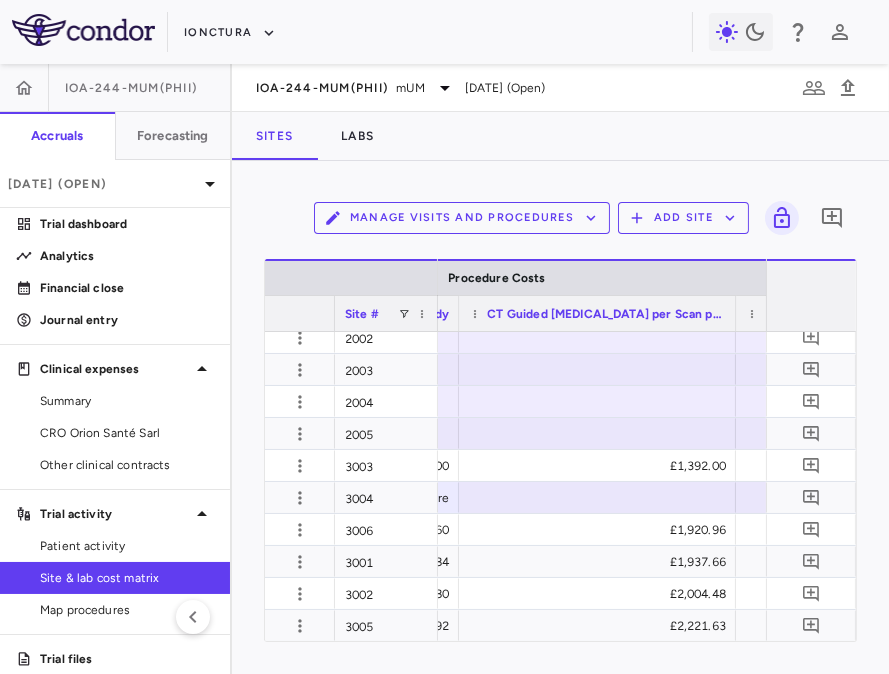 click at bounding box center [597, 497] 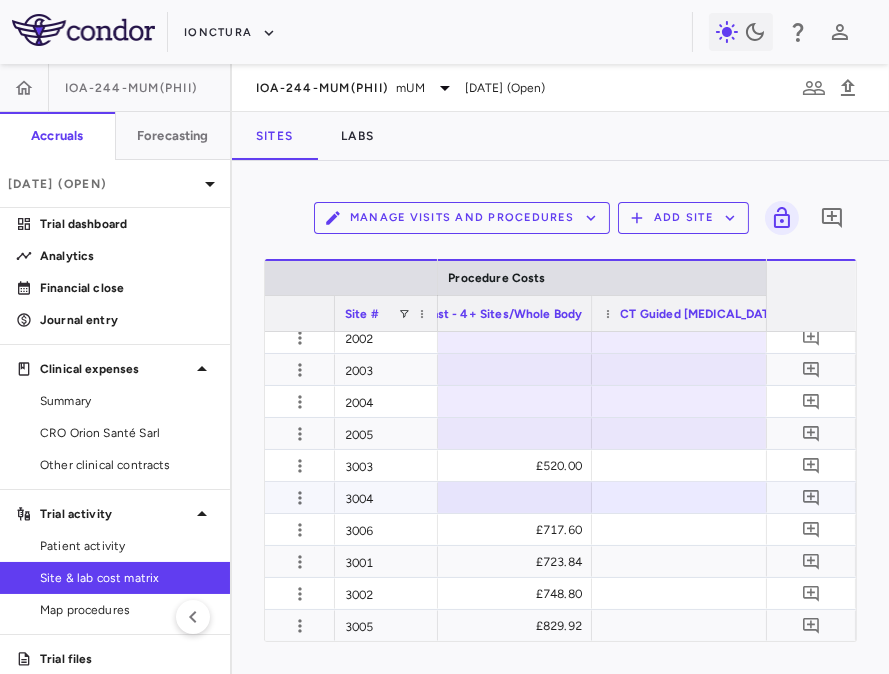 click at bounding box center (424, 497) 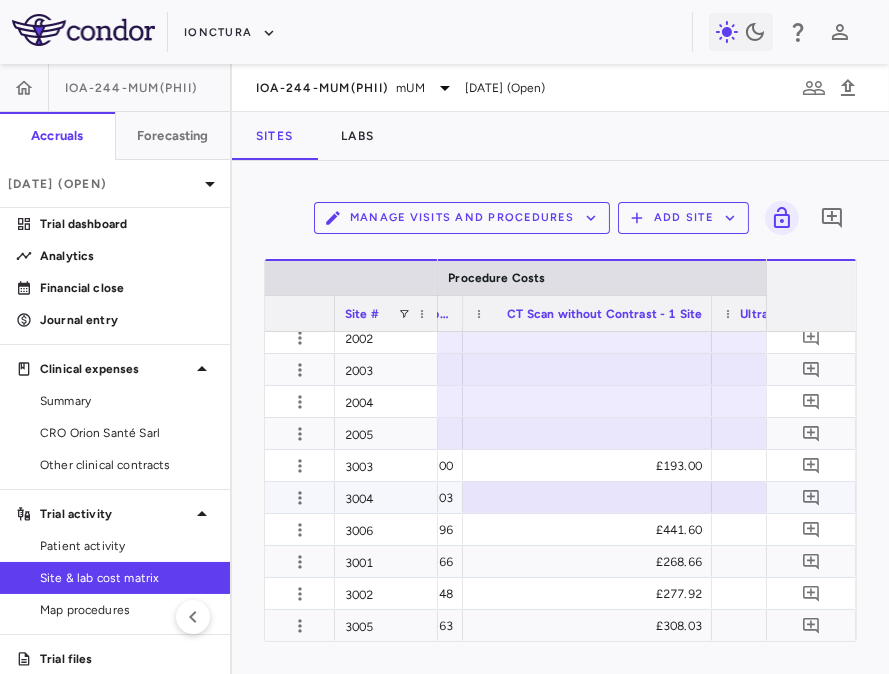 click at bounding box center [587, 497] 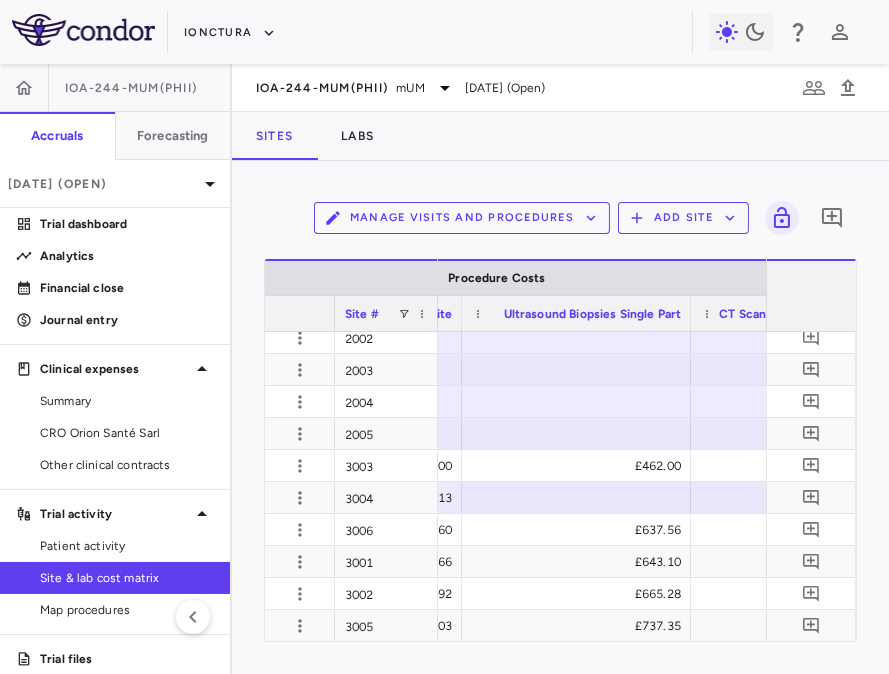 drag, startPoint x: 608, startPoint y: 311, endPoint x: 687, endPoint y: 307, distance: 79.101204 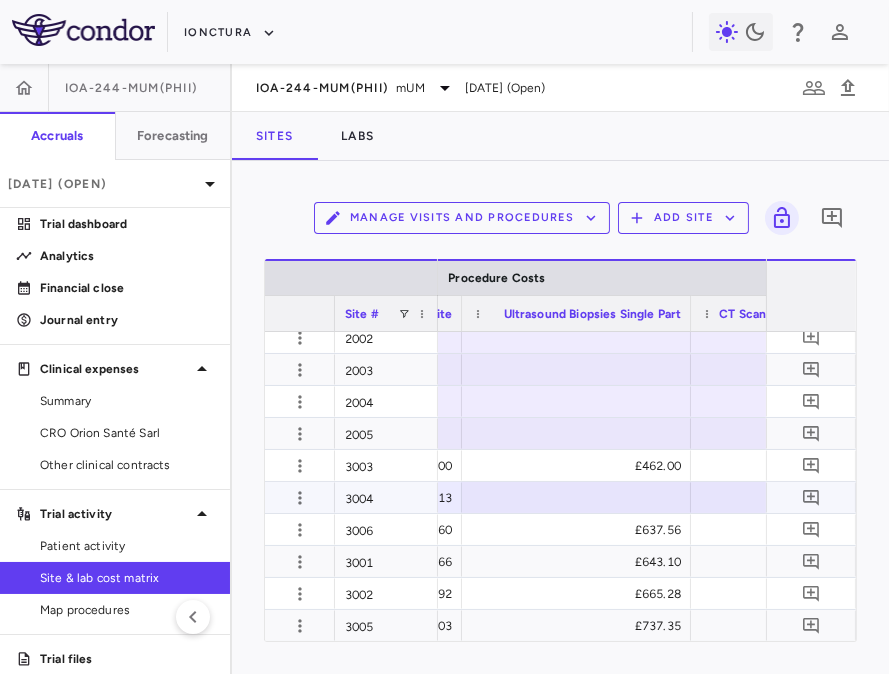 click at bounding box center (576, 497) 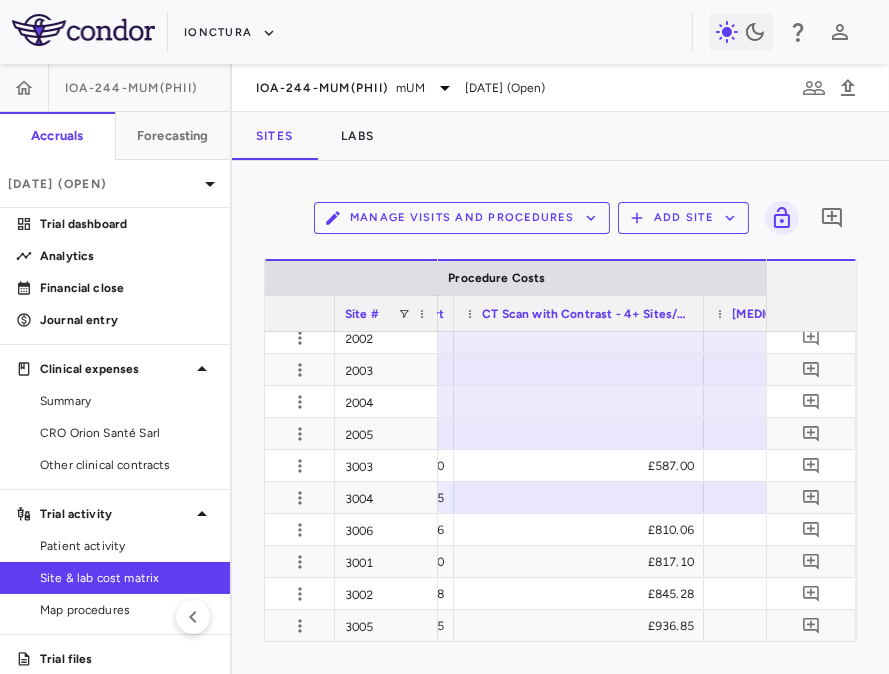 drag, startPoint x: 599, startPoint y: 311, endPoint x: 699, endPoint y: 311, distance: 100 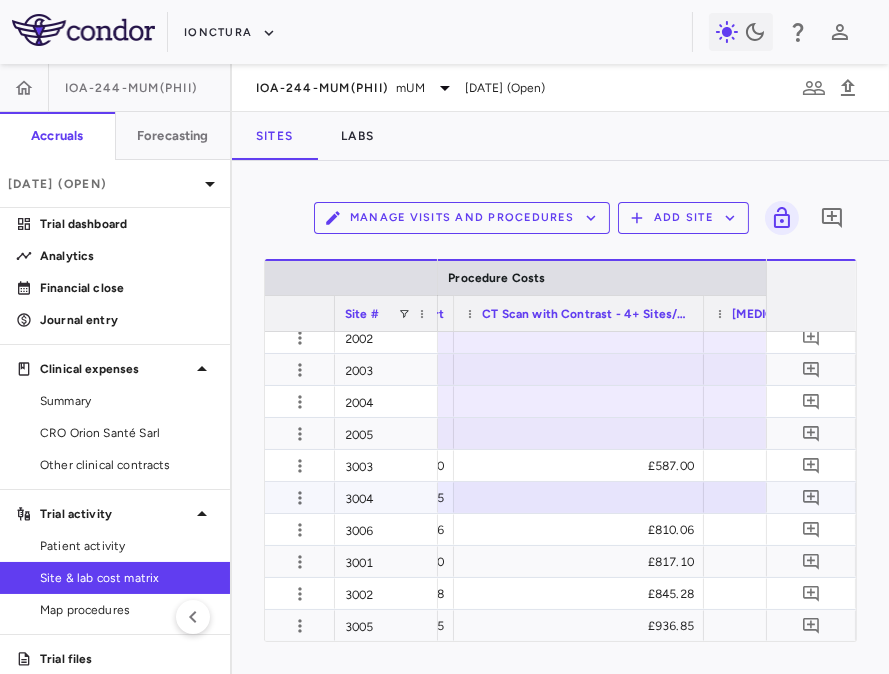 click at bounding box center (579, 497) 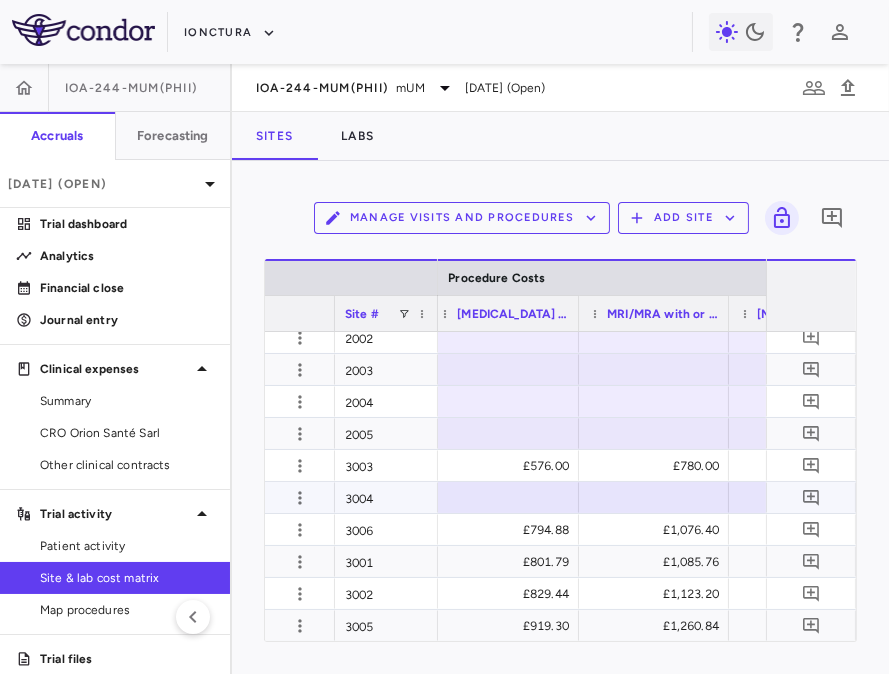 click at bounding box center [504, 497] 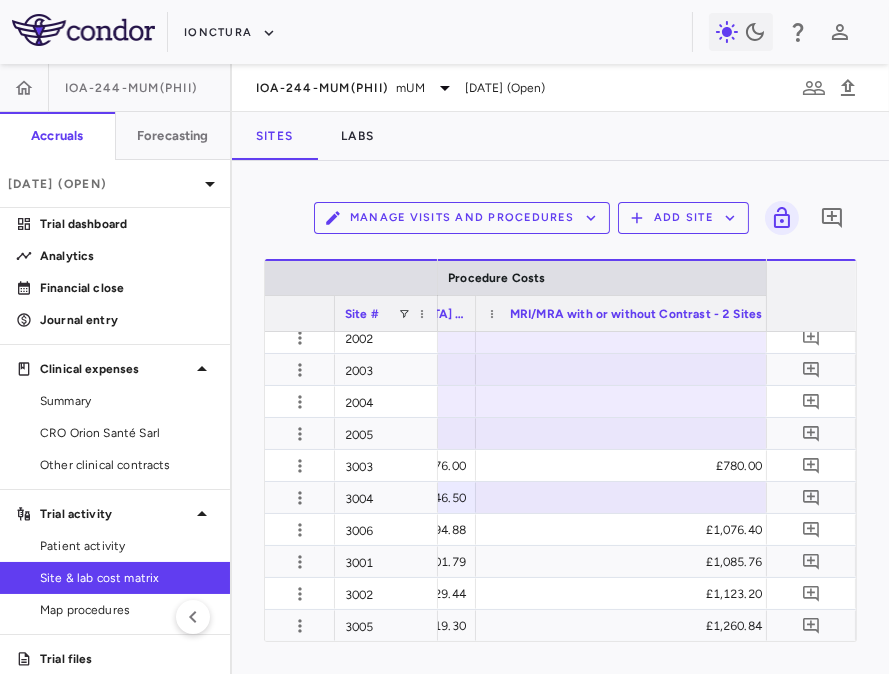 drag, startPoint x: 624, startPoint y: 314, endPoint x: 770, endPoint y: 311, distance: 146.03082 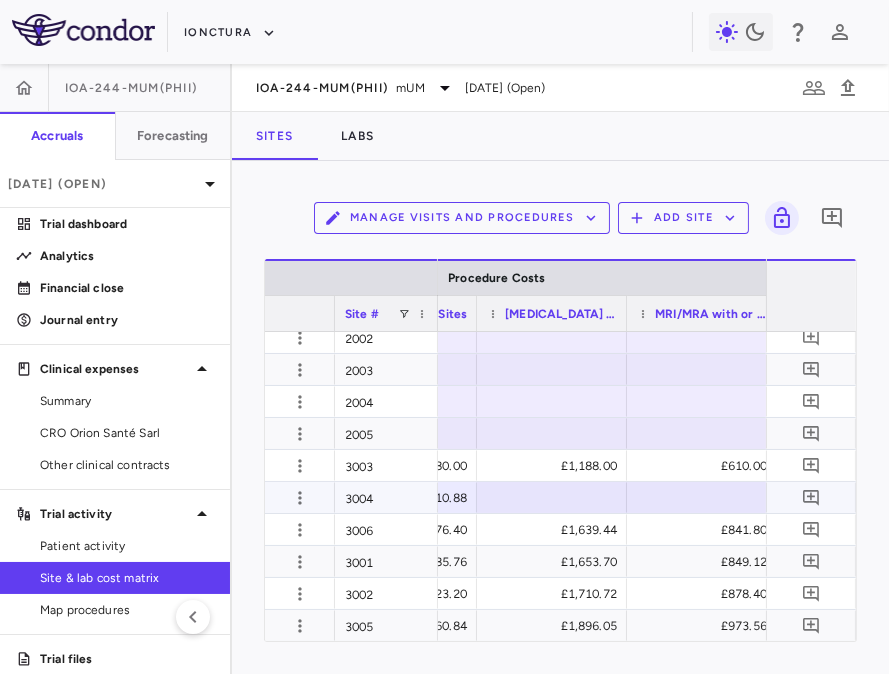 click at bounding box center (552, 497) 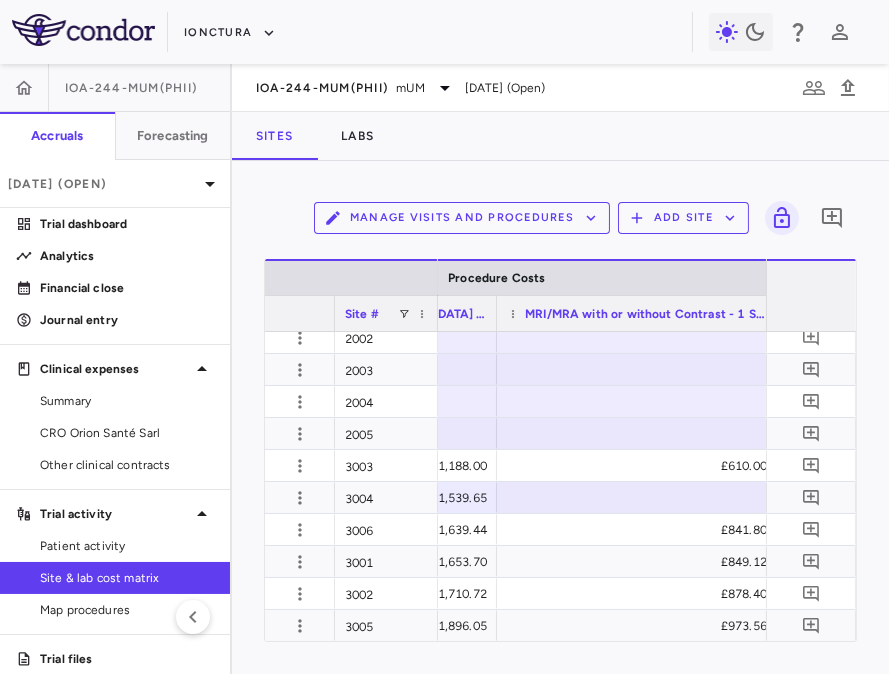 drag, startPoint x: 646, startPoint y: 310, endPoint x: 776, endPoint y: 309, distance: 130.00385 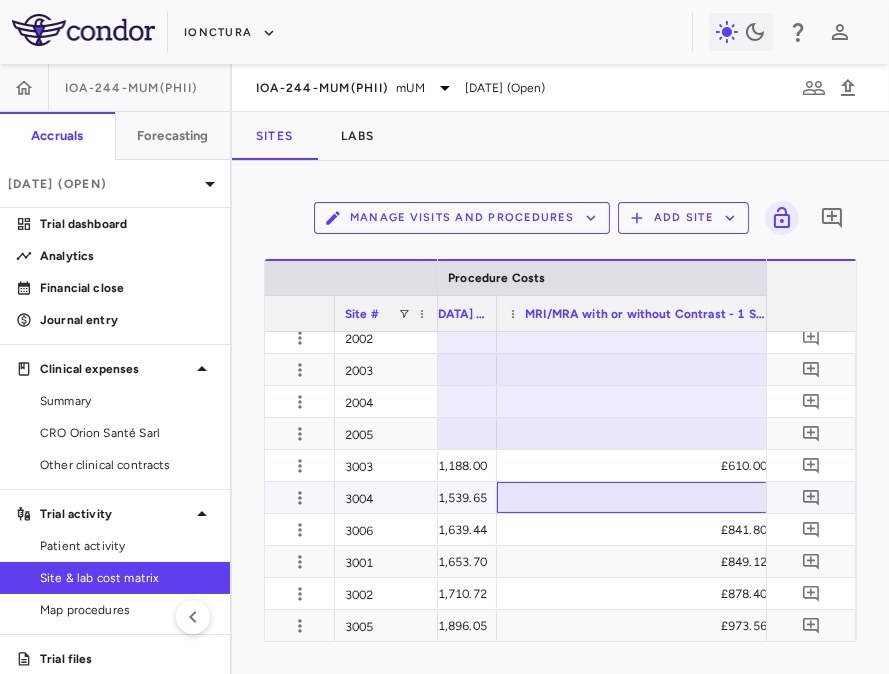 click at bounding box center [637, 497] 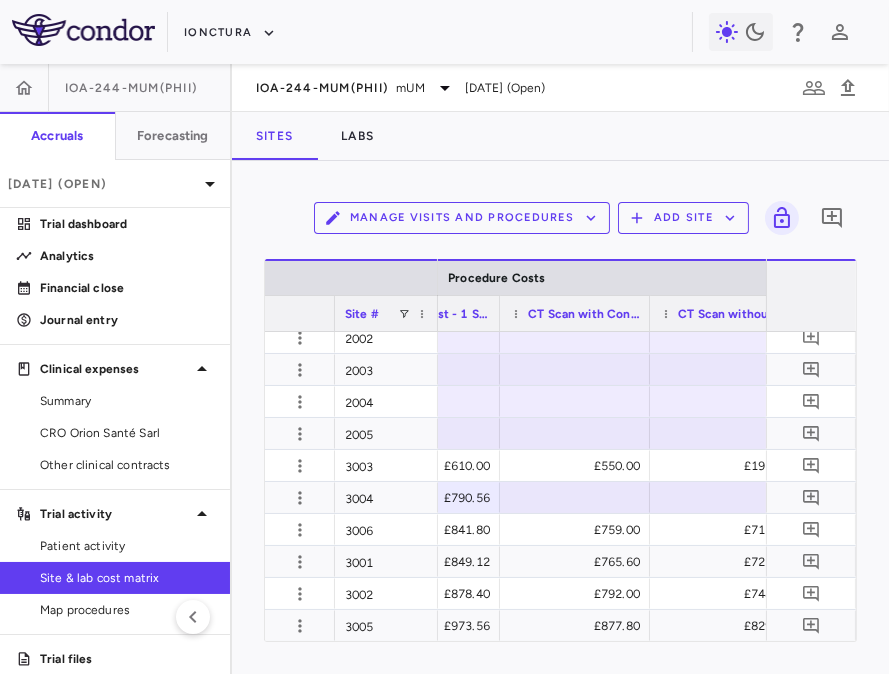 click at bounding box center [649, 313] 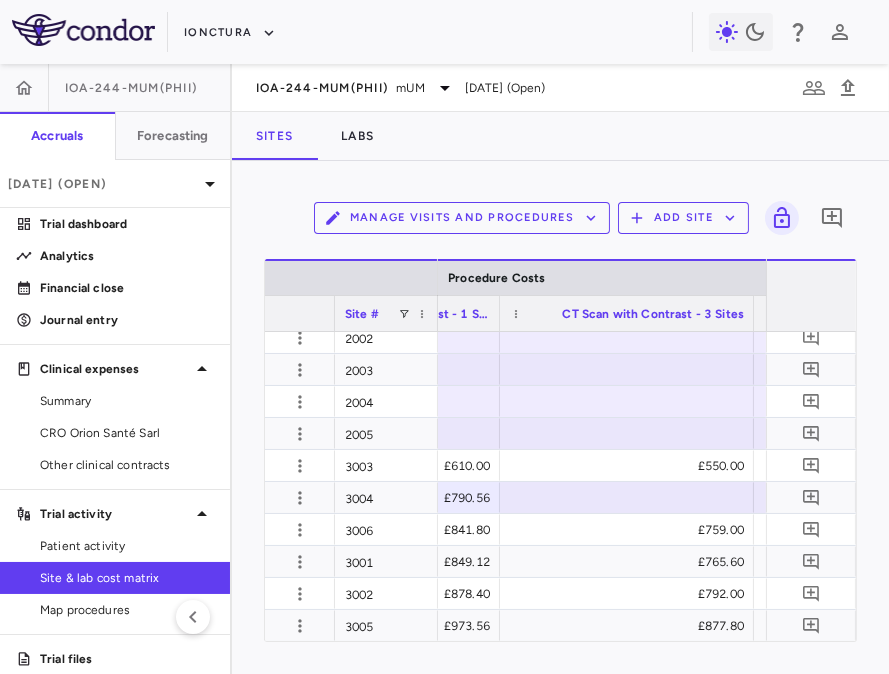 drag, startPoint x: 648, startPoint y: 318, endPoint x: 752, endPoint y: 309, distance: 104.388695 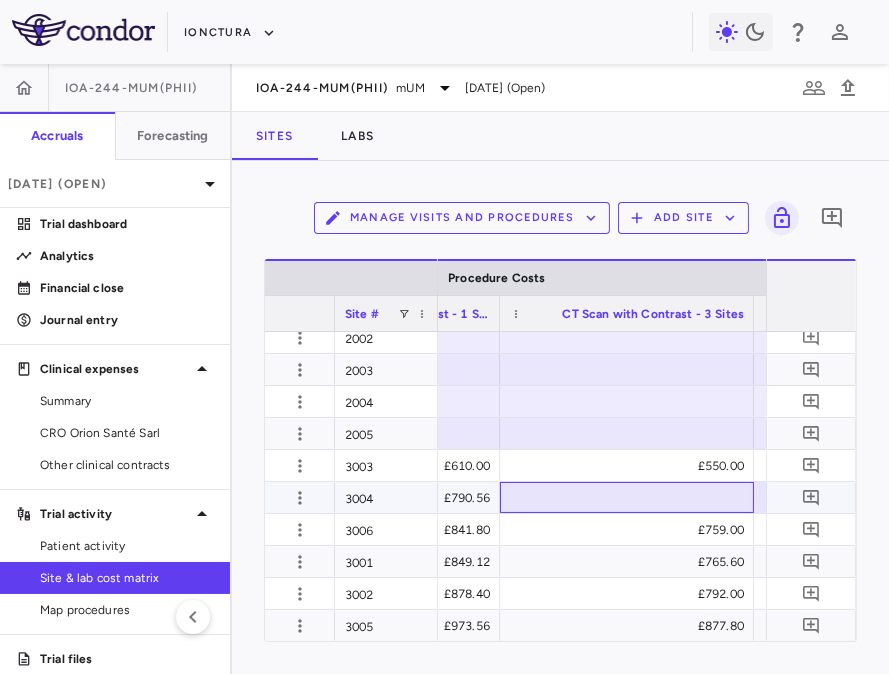 click at bounding box center (627, 497) 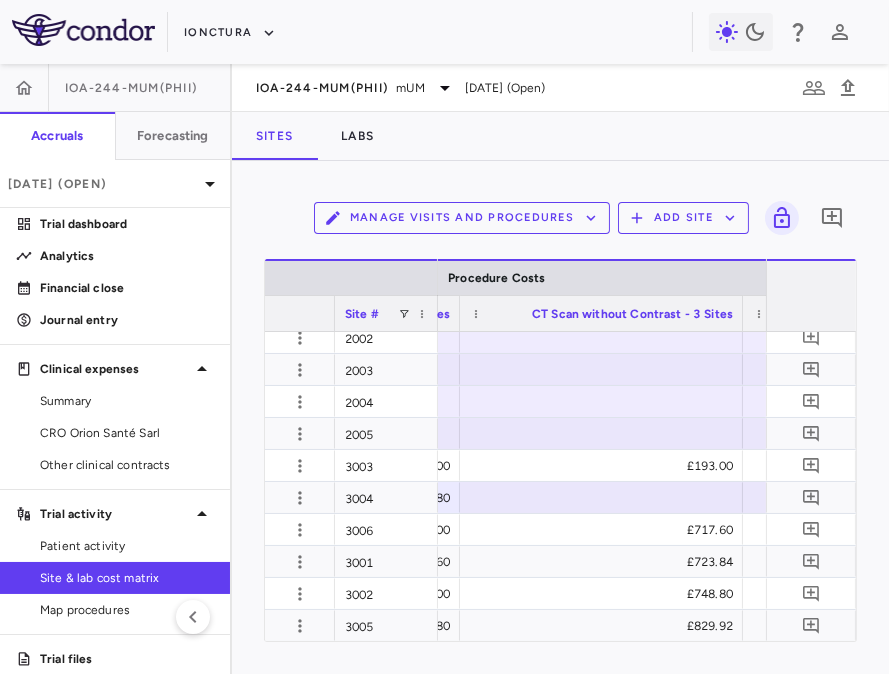 drag, startPoint x: 606, startPoint y: 316, endPoint x: 739, endPoint y: 308, distance: 133.24039 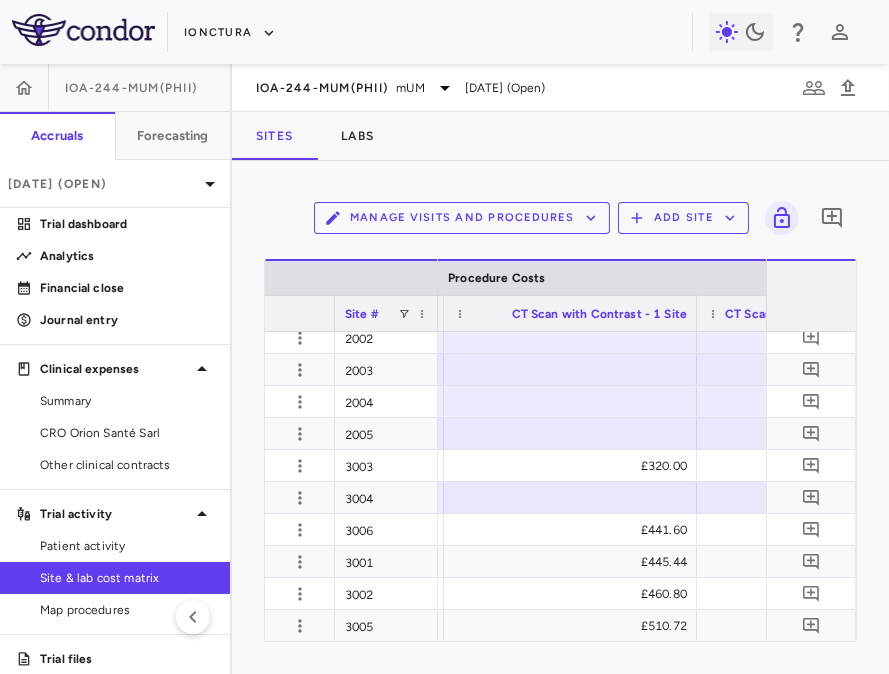 drag, startPoint x: 590, startPoint y: 315, endPoint x: 693, endPoint y: 316, distance: 103.00485 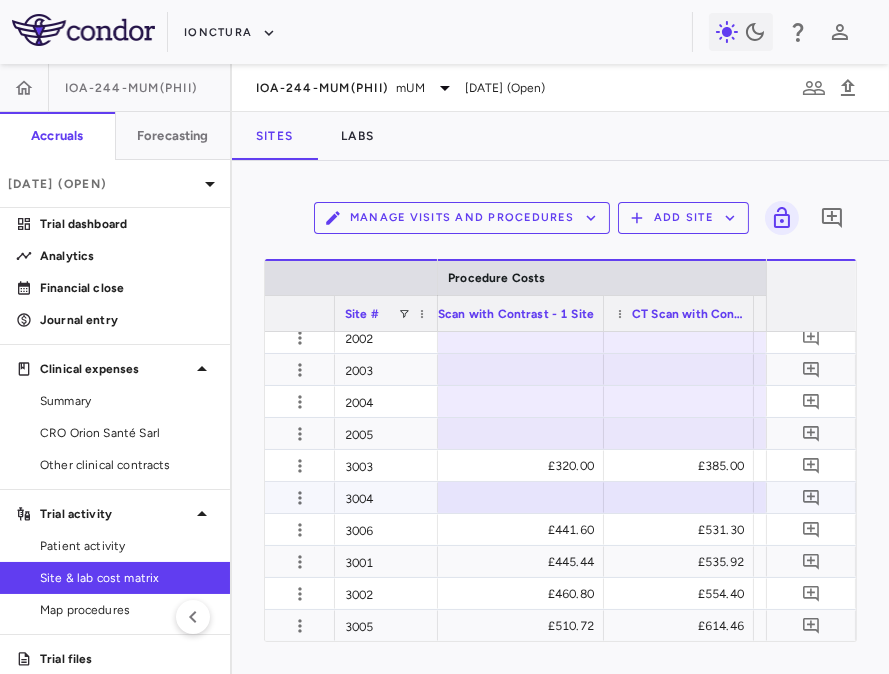 click at bounding box center (477, 497) 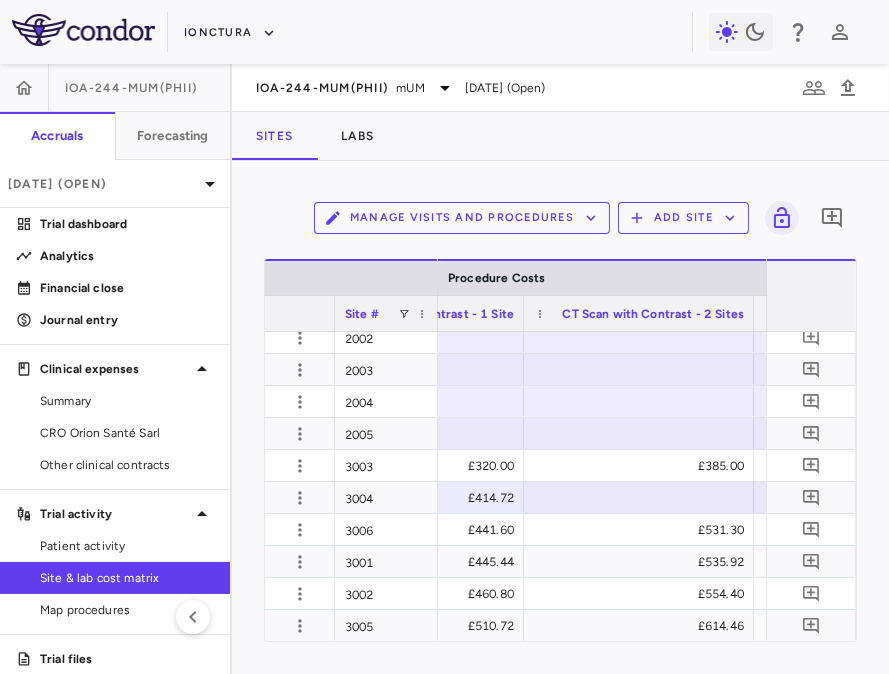 drag, startPoint x: 671, startPoint y: 308, endPoint x: 750, endPoint y: 310, distance: 79.025314 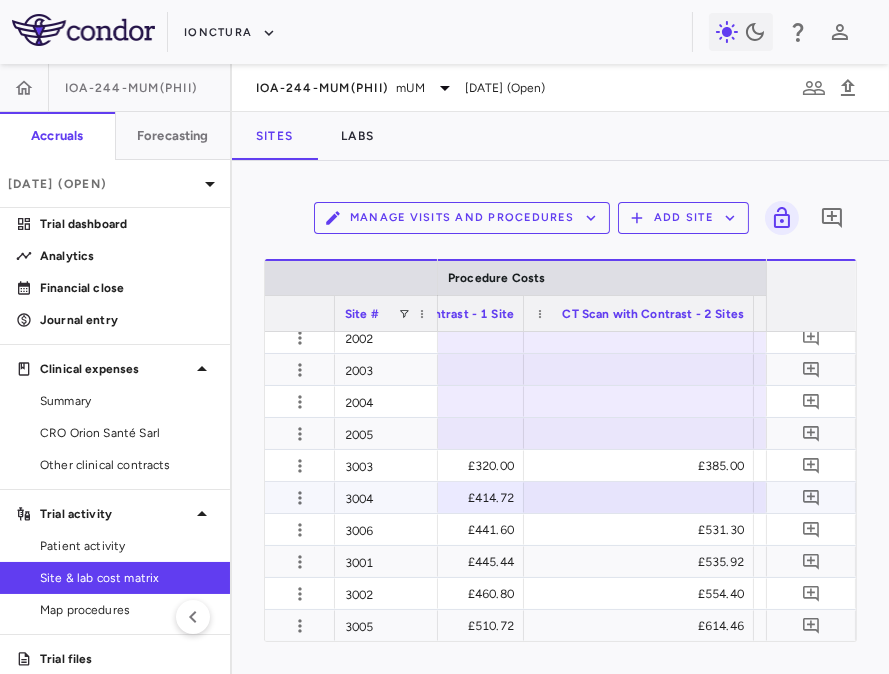click at bounding box center [639, 497] 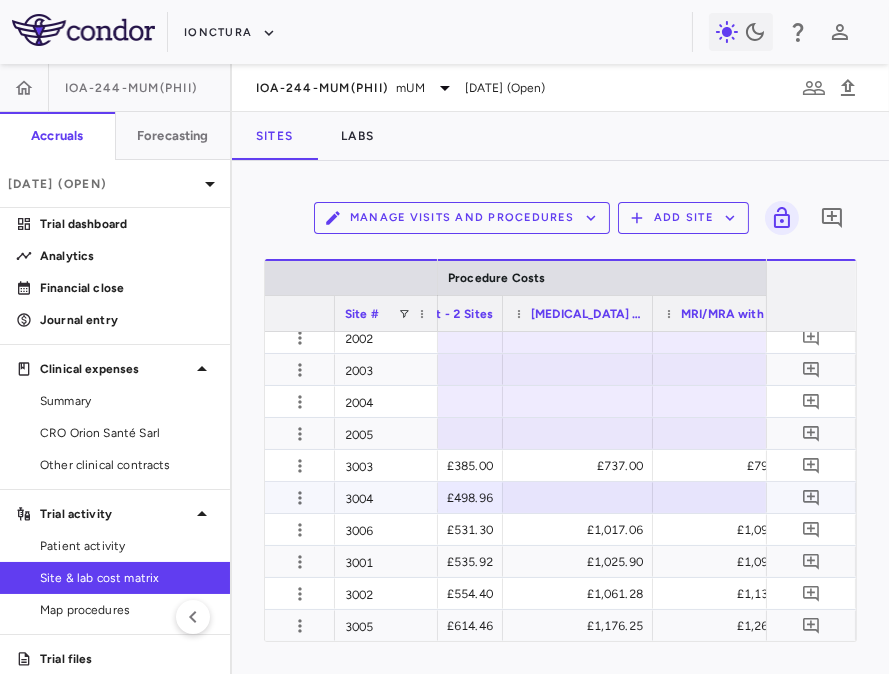 click at bounding box center (578, 497) 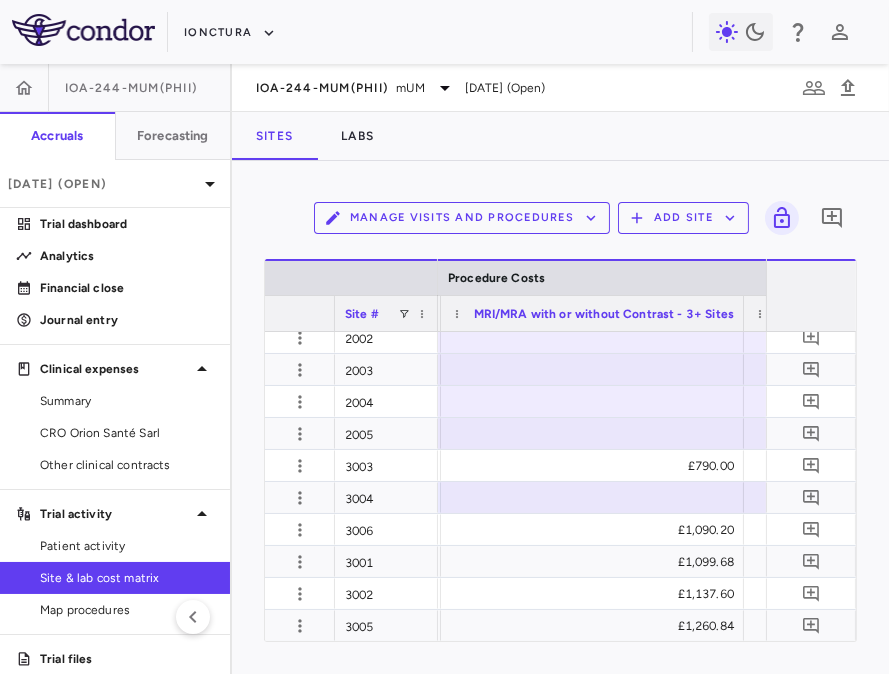 drag, startPoint x: 587, startPoint y: 315, endPoint x: 740, endPoint y: 314, distance: 153.00327 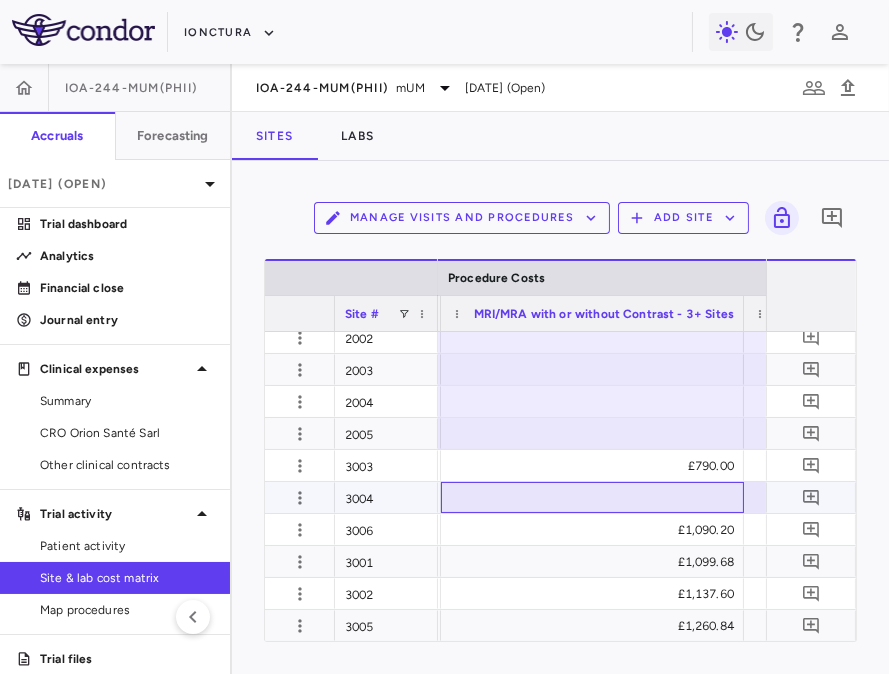 click at bounding box center [592, 497] 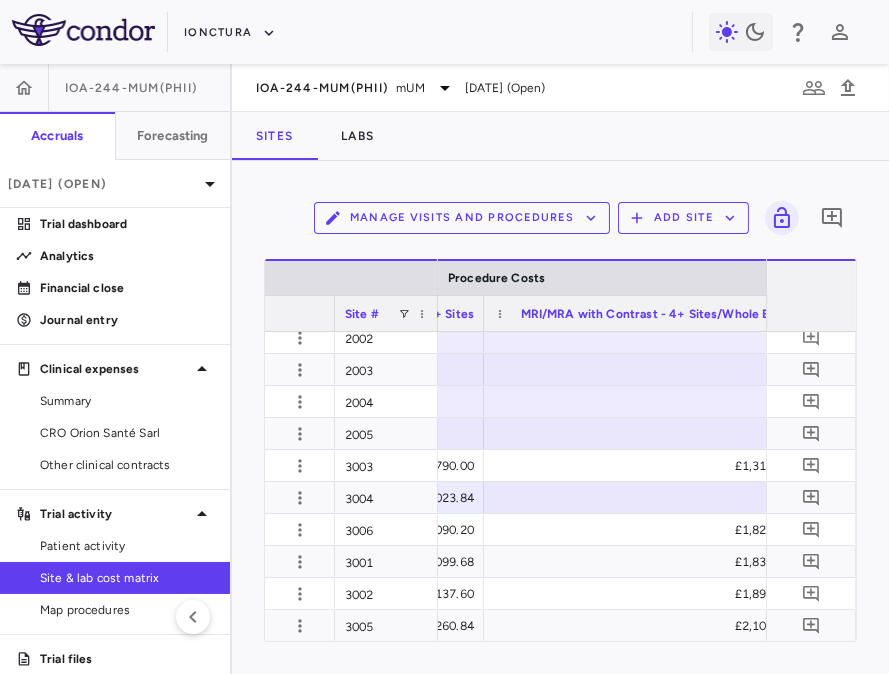 drag, startPoint x: 631, startPoint y: 314, endPoint x: 798, endPoint y: 314, distance: 167 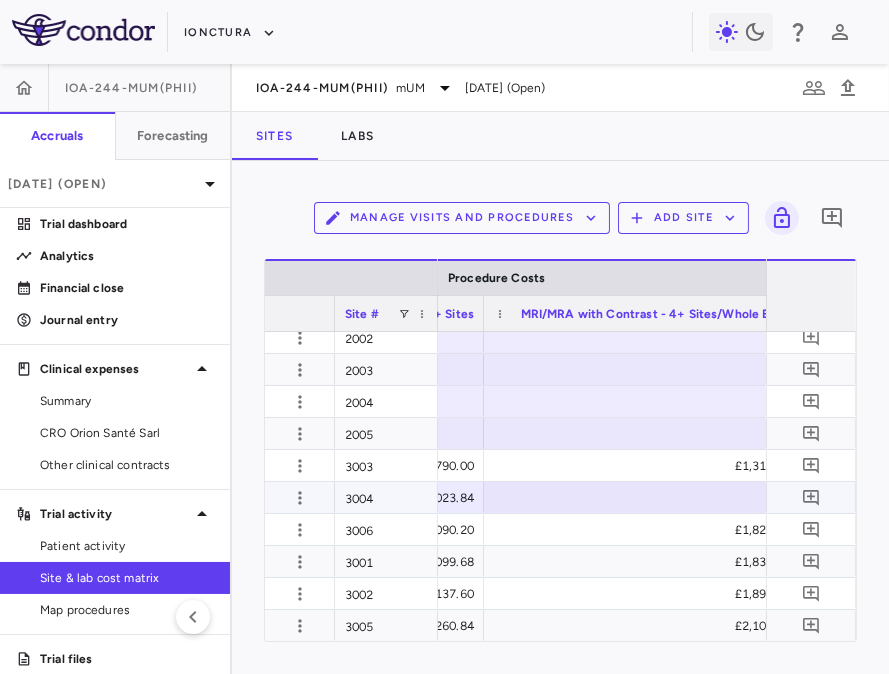 click at bounding box center [642, 497] 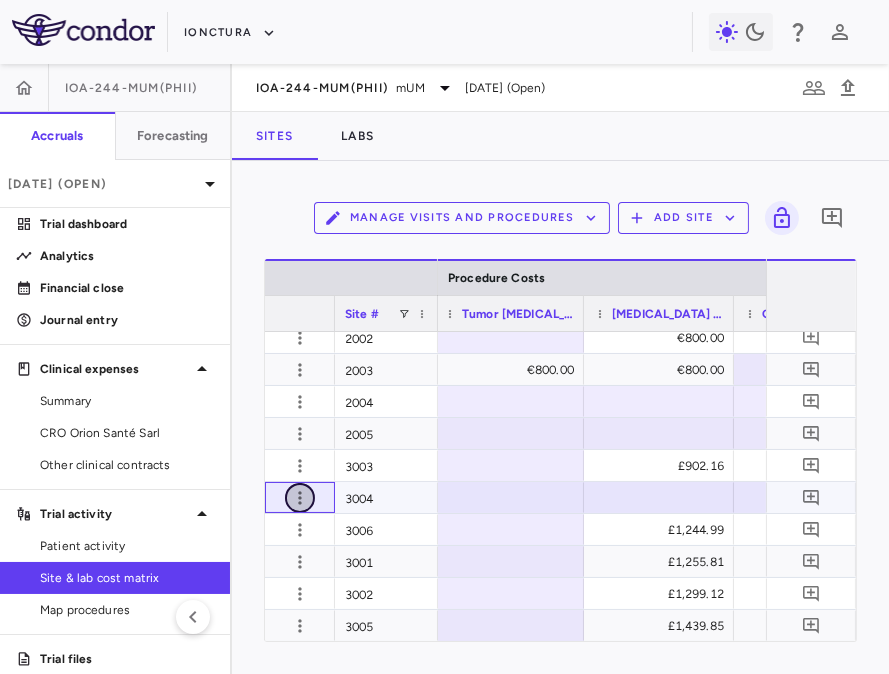 click 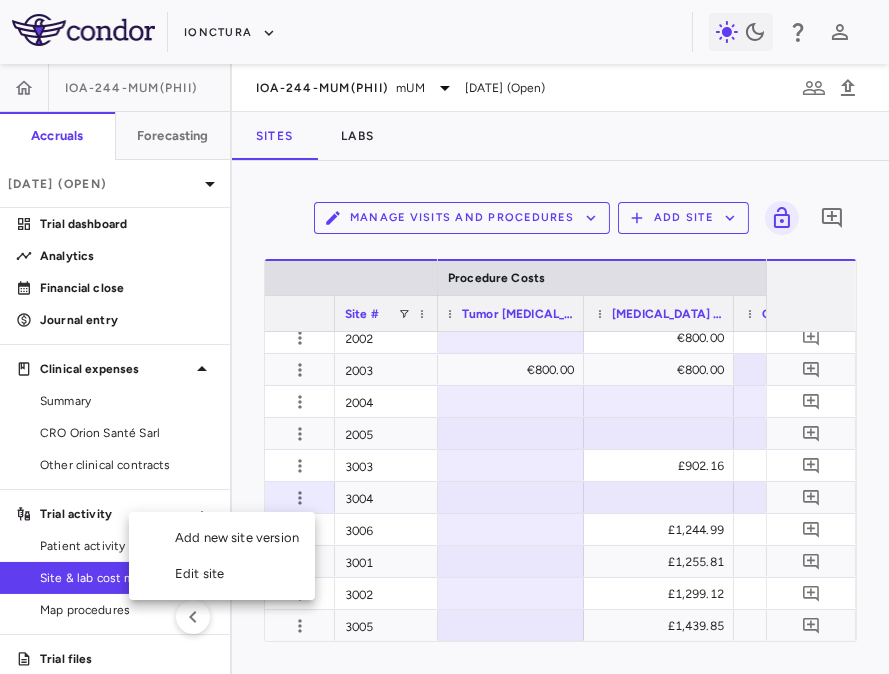 click on "Edit site" at bounding box center (222, 574) 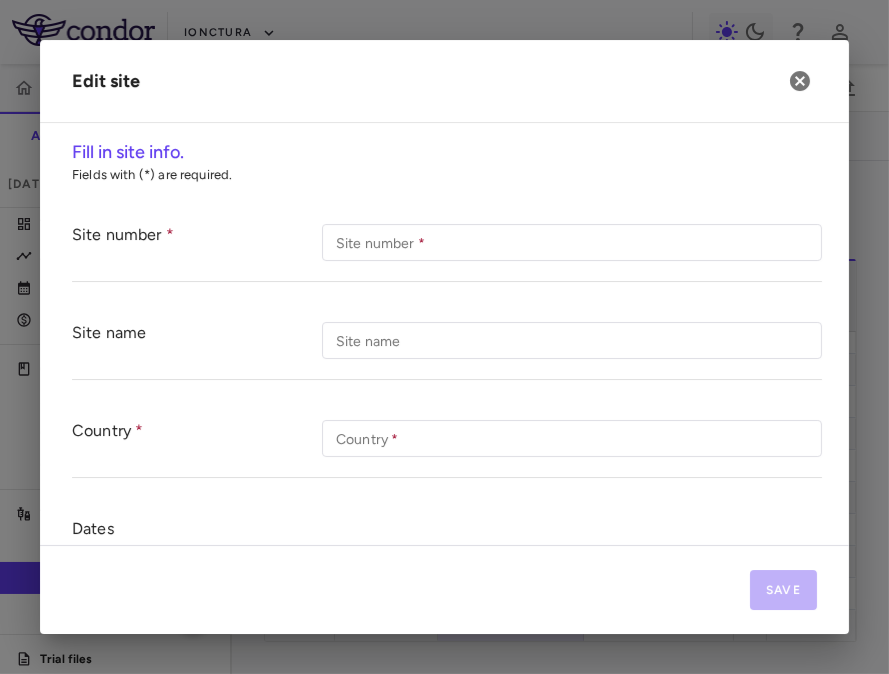 type on "****" 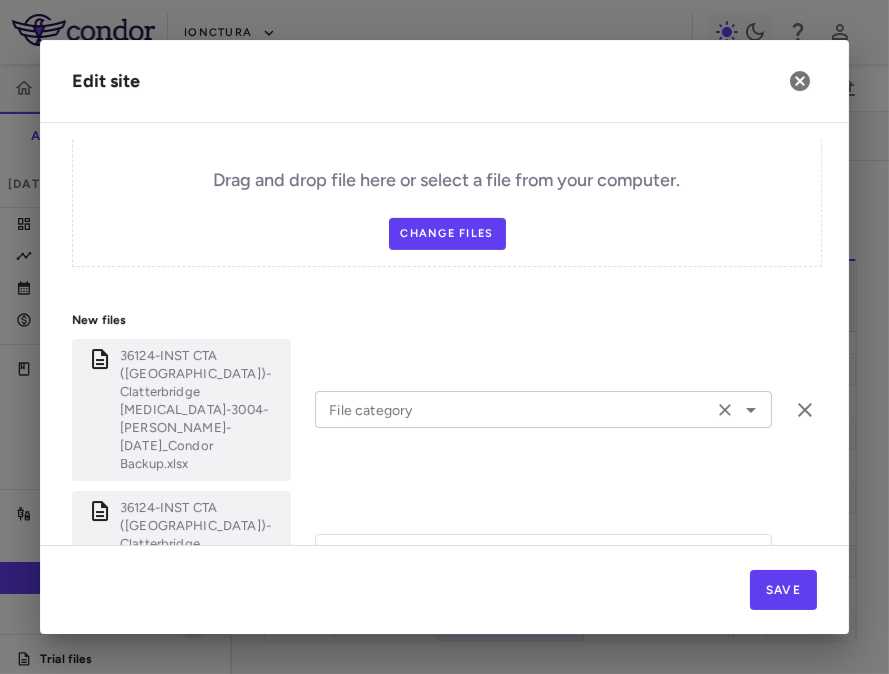click on "File category" at bounding box center [514, 409] 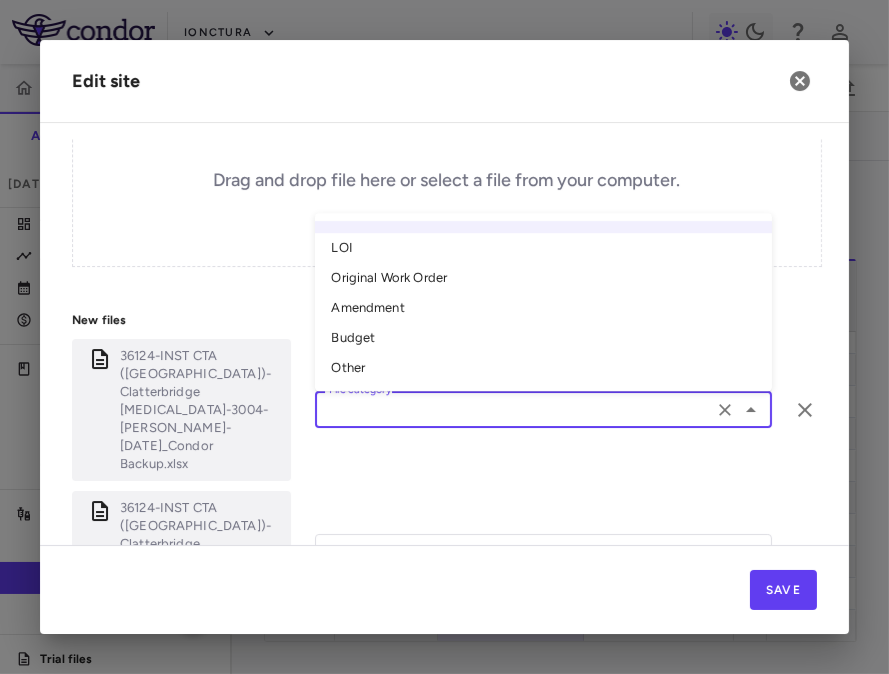 click on "Other" at bounding box center (543, 369) 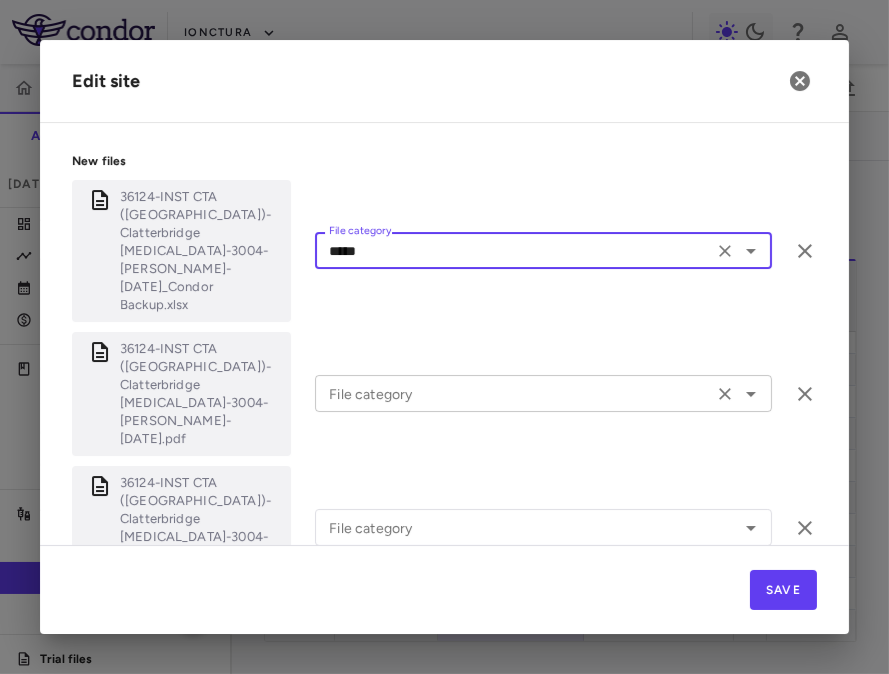 click on "File category" at bounding box center (514, 393) 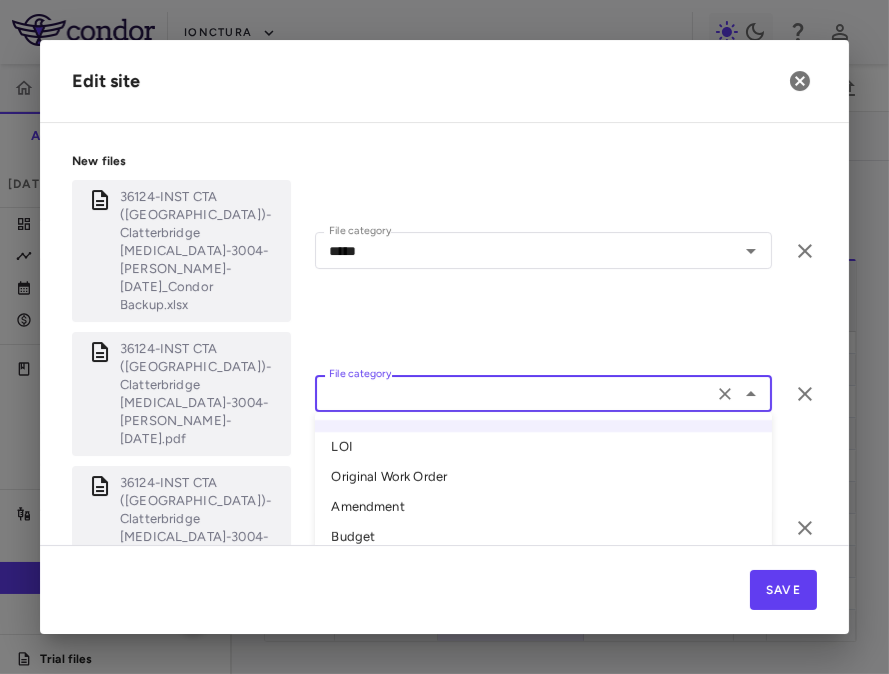 click on "Original Work Order" at bounding box center [543, 478] 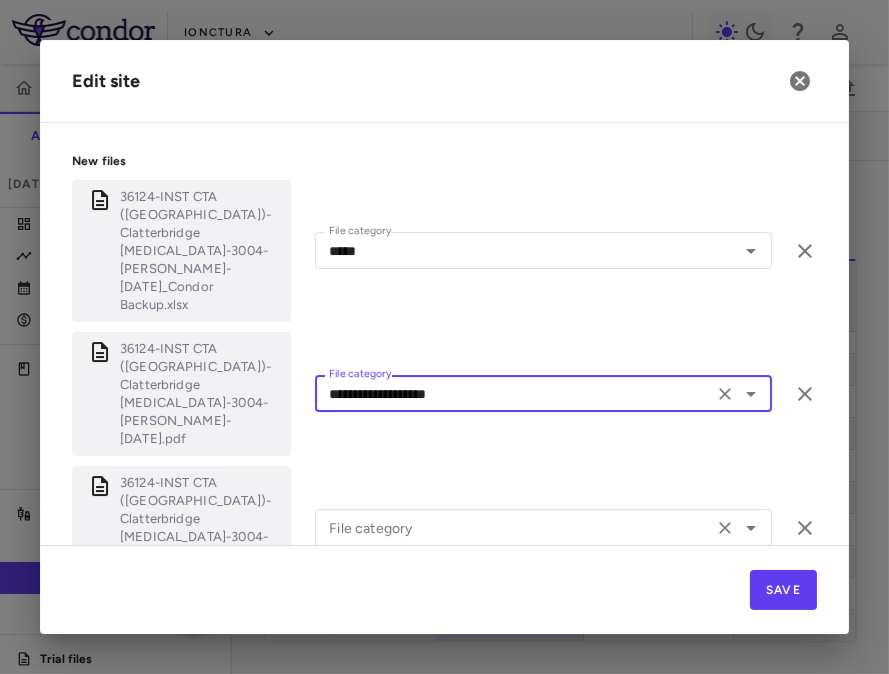 click on "File category" at bounding box center [514, 527] 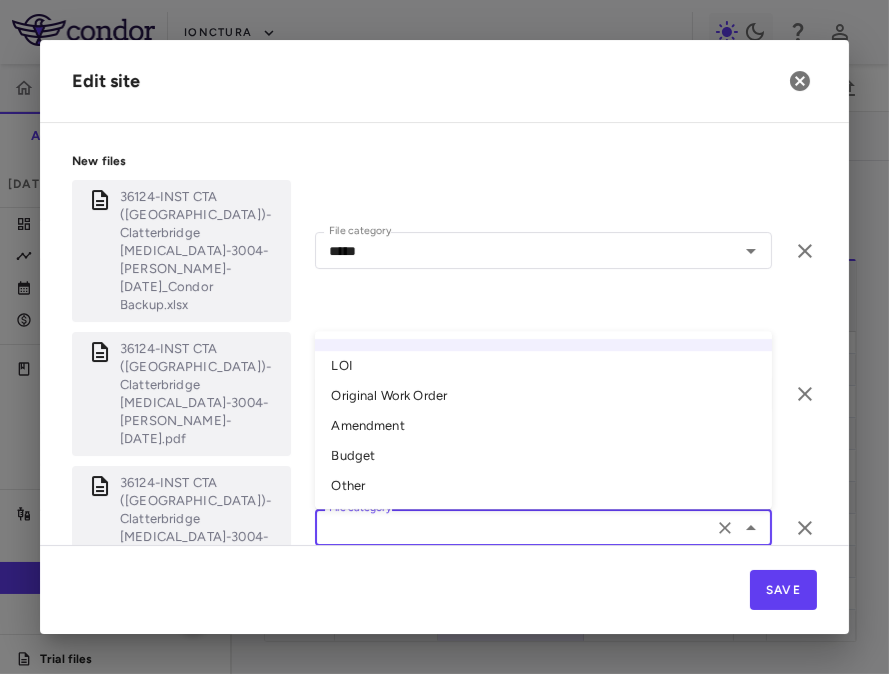 click on "Budget" at bounding box center (543, 457) 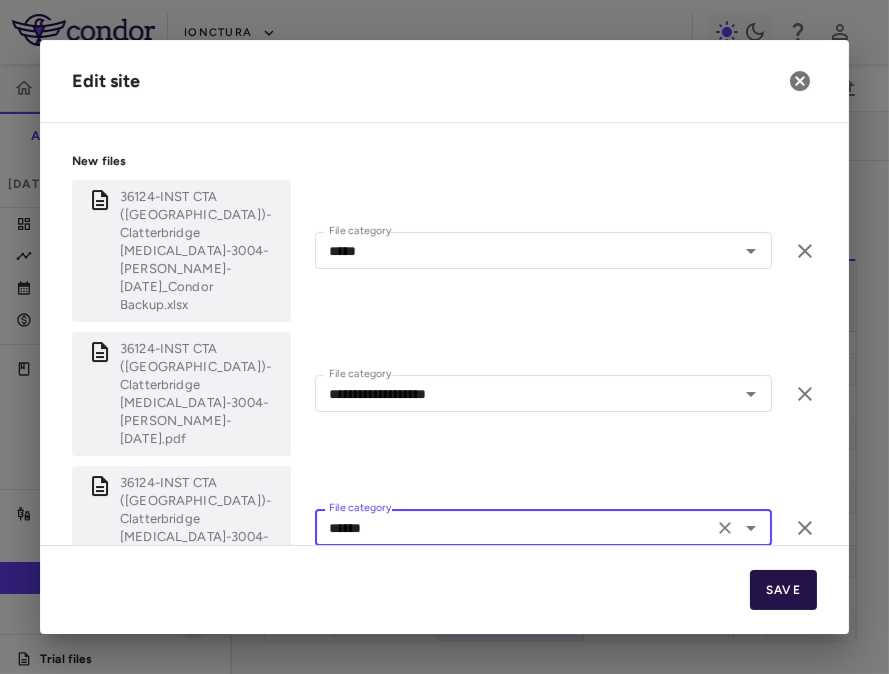click on "Save" at bounding box center (783, 590) 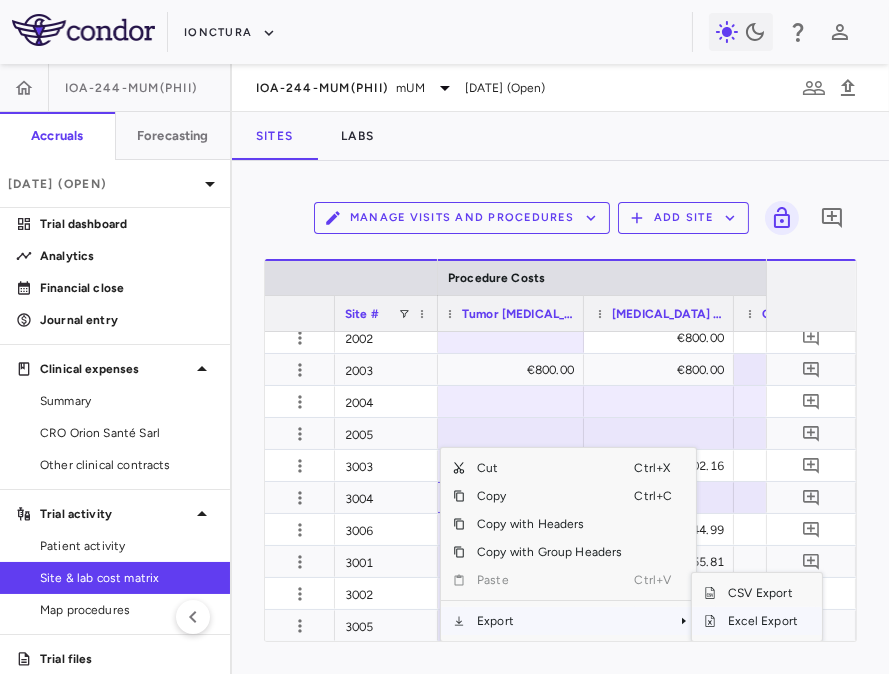 click at bounding box center (710, 621) 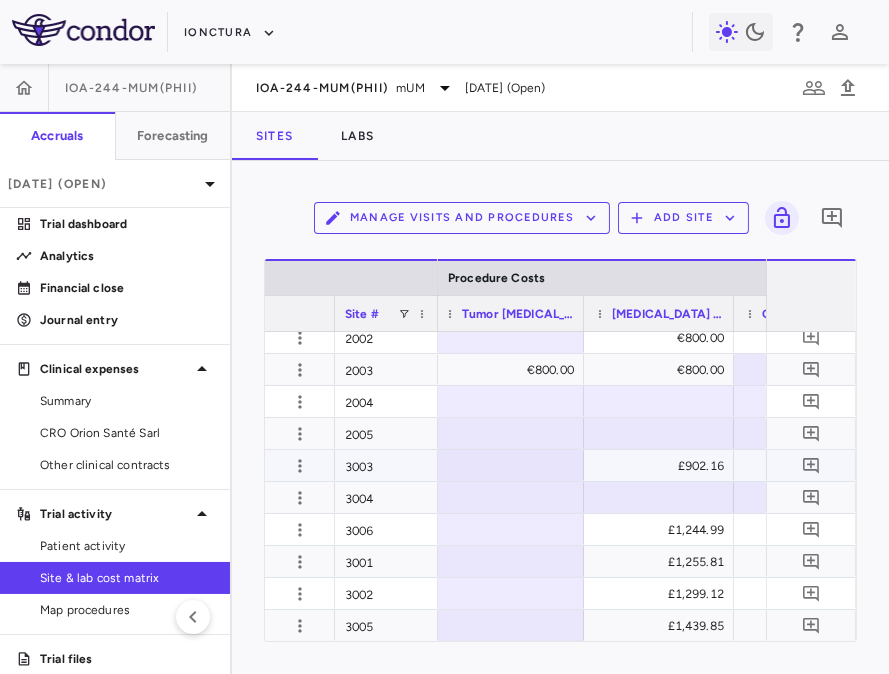 scroll, scrollTop: 0, scrollLeft: 20338, axis: horizontal 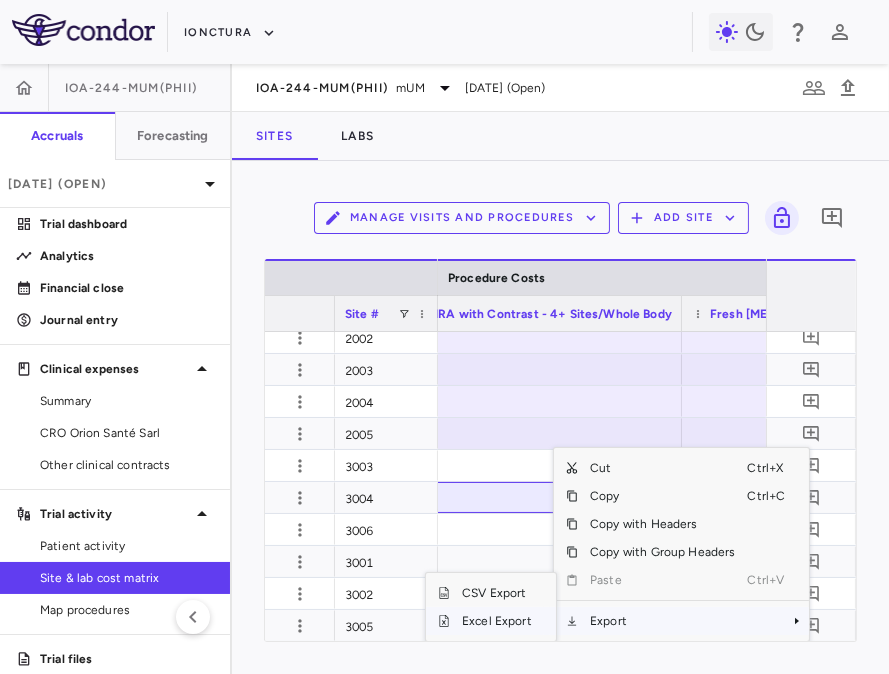 click on "Excel Export" at bounding box center (497, 621) 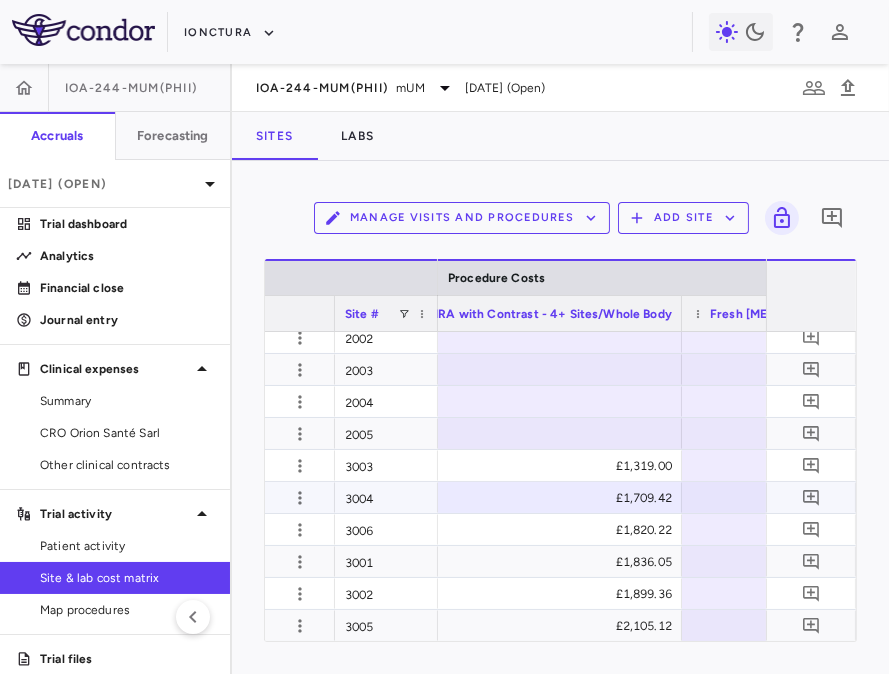 scroll, scrollTop: 0, scrollLeft: 20021, axis: horizontal 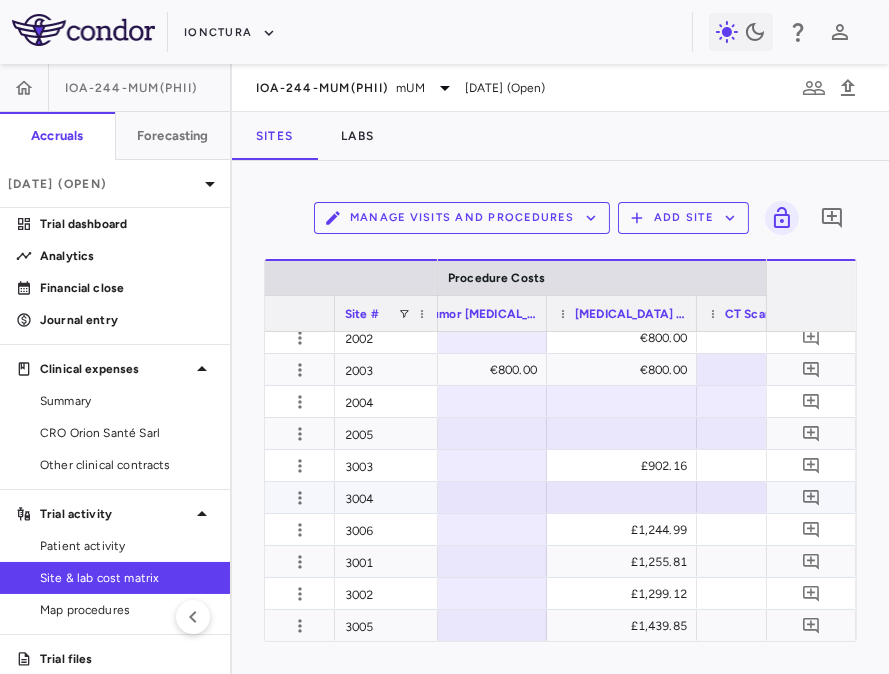 click at bounding box center (622, 497) 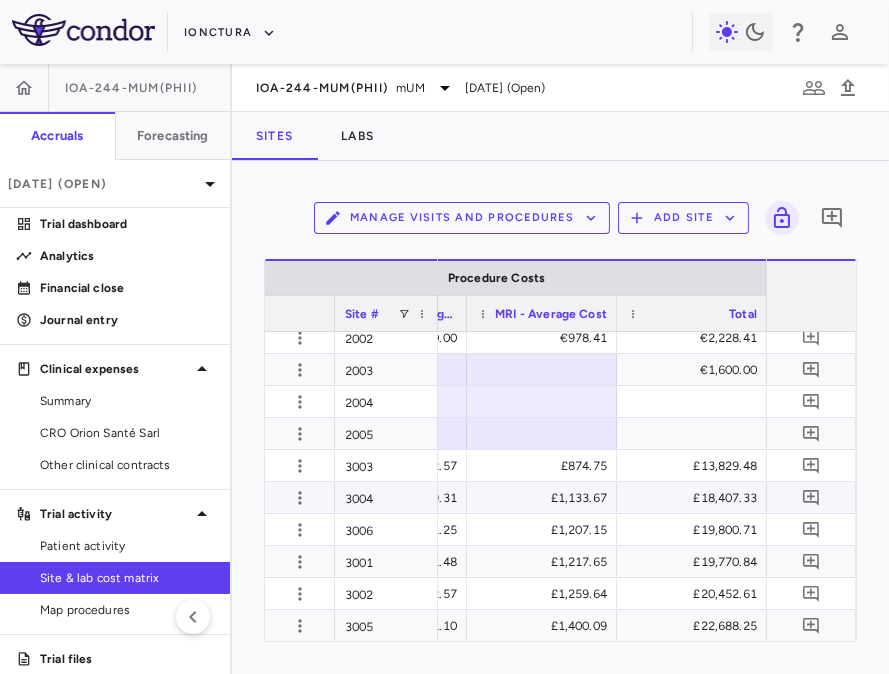 scroll, scrollTop: 0, scrollLeft: 20722, axis: horizontal 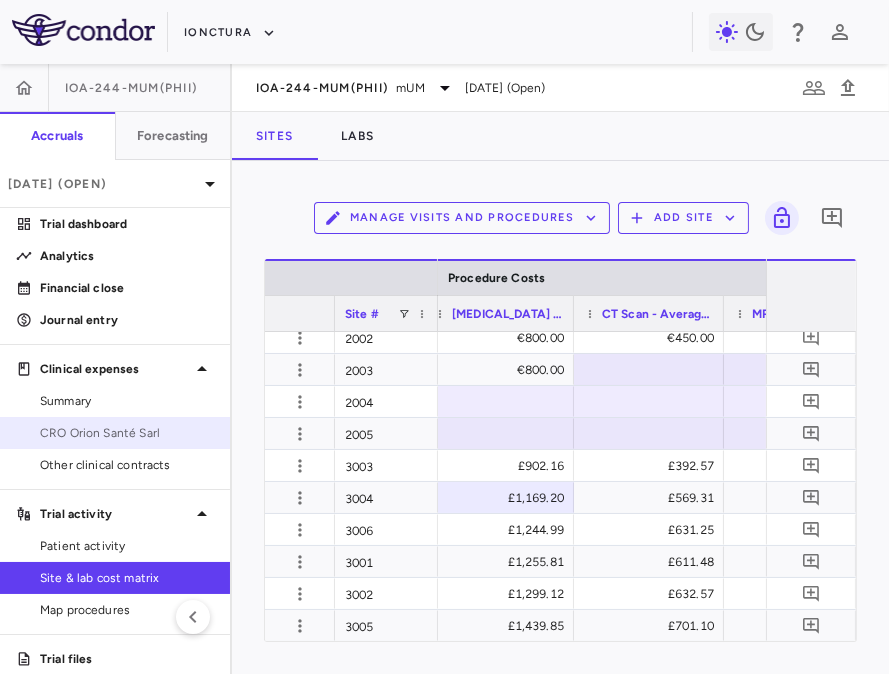 click on "CRO Orion Santé Sarl" at bounding box center (127, 433) 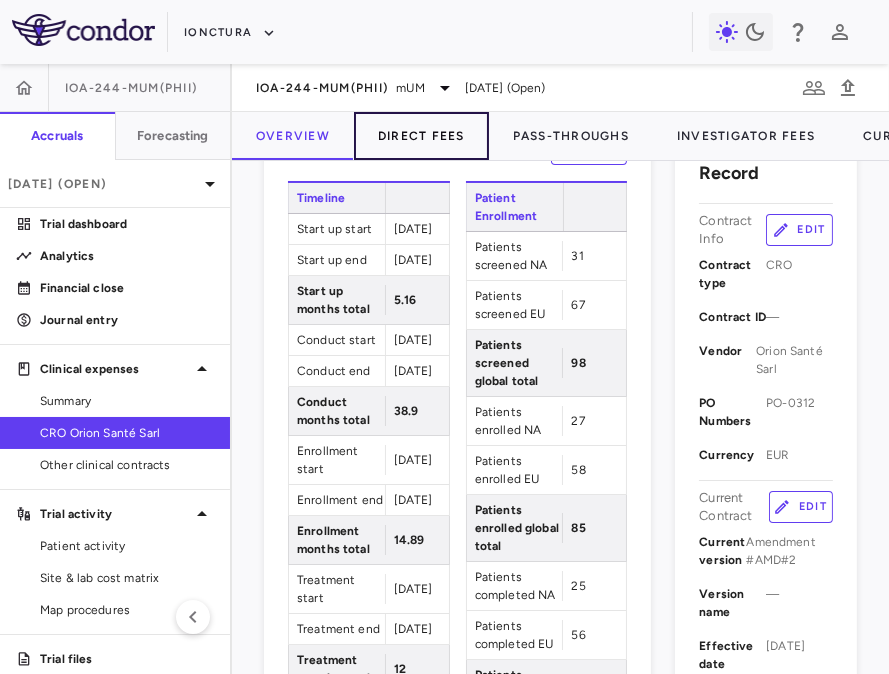 click on "Direct Fees" at bounding box center (421, 136) 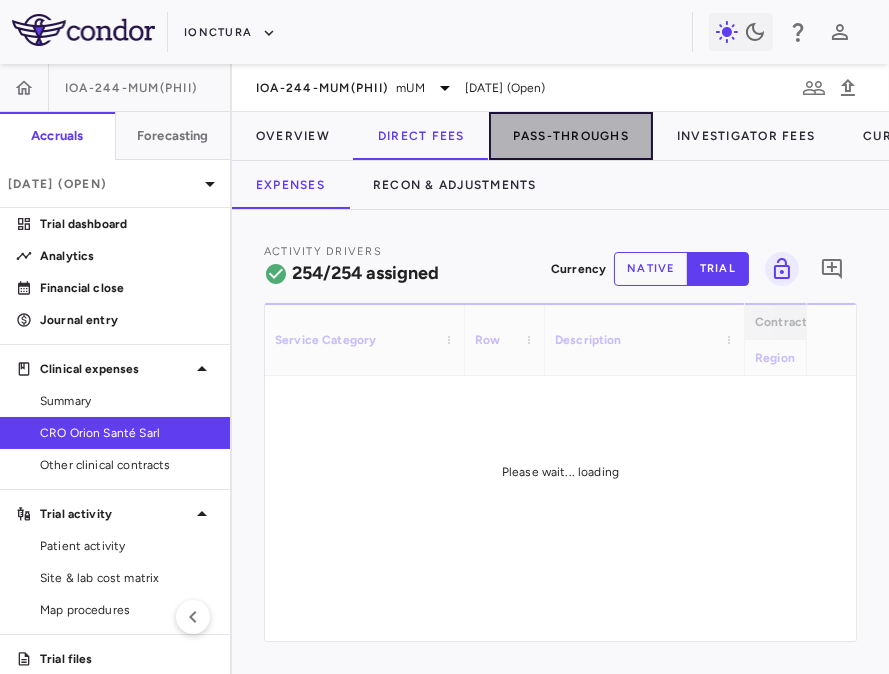 click on "Pass-Throughs" at bounding box center (571, 136) 